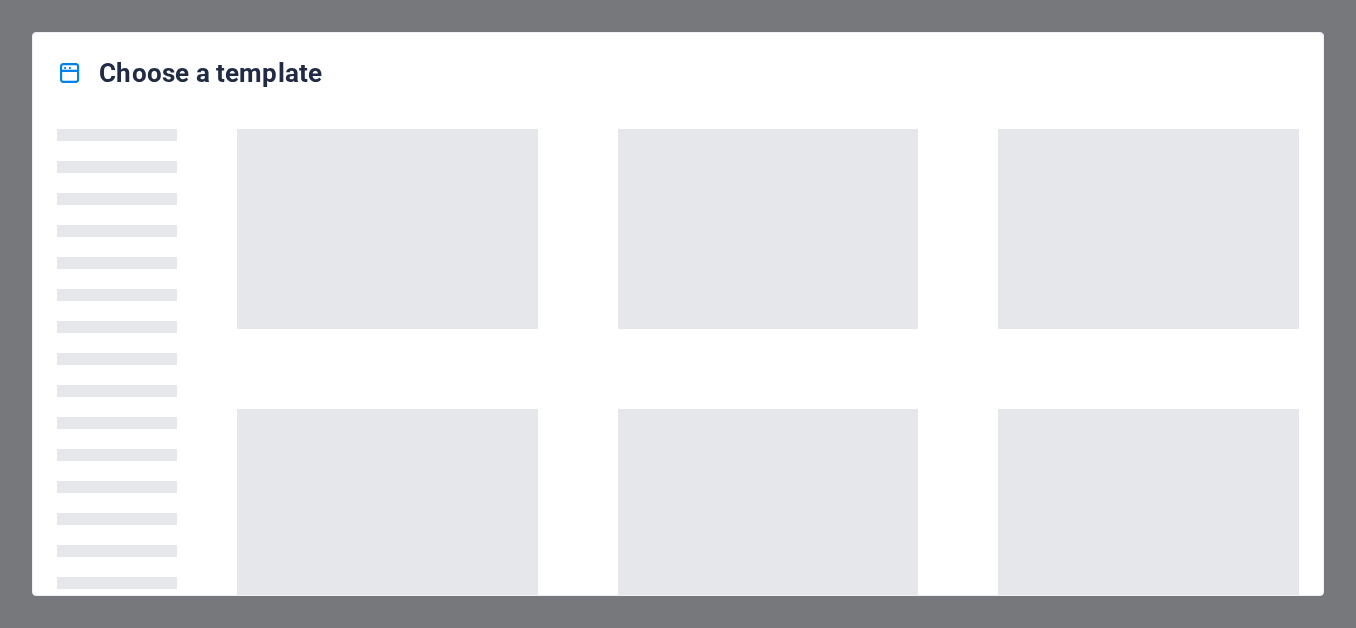 scroll, scrollTop: 0, scrollLeft: 0, axis: both 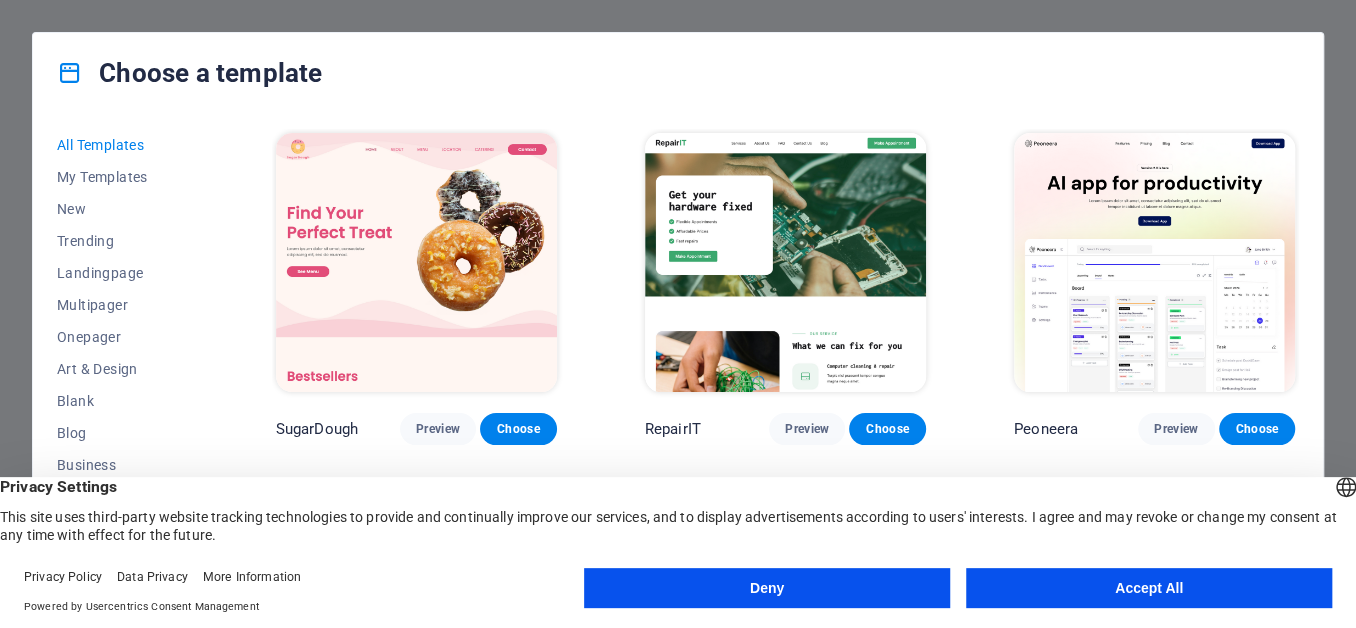 click on "Accept All" at bounding box center (1149, 588) 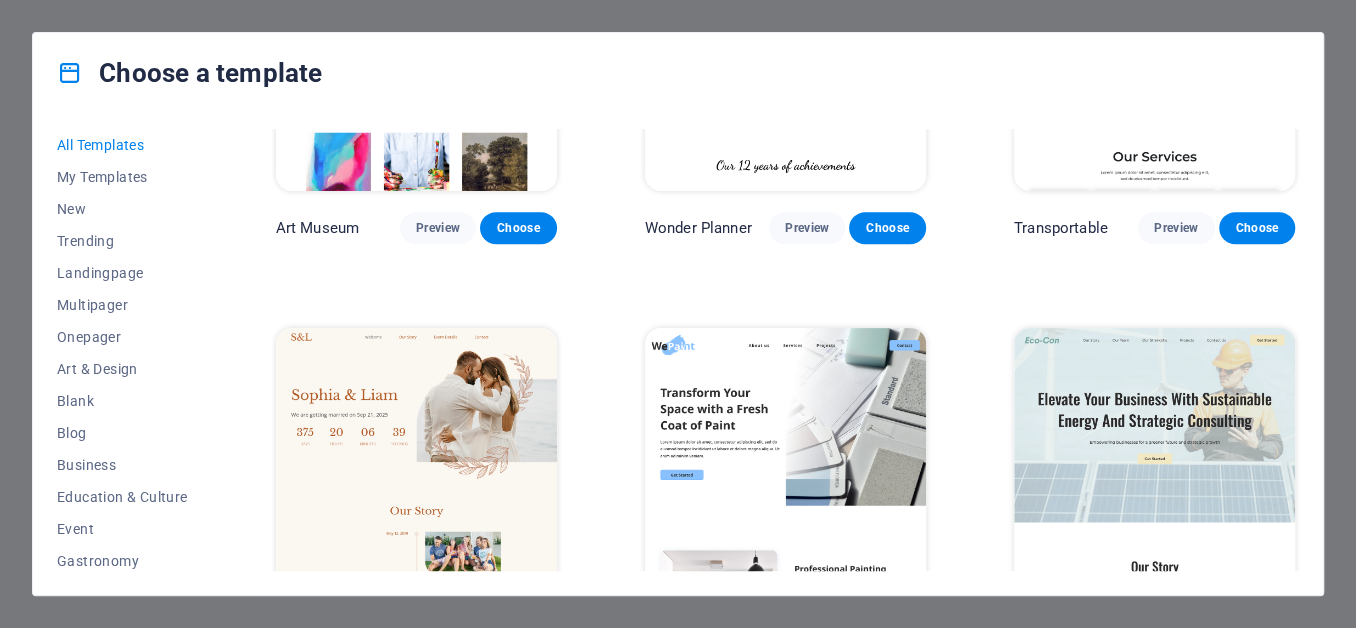 scroll, scrollTop: 596, scrollLeft: 0, axis: vertical 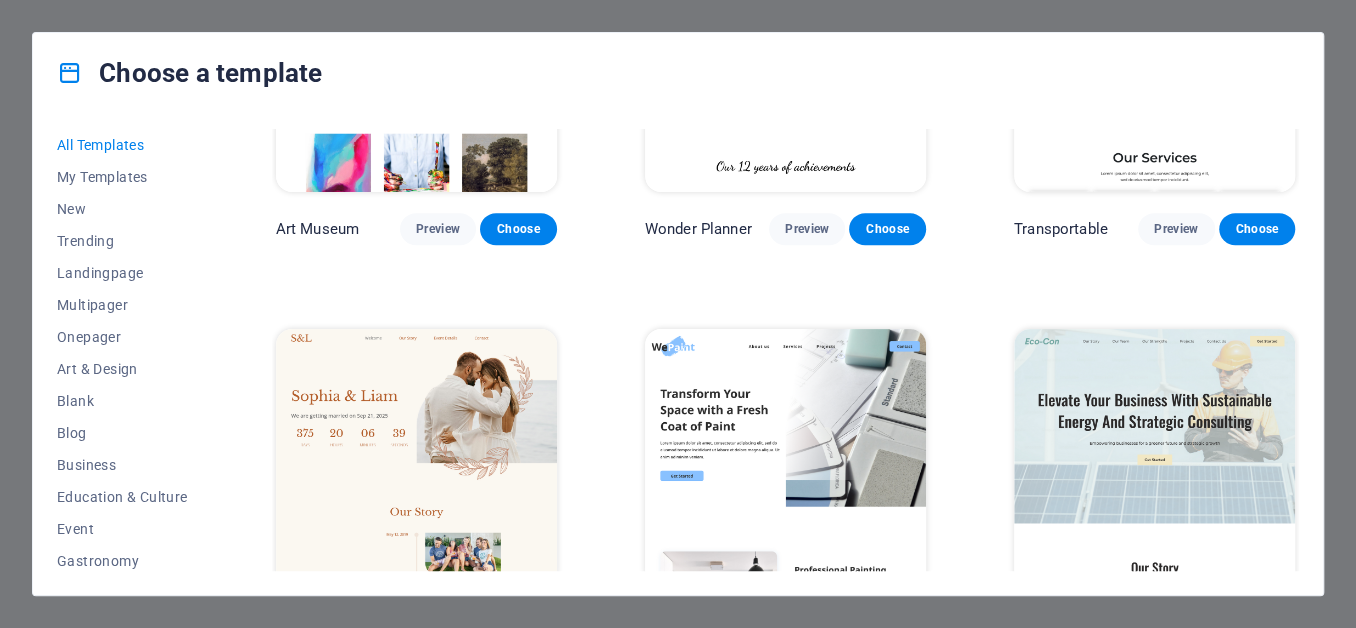drag, startPoint x: 208, startPoint y: 291, endPoint x: 204, endPoint y: 389, distance: 98.0816 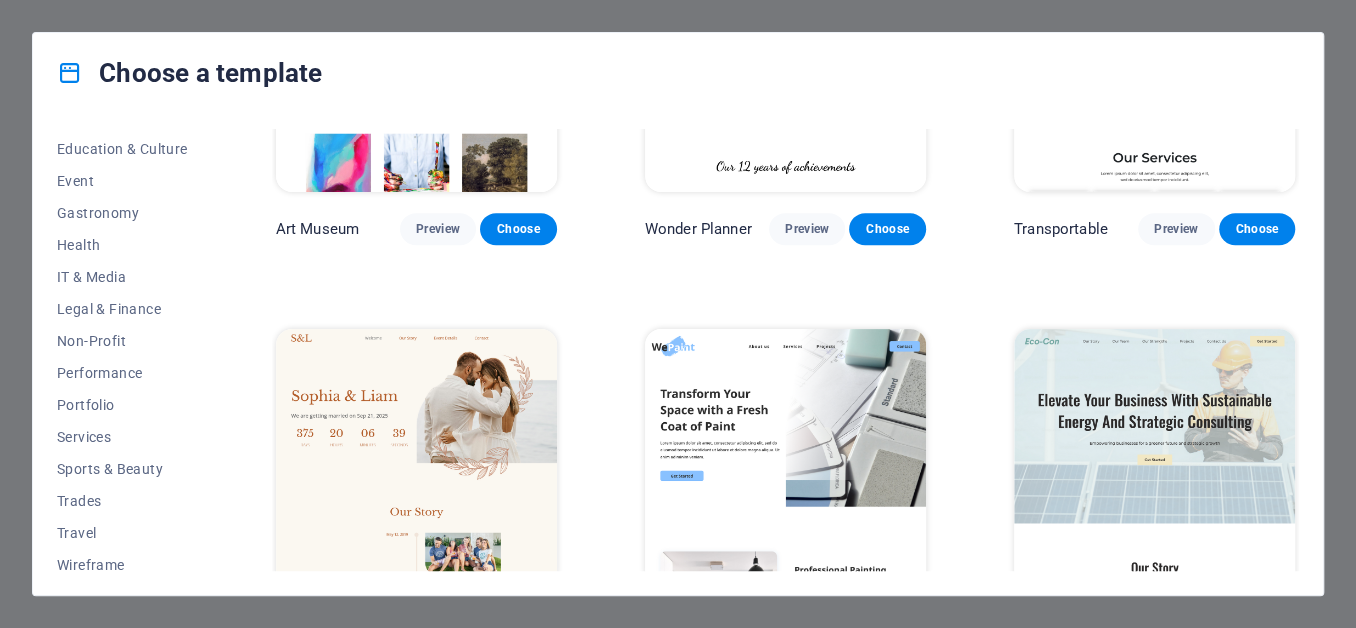 scroll, scrollTop: 357, scrollLeft: 0, axis: vertical 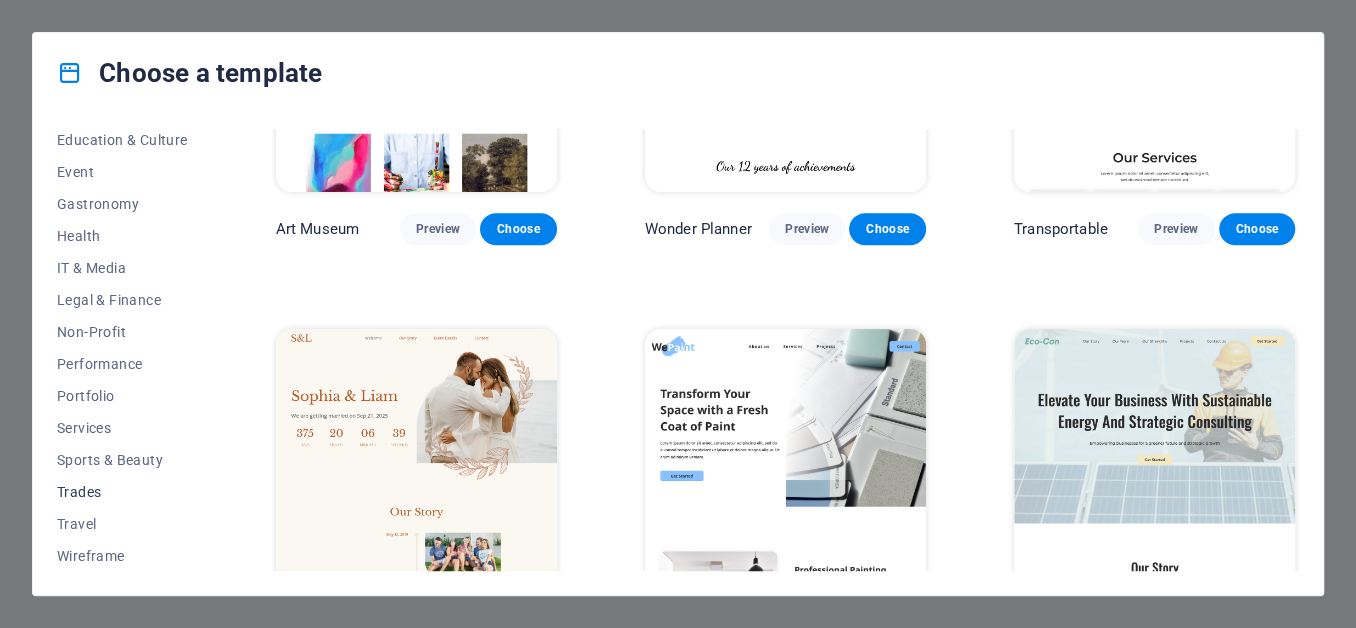 click on "Trades" at bounding box center [122, 492] 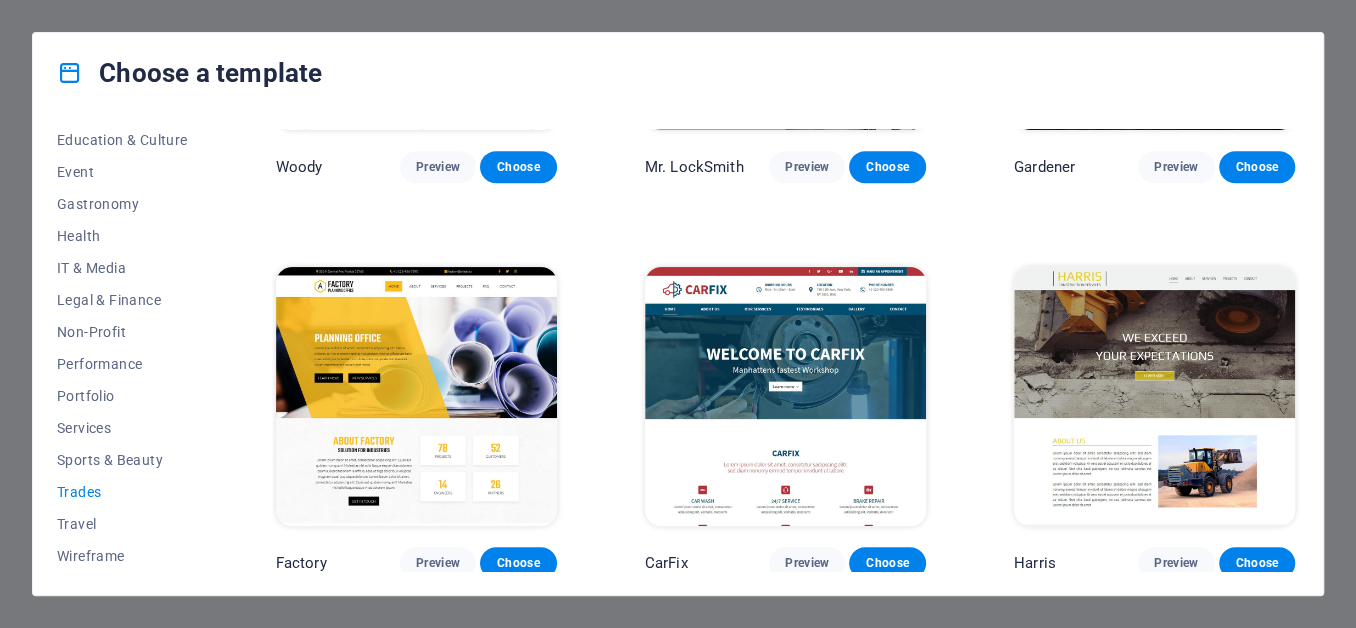 scroll, scrollTop: 0, scrollLeft: 0, axis: both 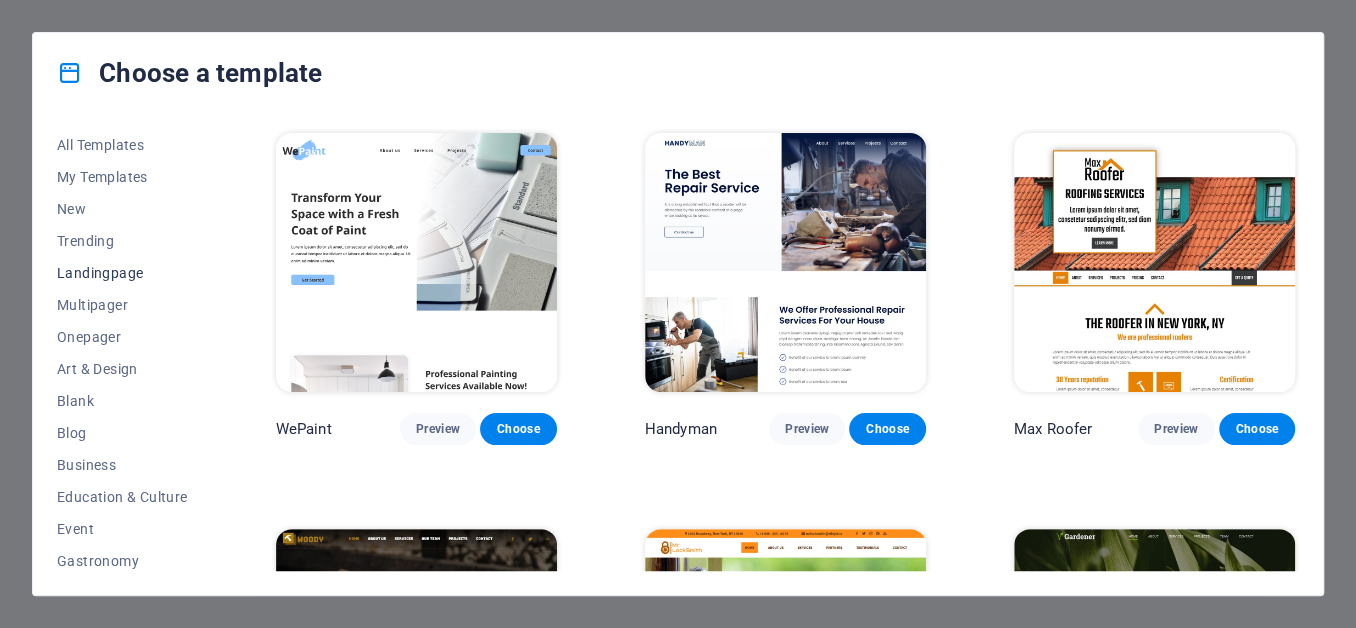 click on "Landingpage" at bounding box center (122, 273) 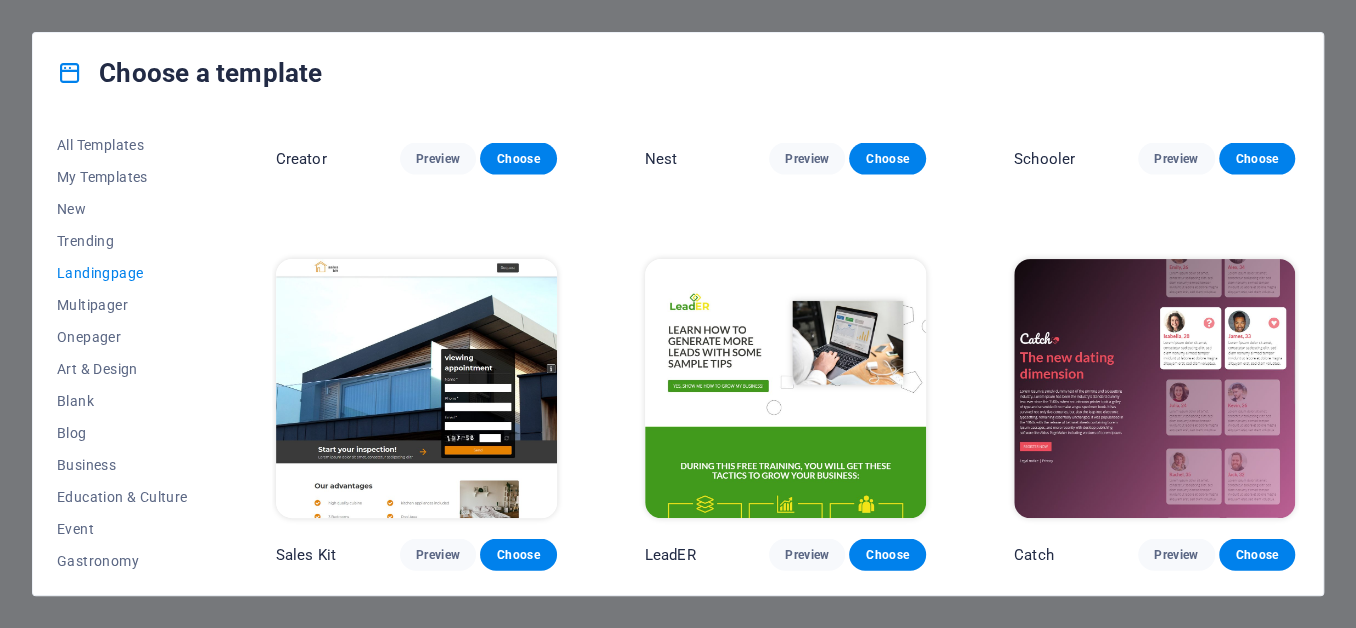 scroll, scrollTop: 2250, scrollLeft: 0, axis: vertical 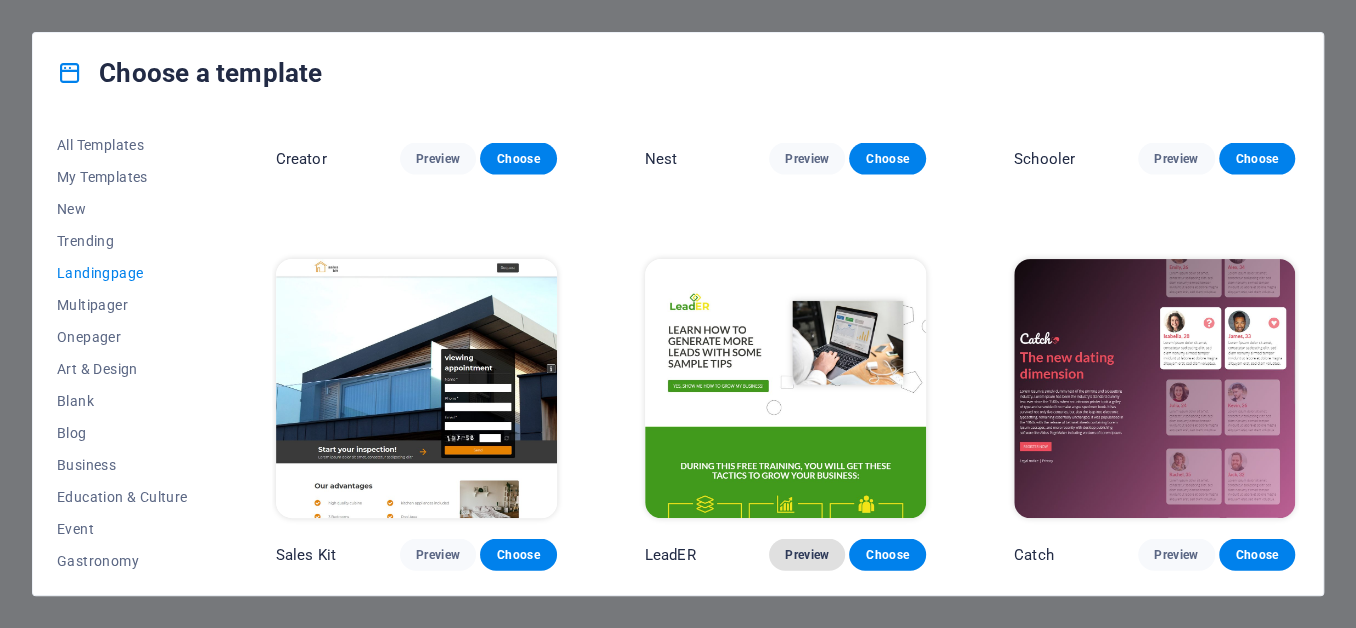 click on "Preview" at bounding box center [807, 555] 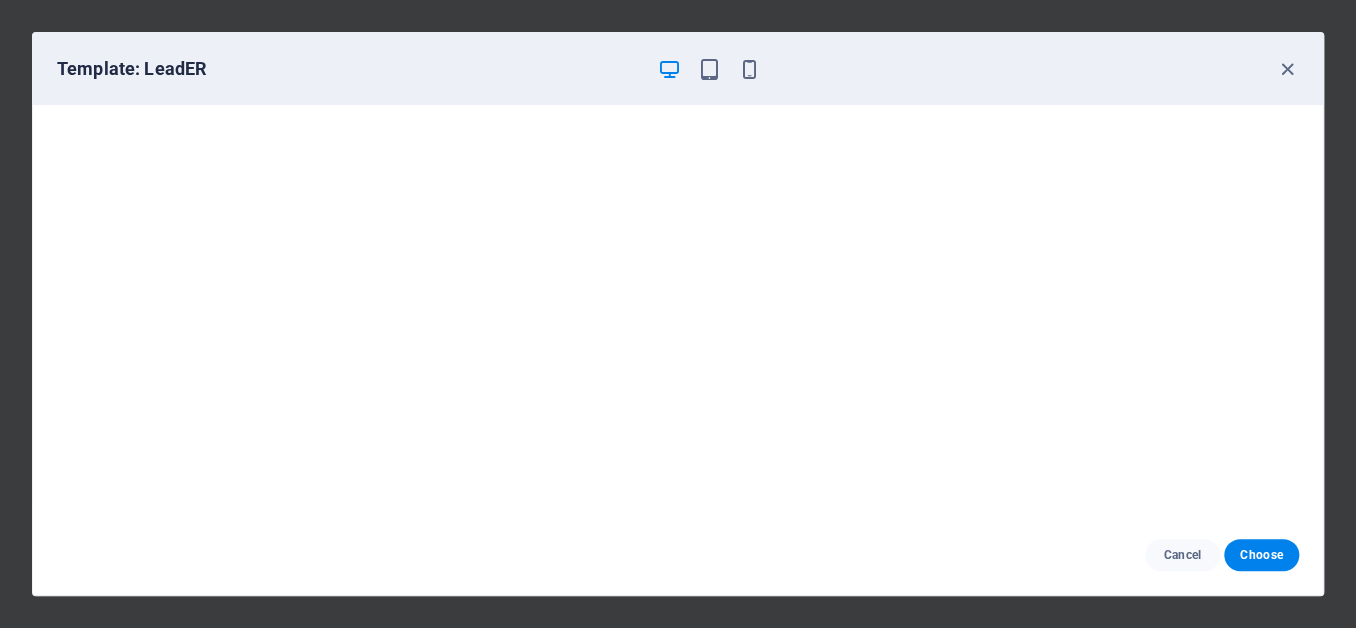 scroll, scrollTop: 5, scrollLeft: 0, axis: vertical 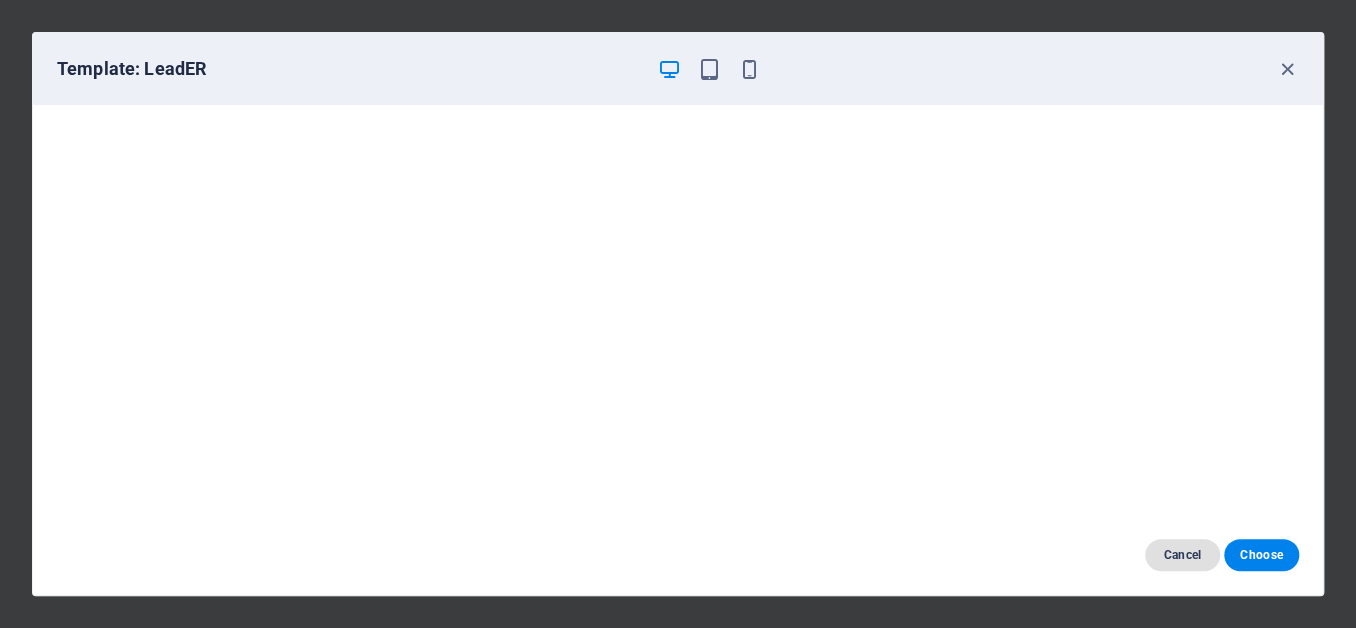 click on "Cancel" at bounding box center (1182, 555) 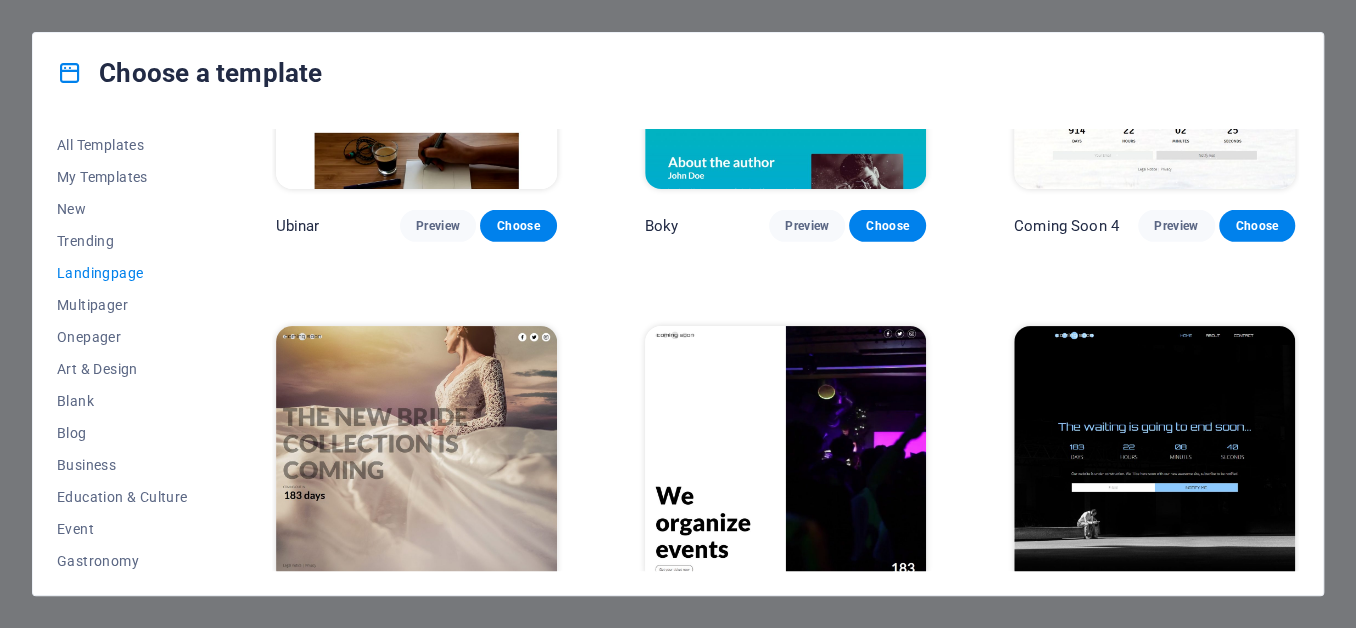 scroll, scrollTop: 3022, scrollLeft: 0, axis: vertical 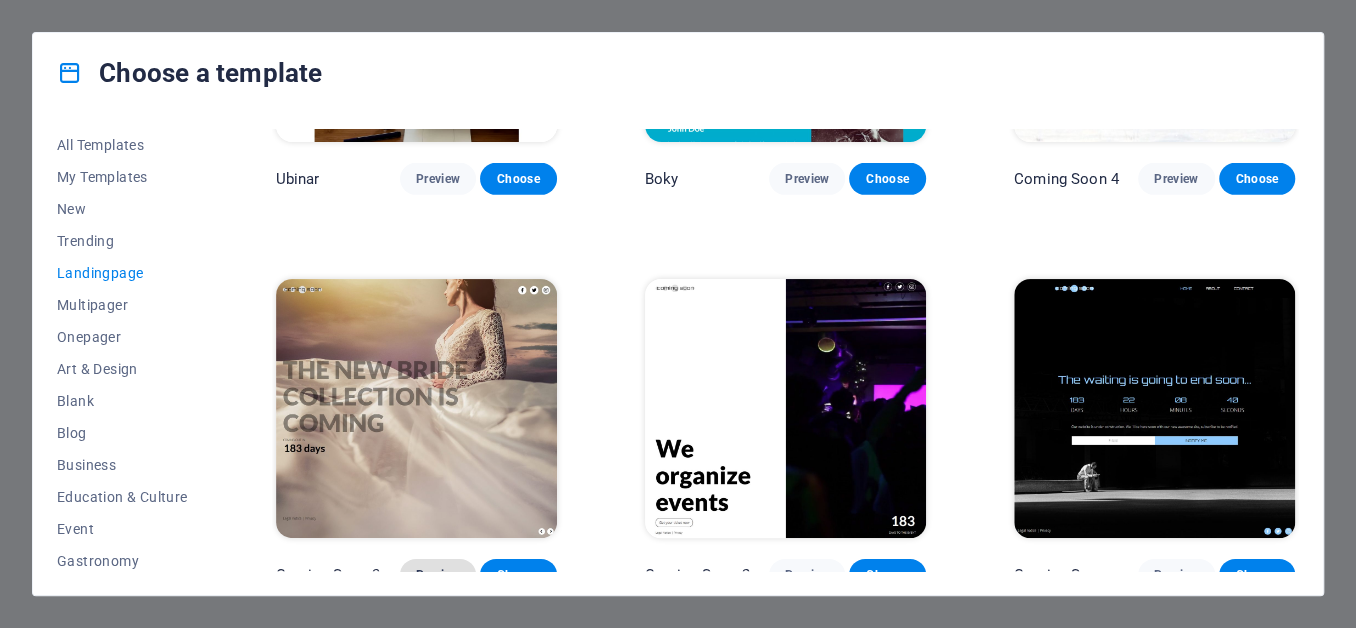 click on "Preview" at bounding box center [438, 575] 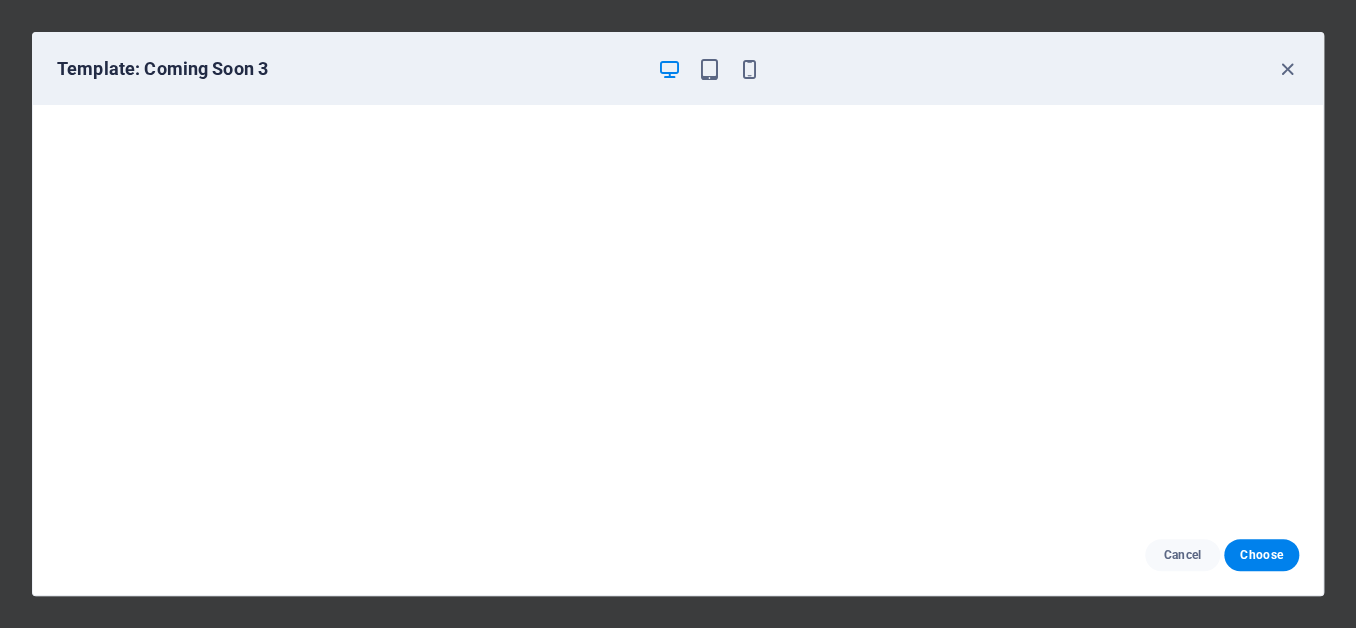 scroll, scrollTop: 0, scrollLeft: 0, axis: both 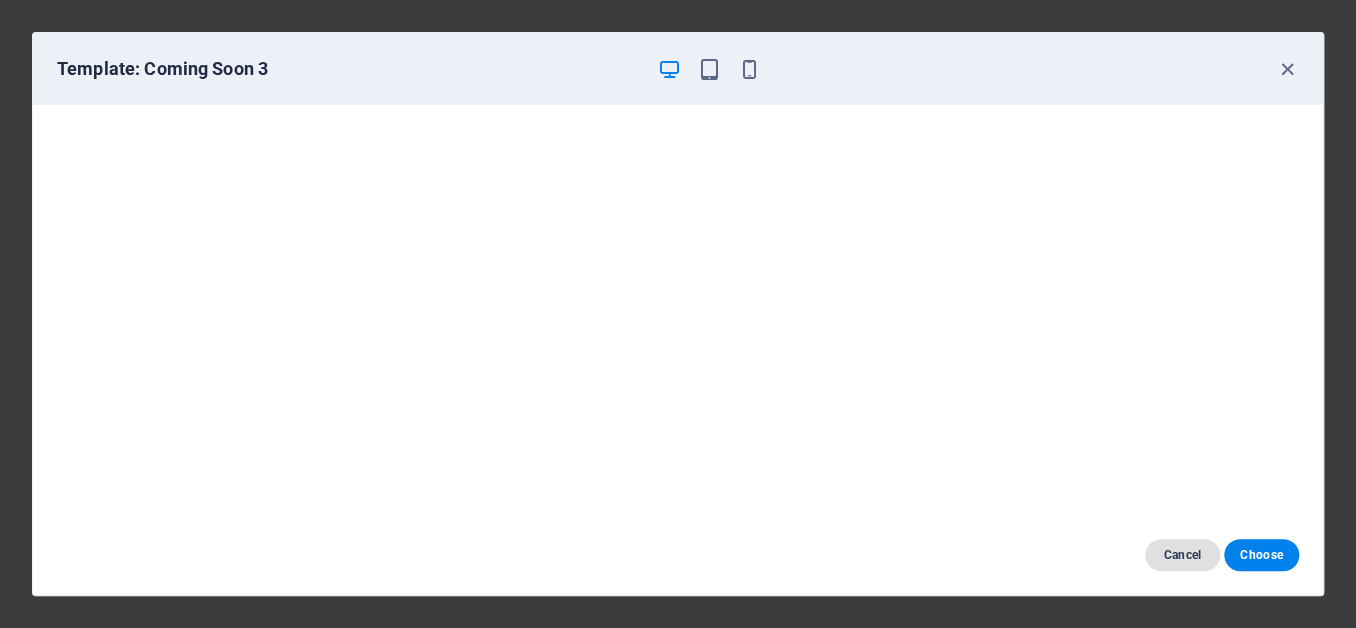 click on "Cancel" at bounding box center [1182, 555] 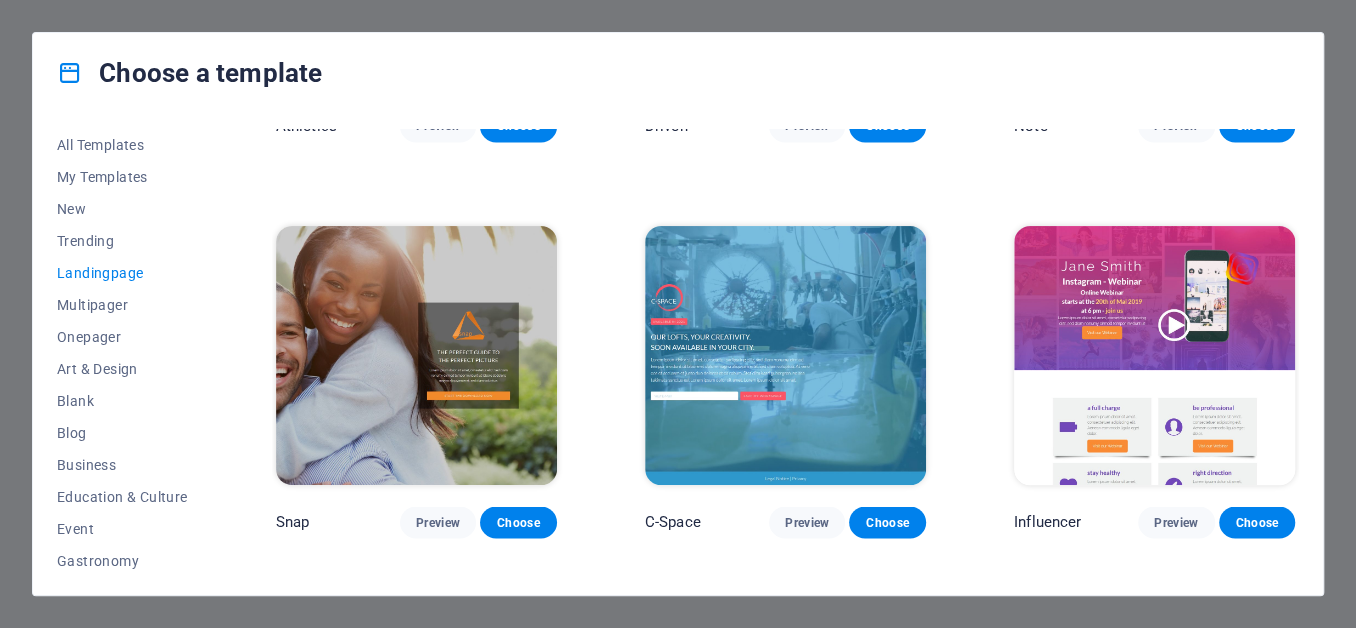 scroll, scrollTop: 1490, scrollLeft: 0, axis: vertical 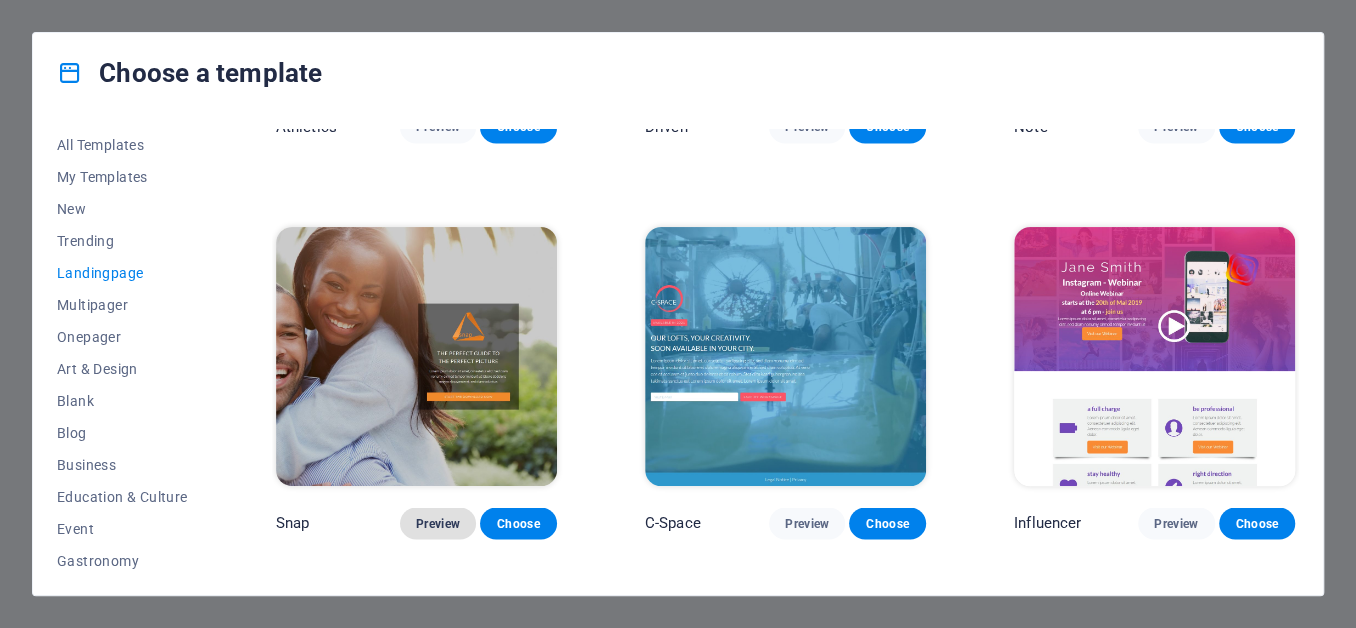 click on "Preview" at bounding box center (438, 523) 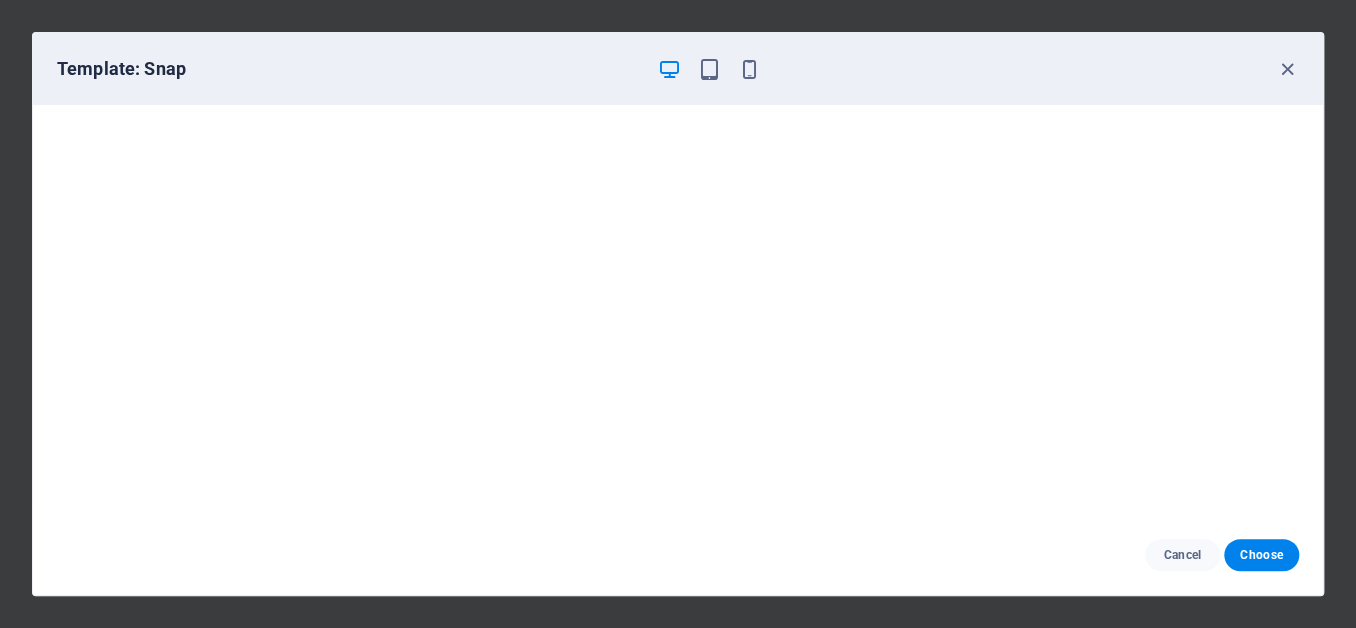 scroll, scrollTop: 5, scrollLeft: 0, axis: vertical 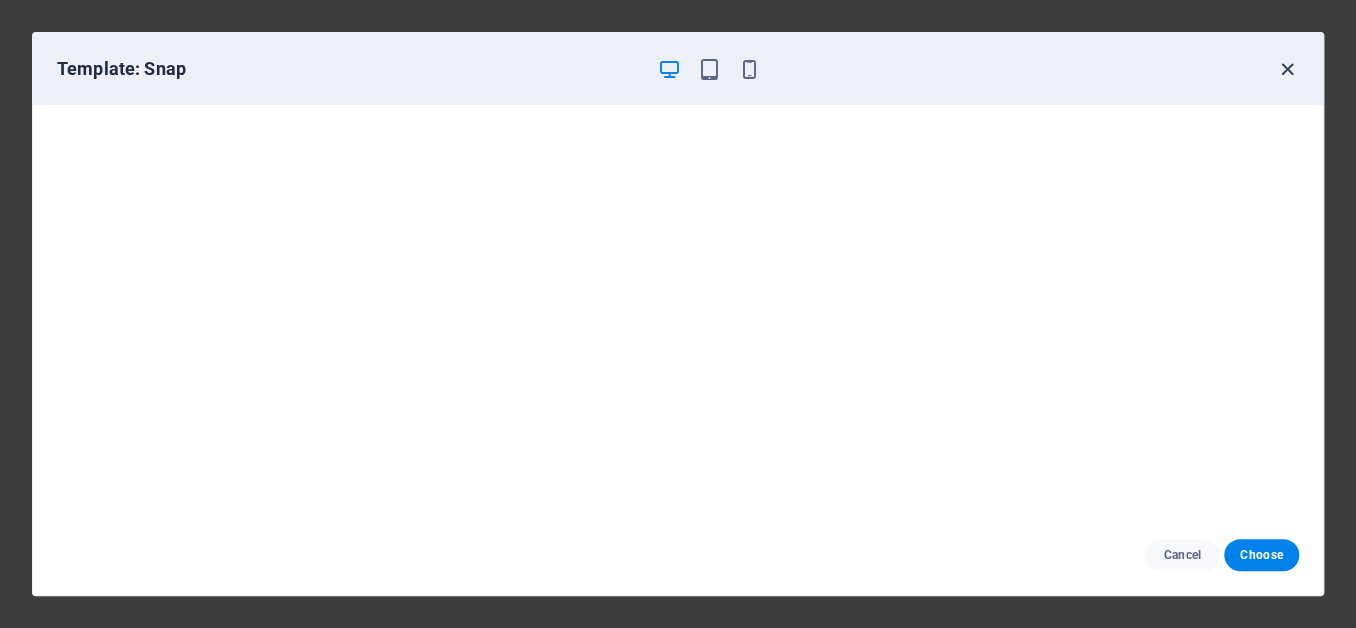 click at bounding box center (1287, 69) 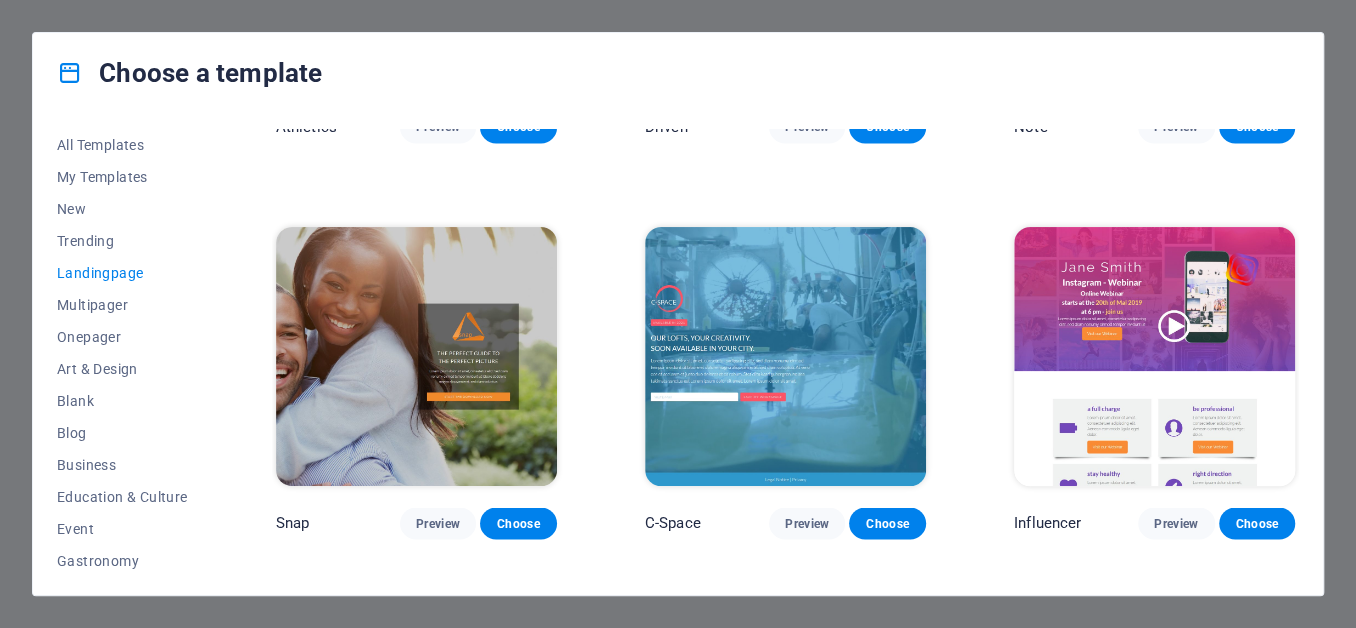 scroll, scrollTop: 1487, scrollLeft: 0, axis: vertical 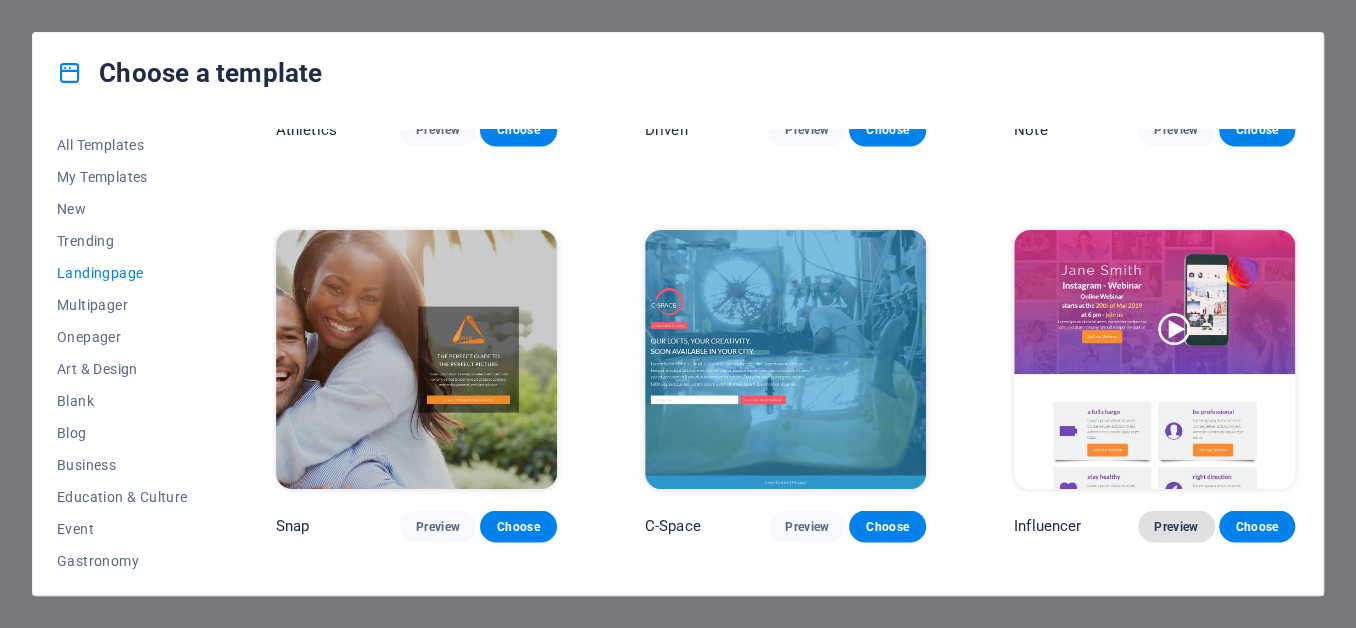 click on "Preview" at bounding box center (1176, 526) 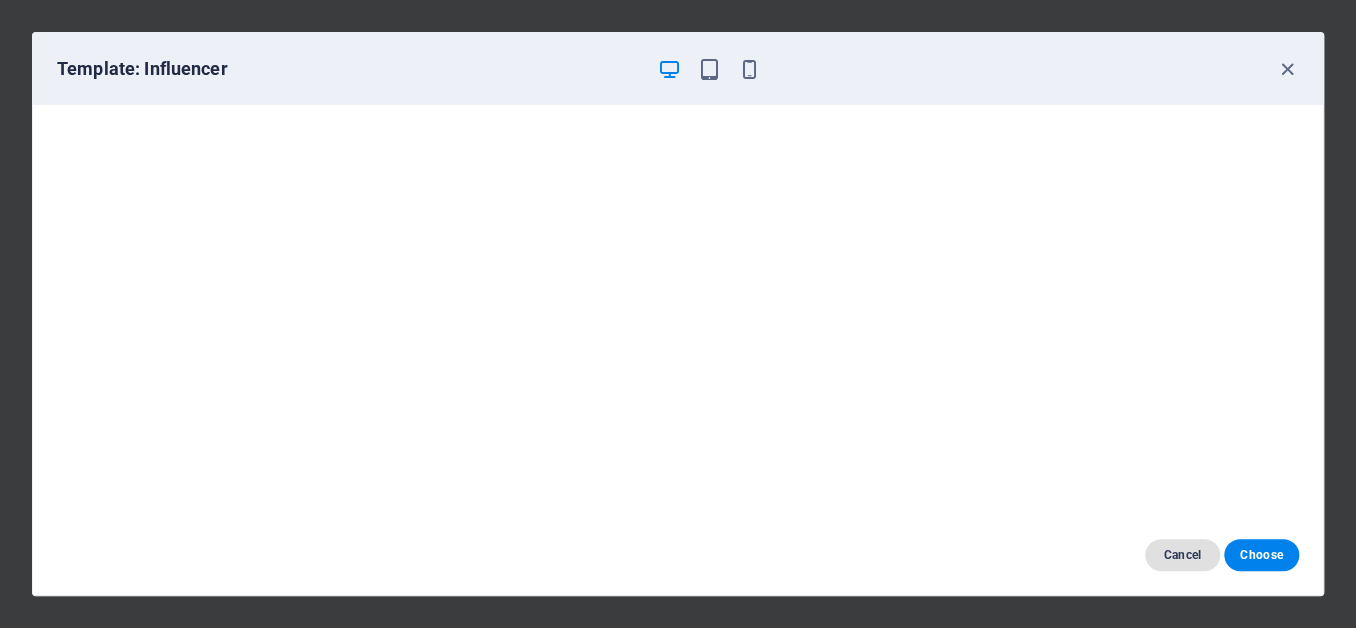 click on "Cancel" at bounding box center [1182, 555] 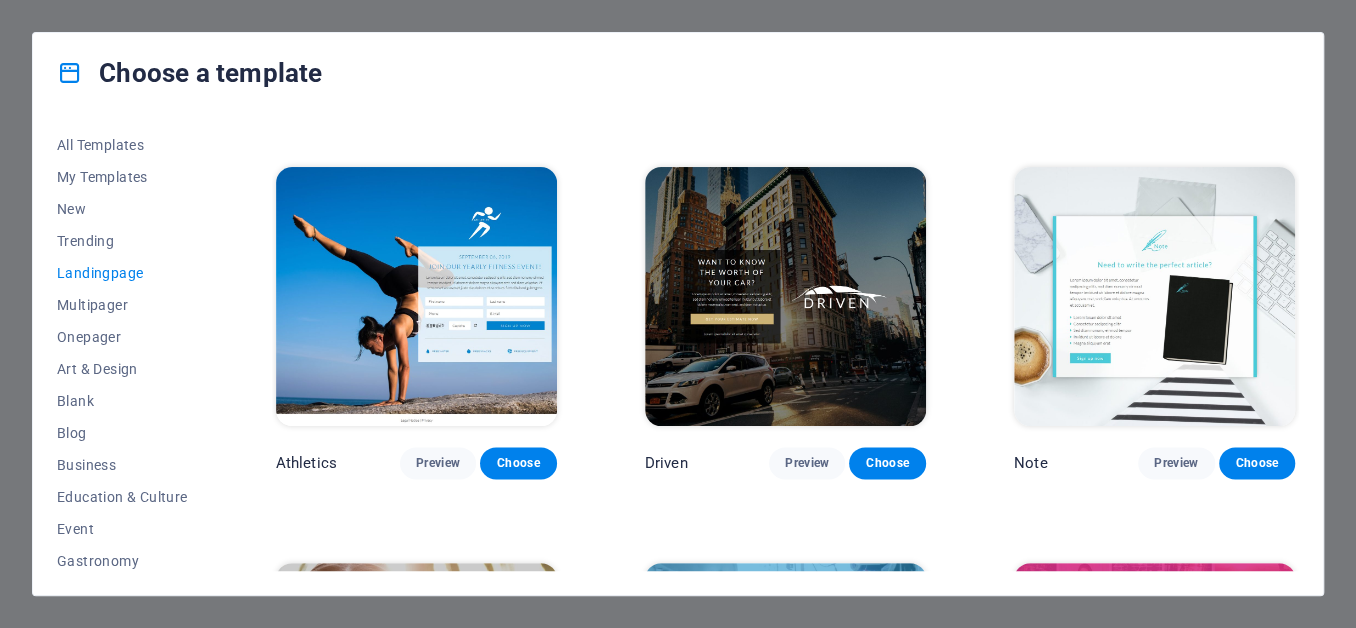 scroll, scrollTop: 1156, scrollLeft: 0, axis: vertical 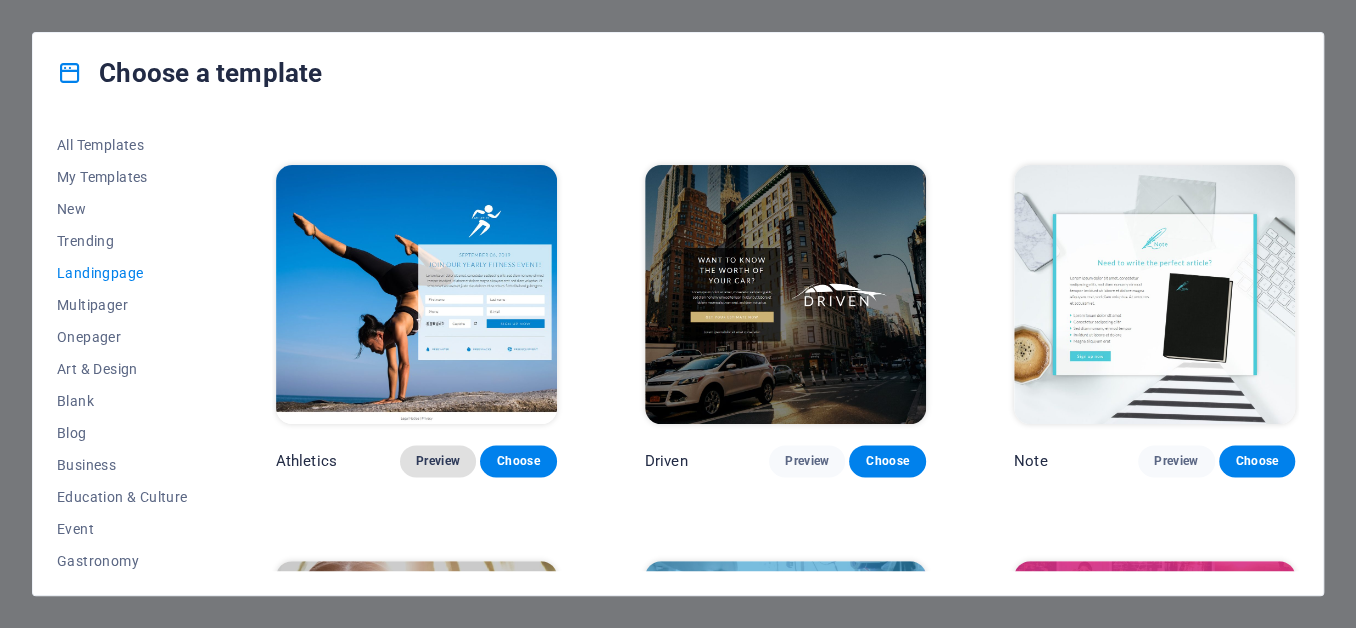 click on "Preview" at bounding box center [438, 461] 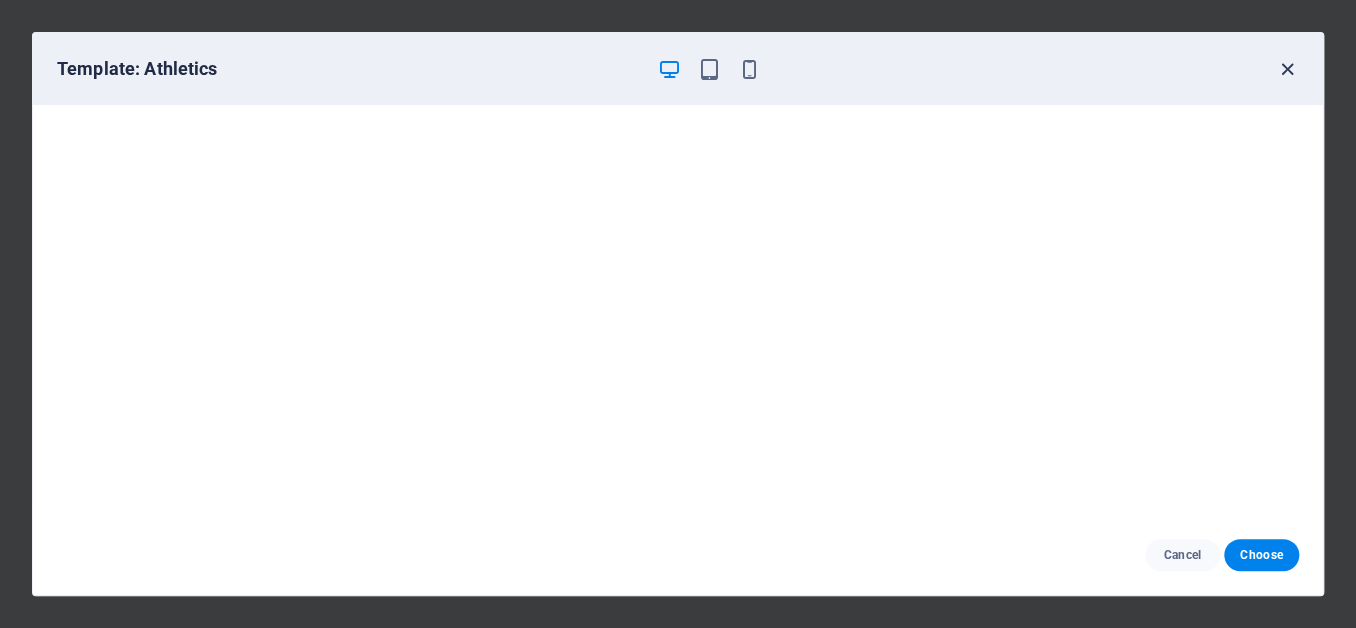 click at bounding box center (1287, 69) 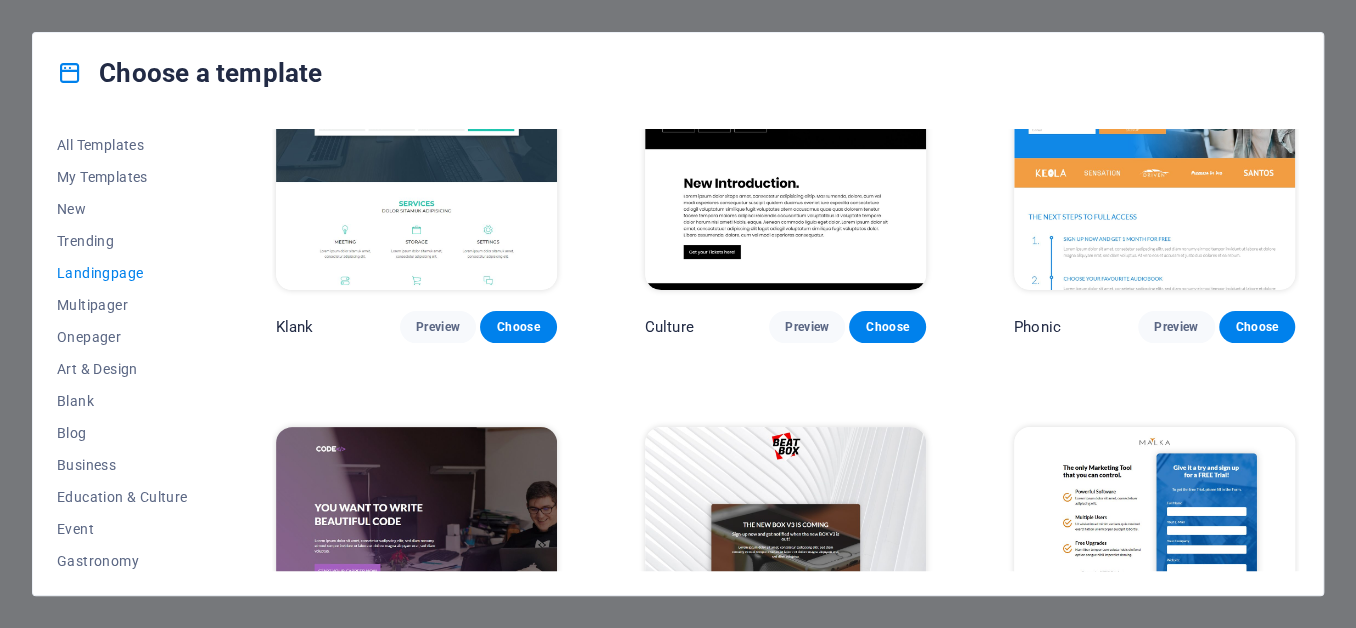 scroll, scrollTop: 0, scrollLeft: 0, axis: both 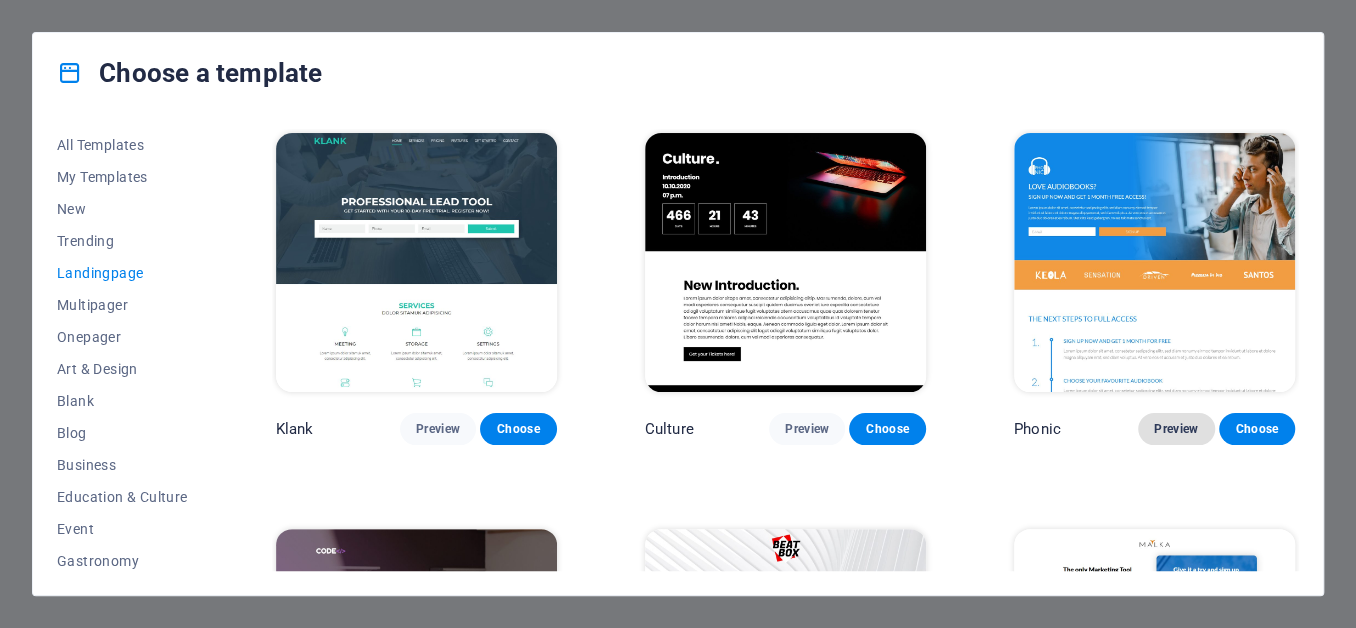 click on "Preview" at bounding box center (1176, 429) 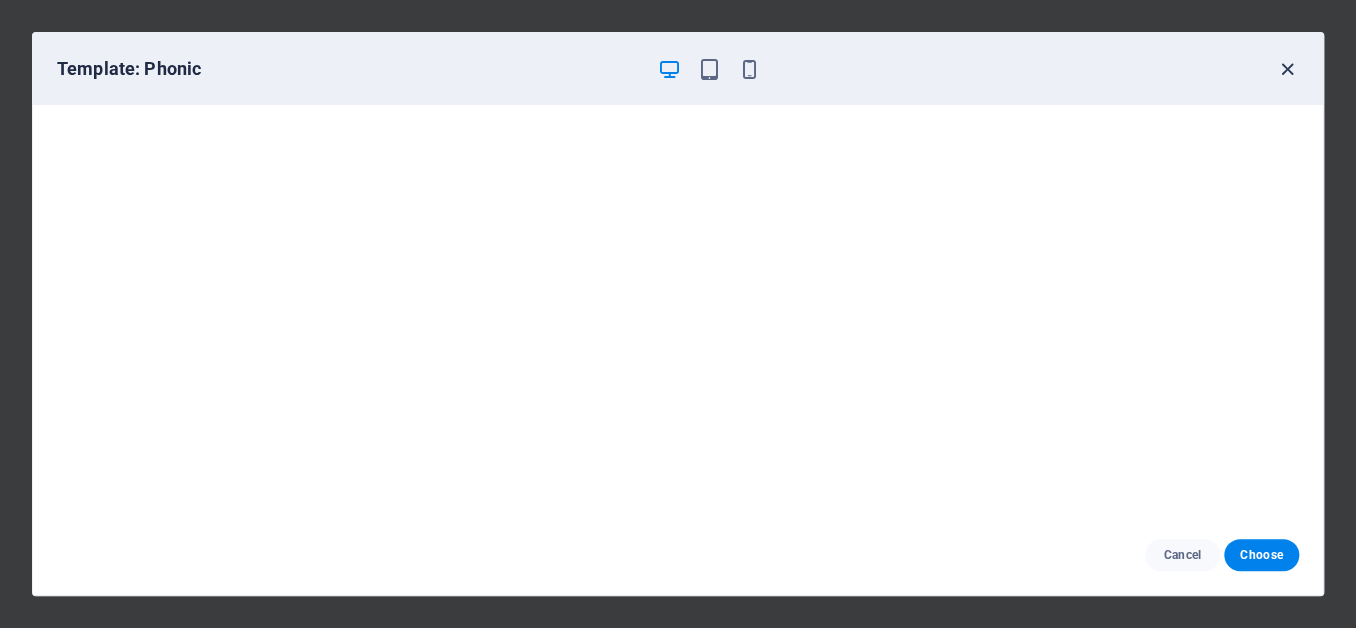 click at bounding box center (1287, 69) 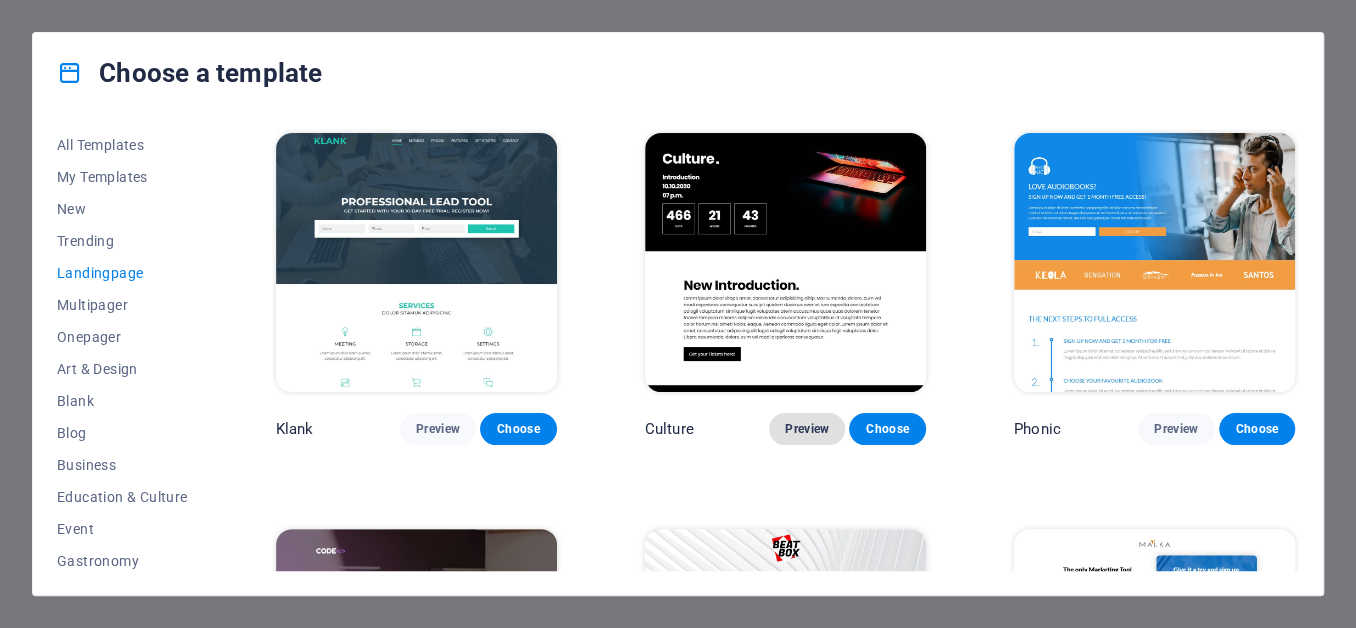 click on "Preview" at bounding box center [807, 429] 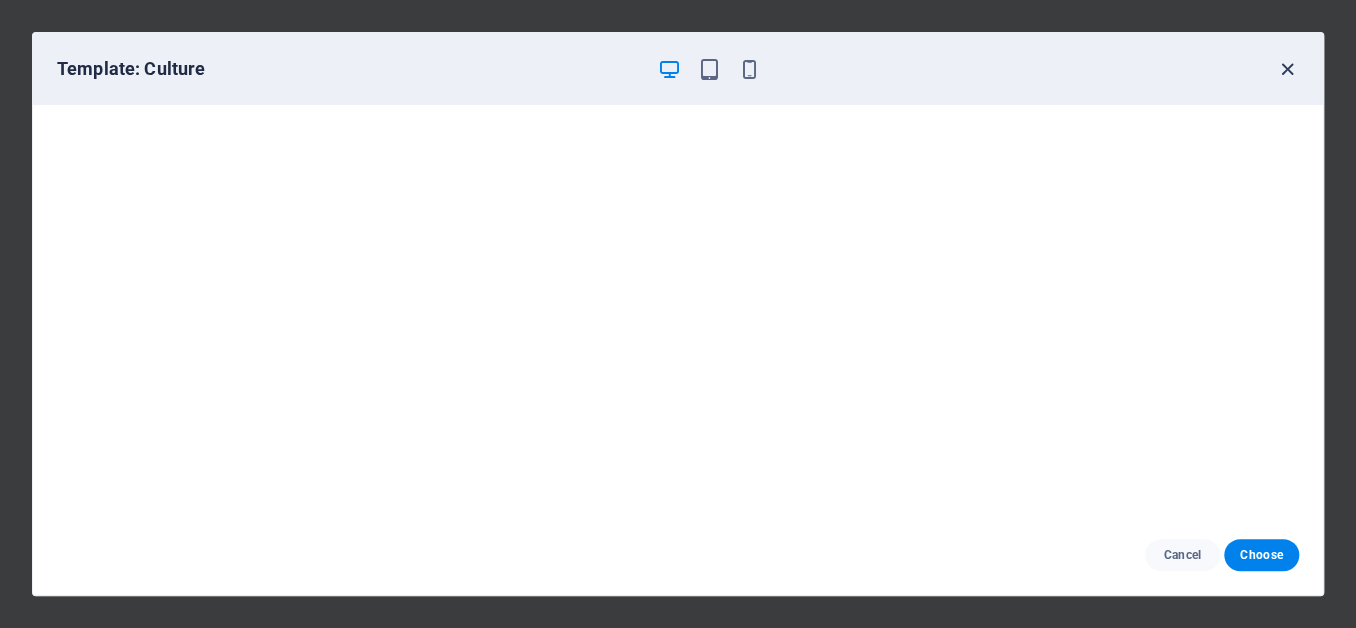 click at bounding box center [1287, 69] 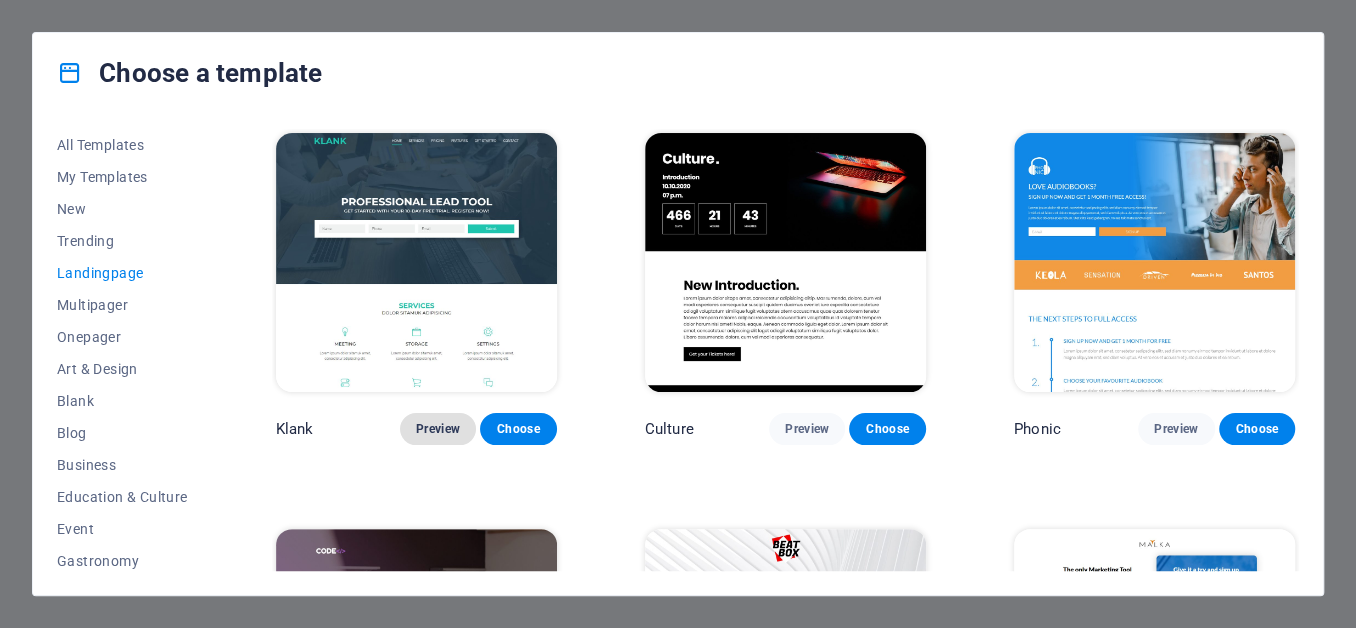 click on "Preview" at bounding box center [438, 429] 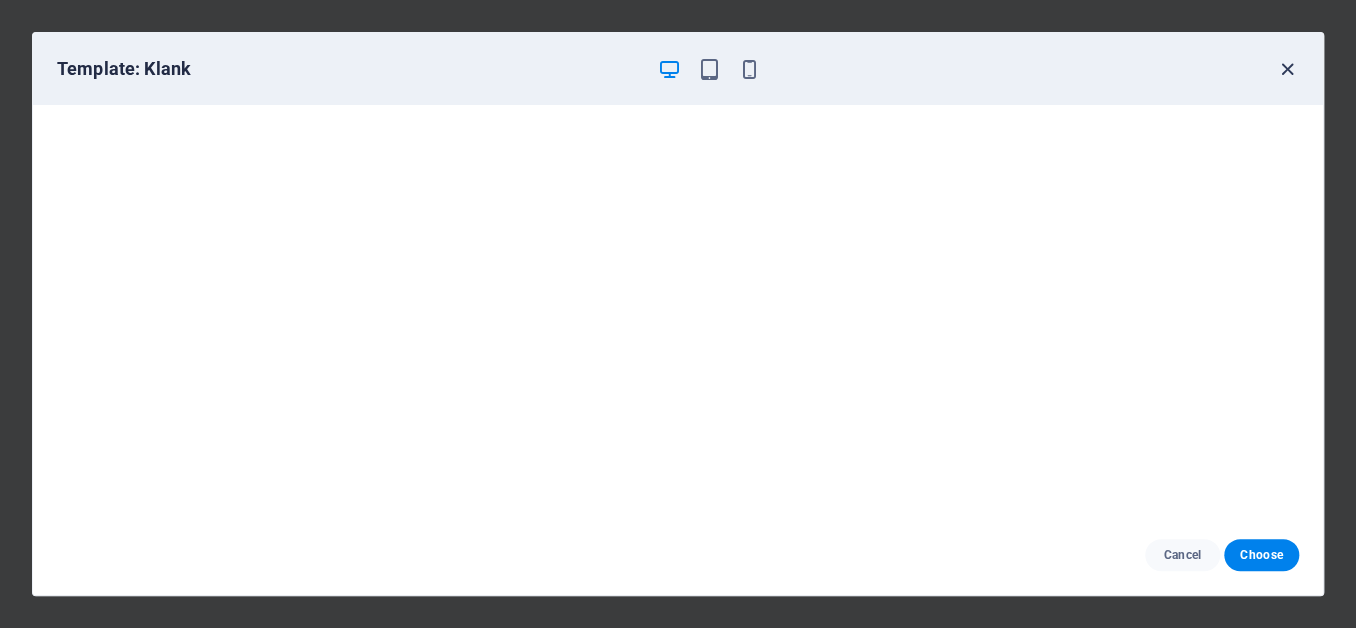 click at bounding box center (1287, 69) 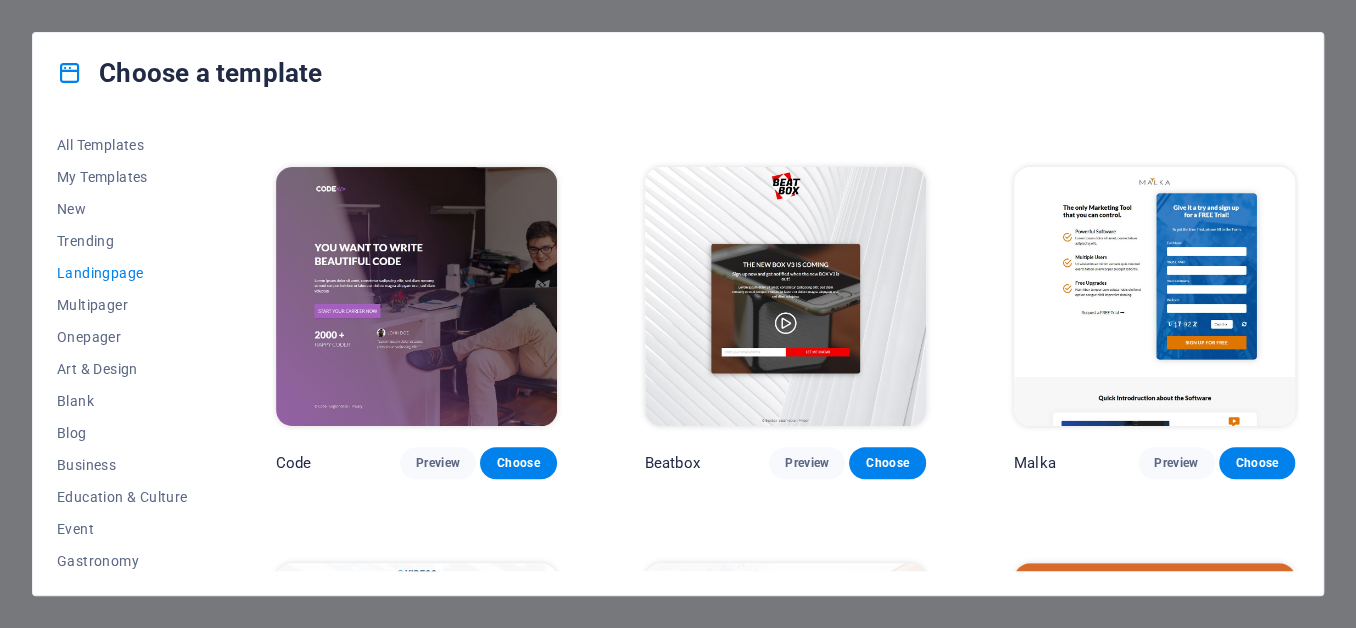 scroll, scrollTop: 370, scrollLeft: 0, axis: vertical 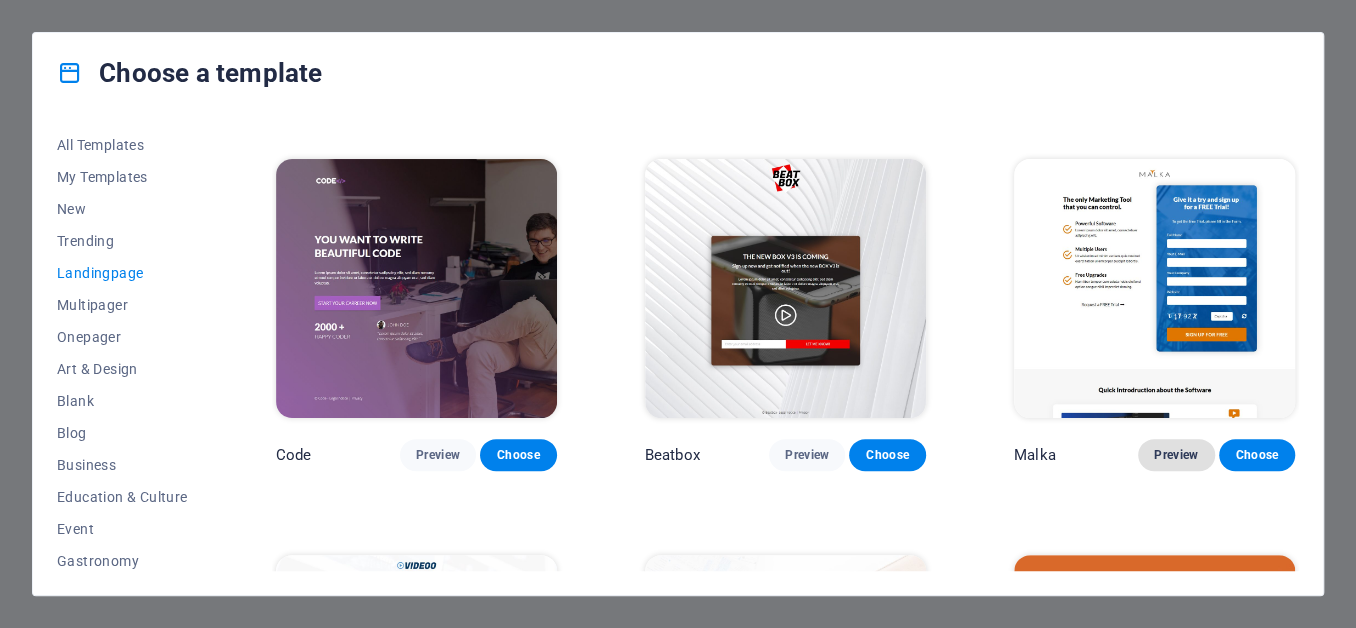 click on "Preview" at bounding box center (1176, 455) 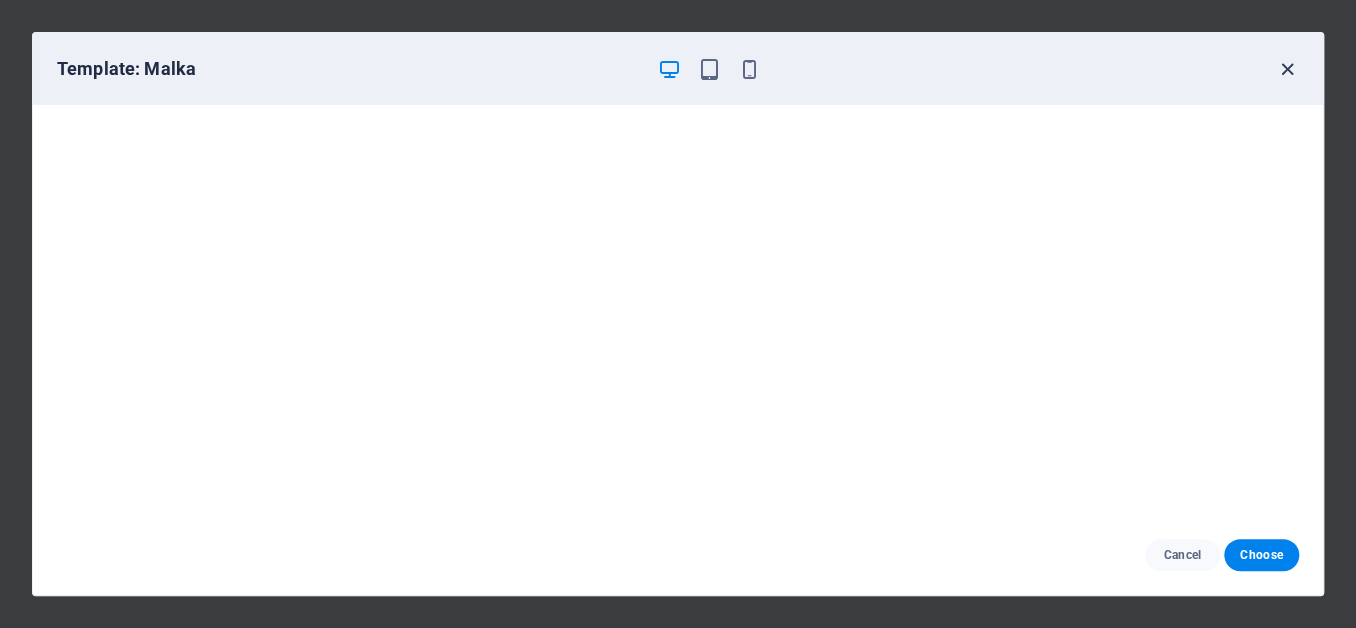 click at bounding box center [1287, 69] 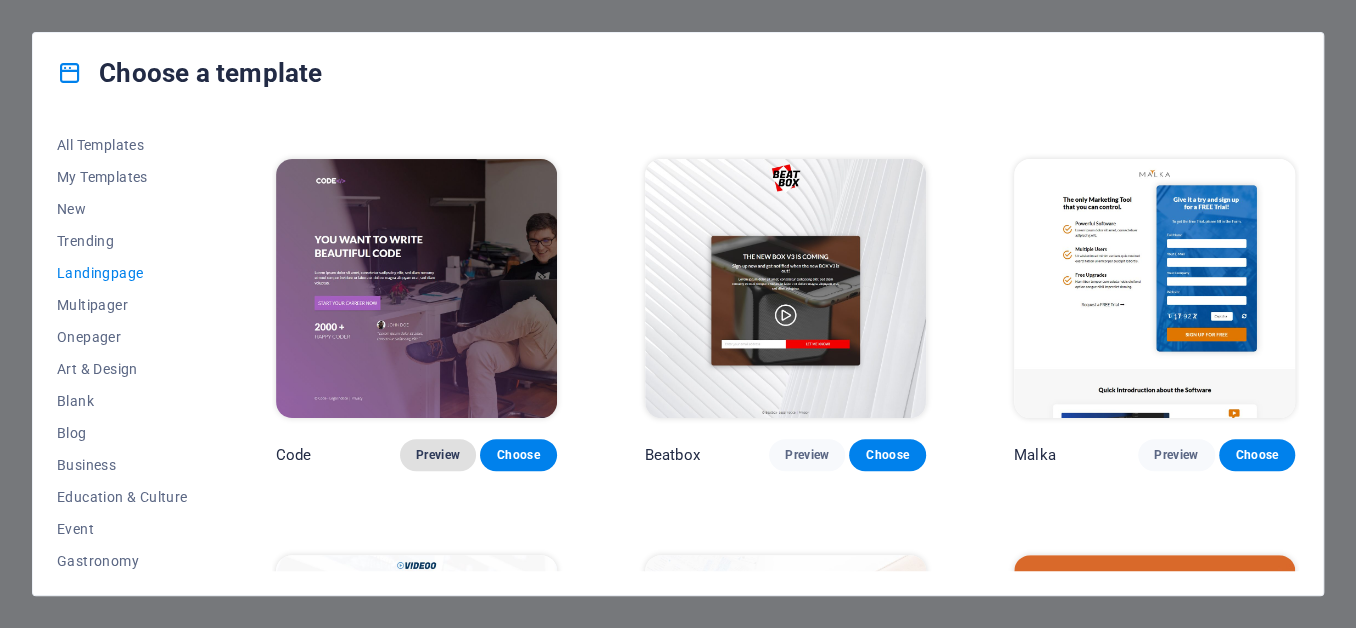 click on "Preview" at bounding box center (438, 455) 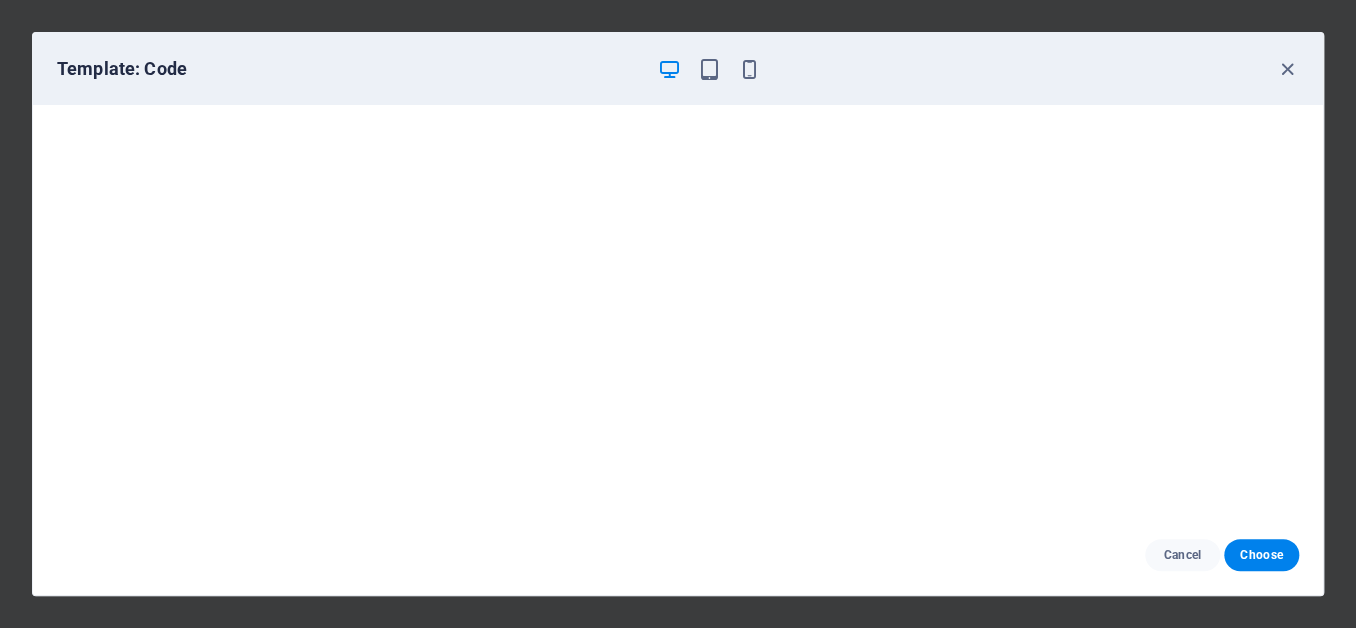 scroll, scrollTop: 5, scrollLeft: 0, axis: vertical 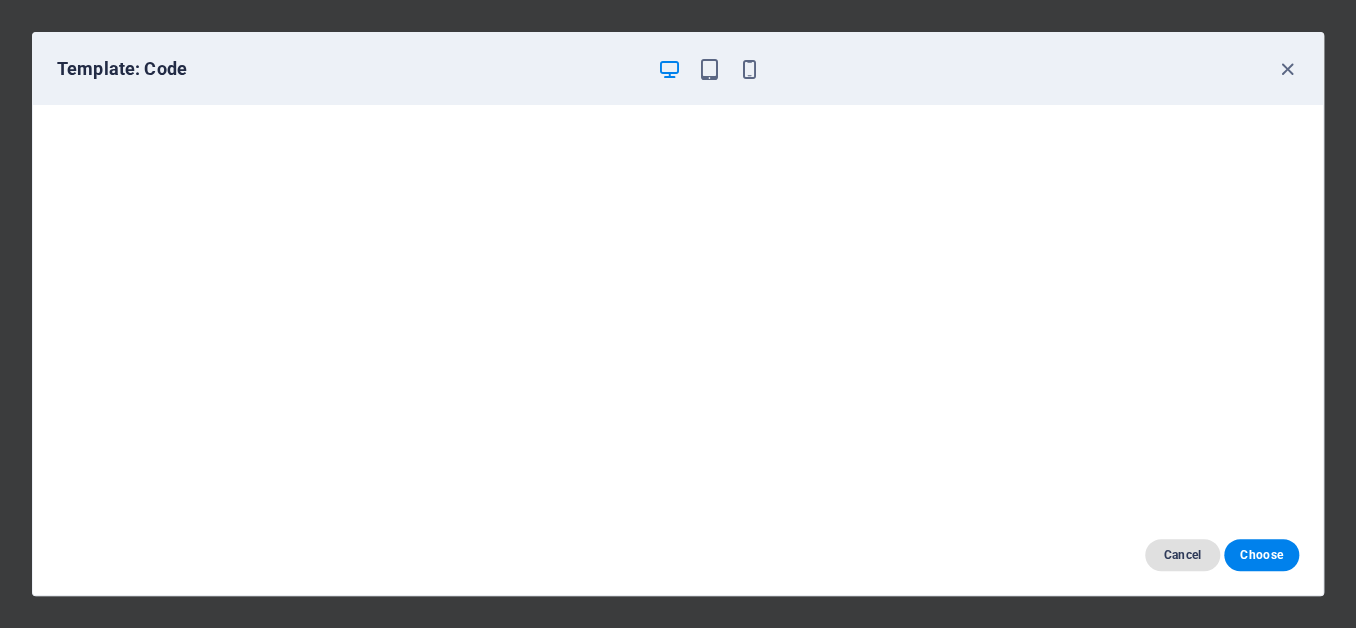 click on "Cancel" at bounding box center (1182, 555) 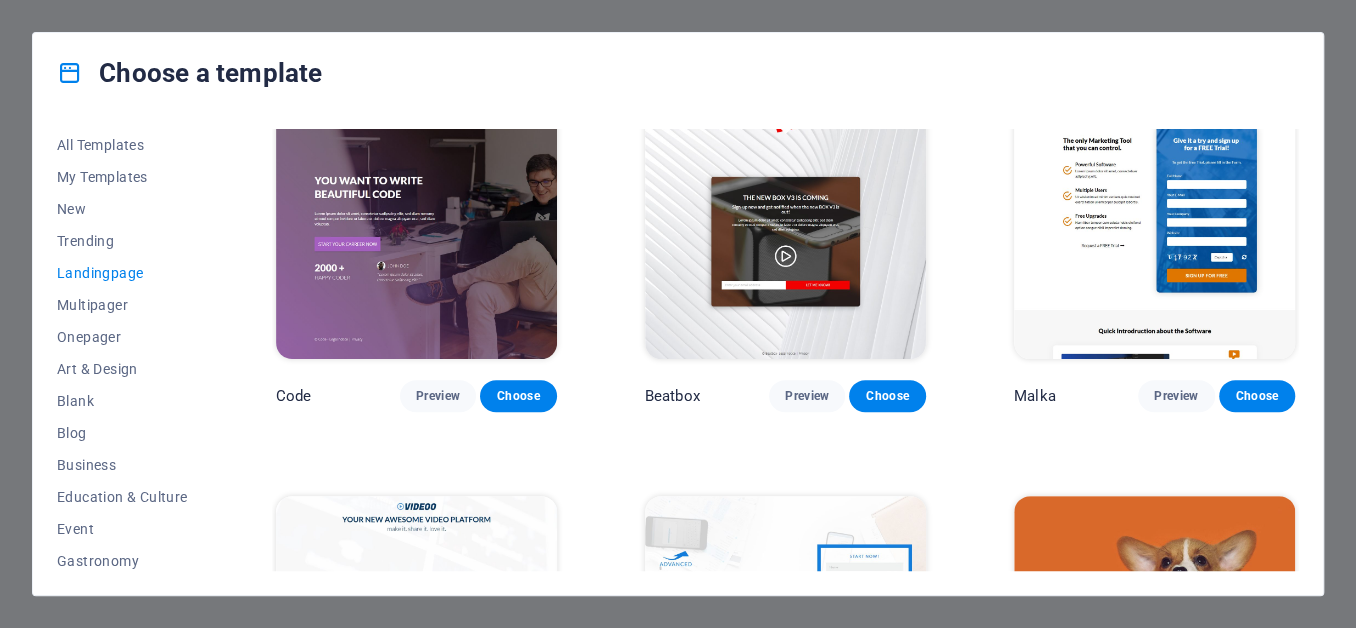 scroll, scrollTop: 429, scrollLeft: 0, axis: vertical 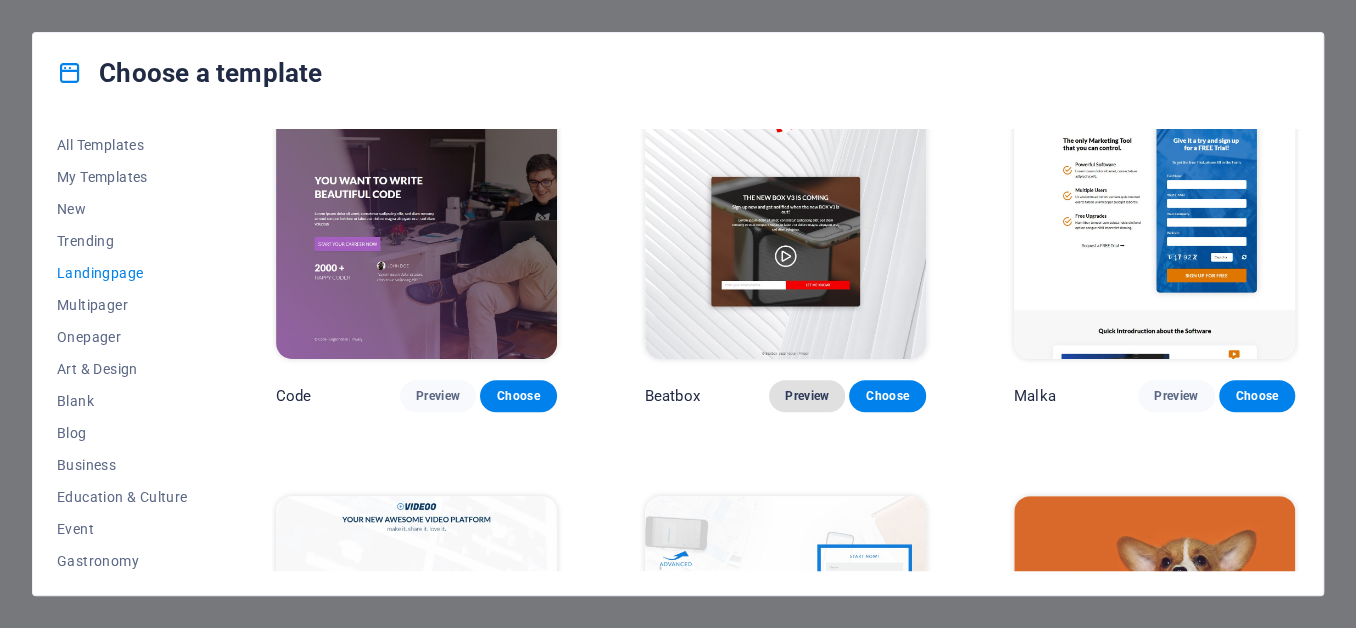 click on "Preview" at bounding box center [807, 396] 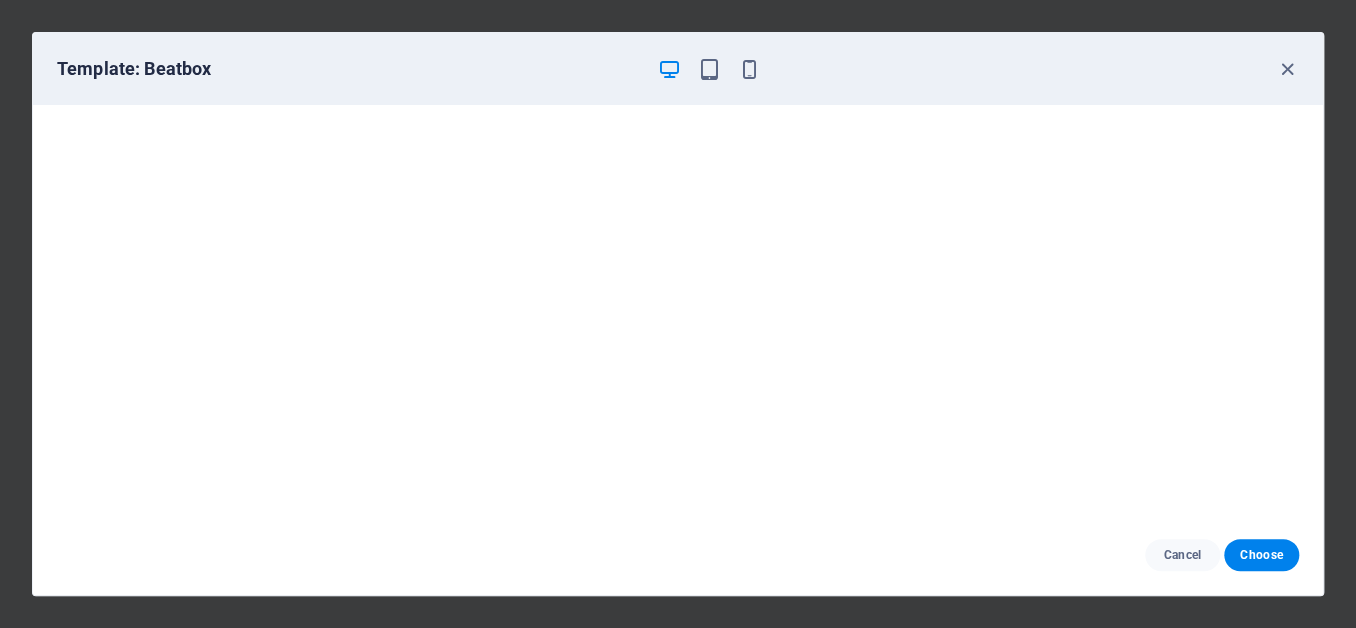 scroll, scrollTop: 5, scrollLeft: 0, axis: vertical 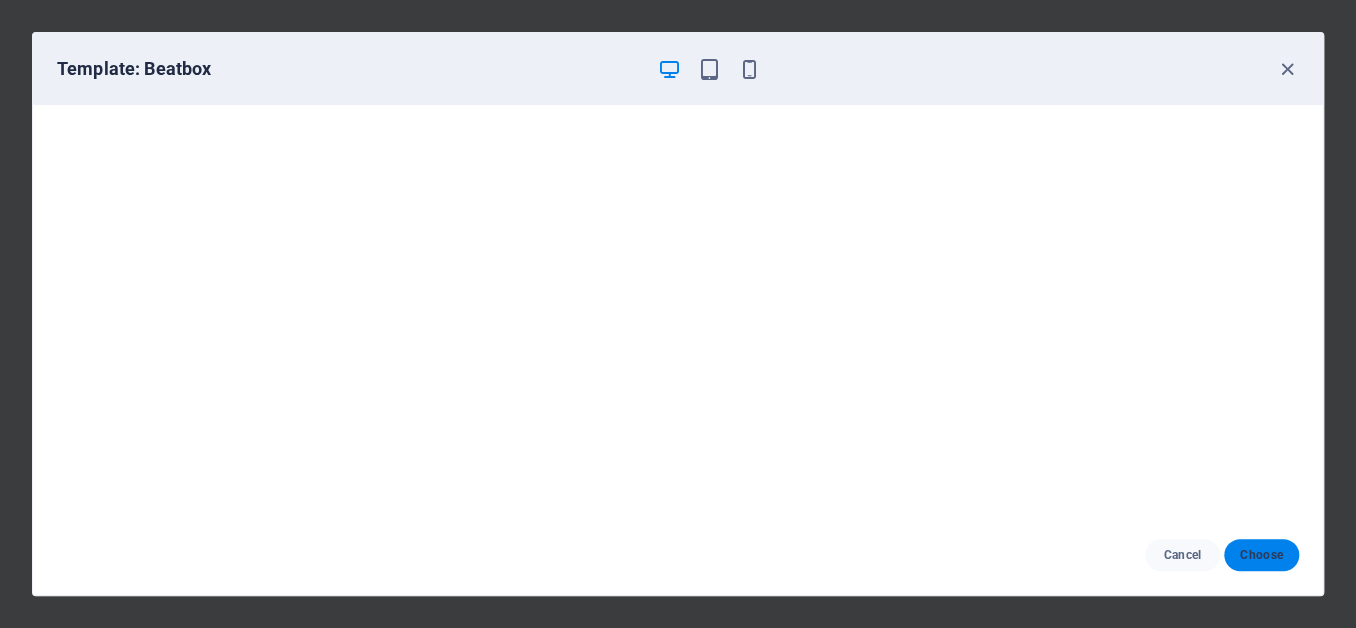 click on "Choose" at bounding box center (1261, 555) 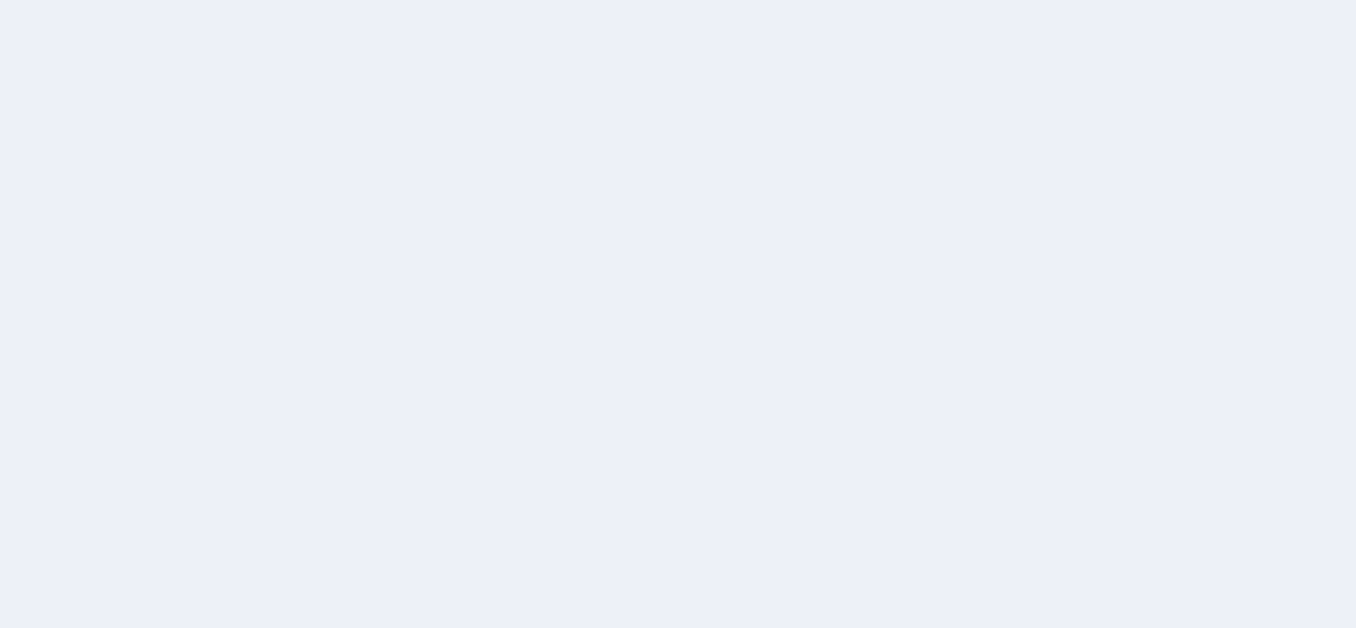 scroll, scrollTop: 0, scrollLeft: 0, axis: both 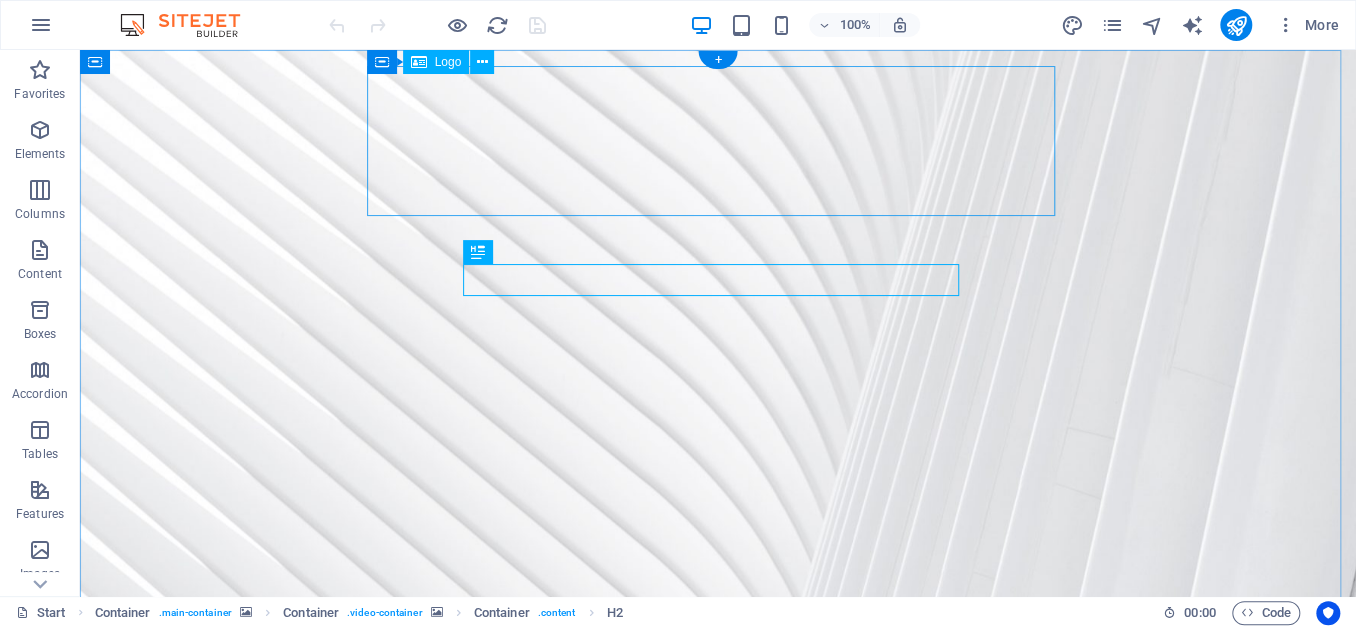 click at bounding box center (718, 922) 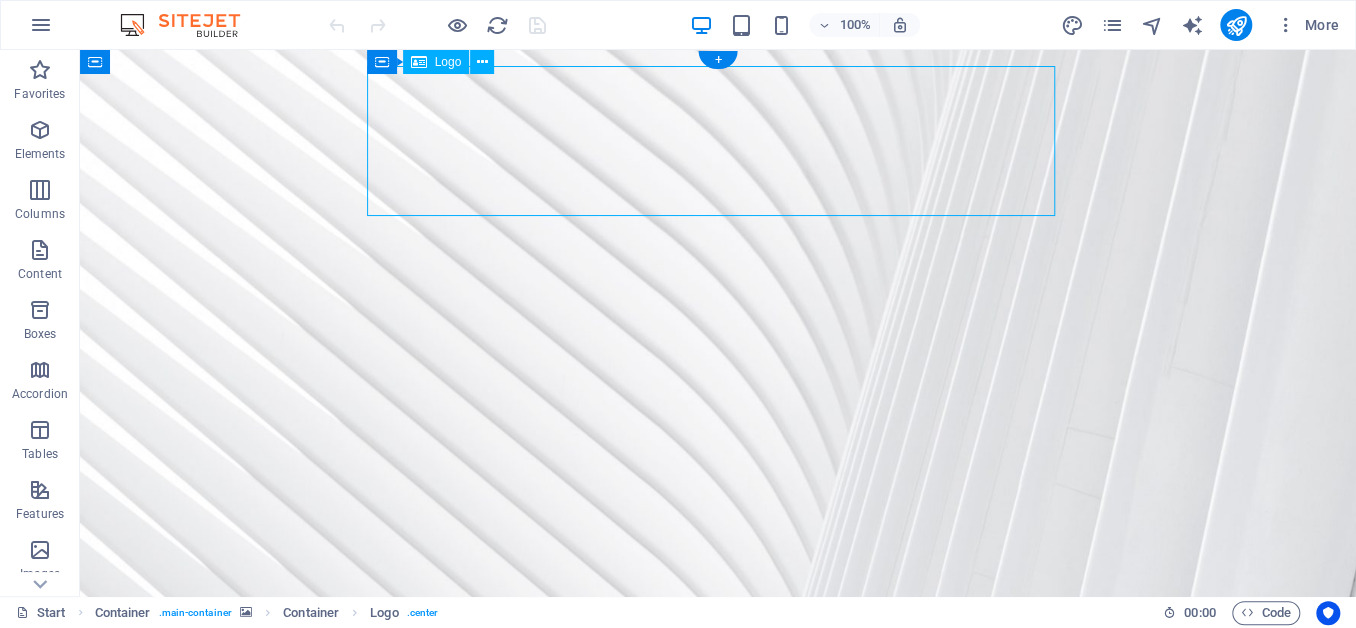click at bounding box center [718, 922] 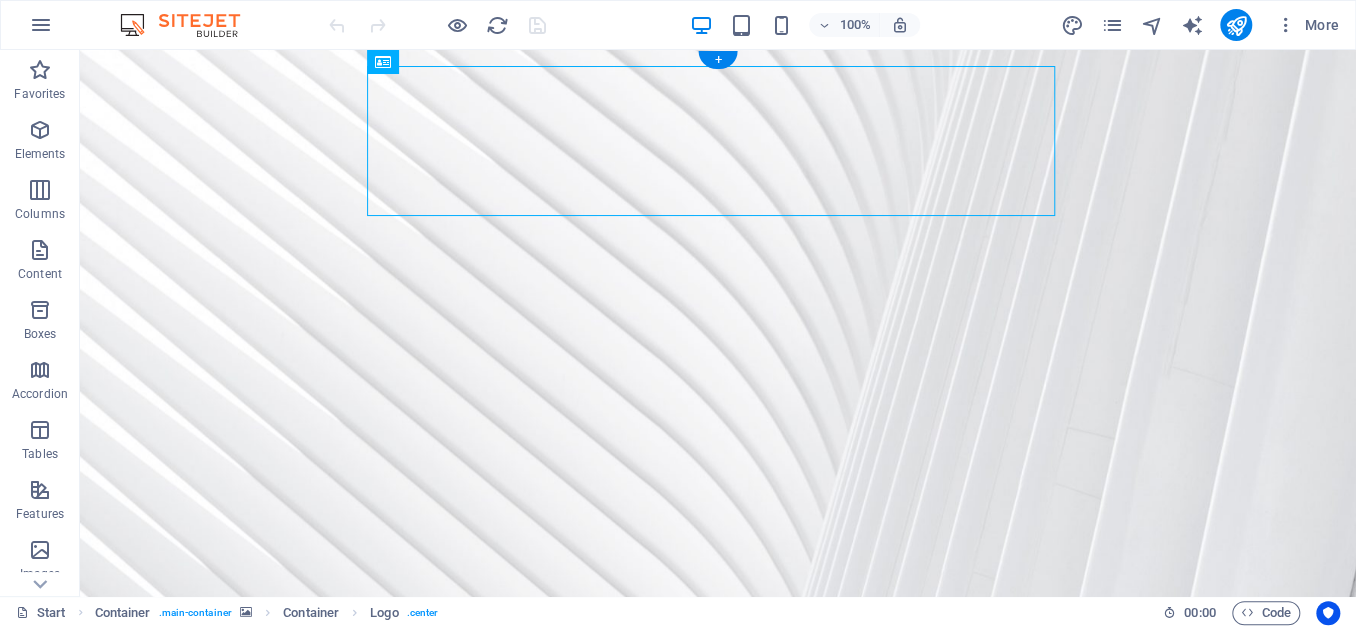 click at bounding box center [718, 440] 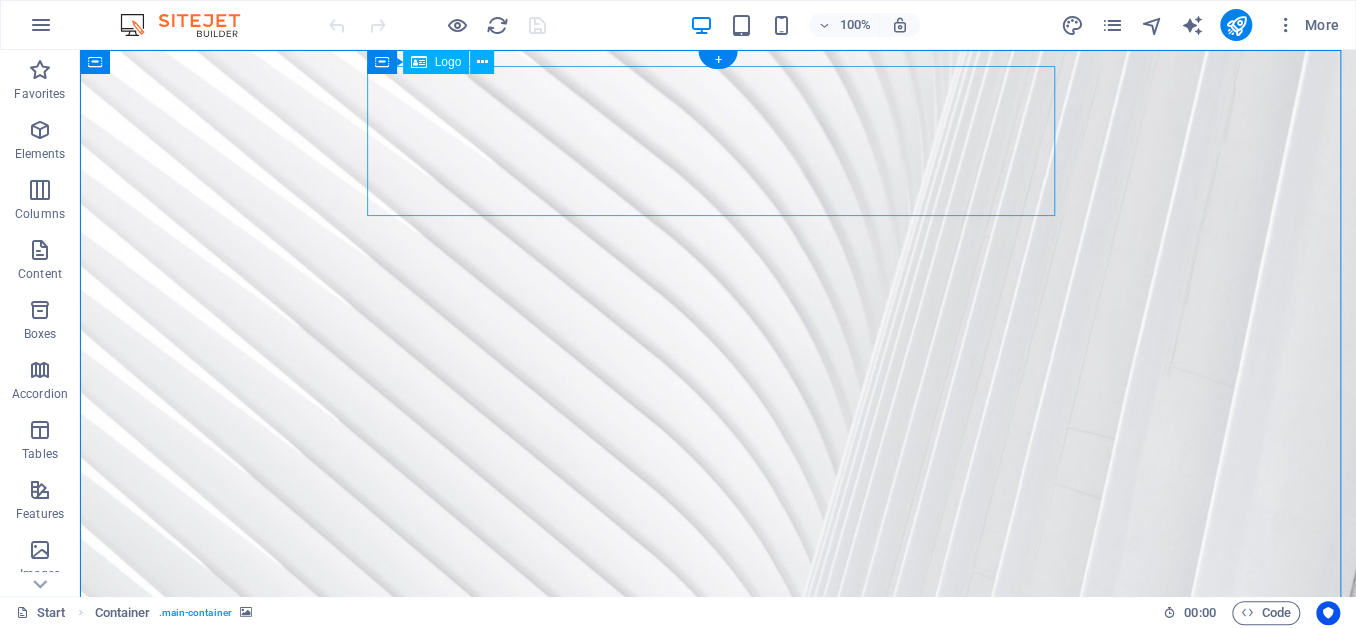 click at bounding box center [718, 922] 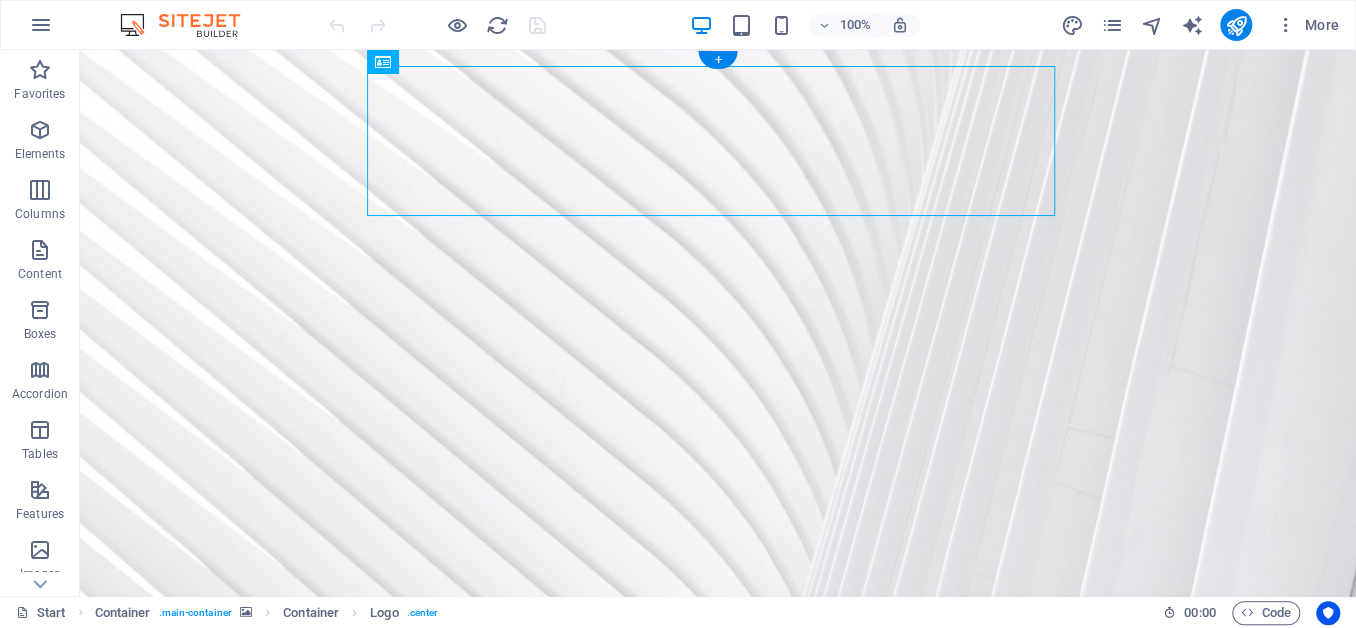 click at bounding box center [718, 1278] 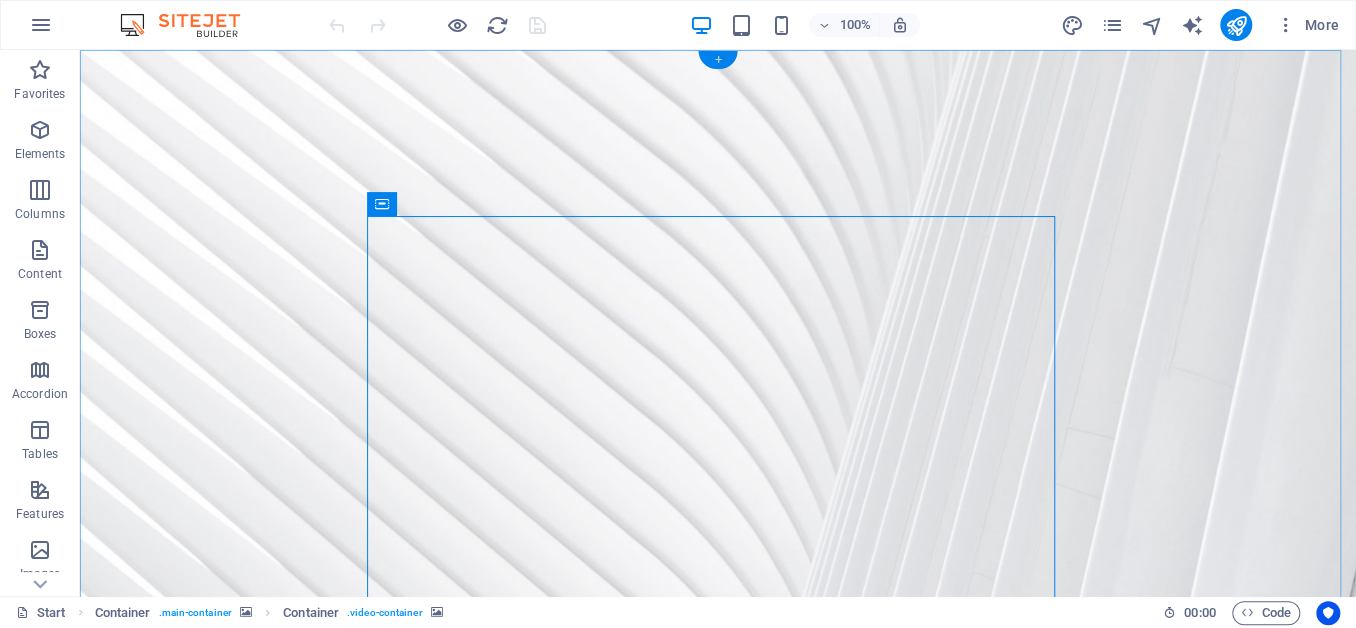 click on "+" at bounding box center [717, 60] 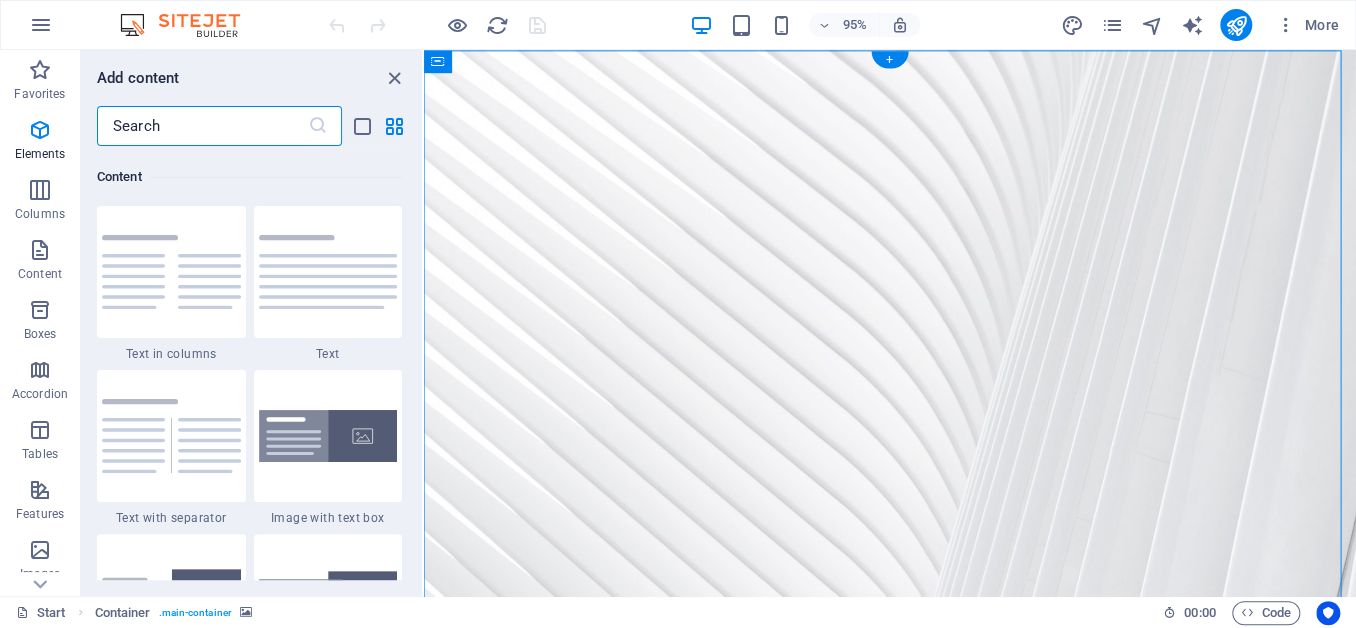 scroll, scrollTop: 3498, scrollLeft: 0, axis: vertical 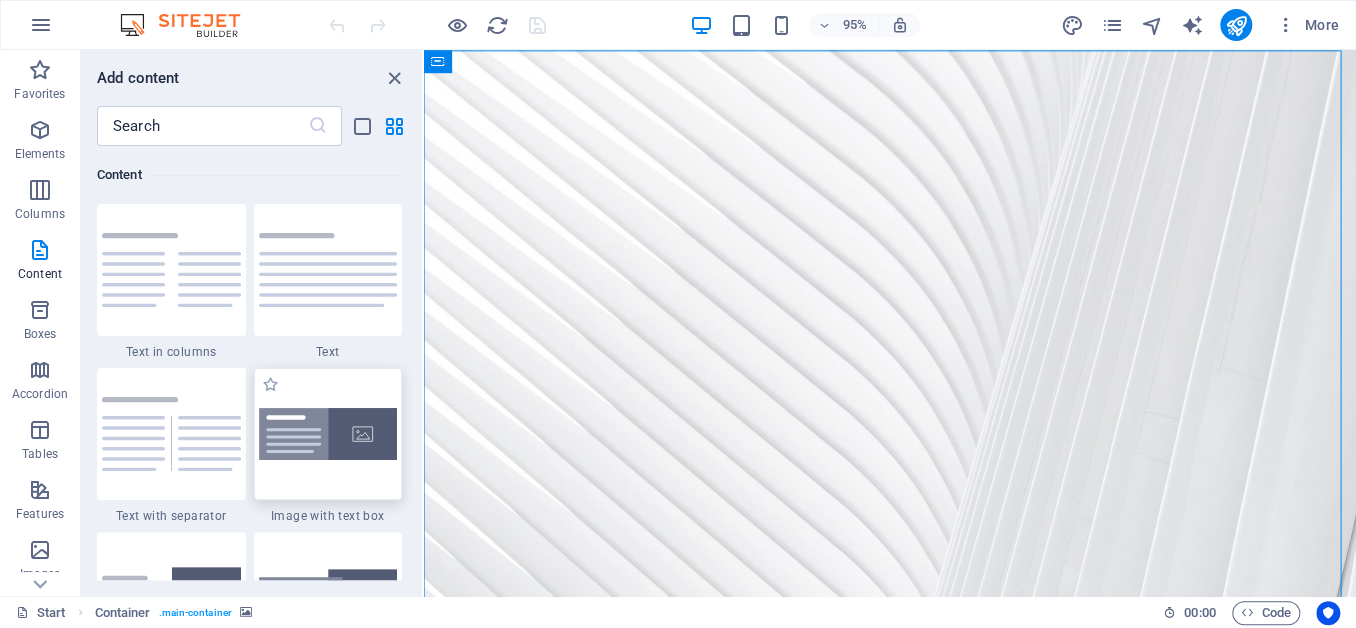 click at bounding box center (328, 434) 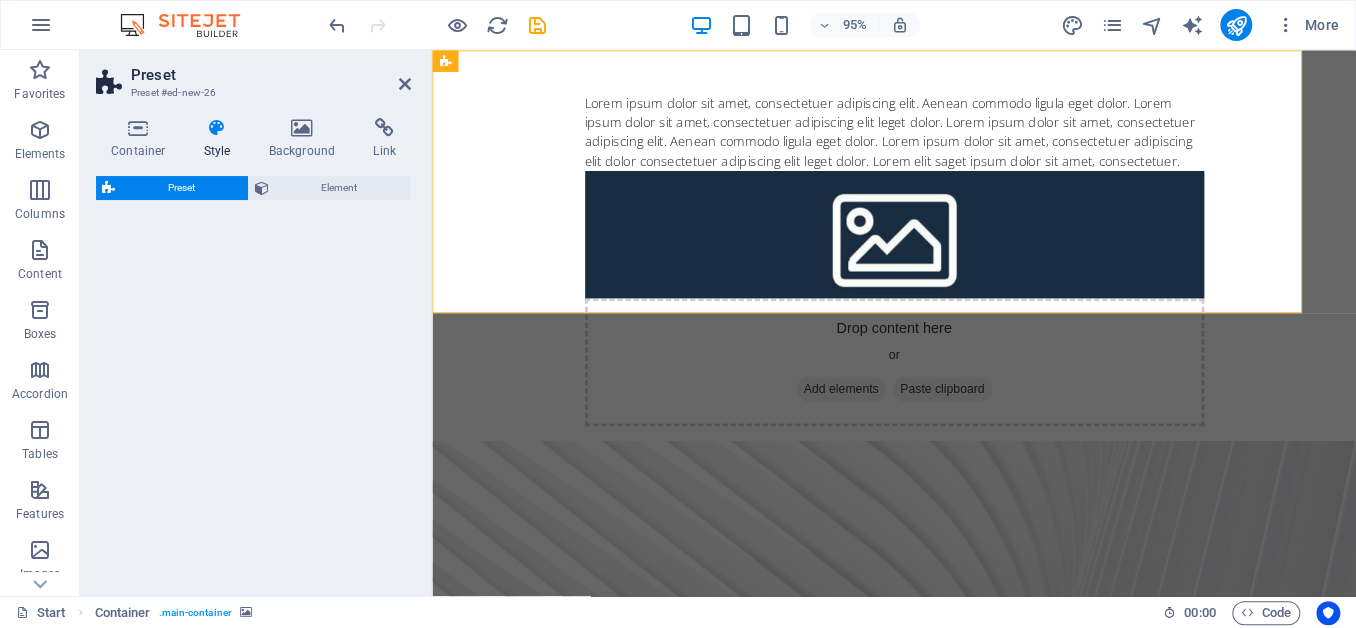 select on "rem" 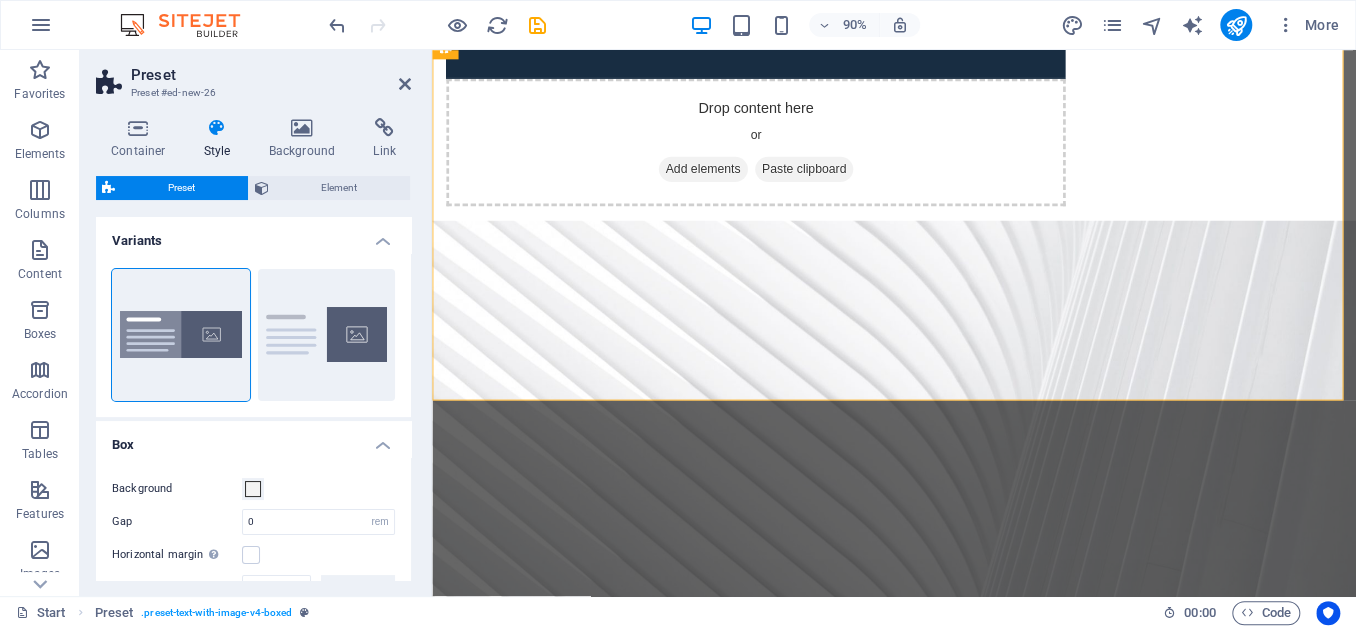 scroll, scrollTop: 0, scrollLeft: 0, axis: both 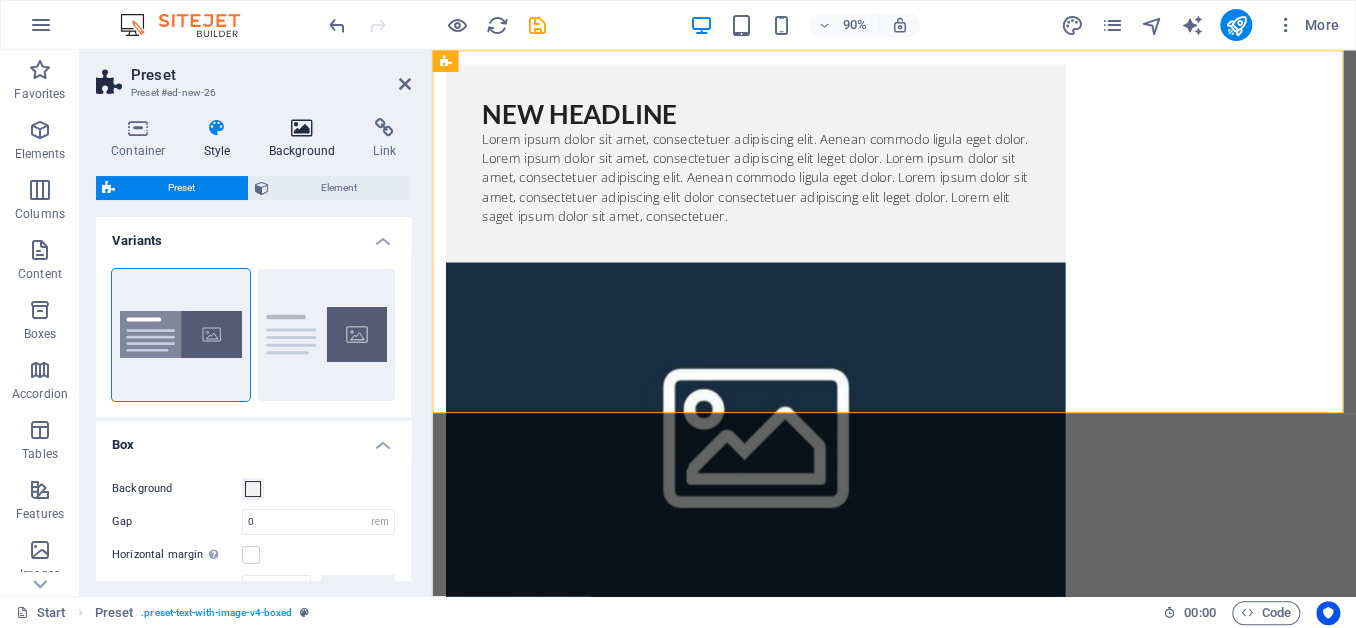 click at bounding box center [302, 128] 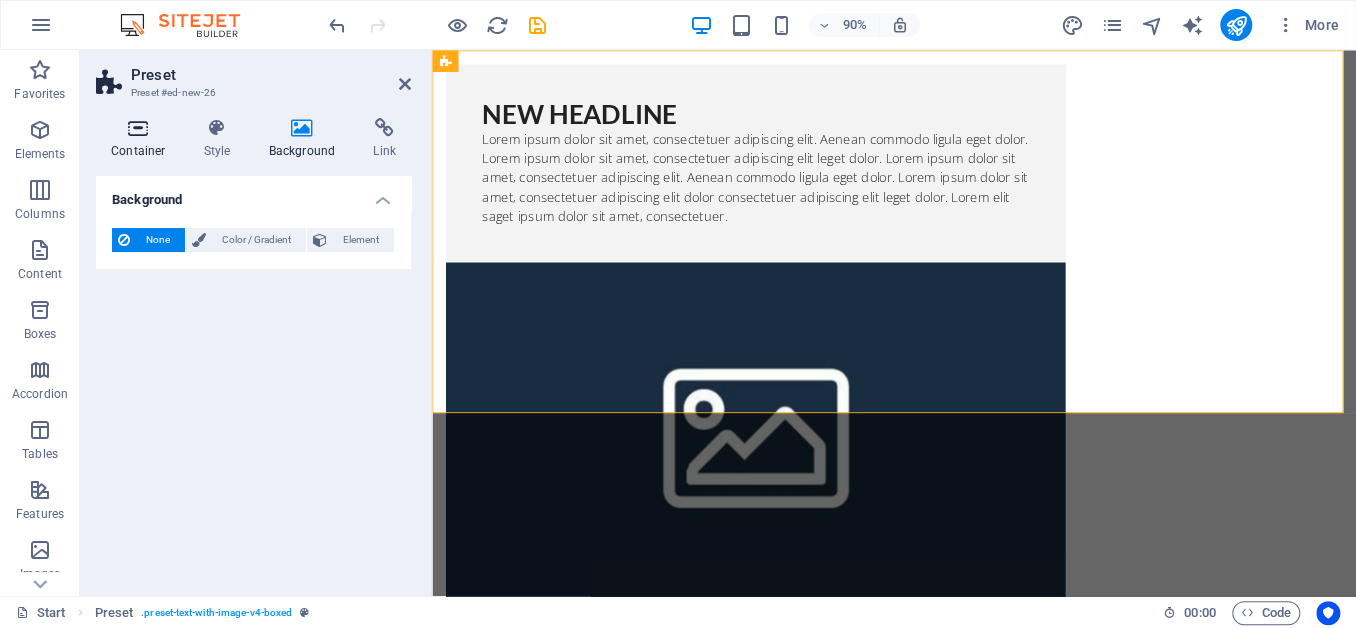 click at bounding box center [138, 128] 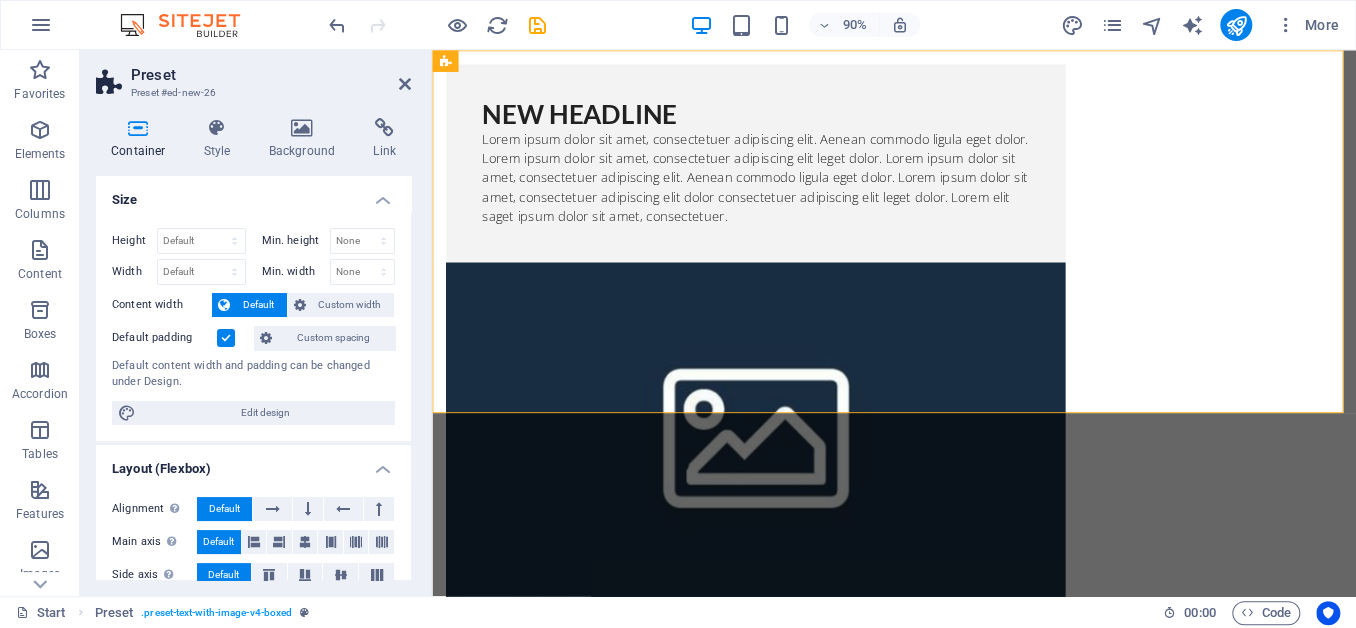click on "Preset" at bounding box center [271, 75] 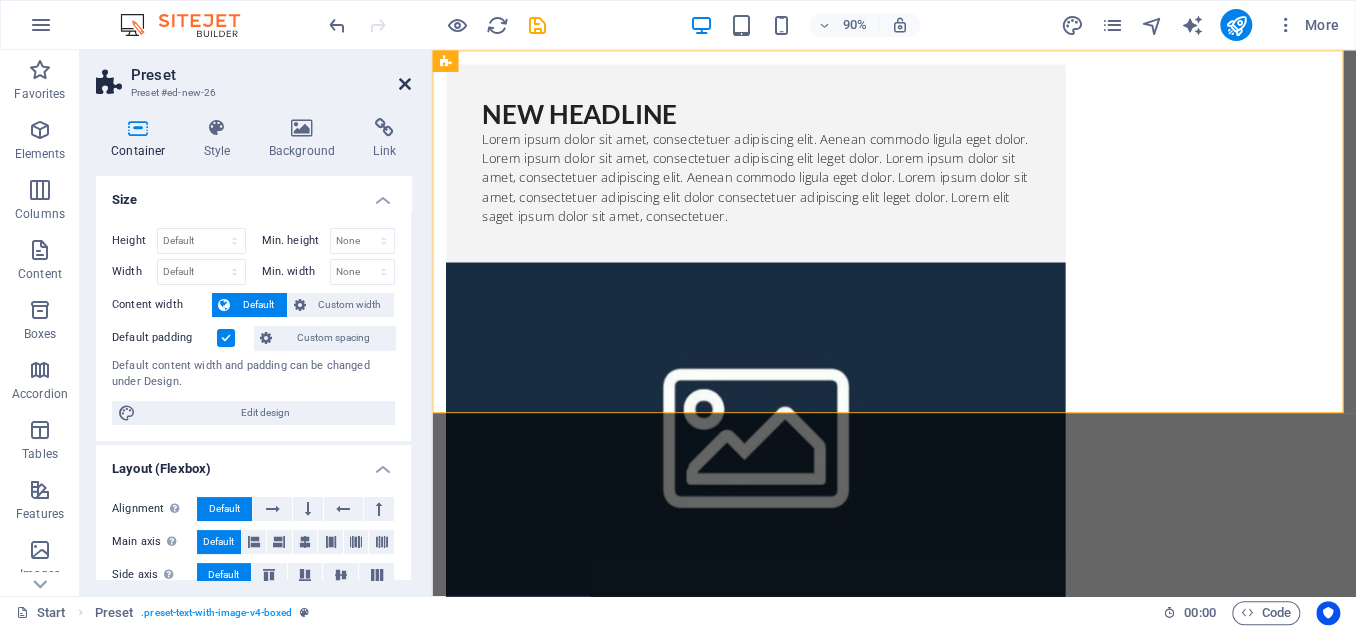 click at bounding box center [405, 84] 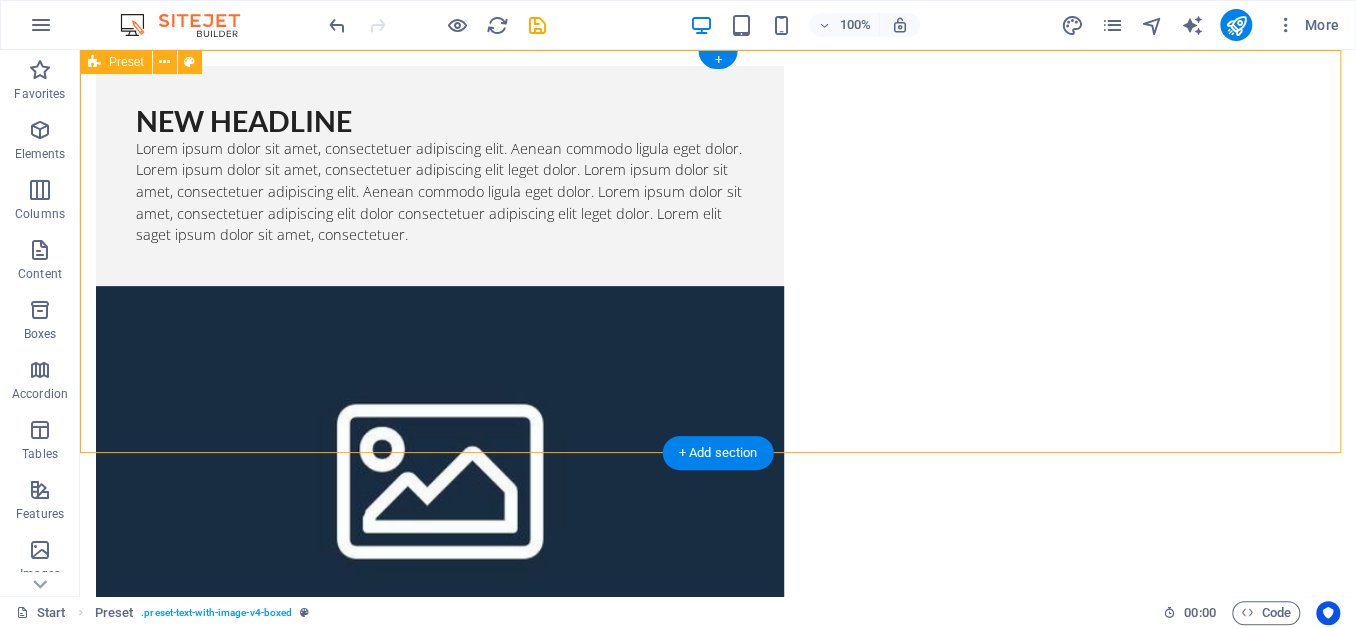 click on "New headline Lorem ipsum dolor sit amet, consectetuer adipiscing elit. Aenean commodo ligula eget dolor. Lorem ipsum dolor sit amet, consectetuer adipiscing elit leget dolor. Lorem ipsum dolor sit amet, consectetuer adipiscing elit. Aenean commodo ligula eget dolor. Lorem ipsum dolor sit amet, consectetuer adipiscing elit dolor consectetuer adipiscing elit leget dolor. Lorem elit saget ipsum dolor sit amet, consectetuer. Drop content here or  Add elements  Paste clipboard" at bounding box center [718, 432] 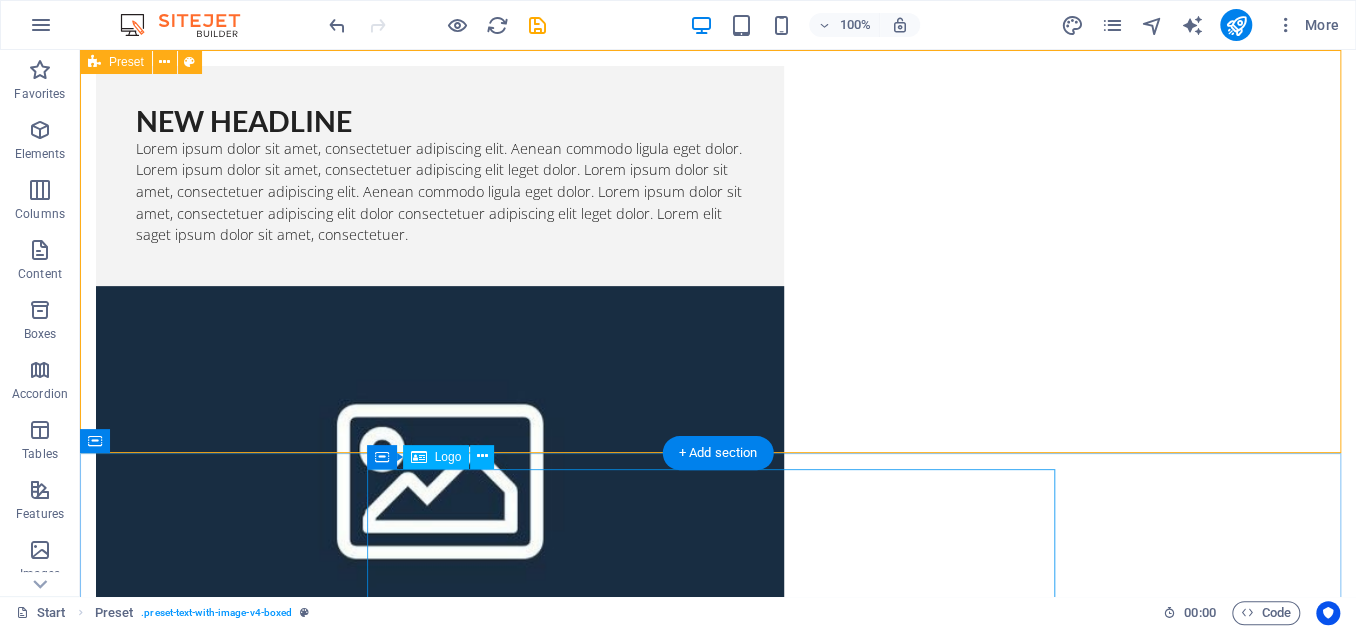 click at bounding box center (718, 1687) 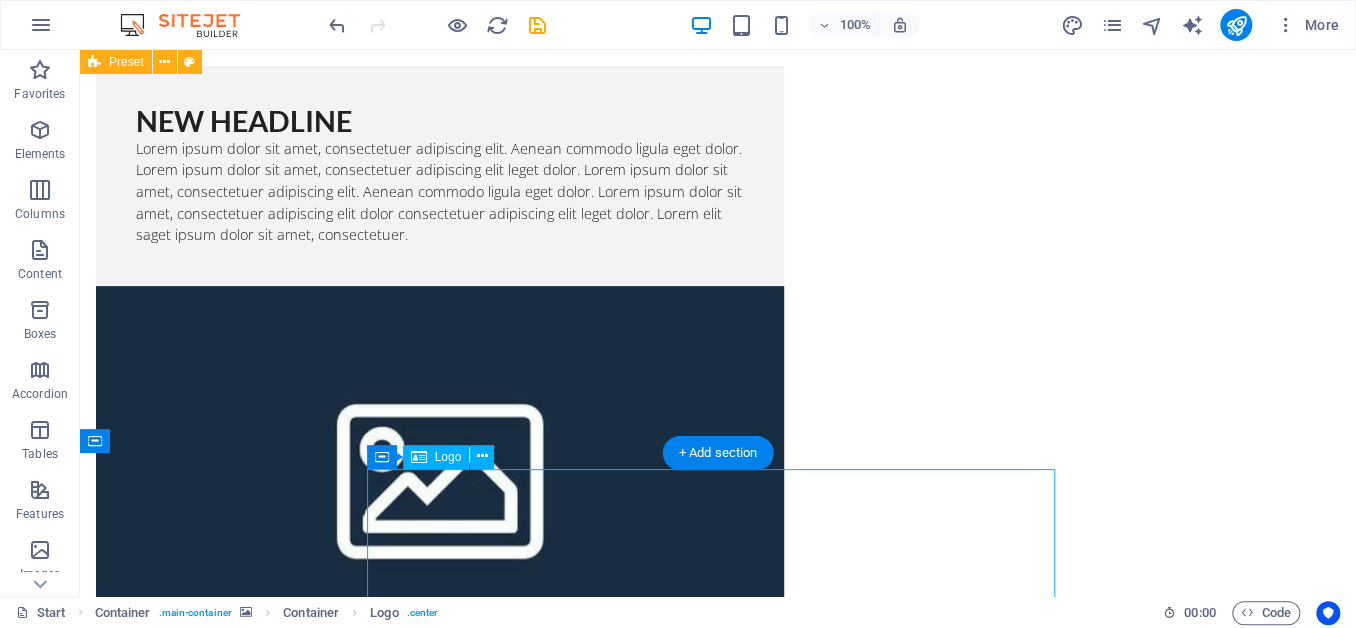 click at bounding box center (718, 1687) 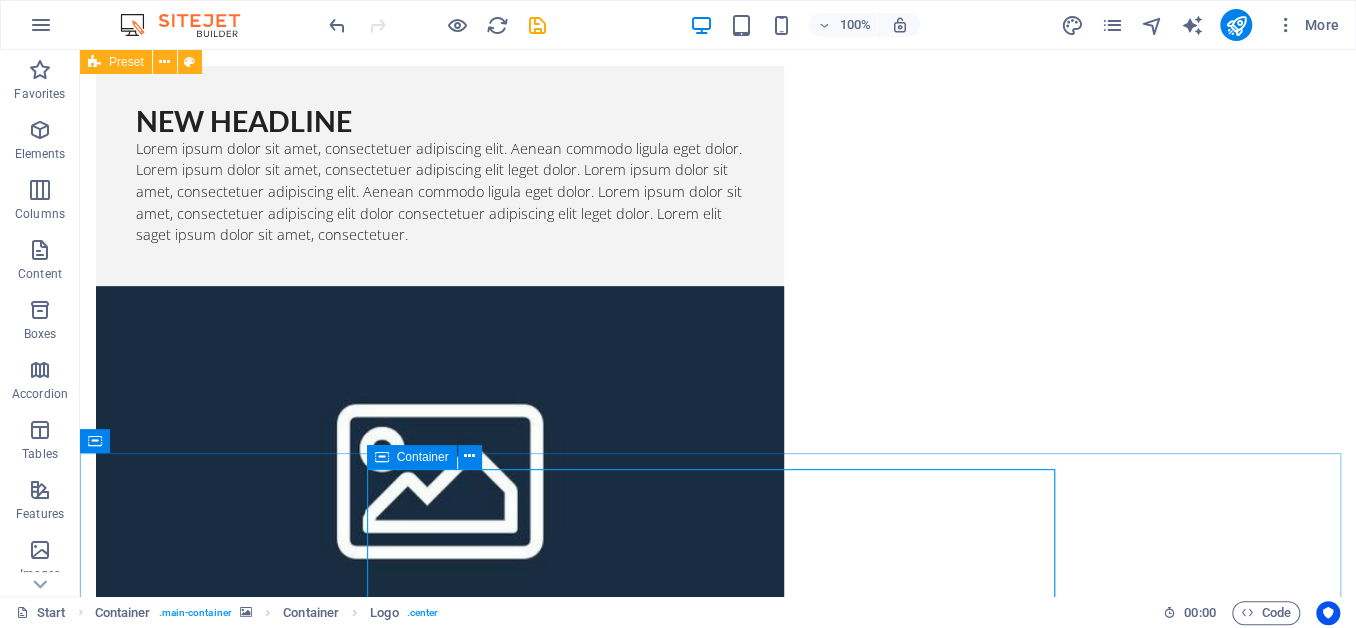 click at bounding box center (382, 457) 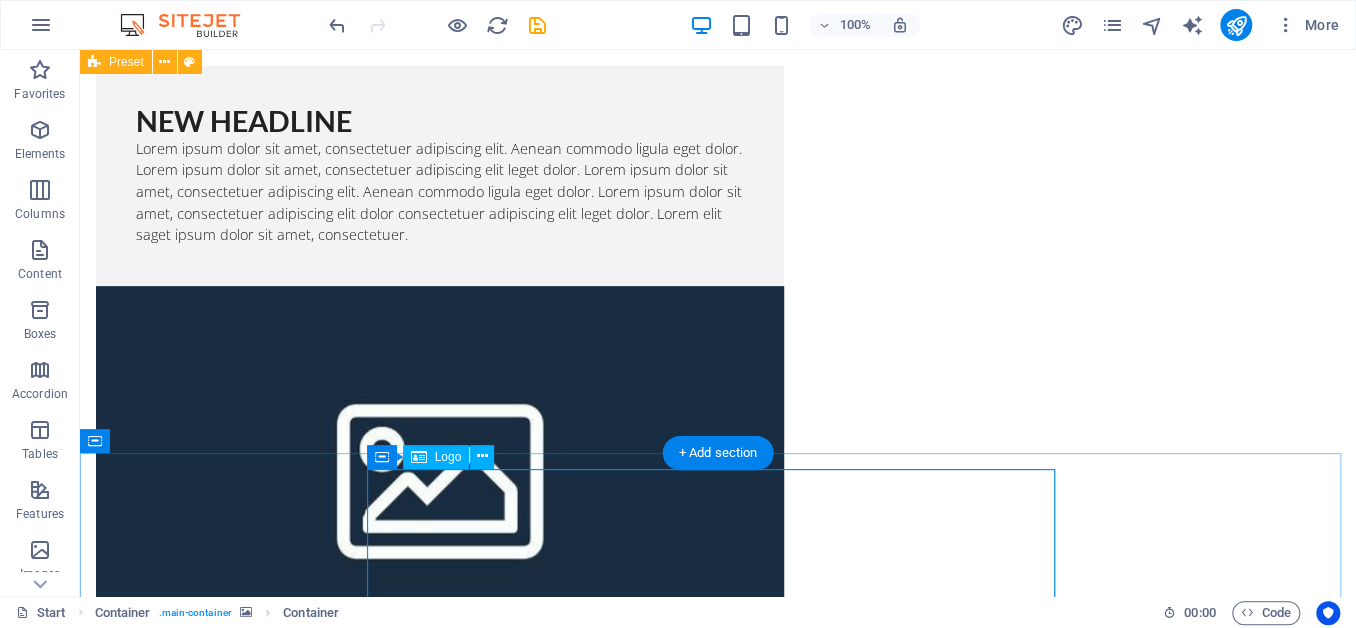 click at bounding box center (718, 1687) 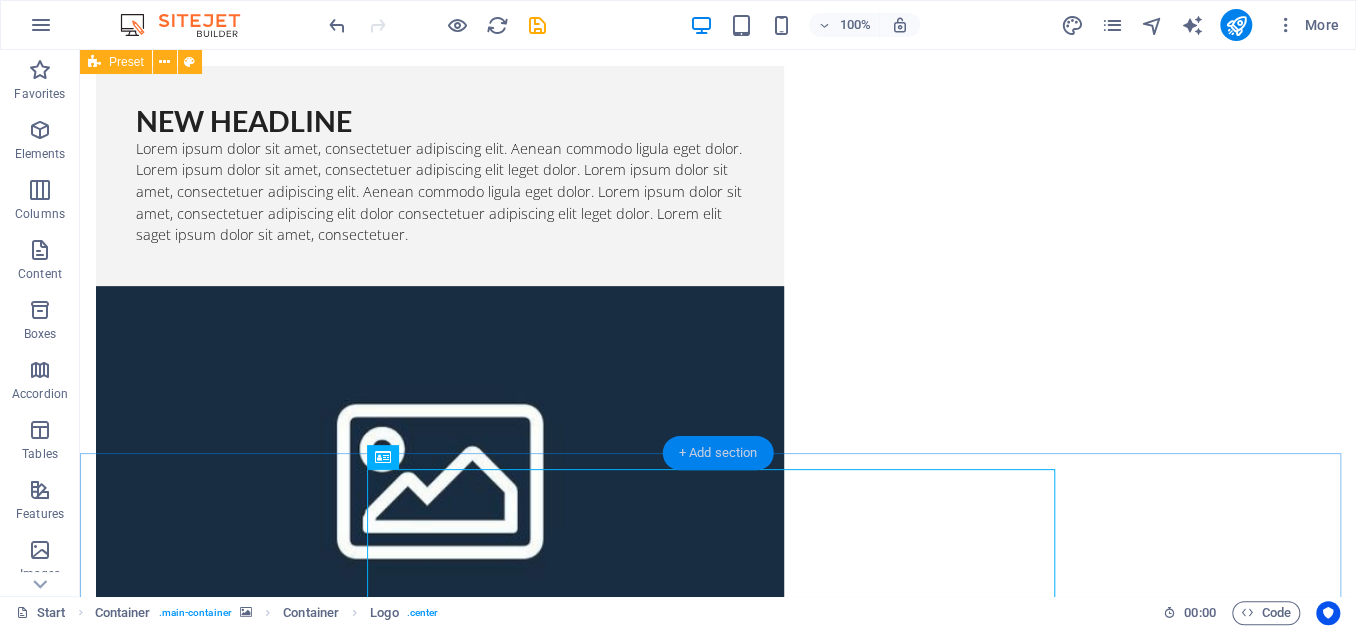 click on "+ Add section" at bounding box center (718, 453) 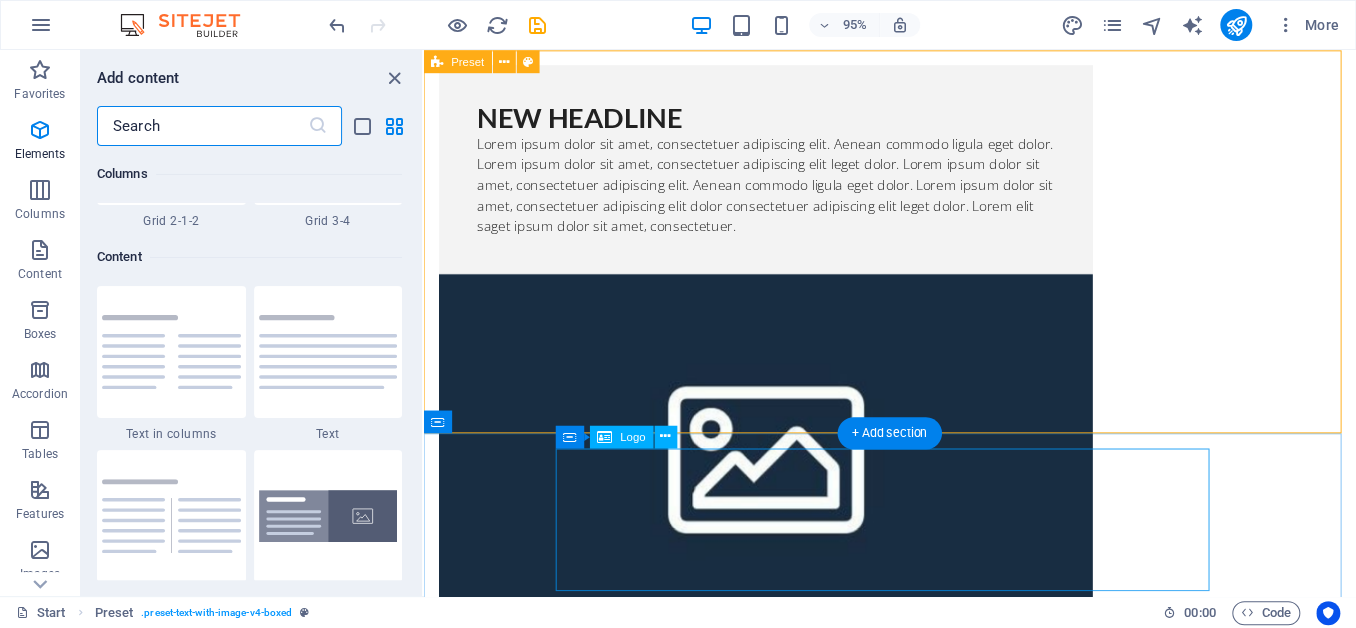 scroll, scrollTop: 3498, scrollLeft: 0, axis: vertical 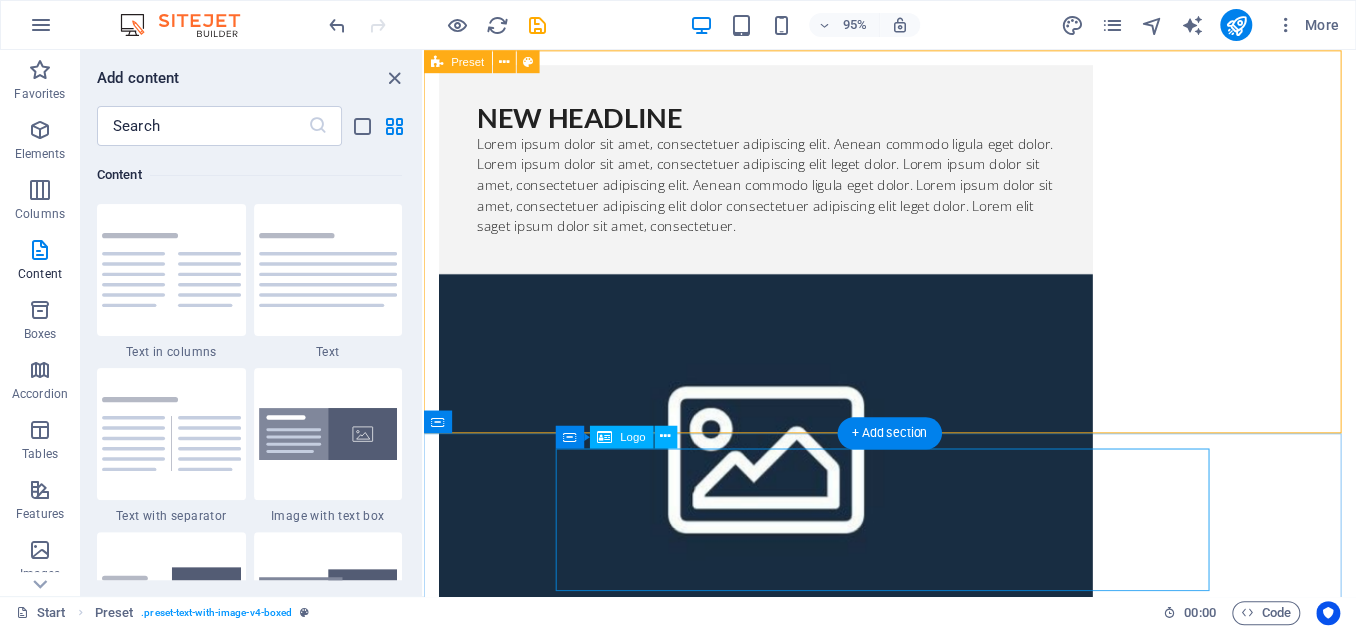 click at bounding box center [915, 1687] 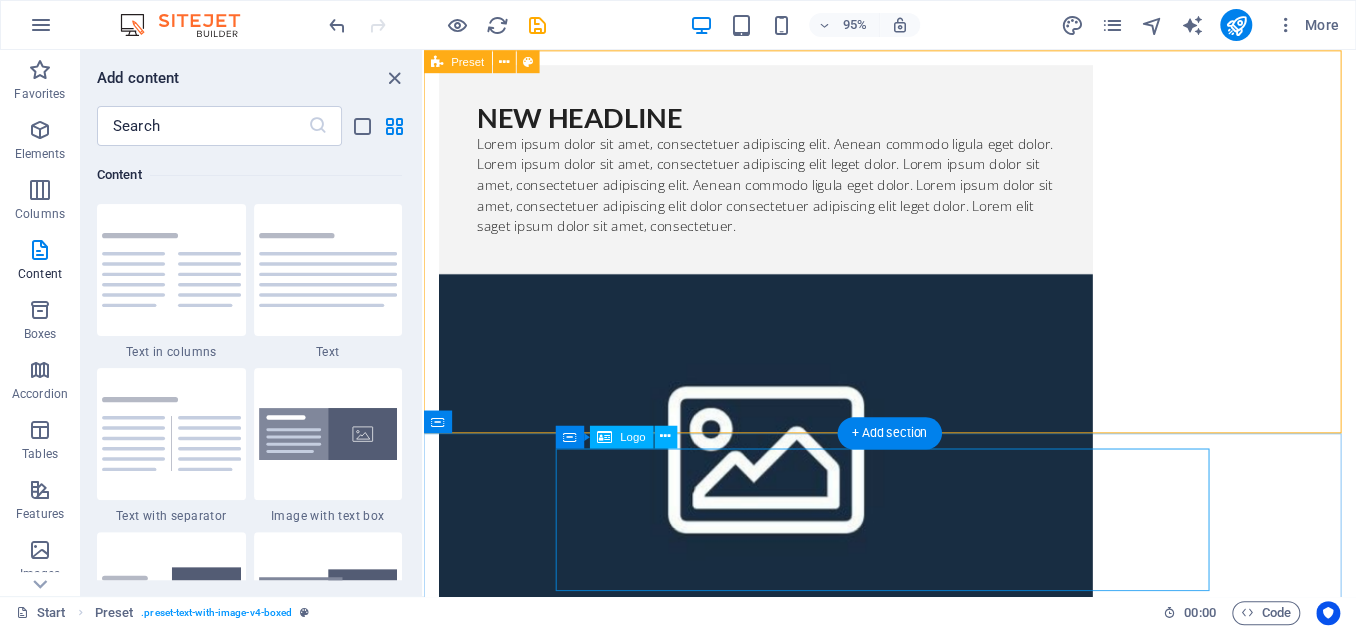 click at bounding box center [915, 1687] 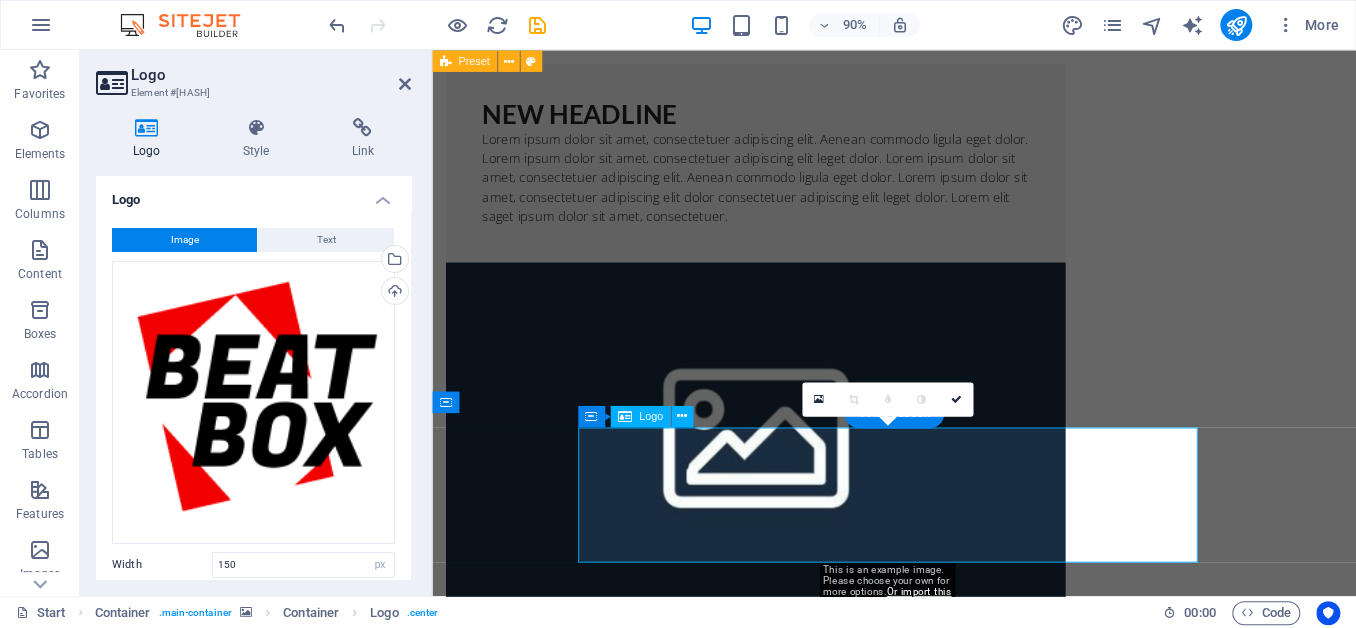 click at bounding box center (946, 1687) 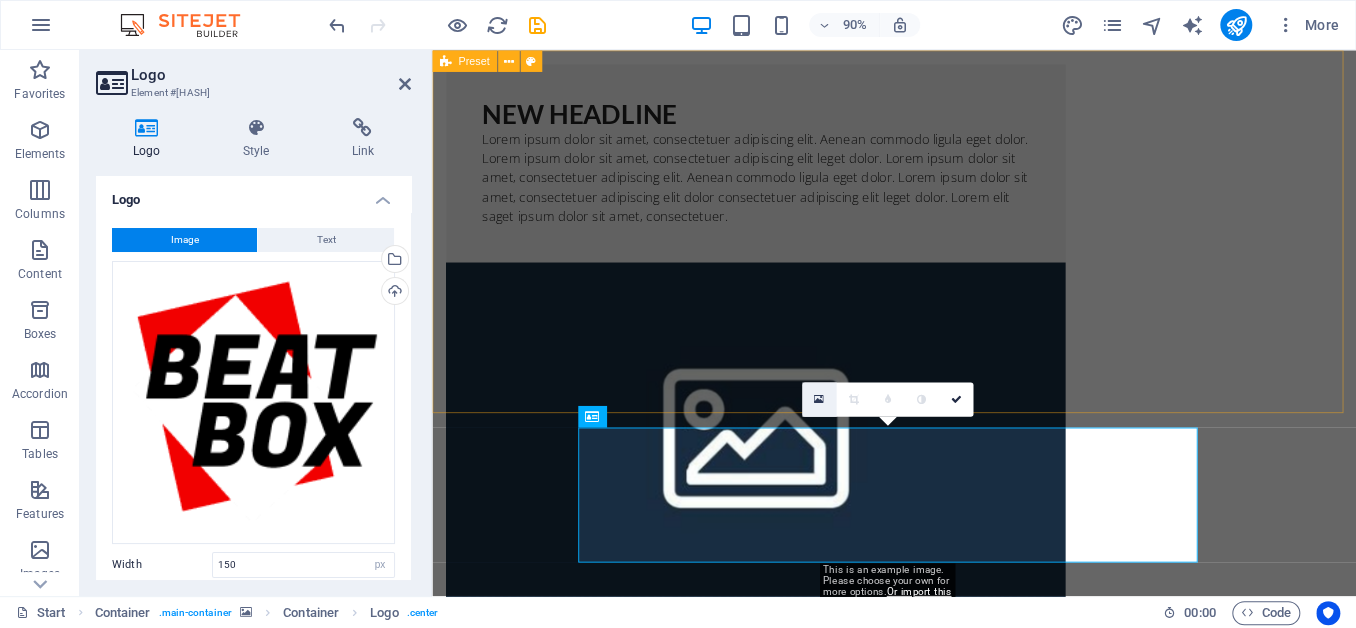 click at bounding box center (819, 399) 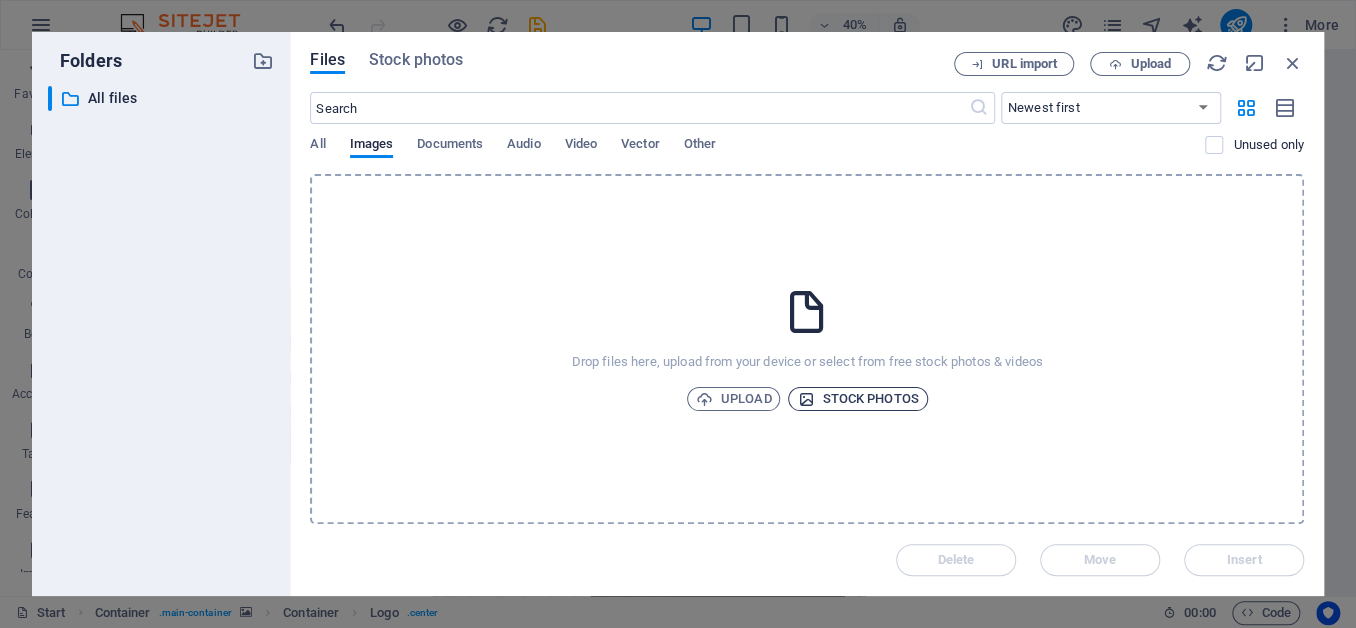 click on "Stock photos" at bounding box center (857, 399) 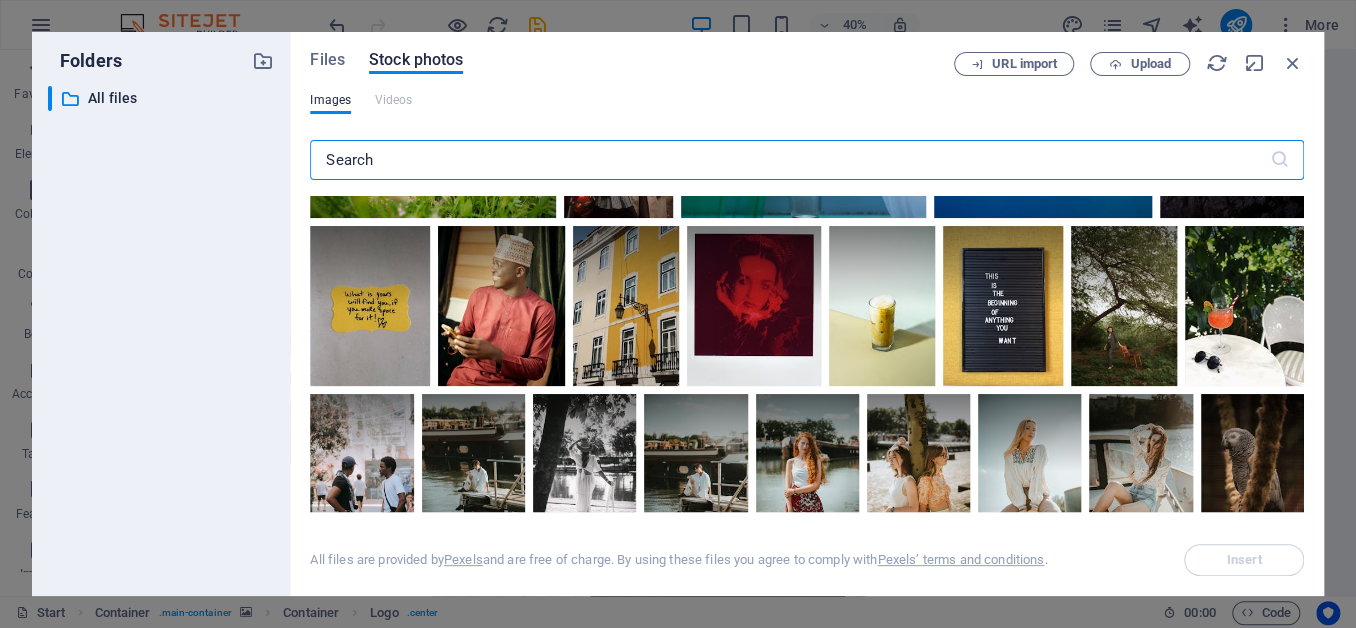 scroll, scrollTop: 5098, scrollLeft: 0, axis: vertical 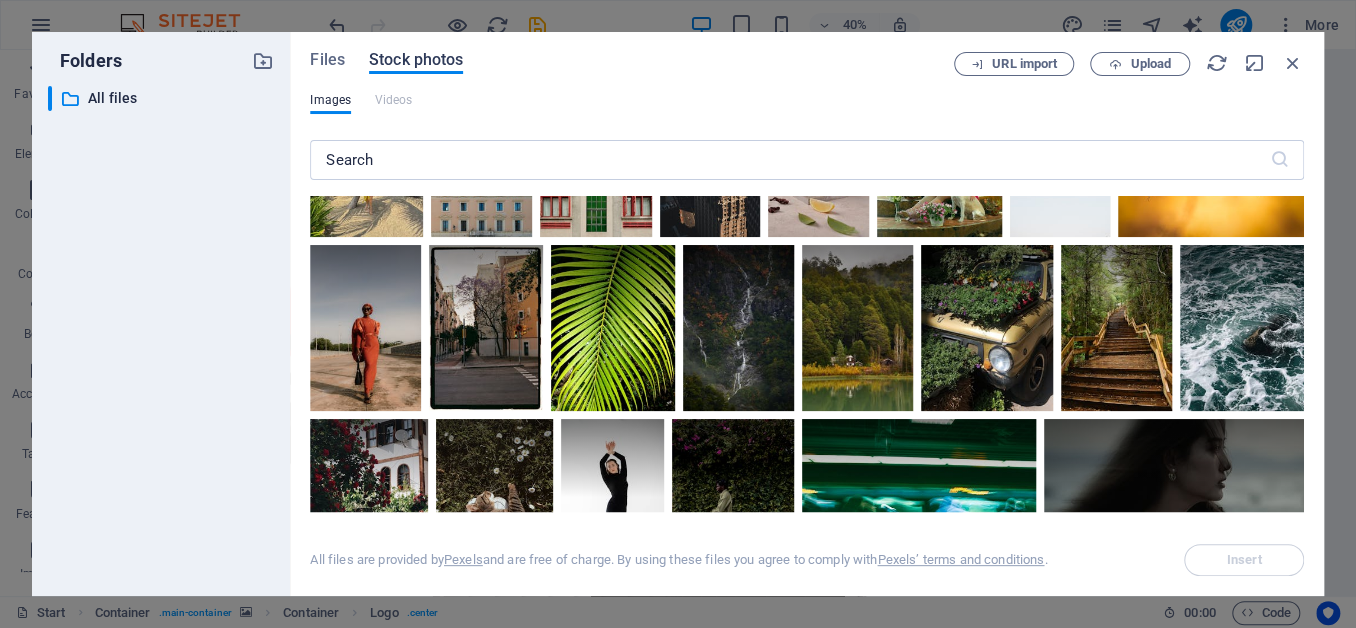 click on "Files Stock photos URL import Upload Images Videos ​ Exceeded number of results. Please narrow your search. All files are provided by  Pexels  and are free of charge. By using these files you agree to comply with  Pexels’ terms and conditions . Insert" at bounding box center [807, 314] 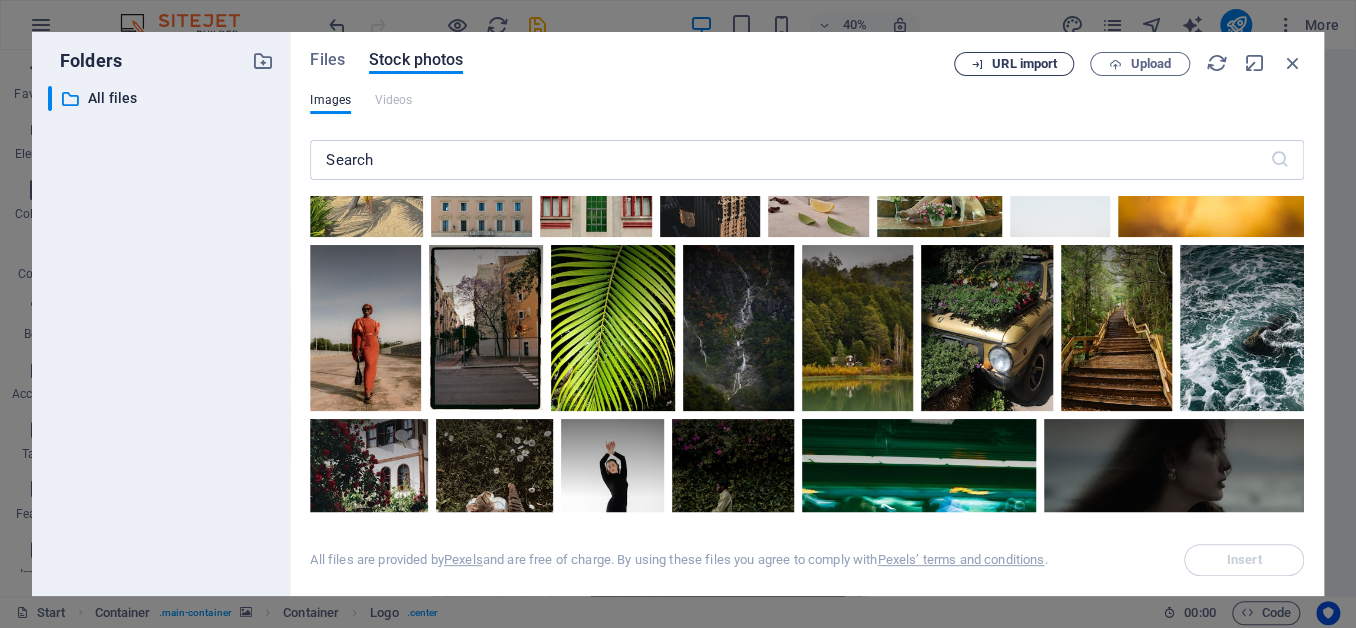 click on "URL import" at bounding box center (1024, 64) 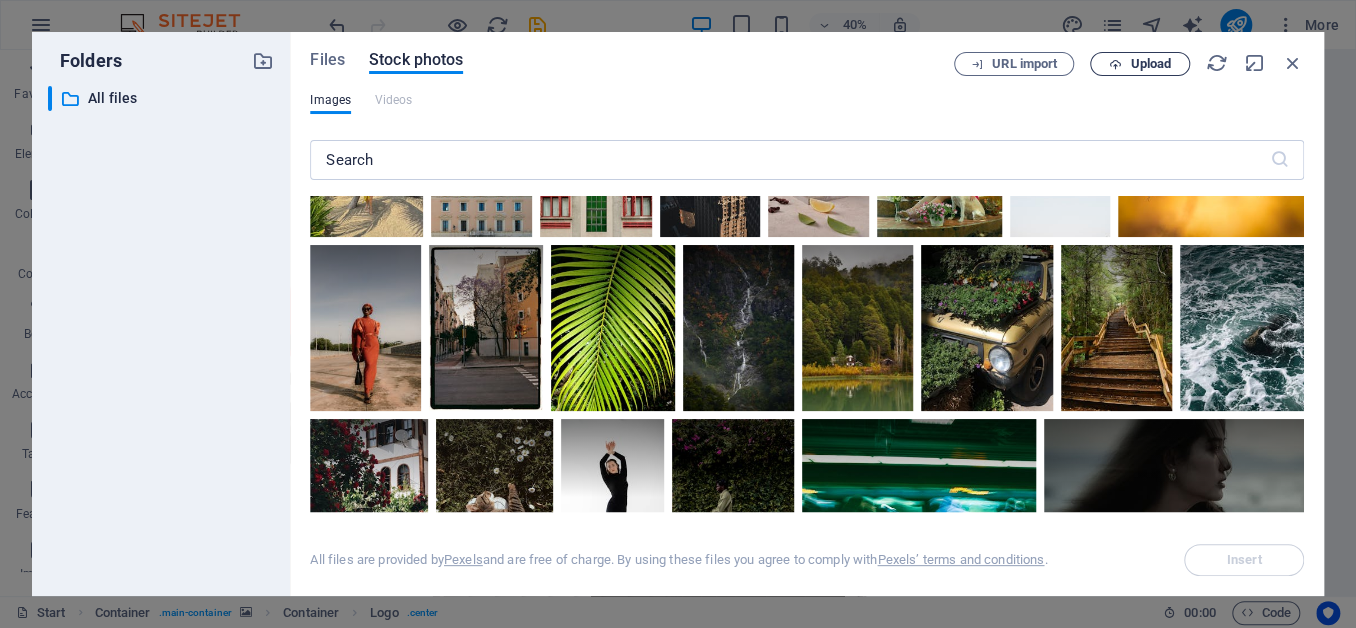 click on "Upload" at bounding box center [1150, 64] 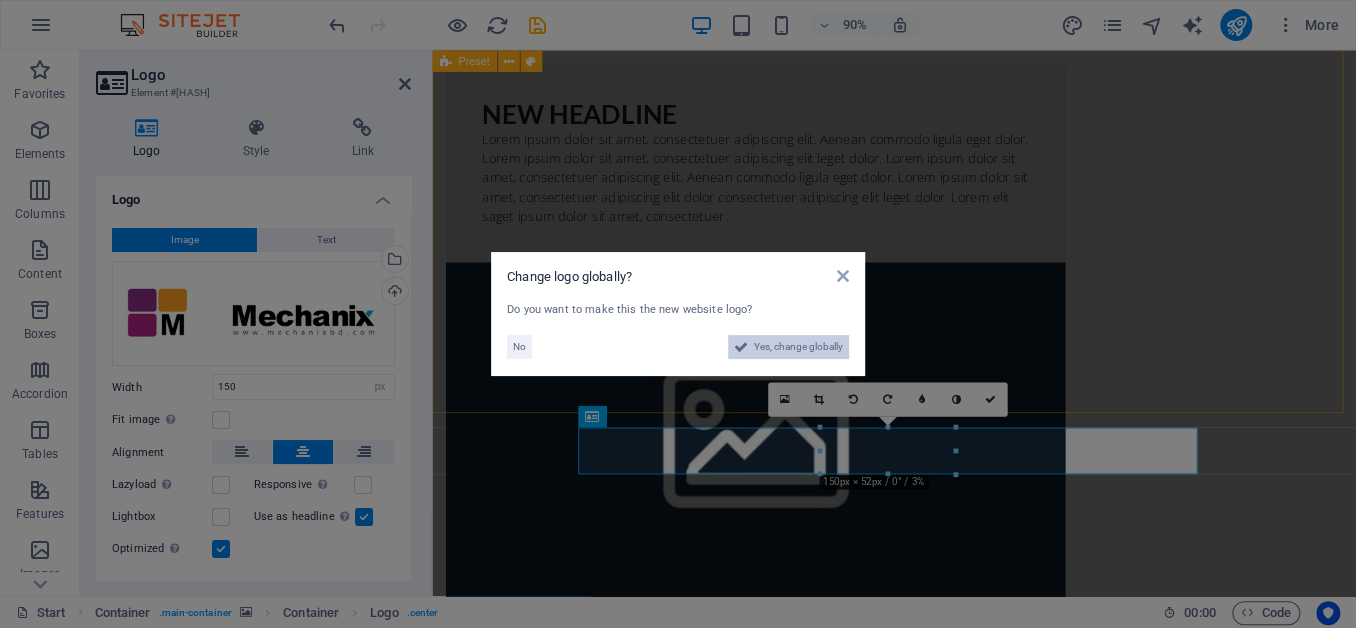 click on "Yes, change globally" at bounding box center [798, 347] 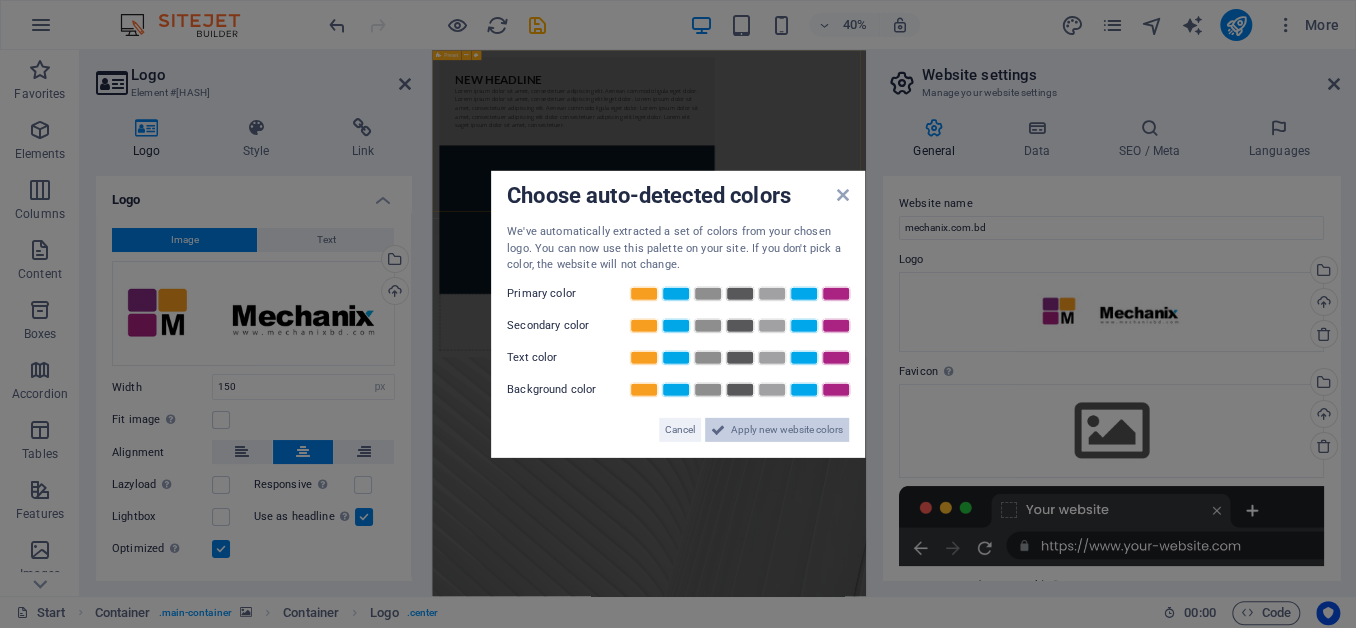 click on "Apply new website colors" at bounding box center (787, 429) 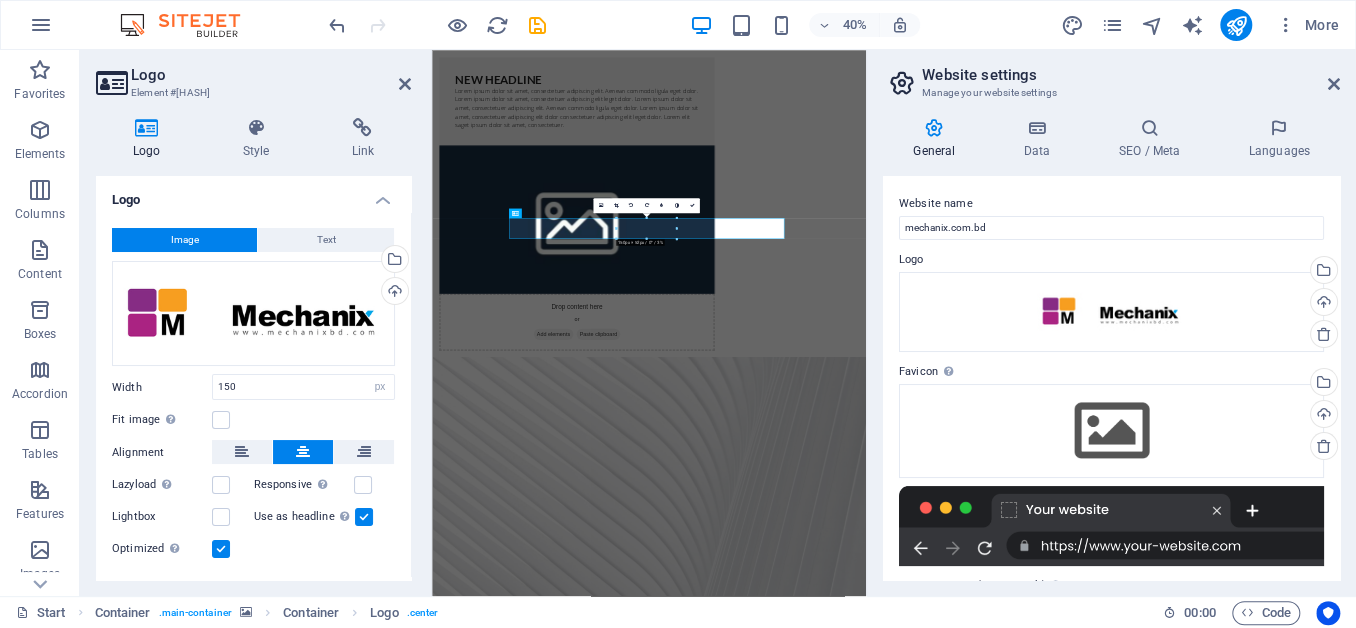 click on "Logo Element #ed-828235069" at bounding box center (253, 76) 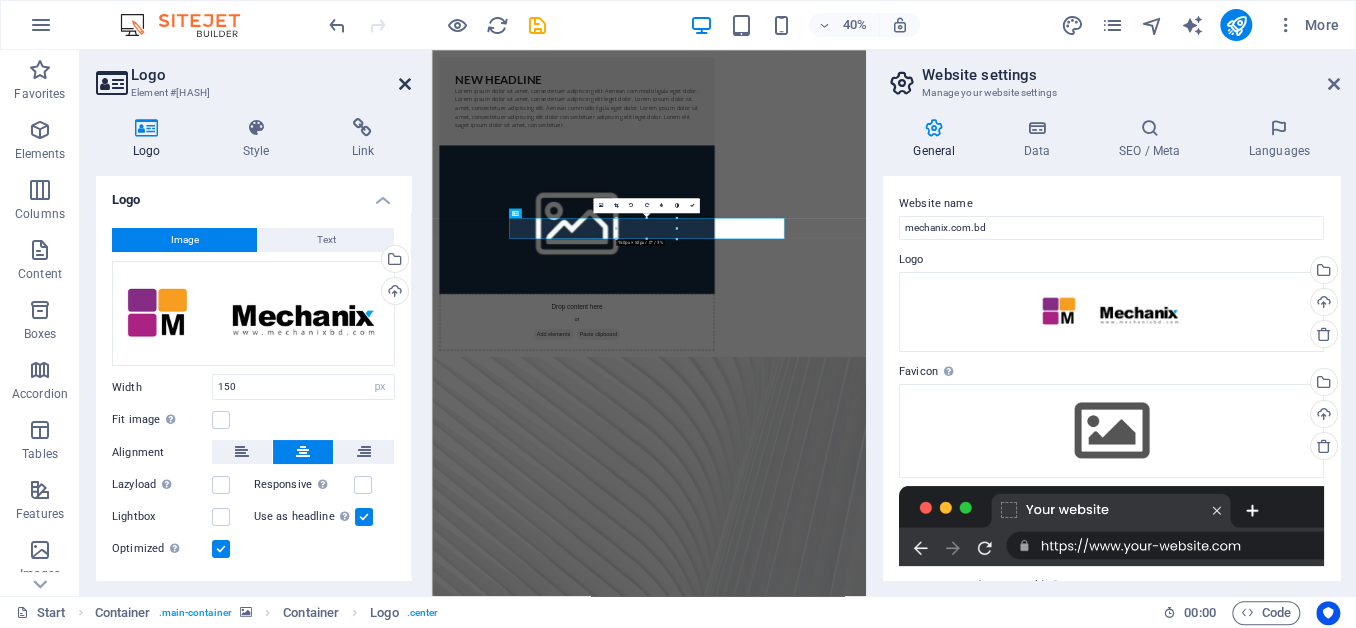 click at bounding box center (405, 84) 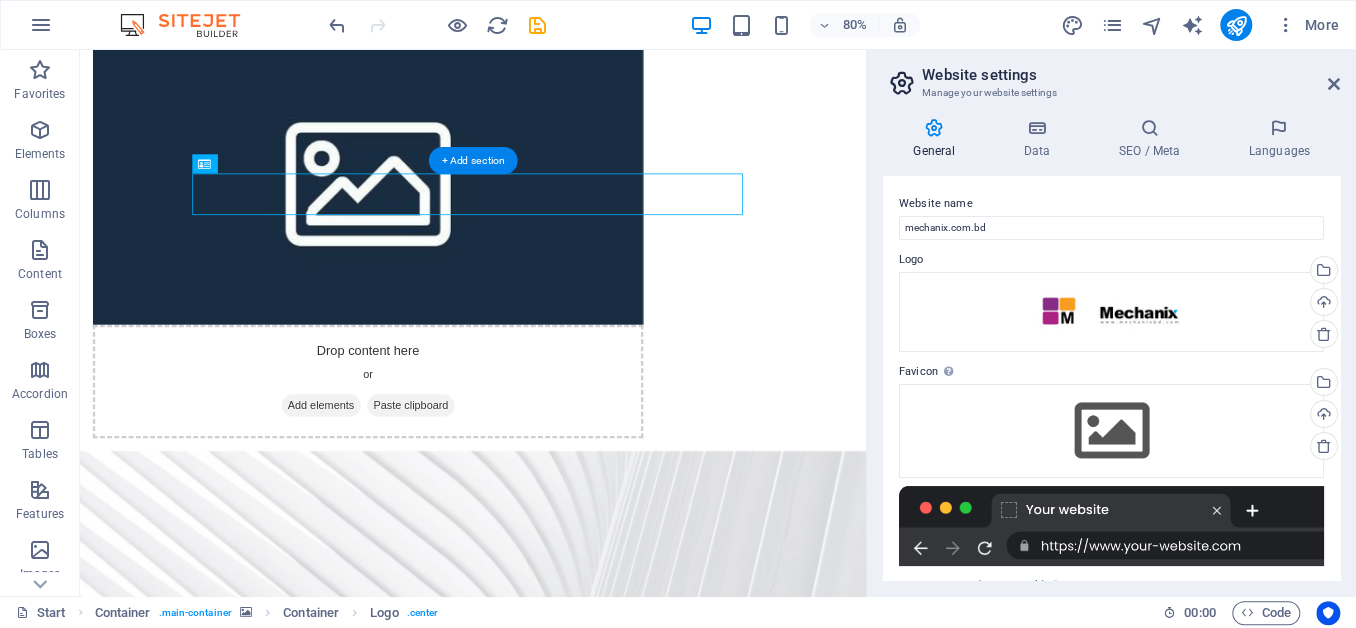 scroll, scrollTop: 264, scrollLeft: 0, axis: vertical 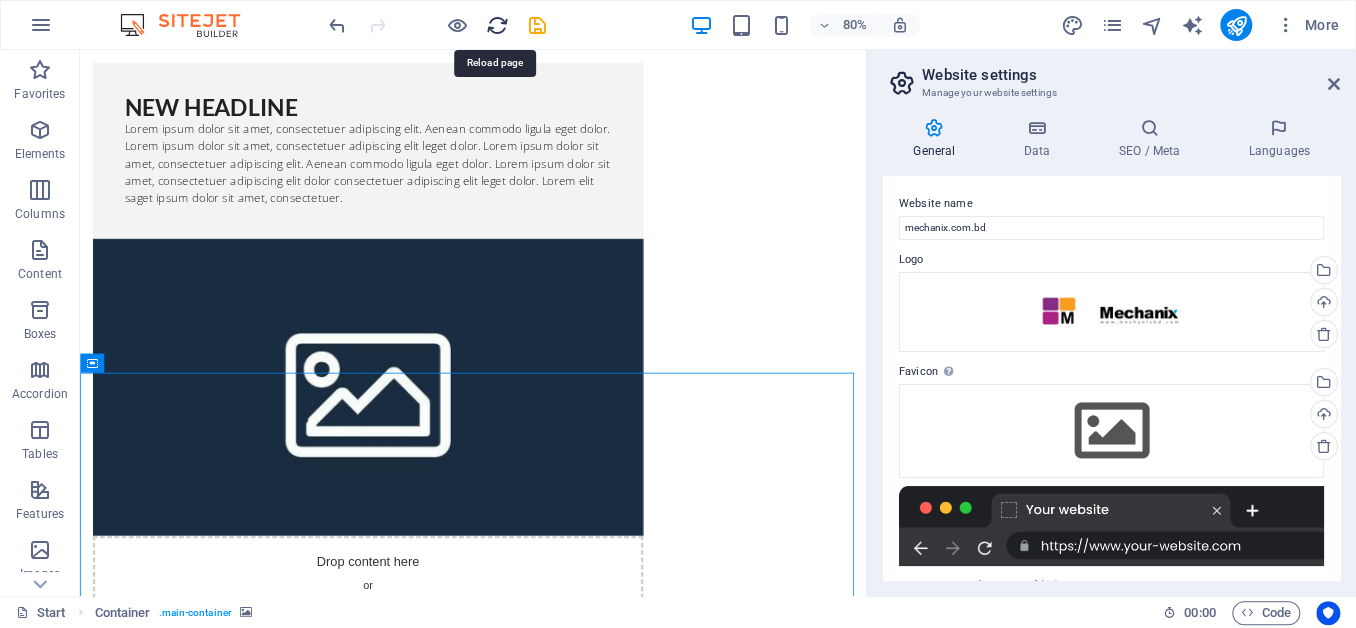 click at bounding box center [497, 25] 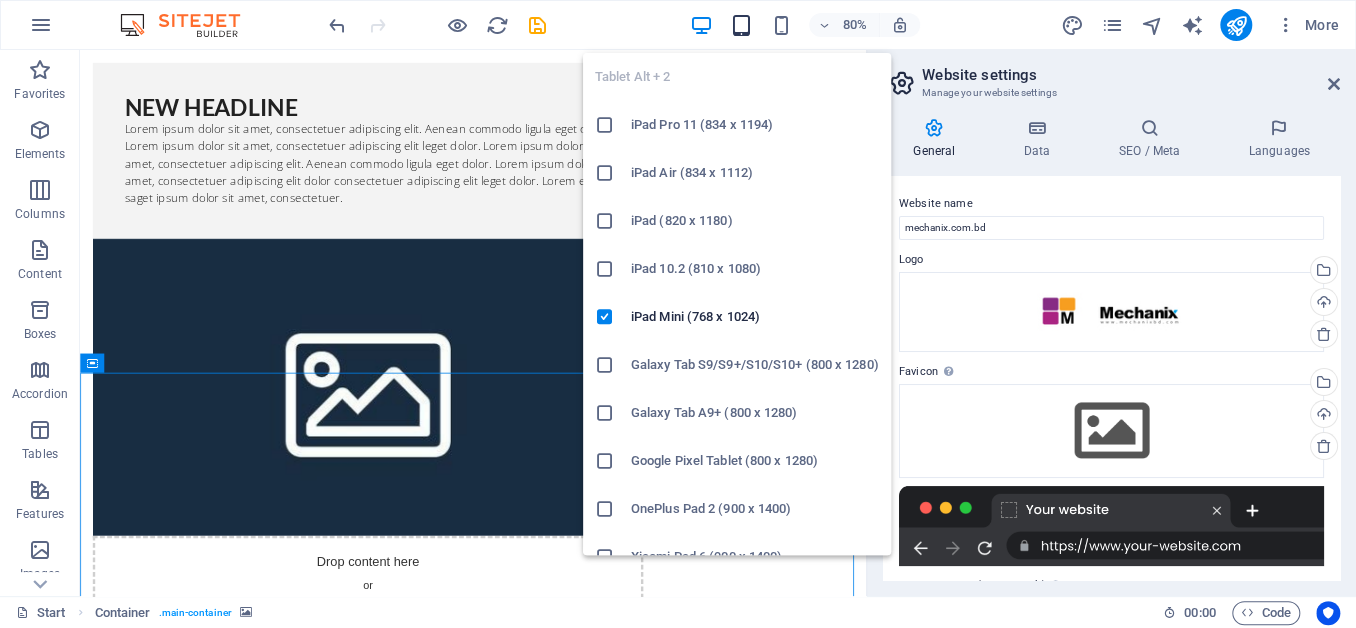 click at bounding box center [740, 25] 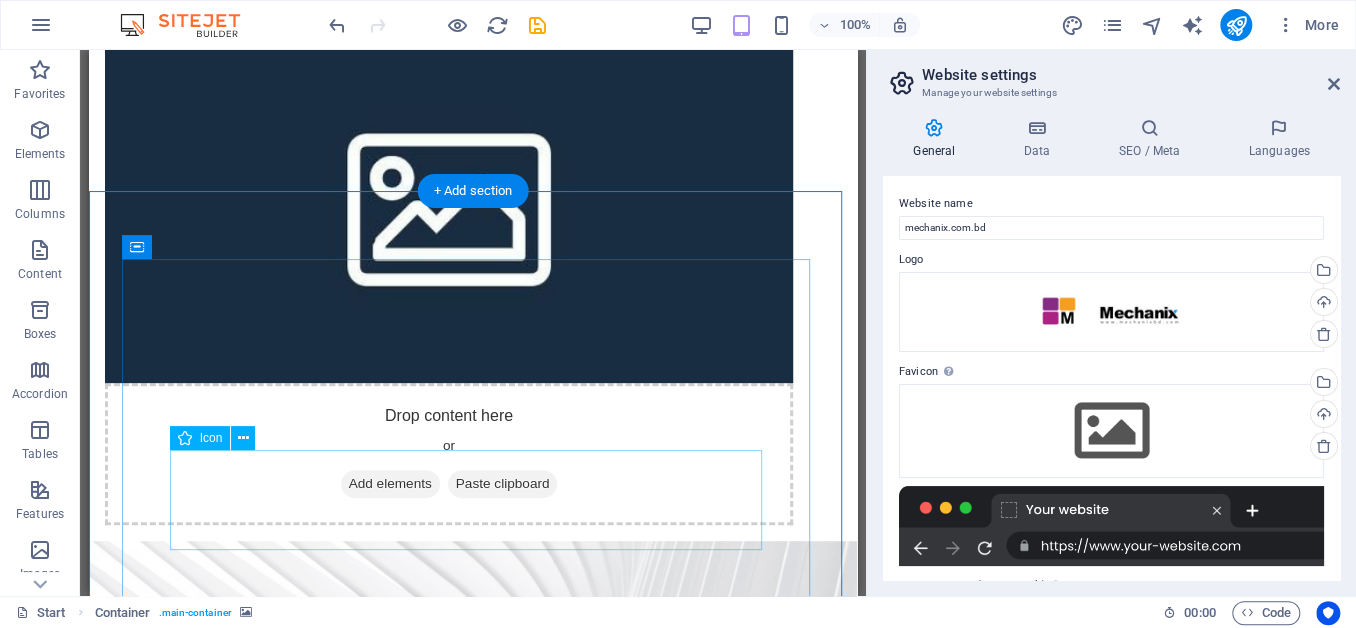 scroll, scrollTop: 250, scrollLeft: 0, axis: vertical 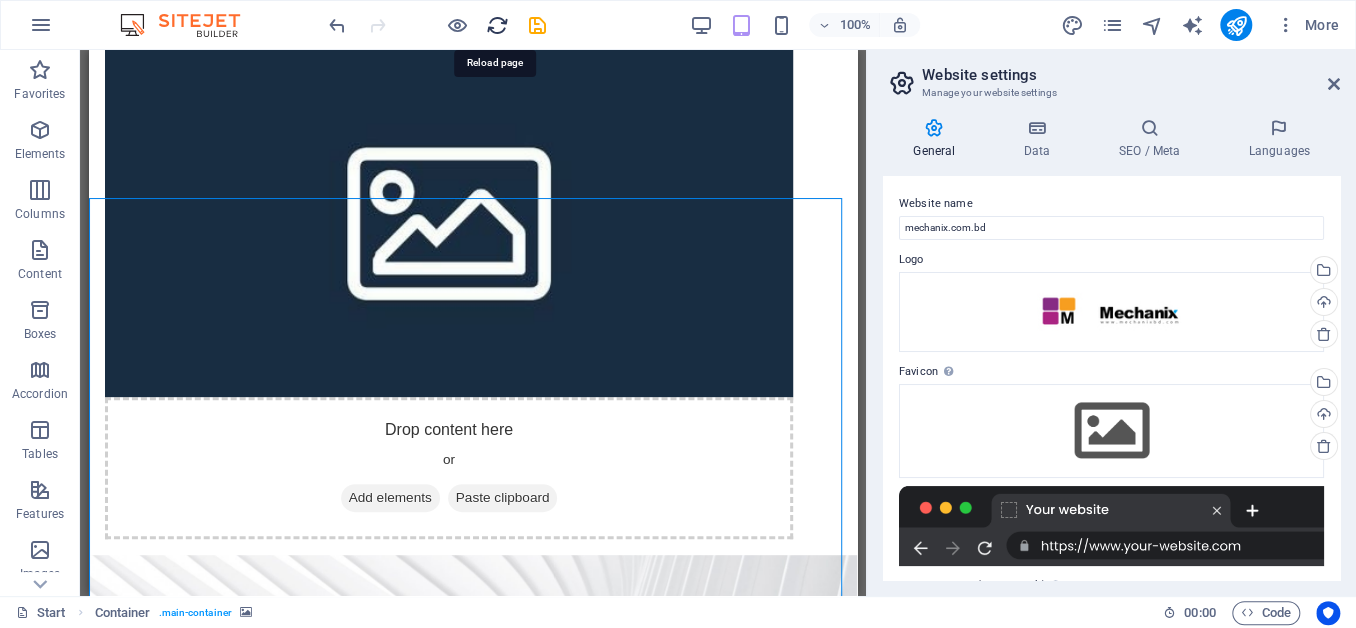 click at bounding box center (497, 25) 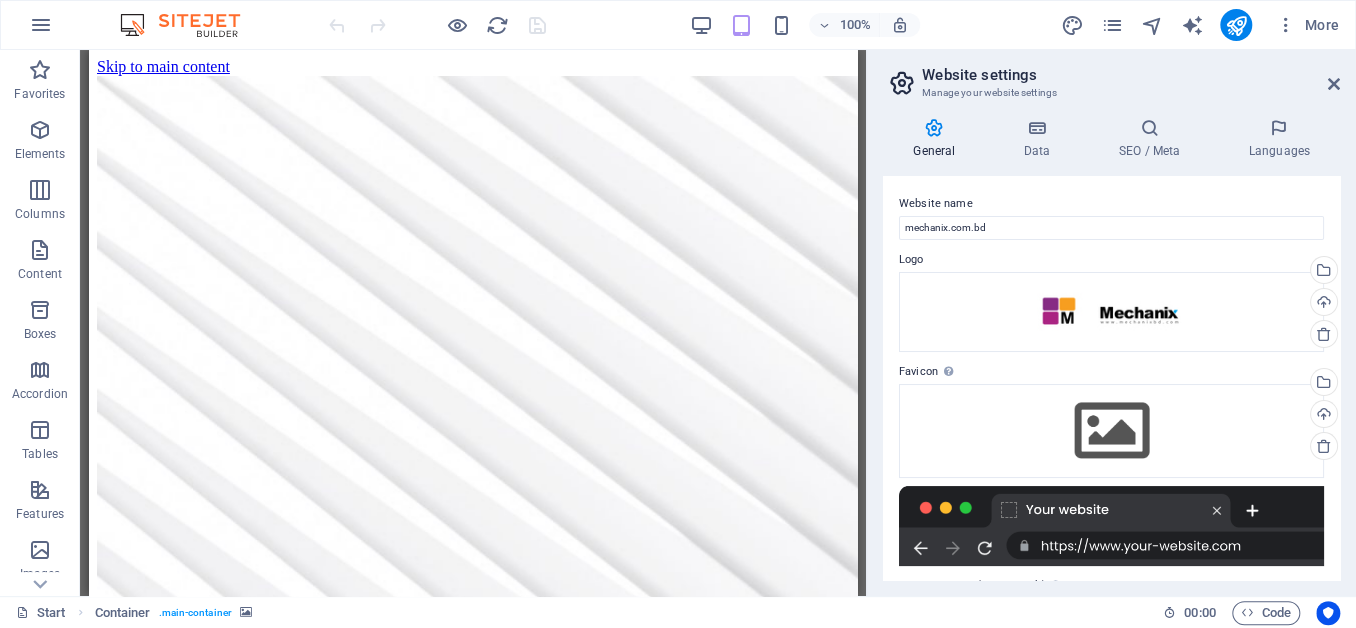 scroll, scrollTop: 144, scrollLeft: 0, axis: vertical 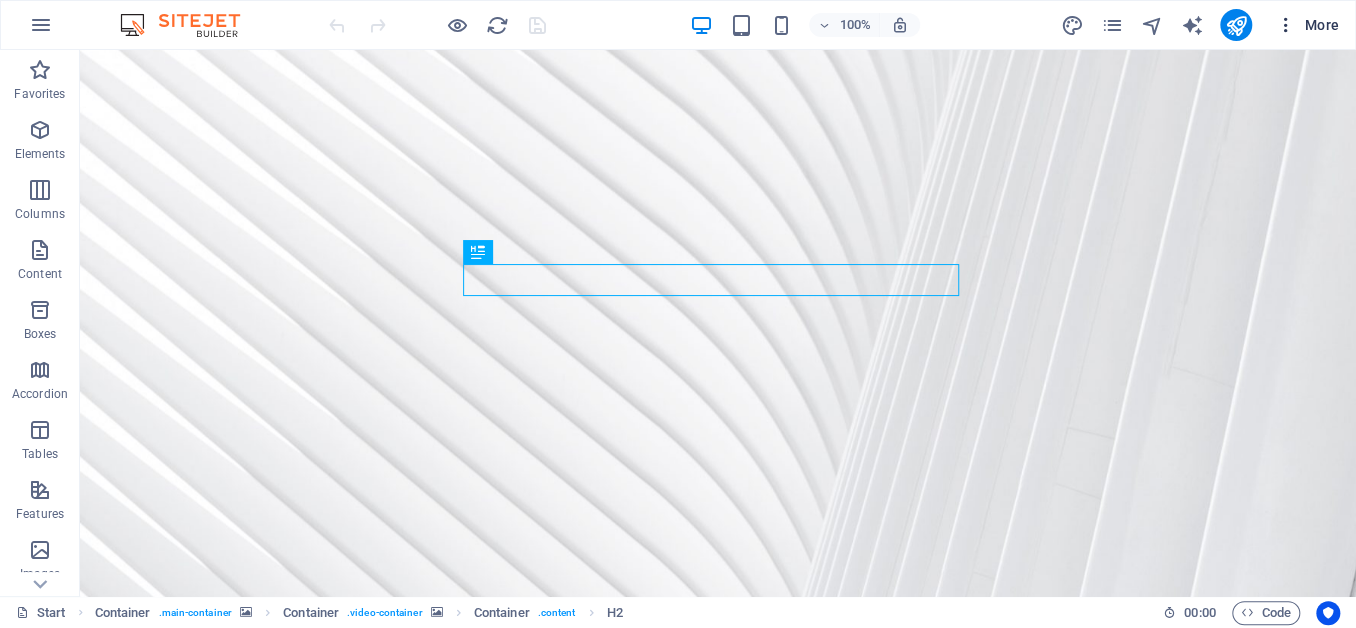 click on "More" at bounding box center (1307, 25) 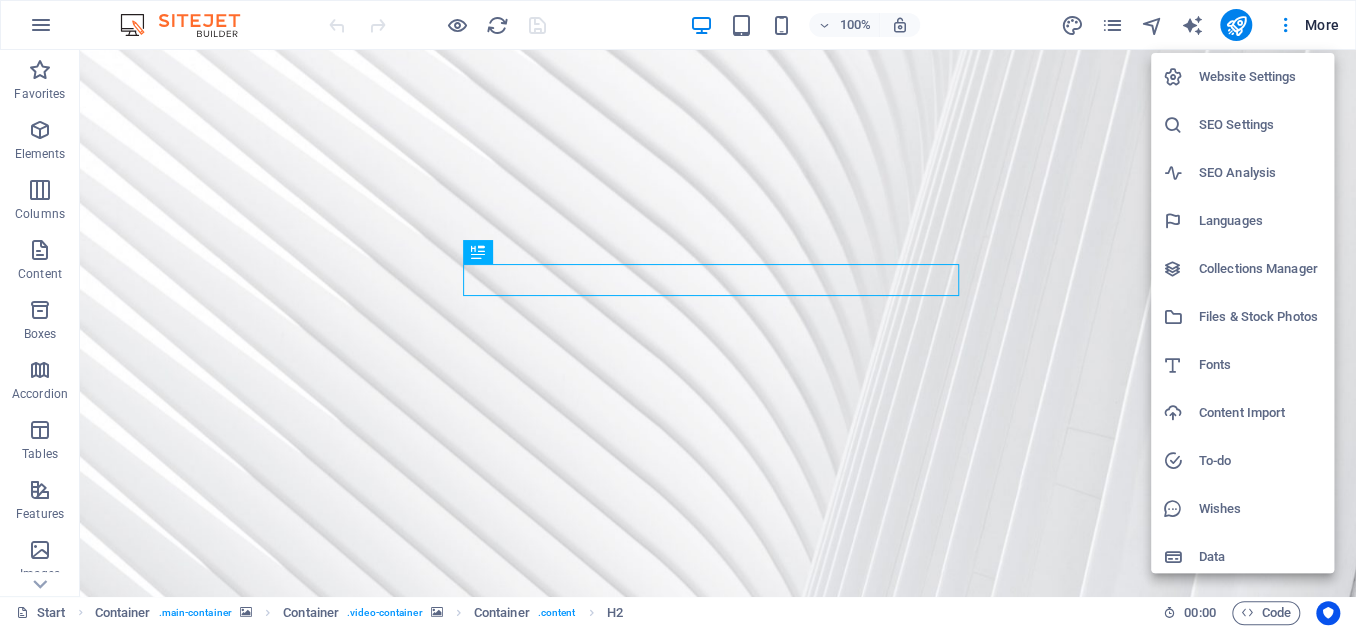 click at bounding box center [678, 314] 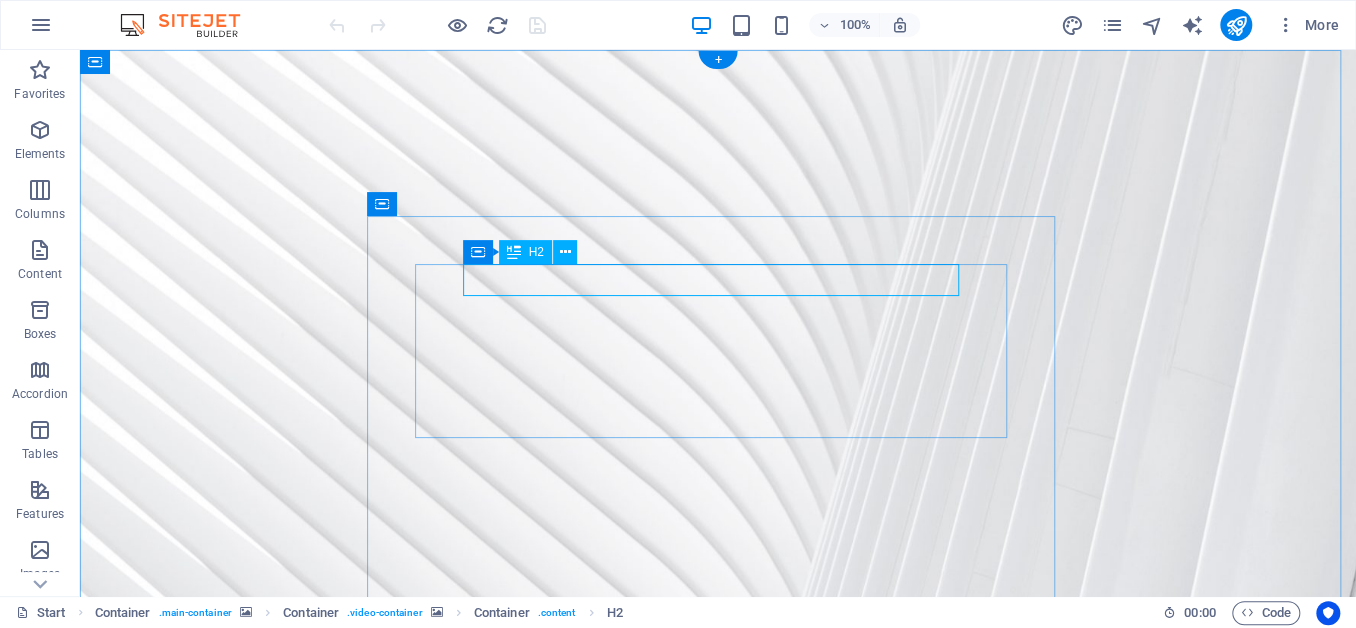 click on "The new BOX V3 is coming" at bounding box center (718, 1623) 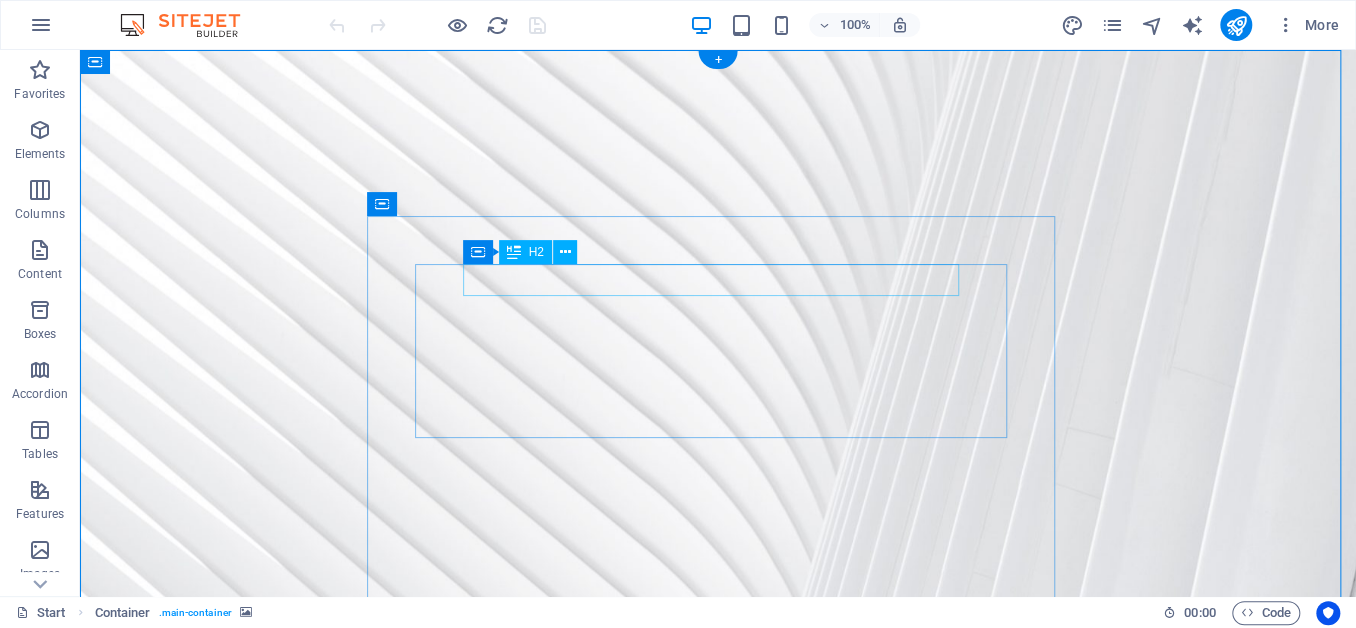 click on "The new BOX V3 is coming" at bounding box center [718, 1623] 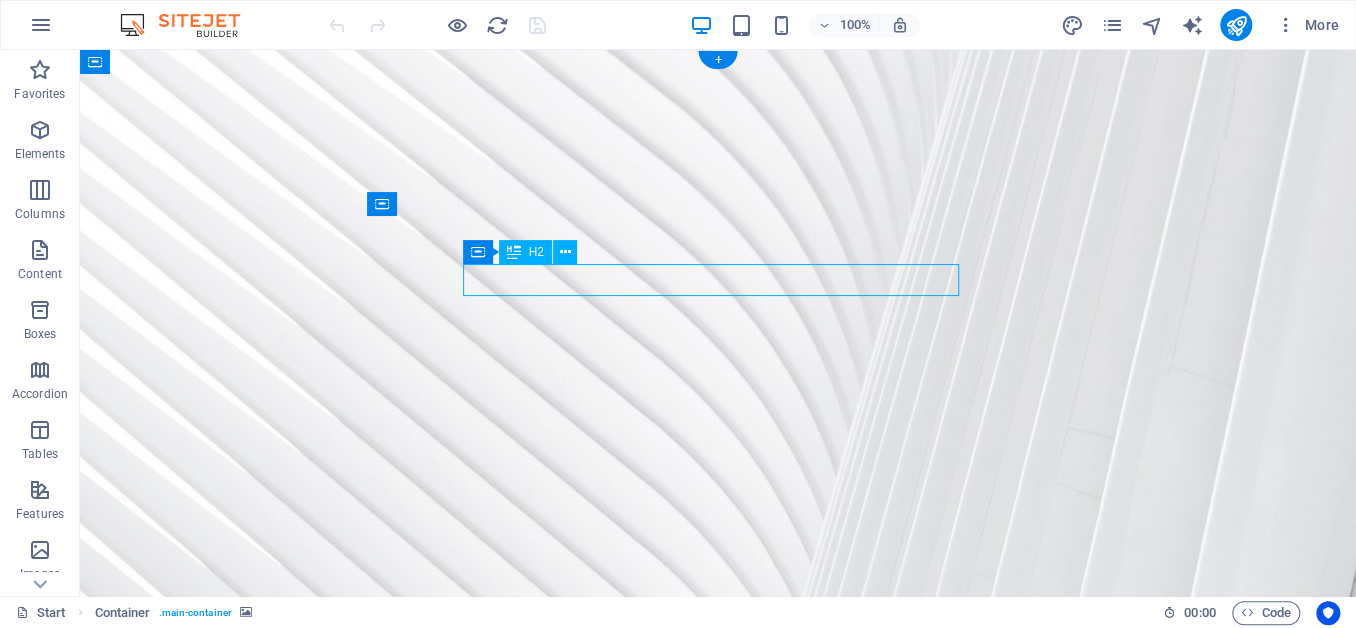 click on "The new BOX V3 is coming" at bounding box center (718, 1623) 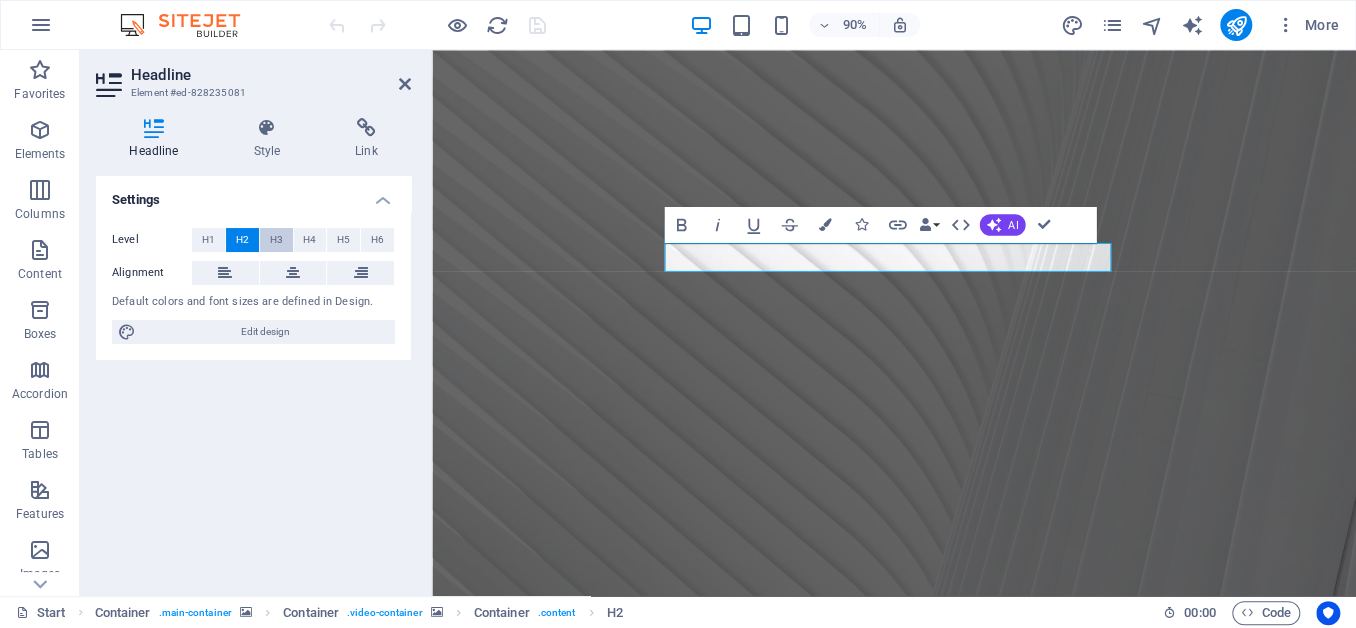click on "H3" at bounding box center (276, 240) 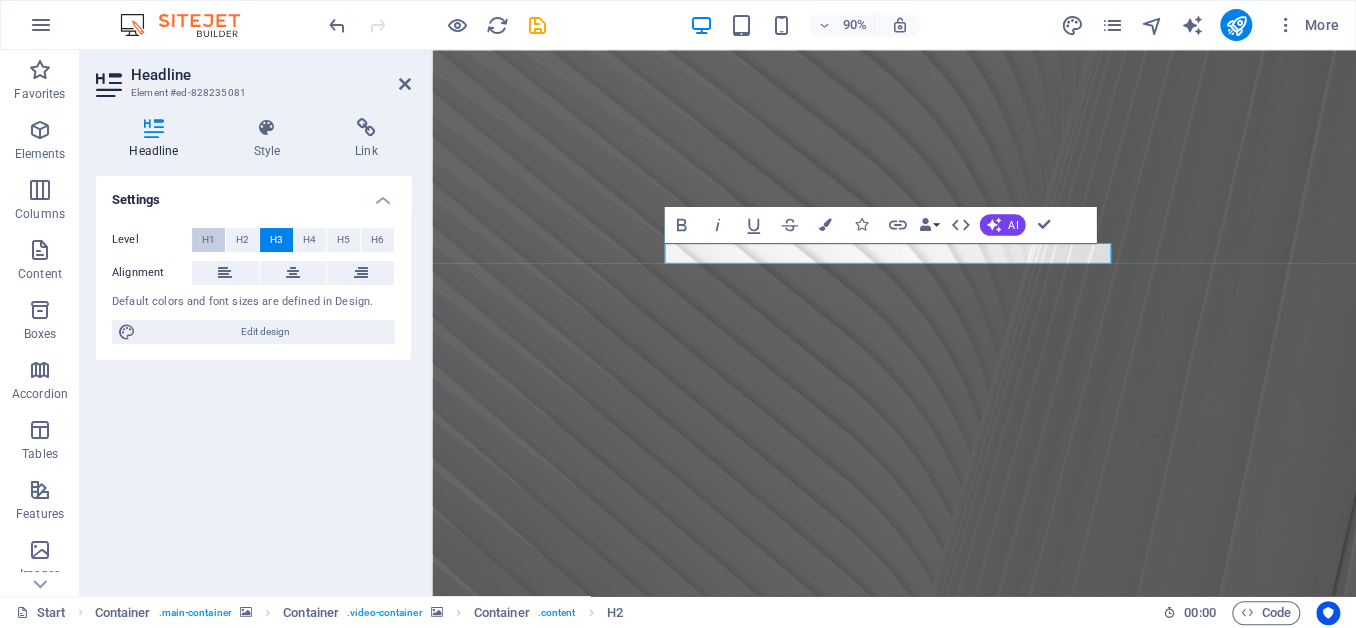 click on "H1" at bounding box center (208, 240) 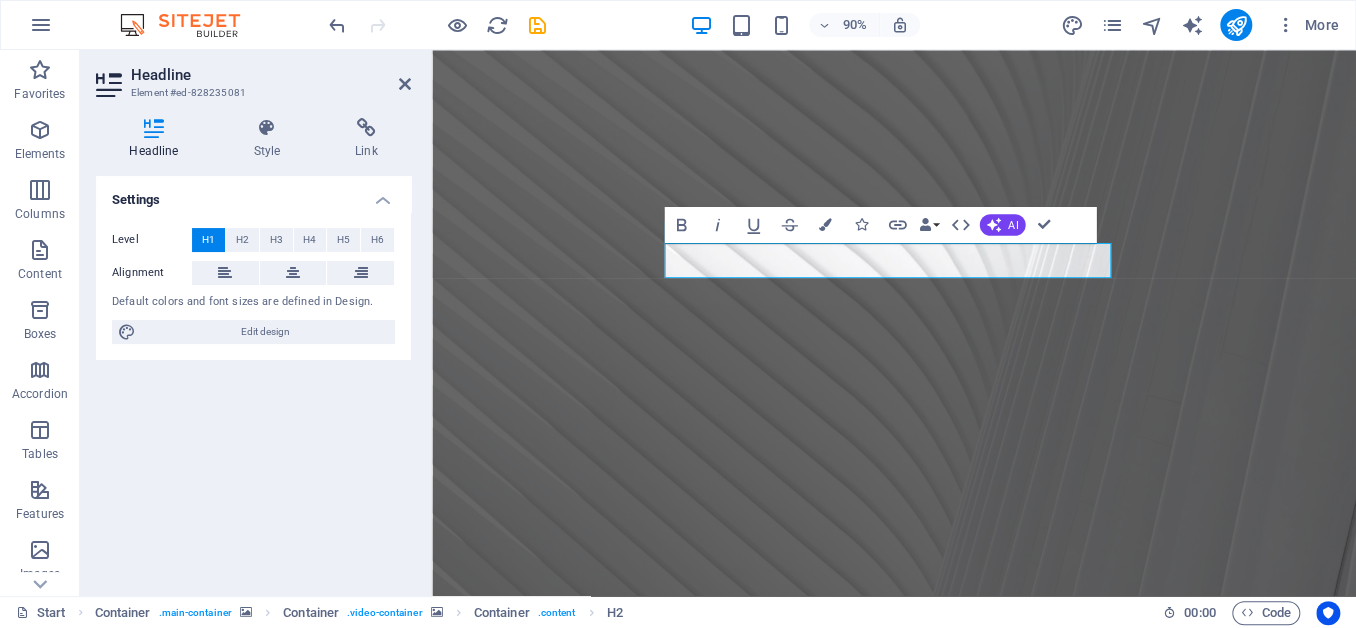 click on "Element #ed-828235081" at bounding box center (251, 93) 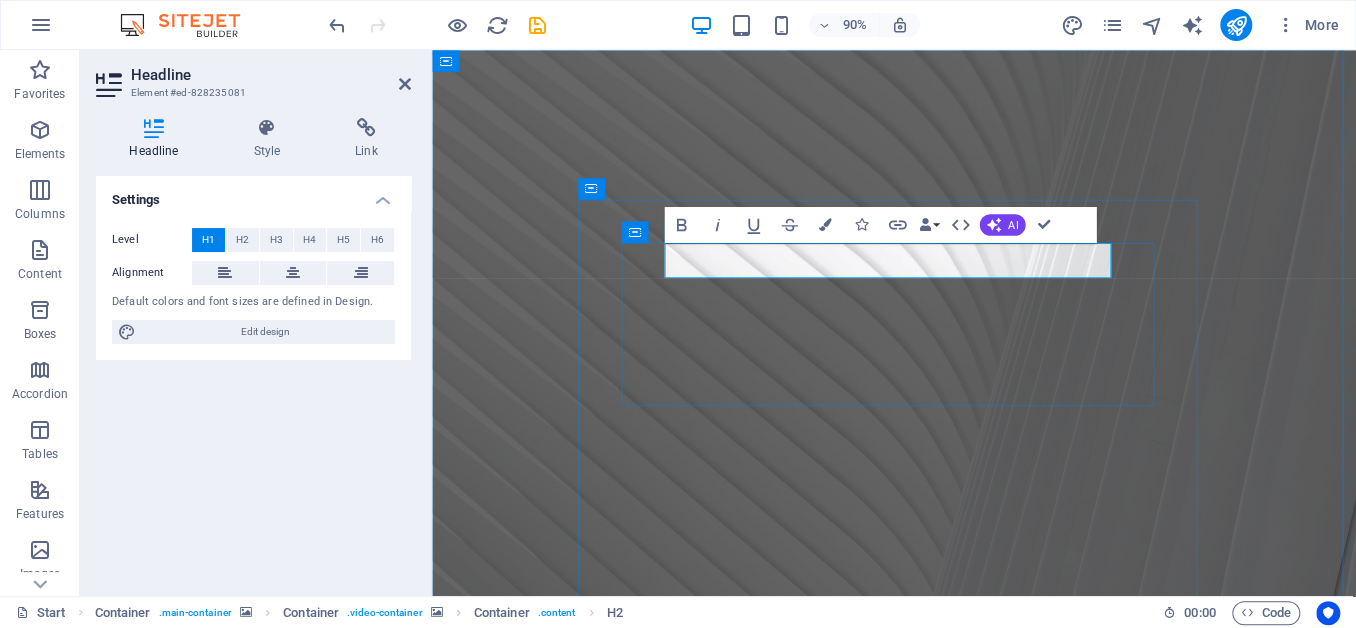 click on "The new BOX V3 is coming" at bounding box center [946, 1640] 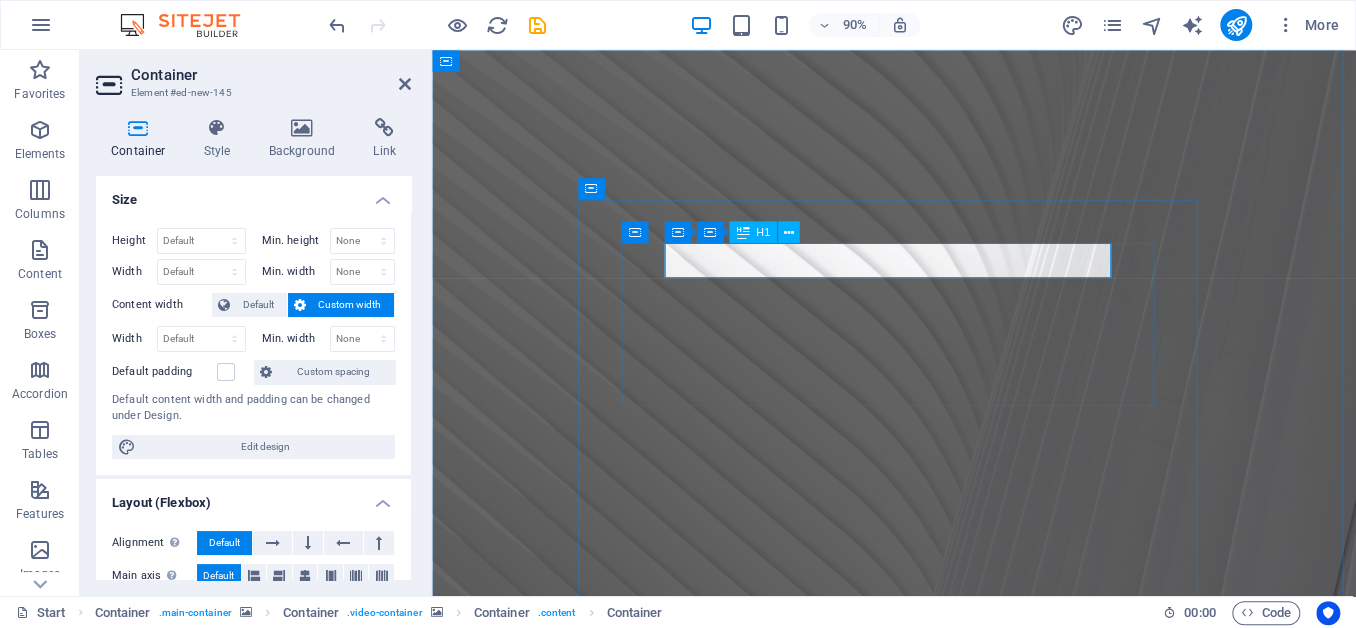 click on "is coming" at bounding box center (946, 1640) 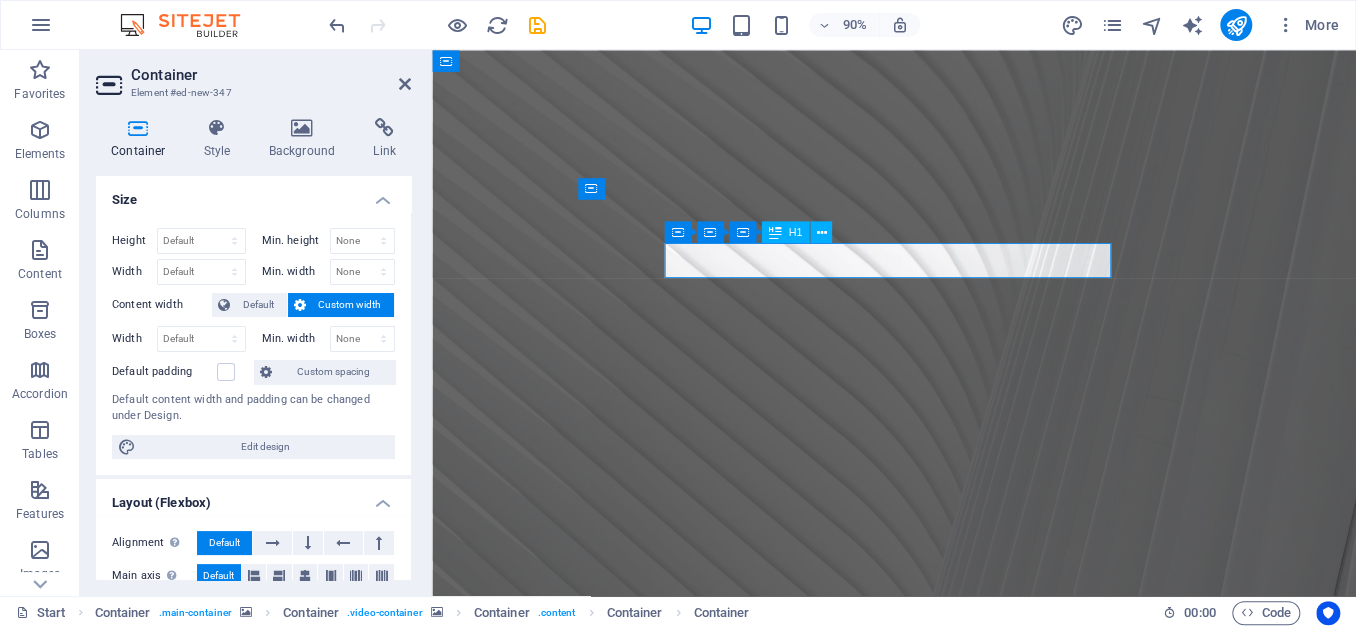 click on "is coming" at bounding box center (946, 1640) 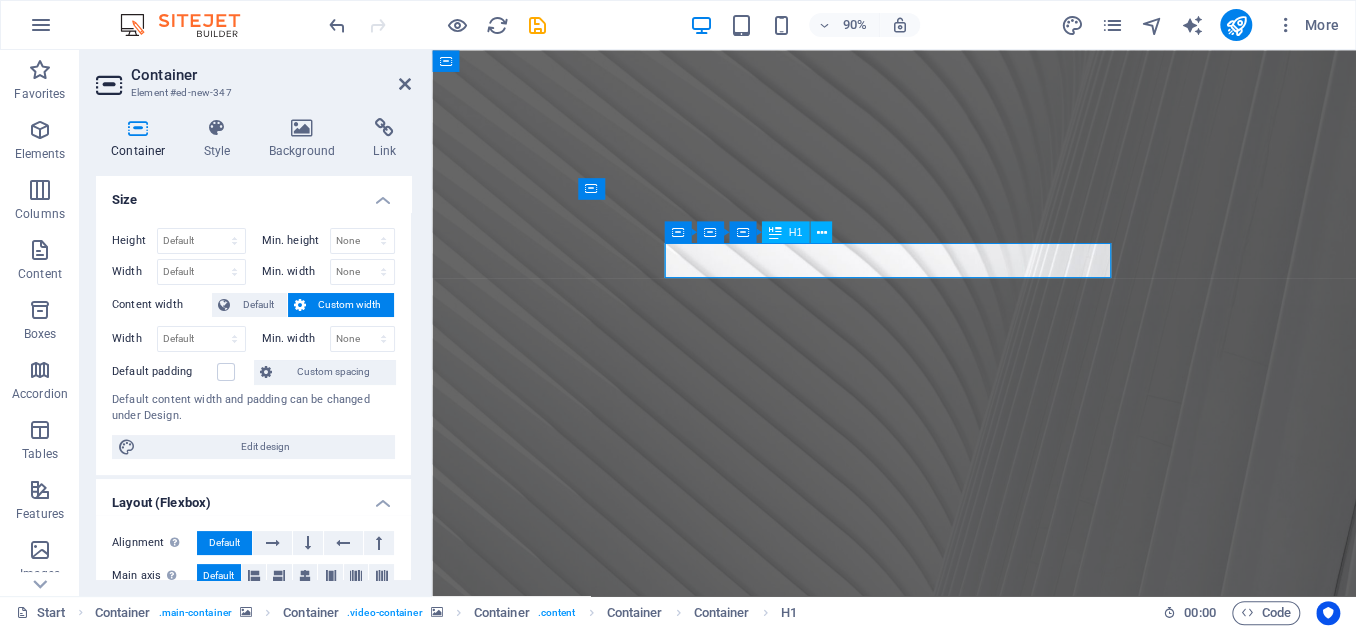 click on "is coming" at bounding box center (946, 1640) 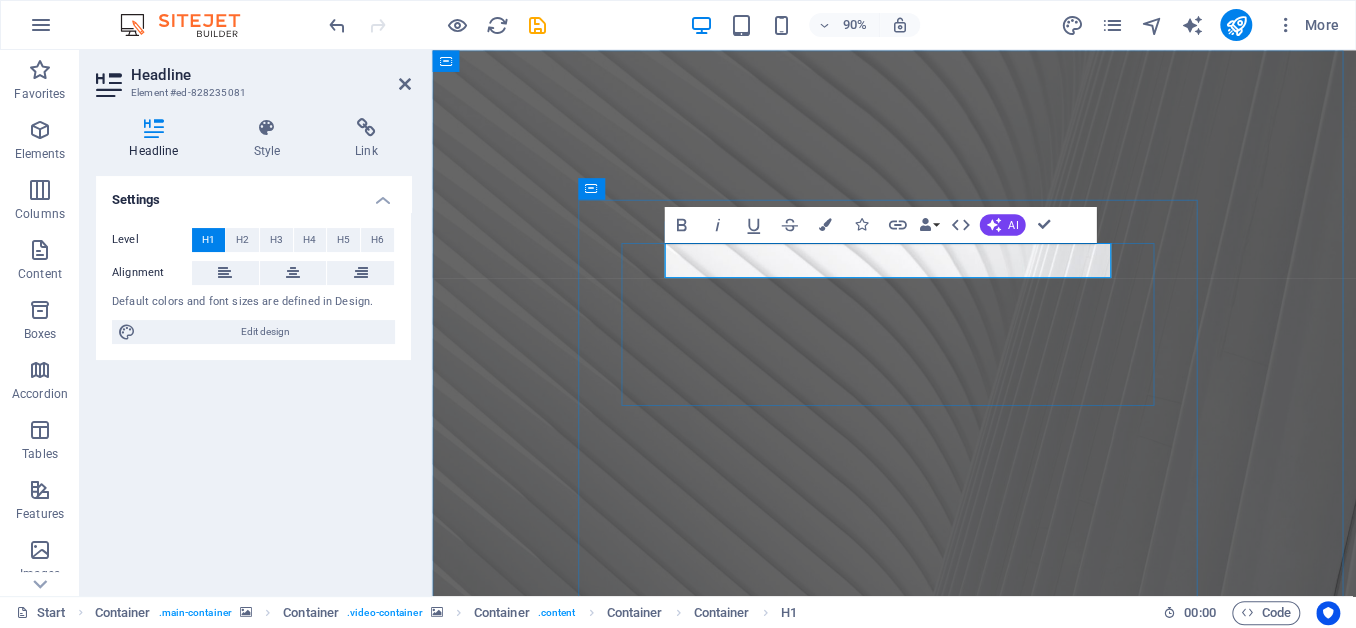 click on "is coming" at bounding box center (946, 1640) 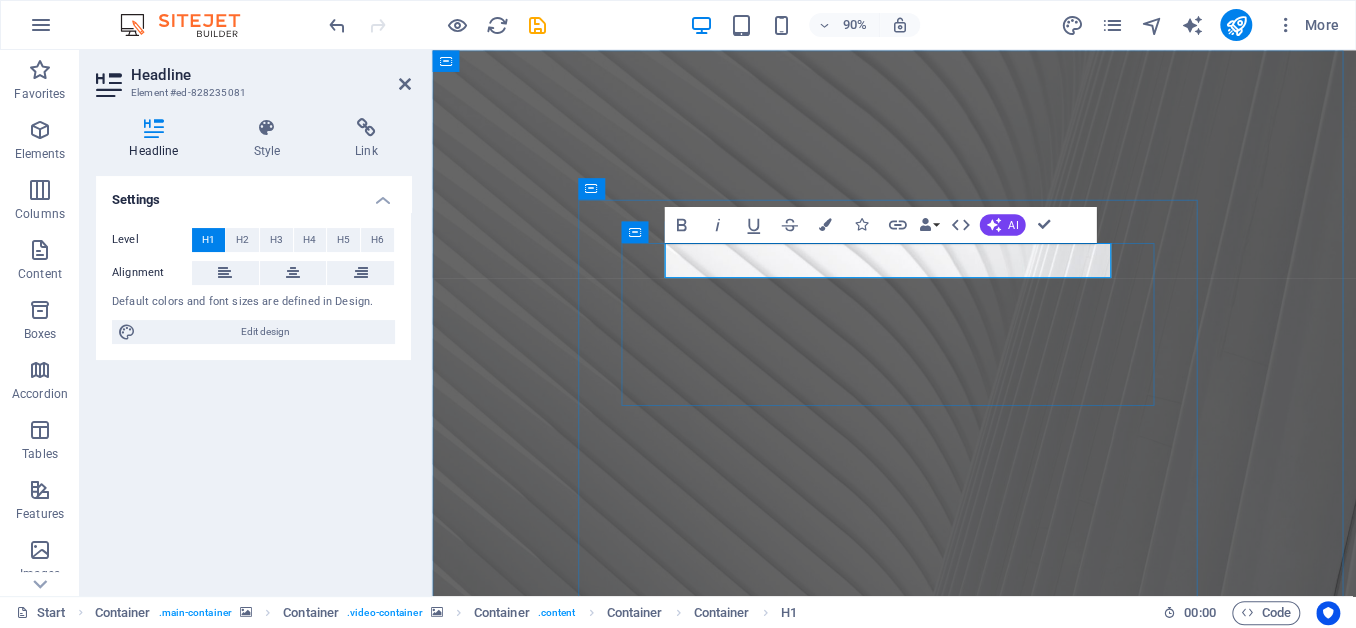 click on "MECHANIX" at bounding box center [946, 1640] 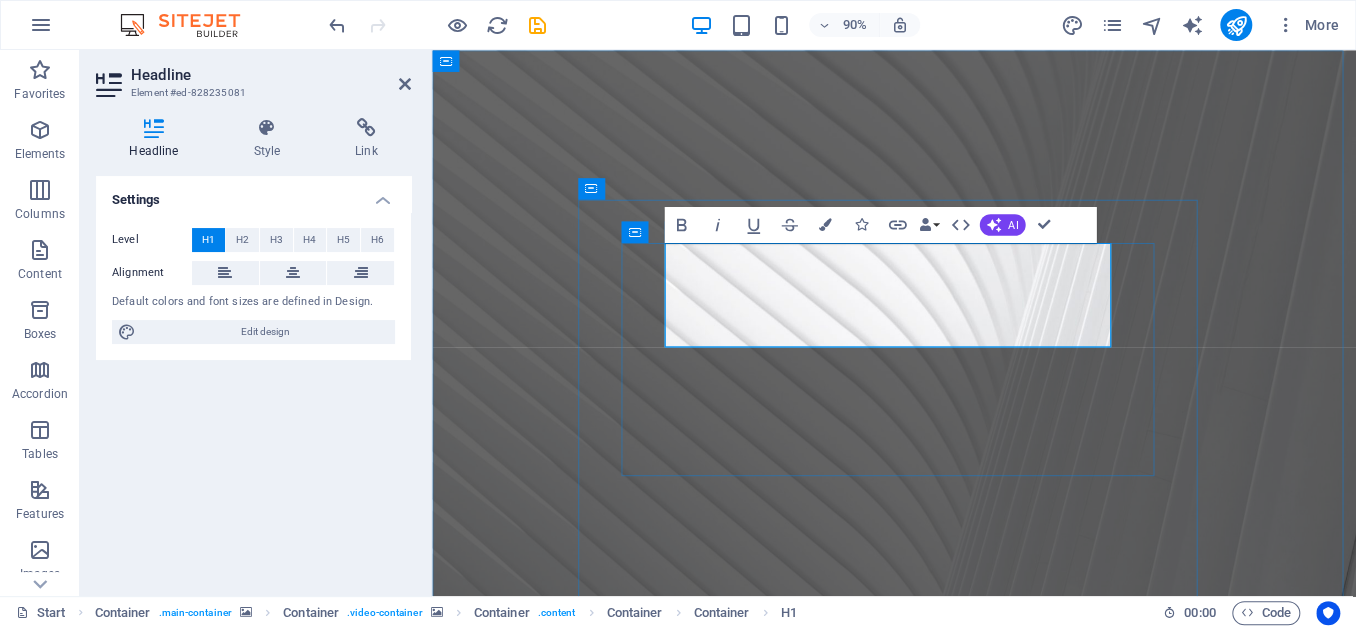 click on "MECHANIX  ‌ ‌Coming soon" at bounding box center (946, 1834) 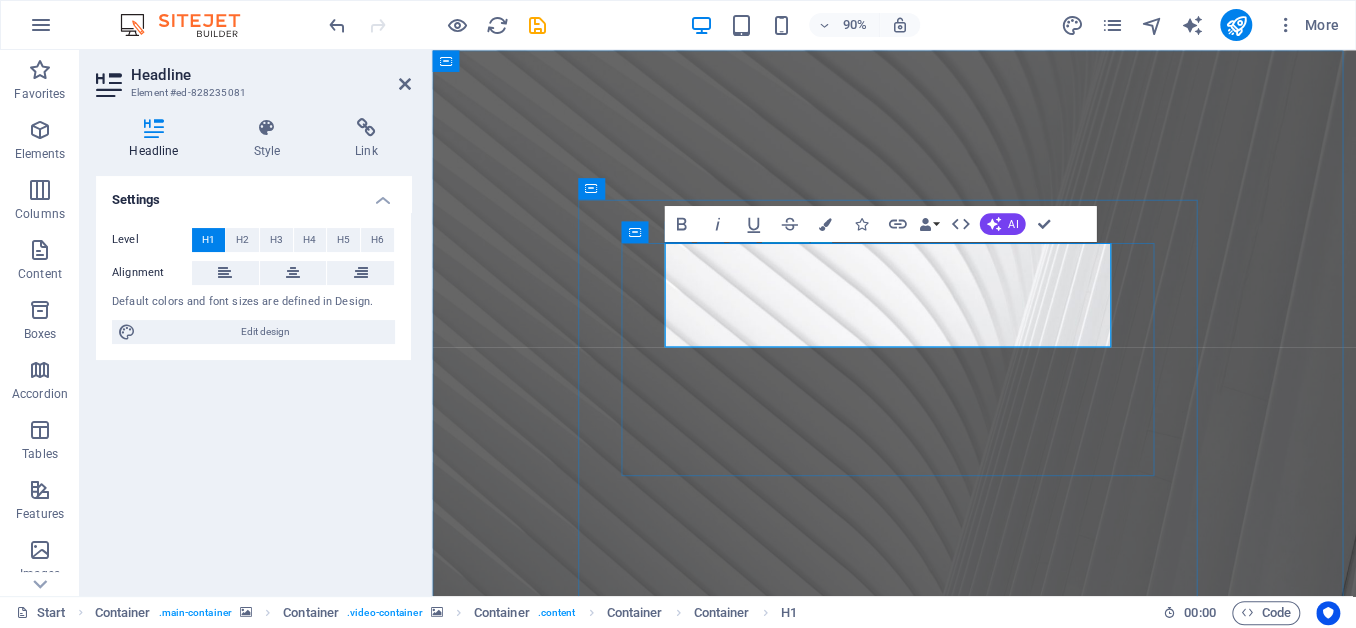 scroll, scrollTop: 0, scrollLeft: 0, axis: both 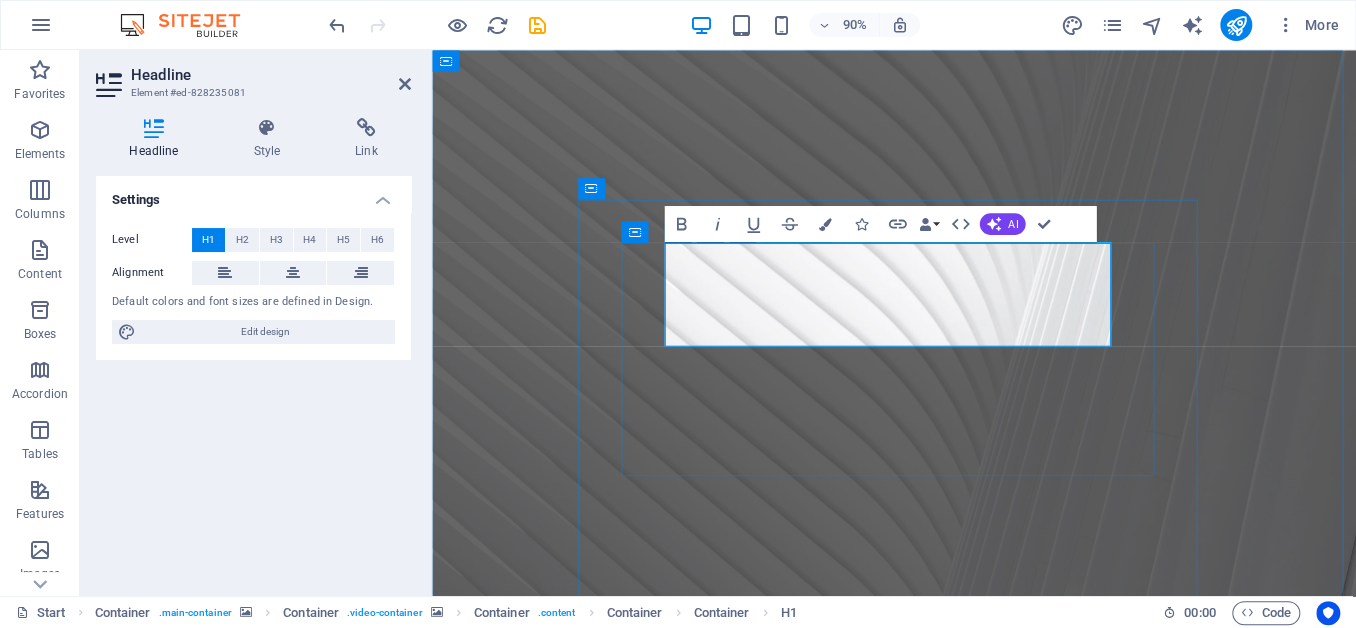 drag, startPoint x: 1038, startPoint y: 279, endPoint x: 841, endPoint y: 280, distance: 197.00253 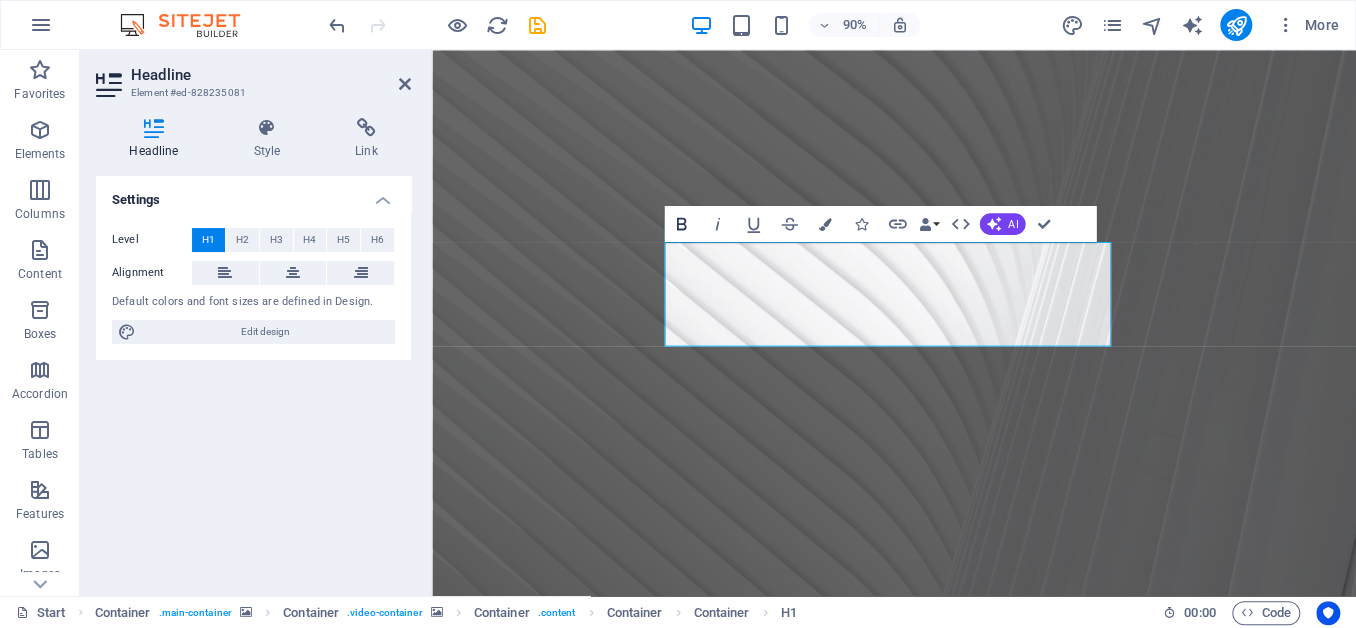 click 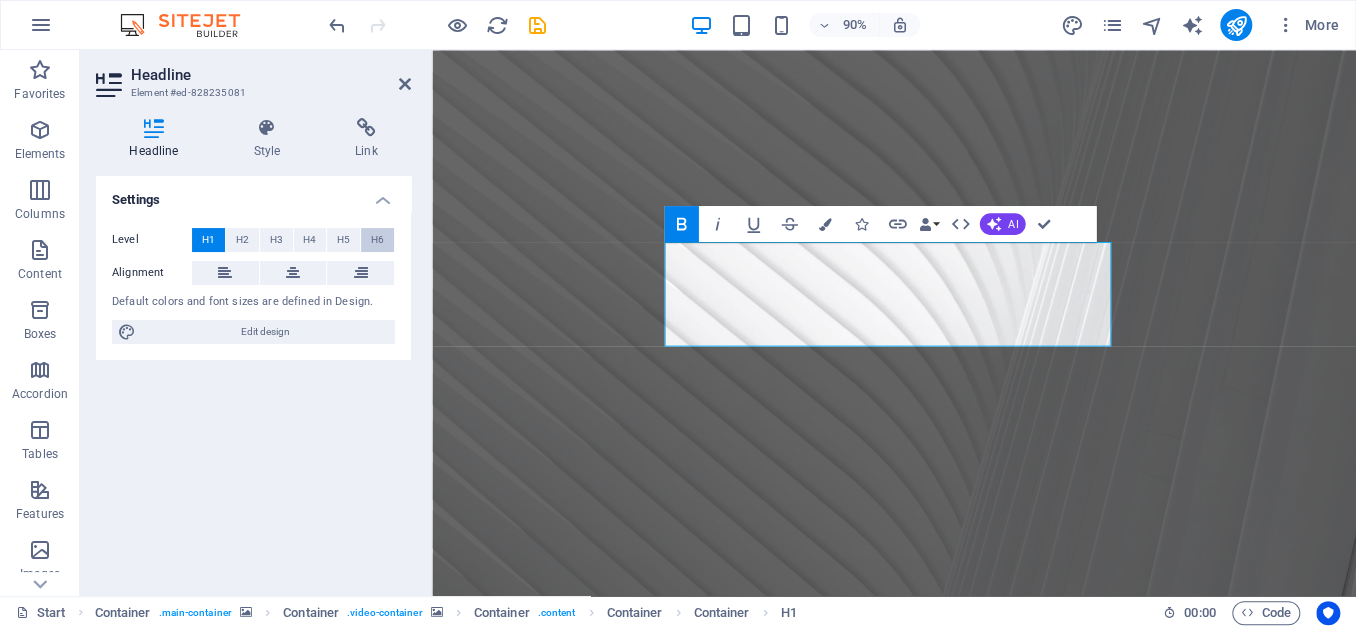 click on "H6" at bounding box center (377, 240) 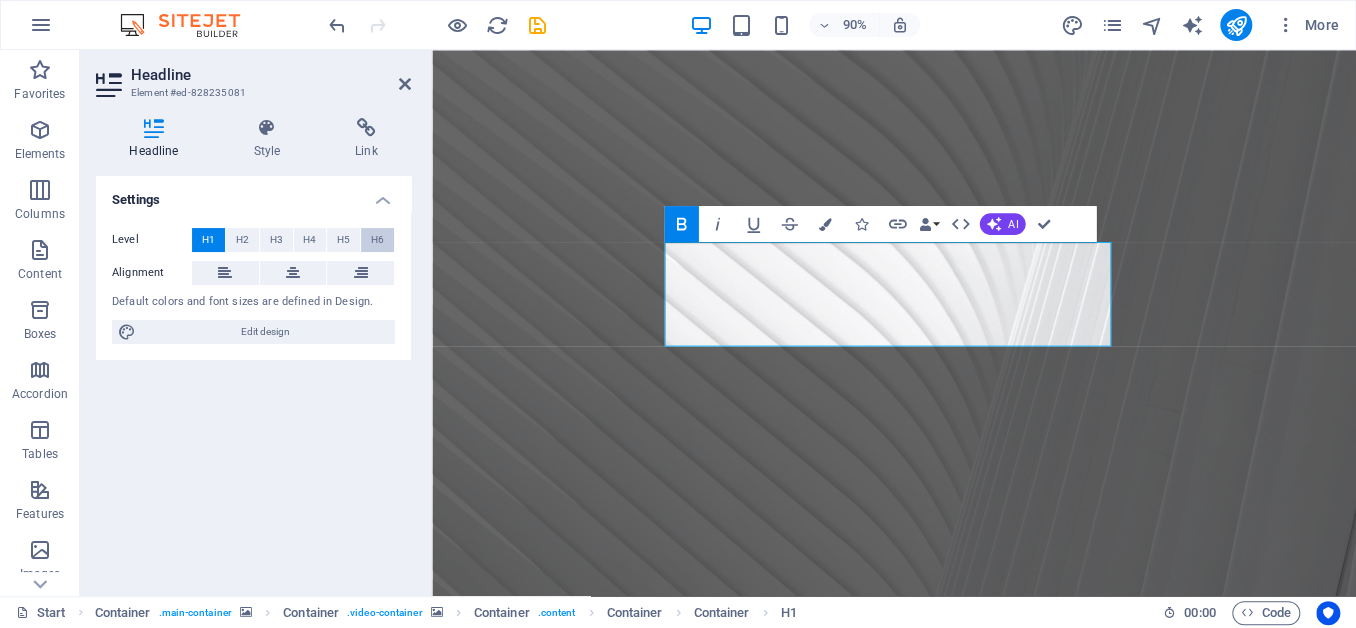 scroll, scrollTop: 0, scrollLeft: 0, axis: both 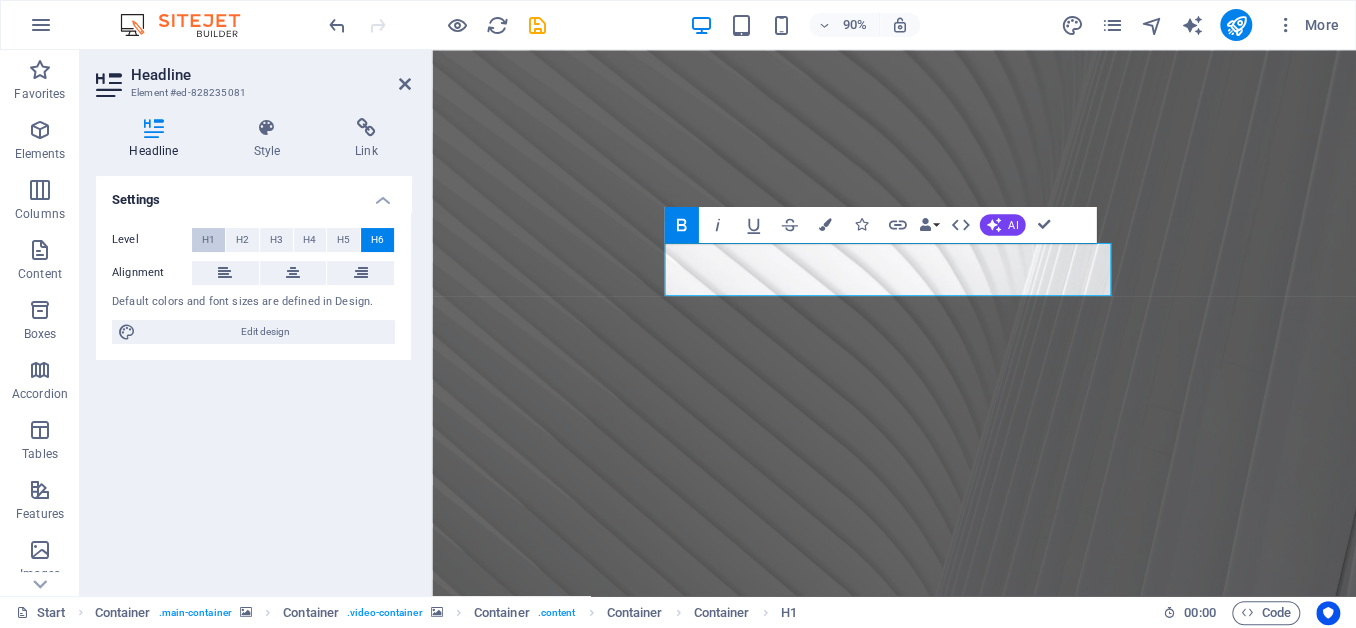 click on "H1" at bounding box center (208, 240) 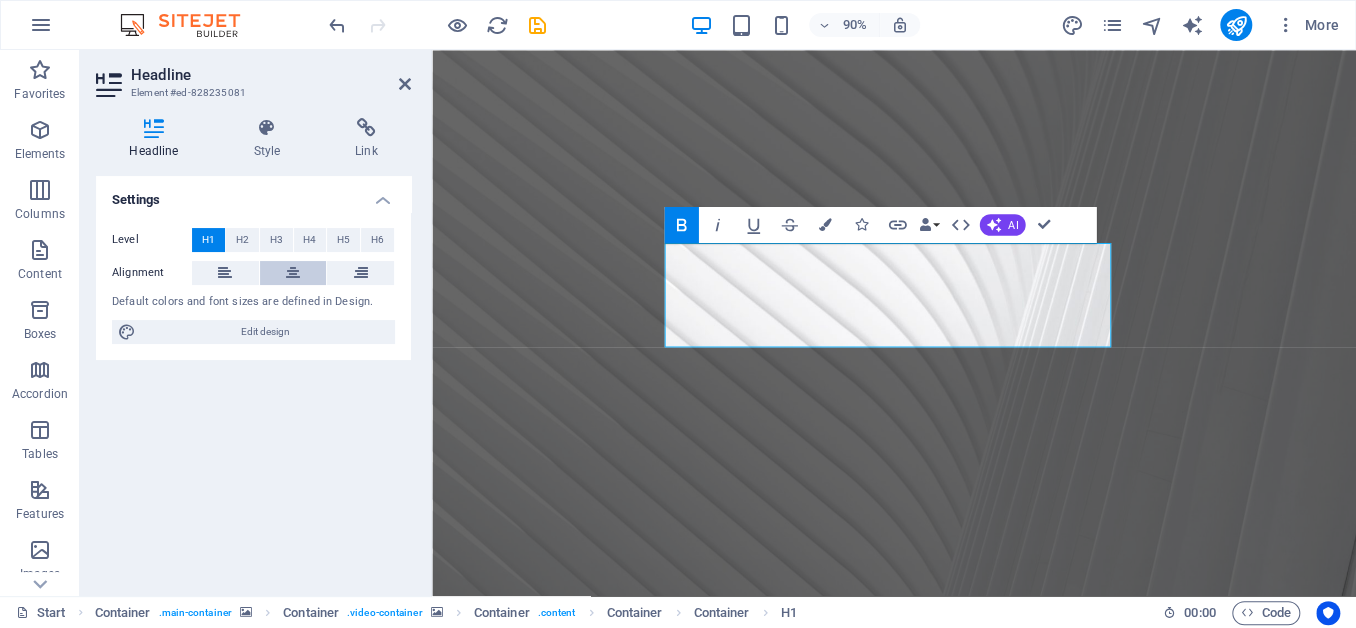 click at bounding box center (293, 273) 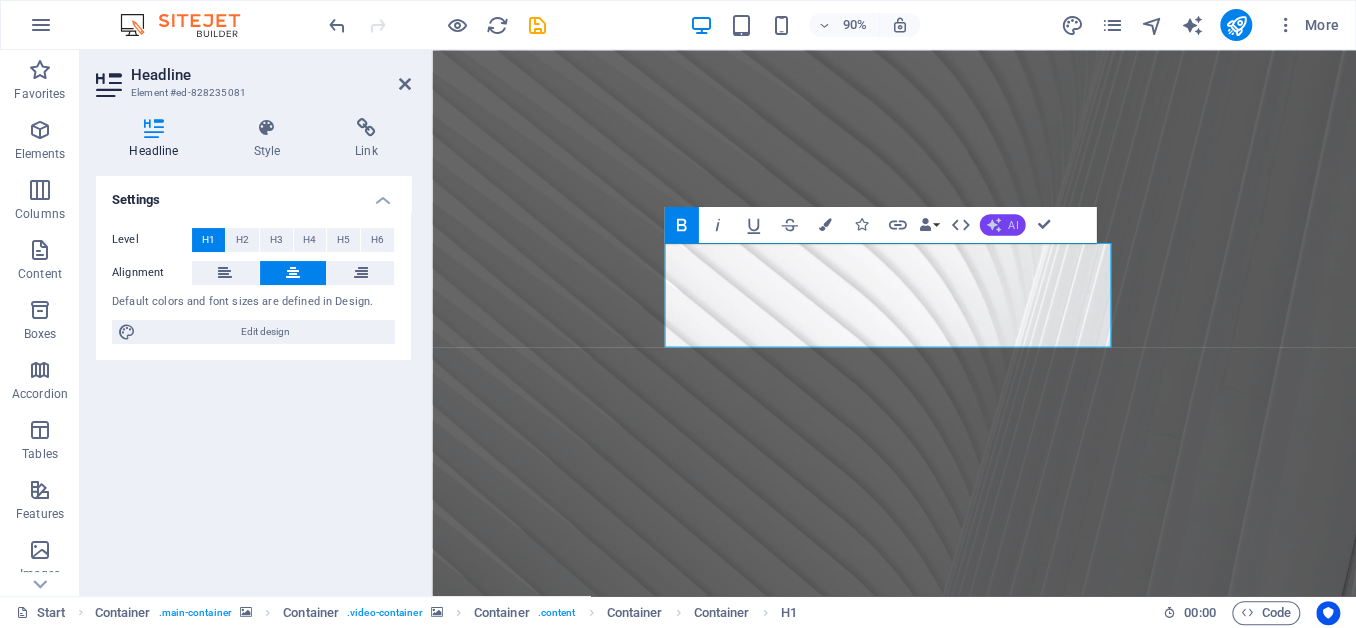 click on "AI" at bounding box center [1013, 224] 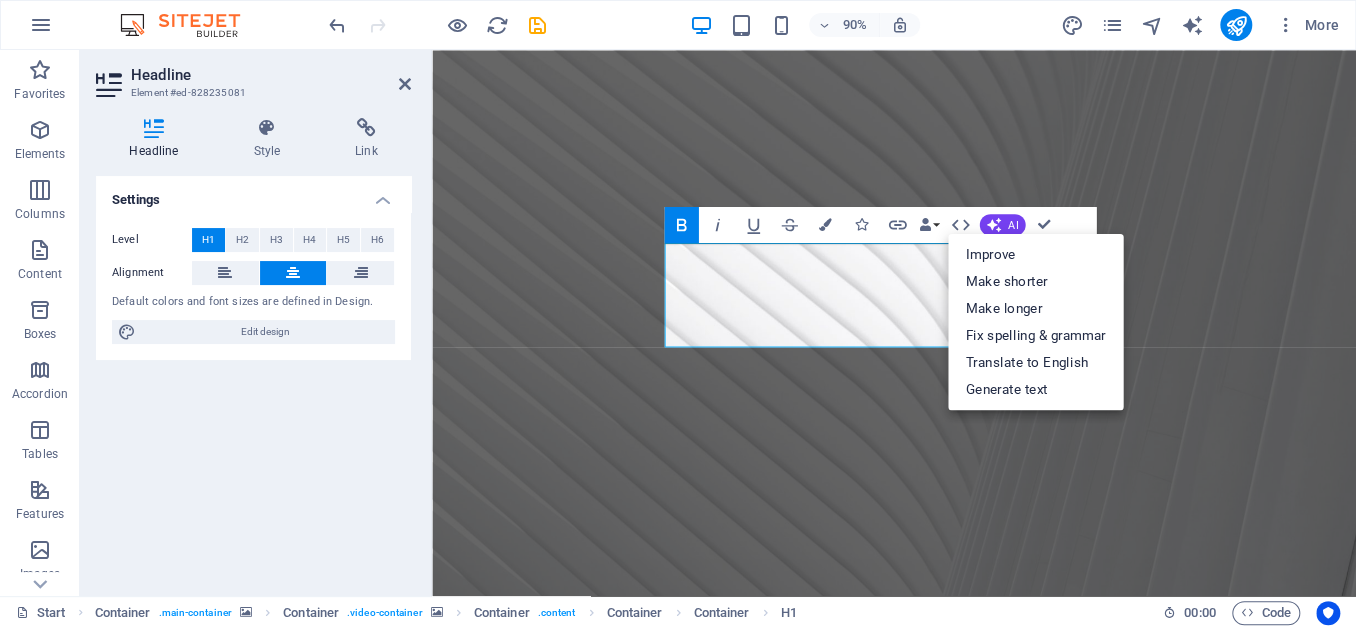 click at bounding box center (945, 483) 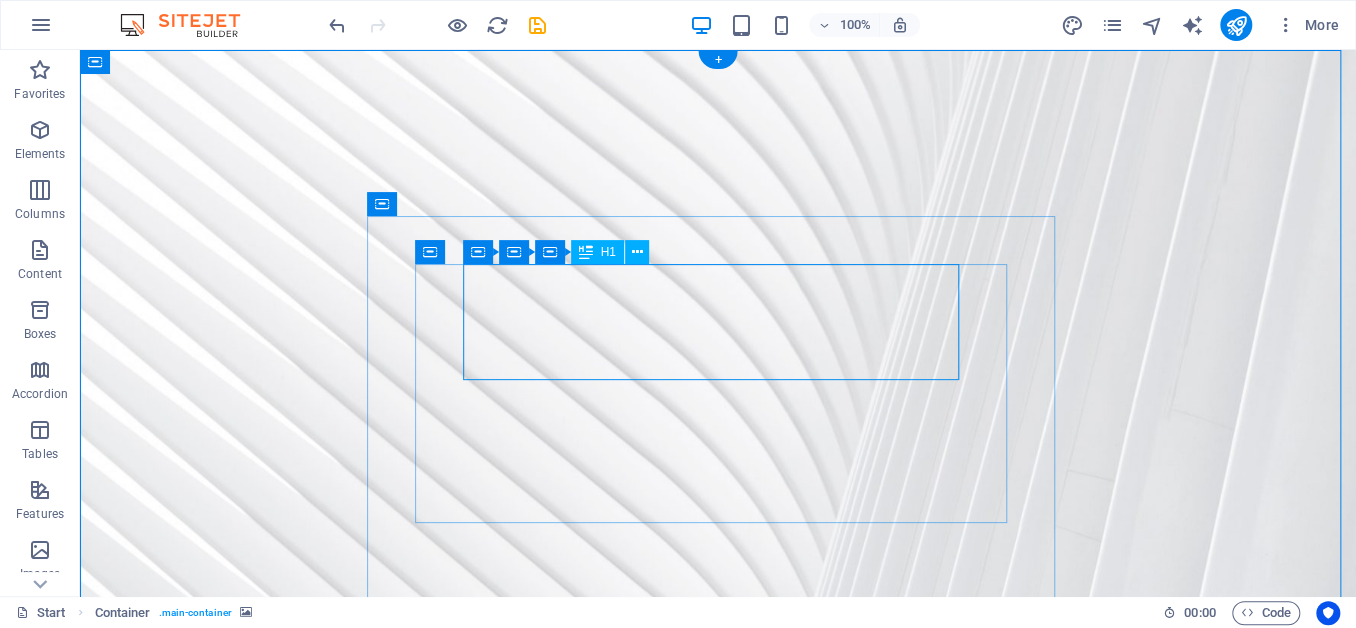 click on "MECHANIX   Coming   soon" at bounding box center [718, 1834] 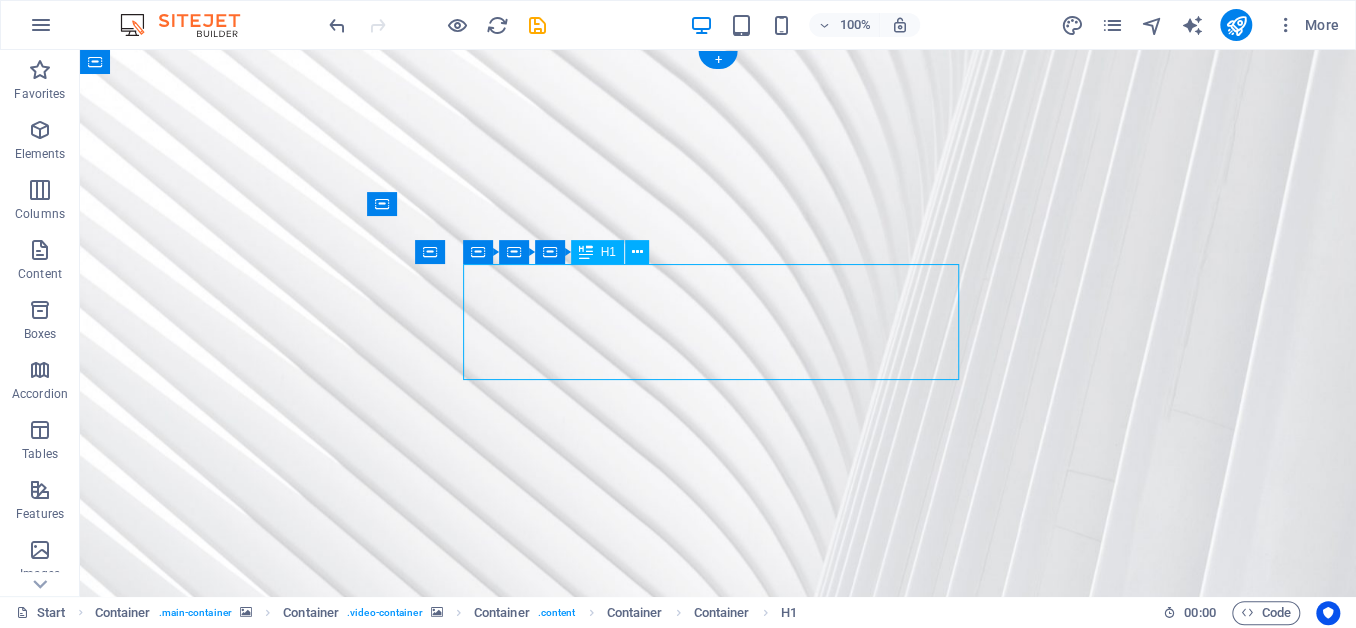 click on "MECHANIX   Coming   soon" at bounding box center [718, 1834] 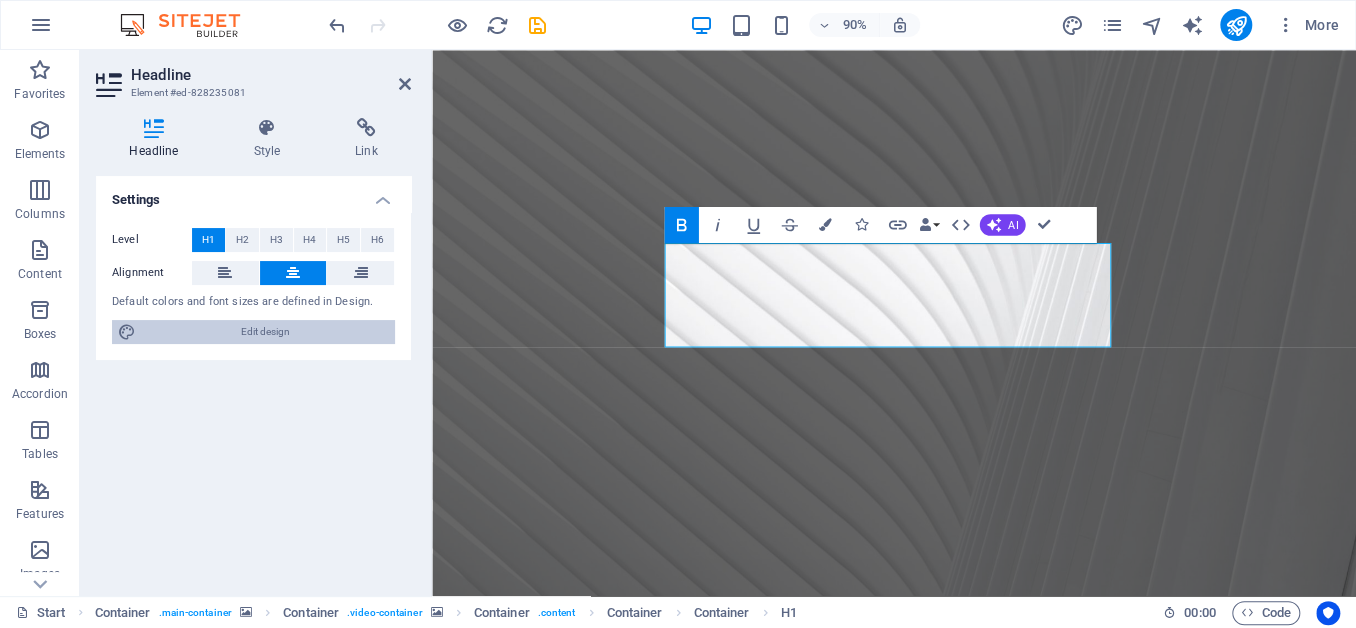 click on "Edit design" at bounding box center [265, 332] 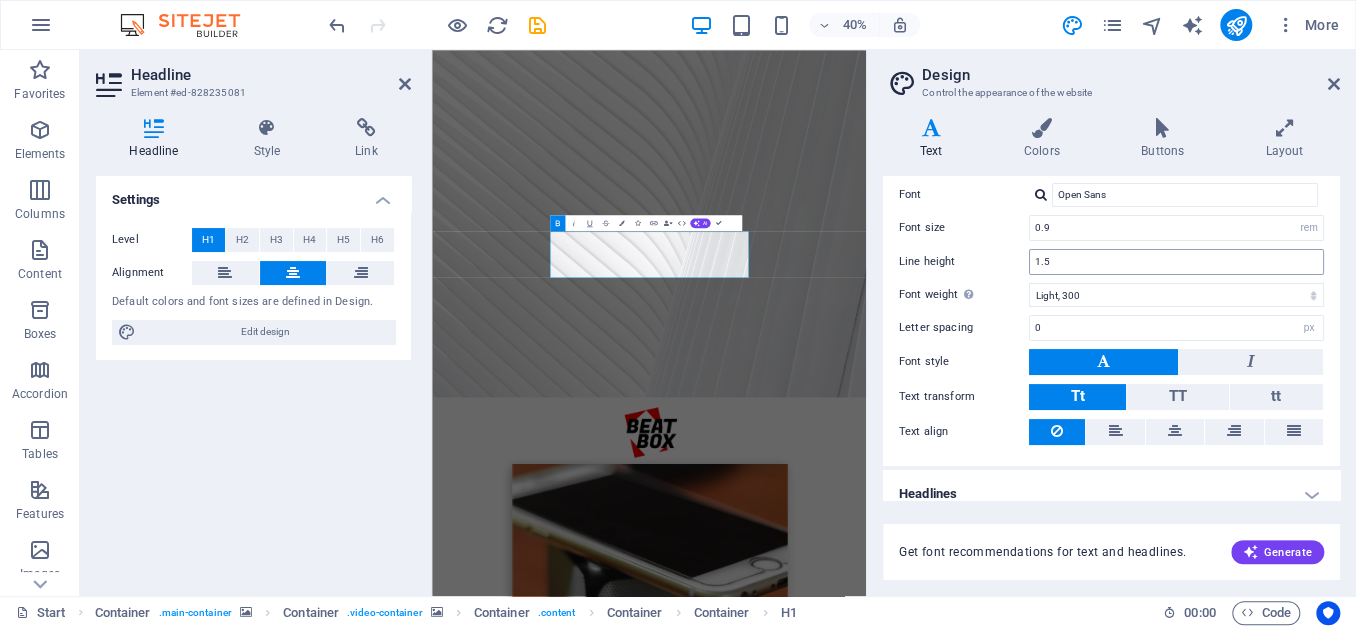 scroll, scrollTop: 0, scrollLeft: 0, axis: both 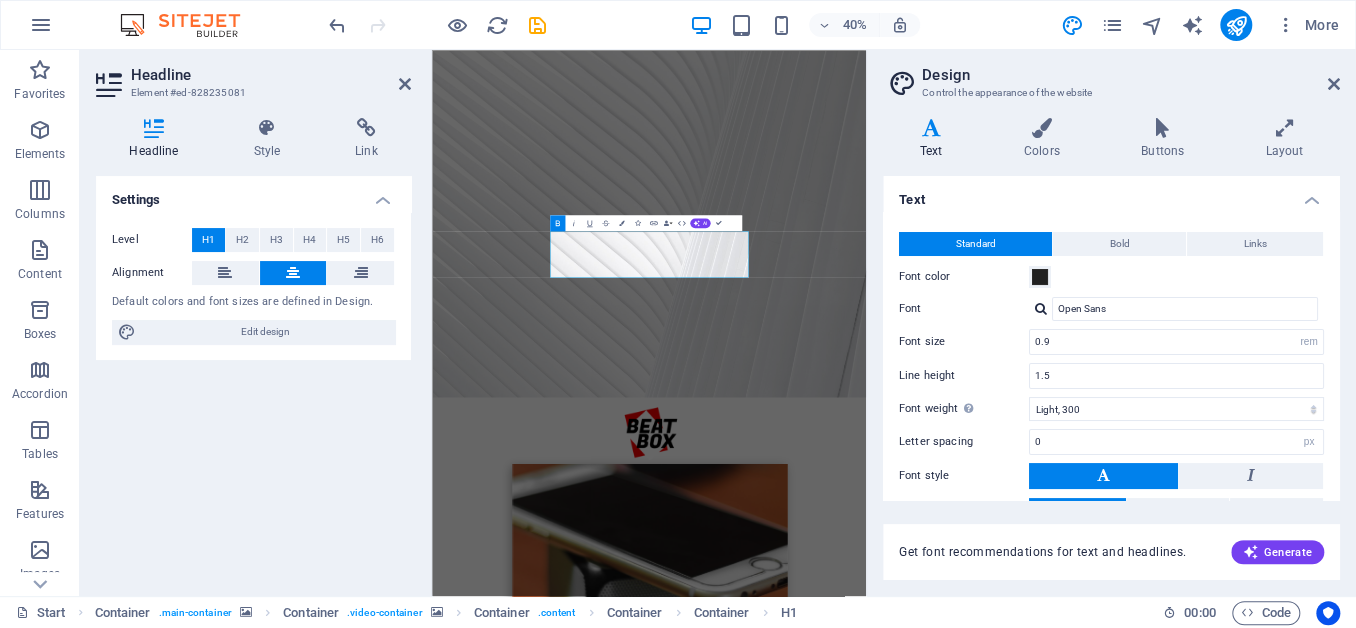 click at bounding box center [931, 128] 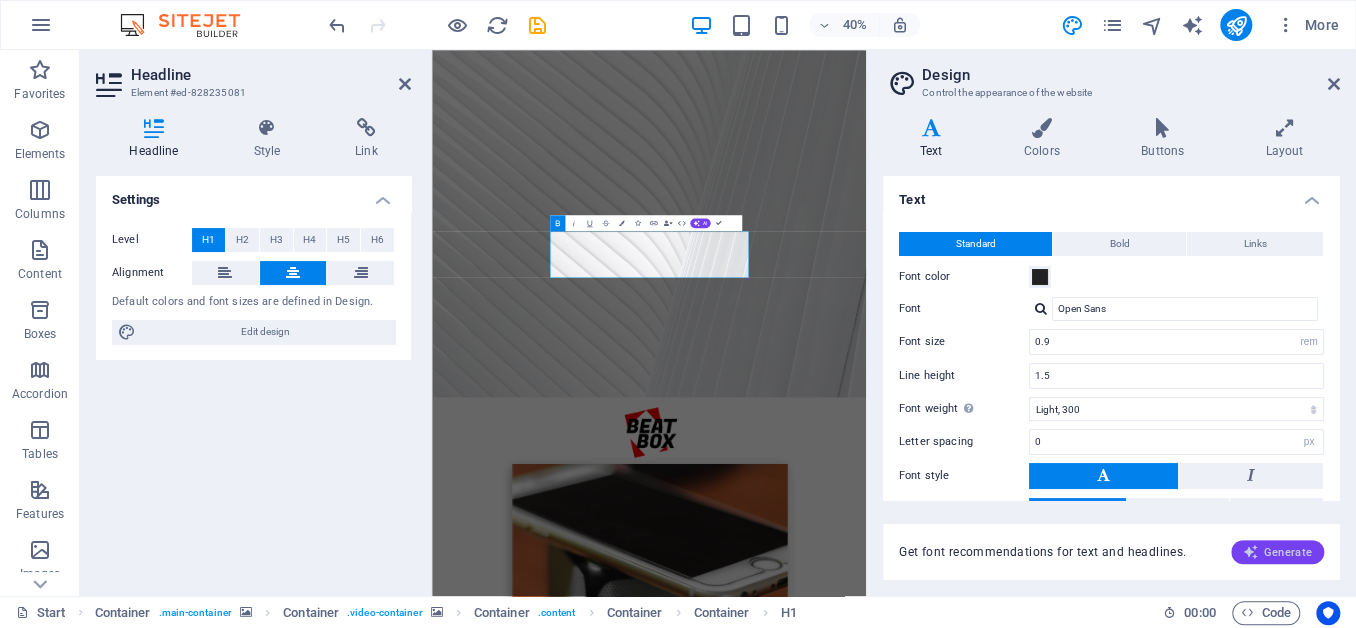 click on "Generate" at bounding box center [1277, 552] 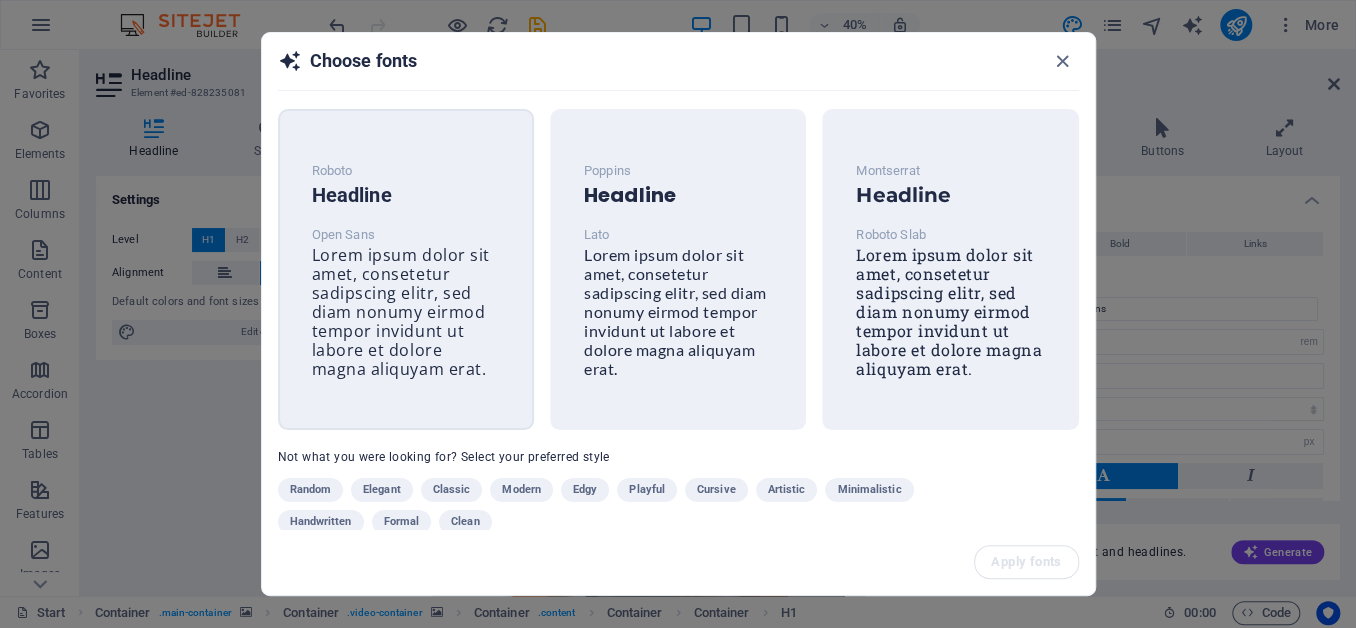 click on "Headline" at bounding box center (406, 195) 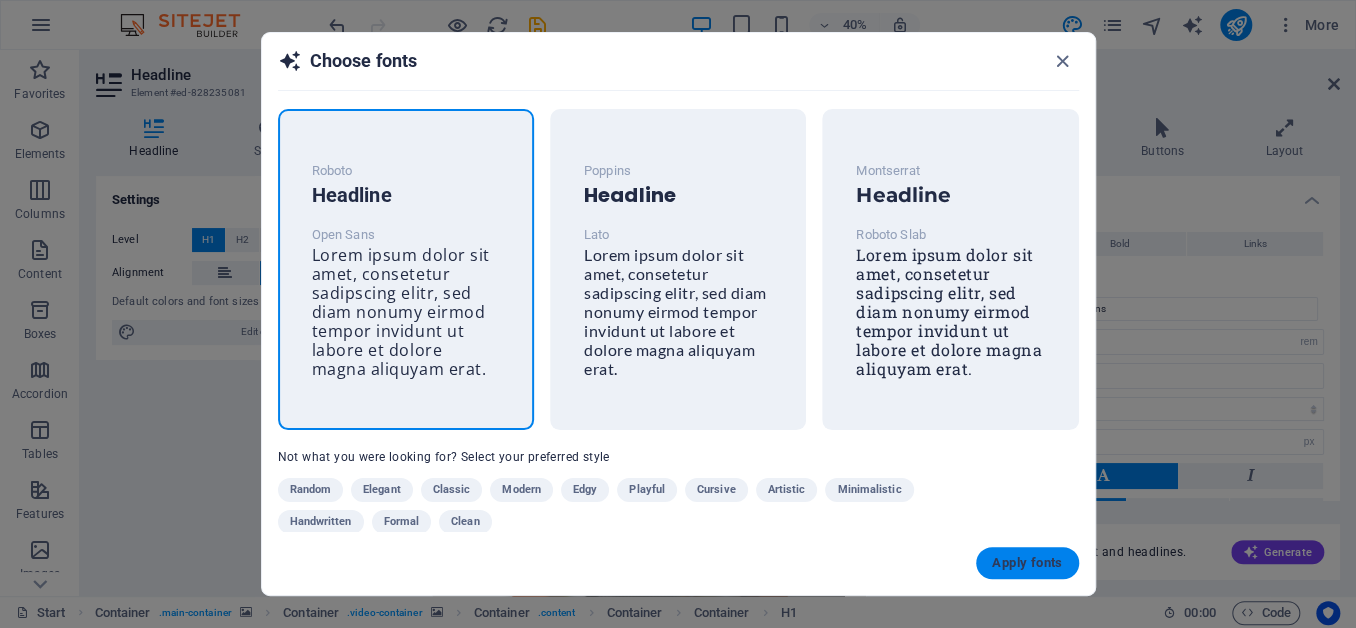 click on "Apply fonts" at bounding box center (1027, 563) 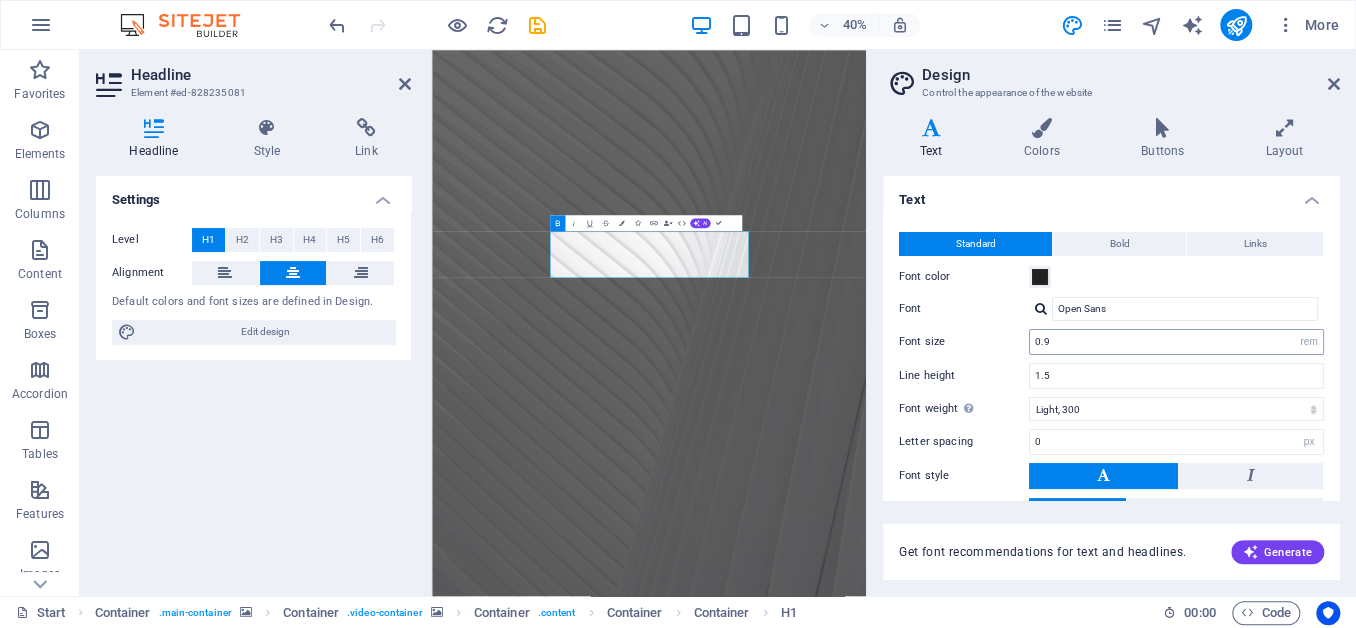 type on "16" 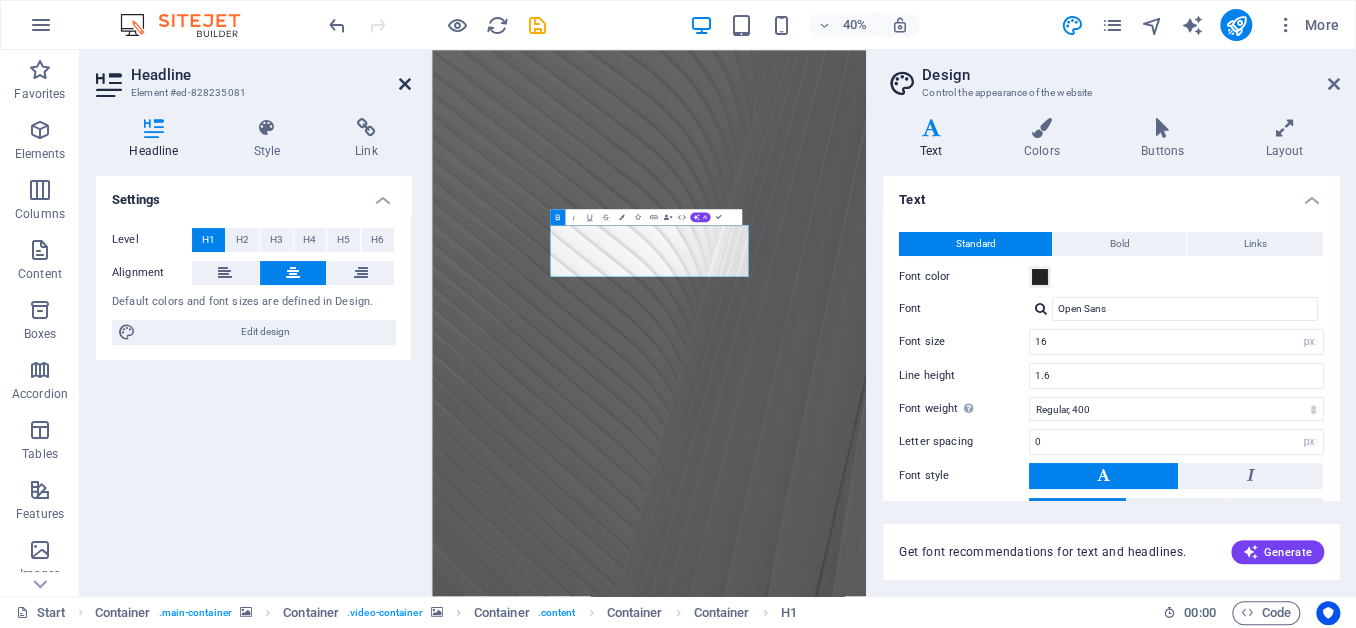 click at bounding box center (405, 84) 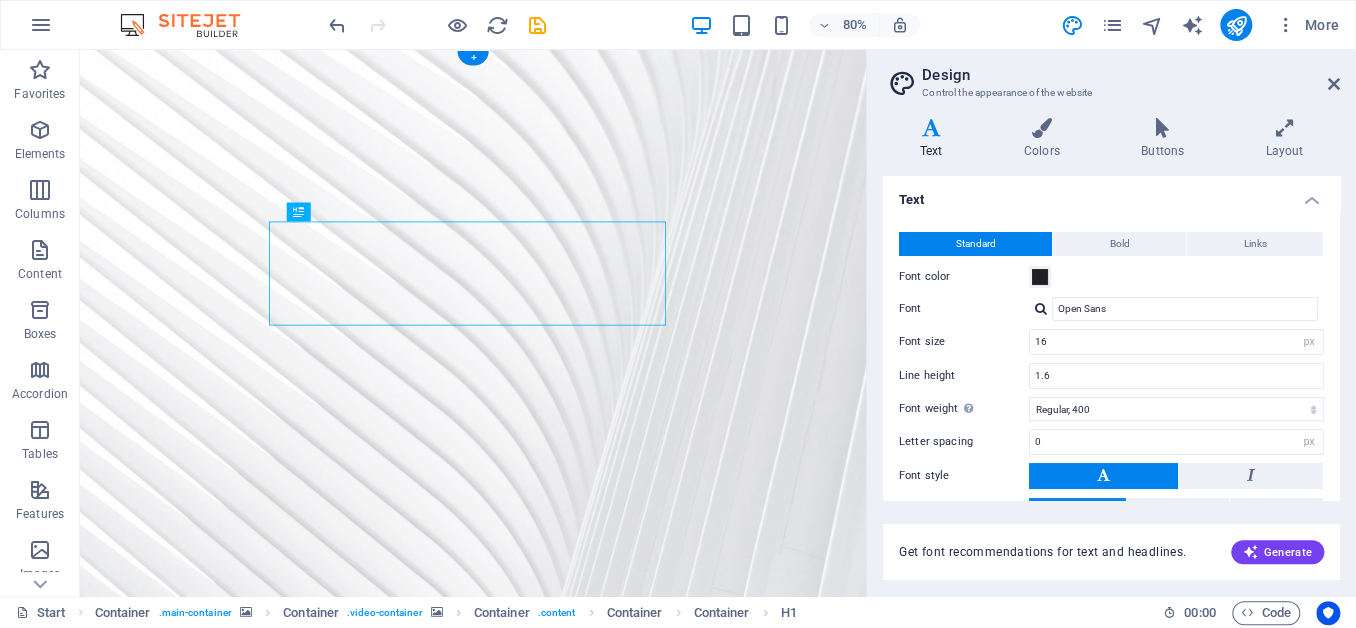 click at bounding box center (571, 733) 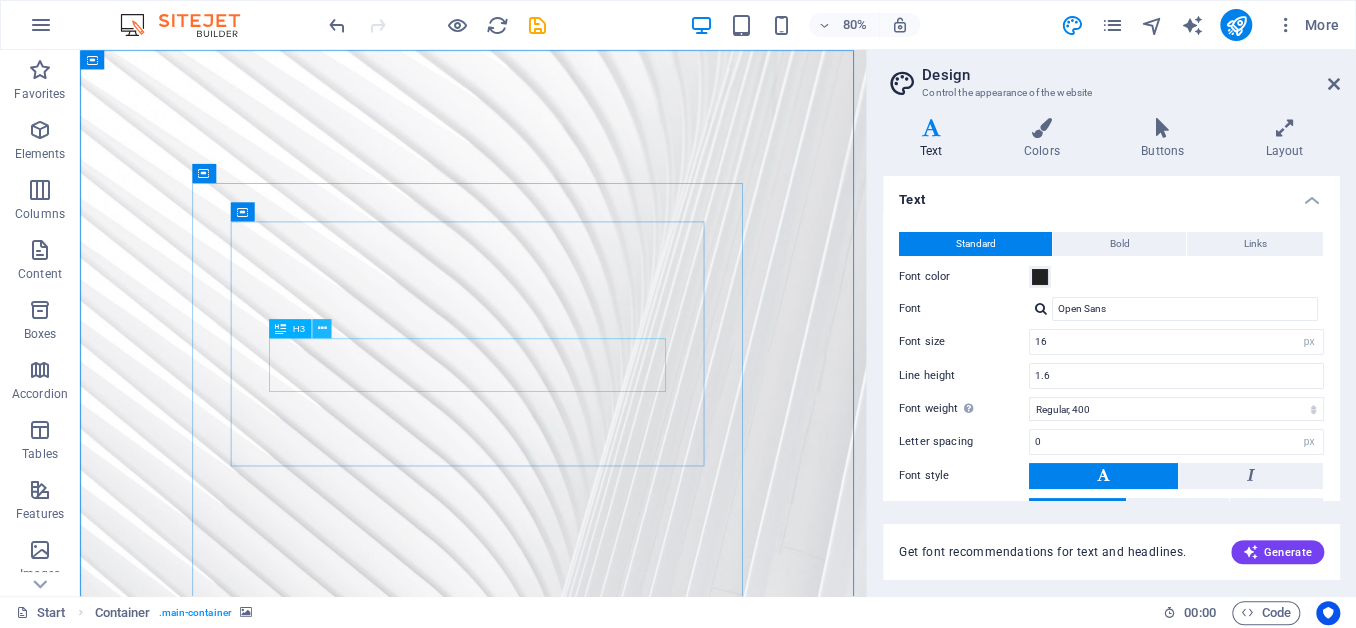 click at bounding box center (321, 328) 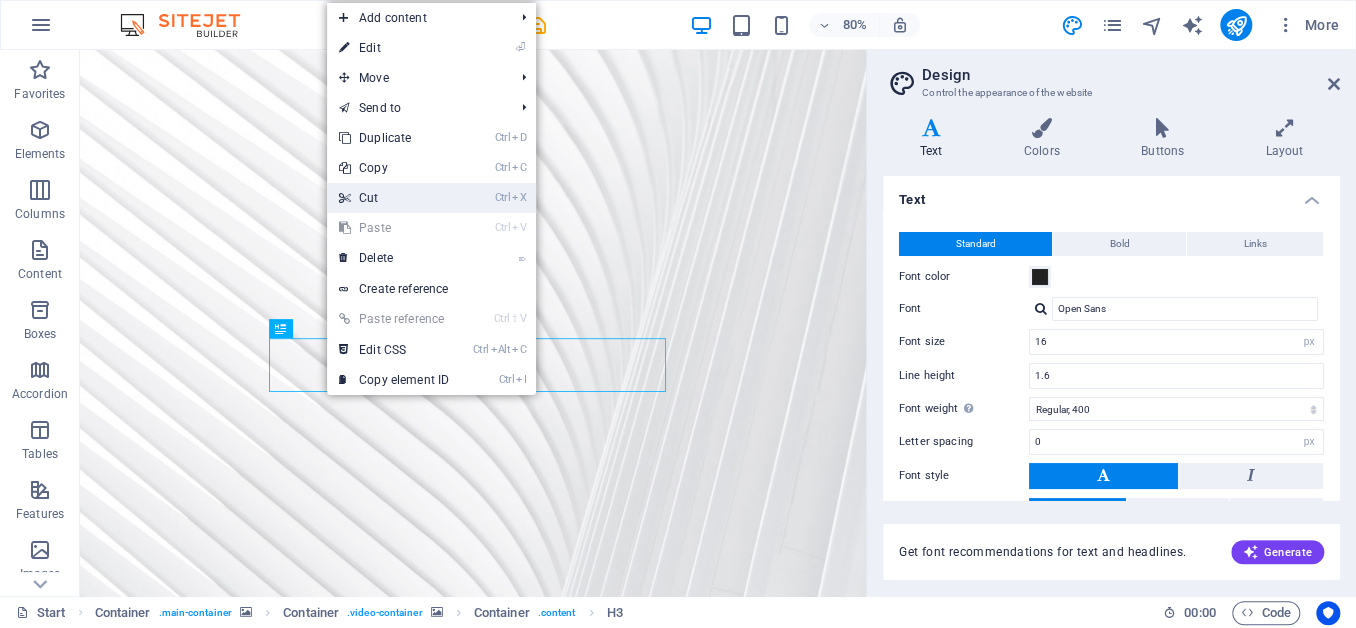 click on "Ctrl X  Cut" at bounding box center [394, 198] 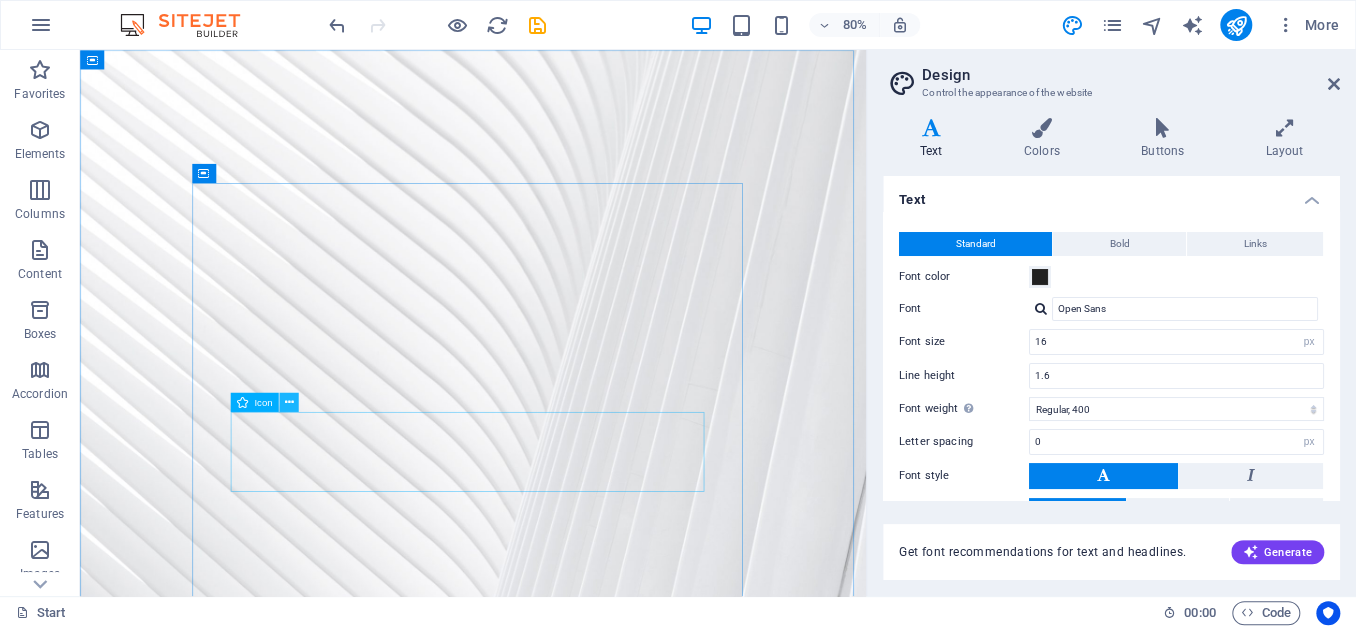 click on "Icon" at bounding box center [263, 402] 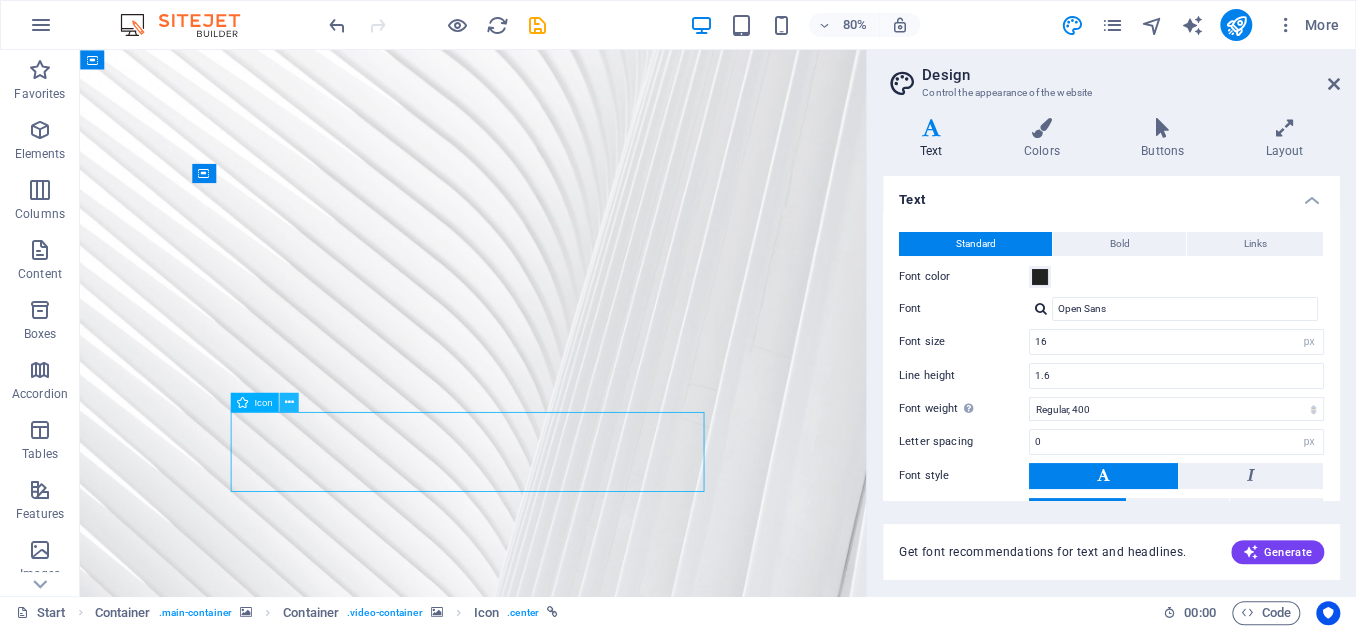 click at bounding box center [288, 402] 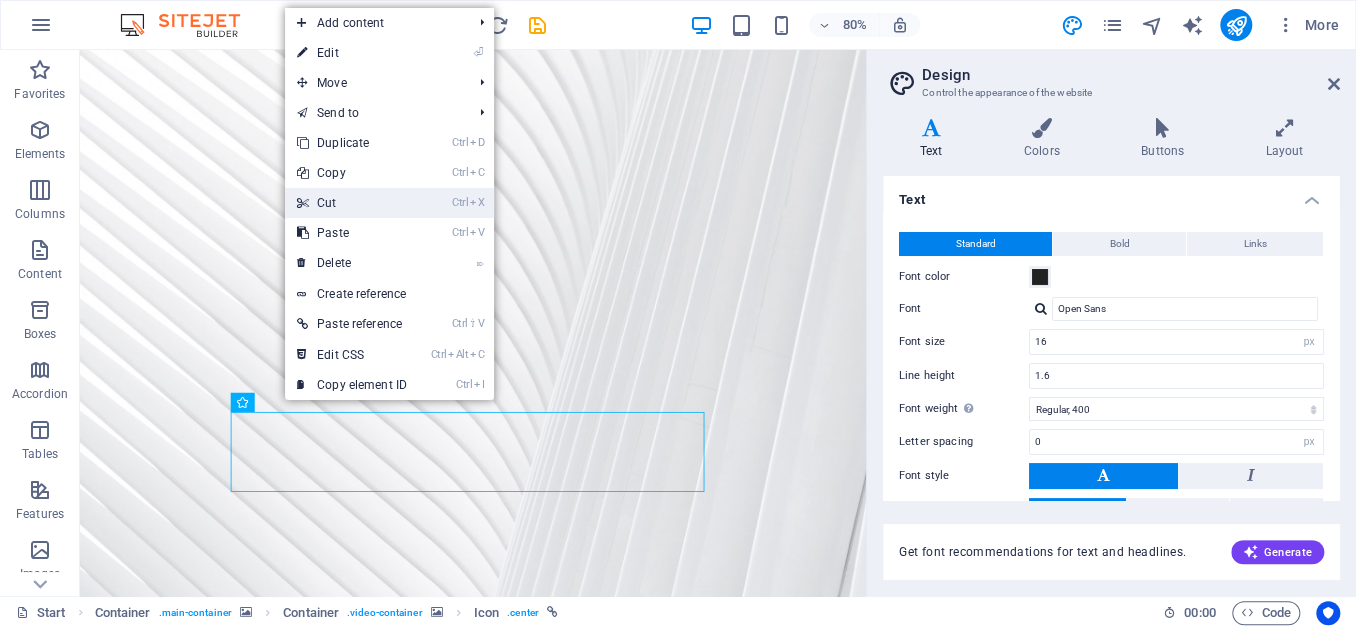 click on "Ctrl X  Cut" at bounding box center (352, 203) 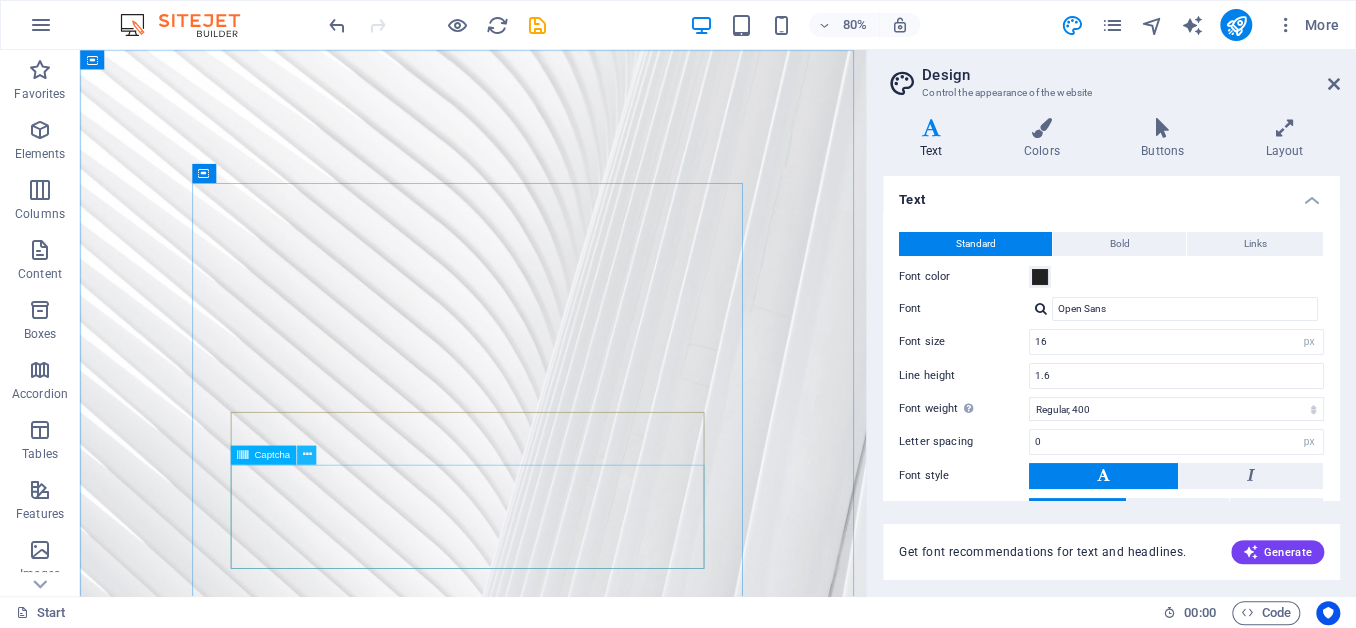 click at bounding box center [306, 454] 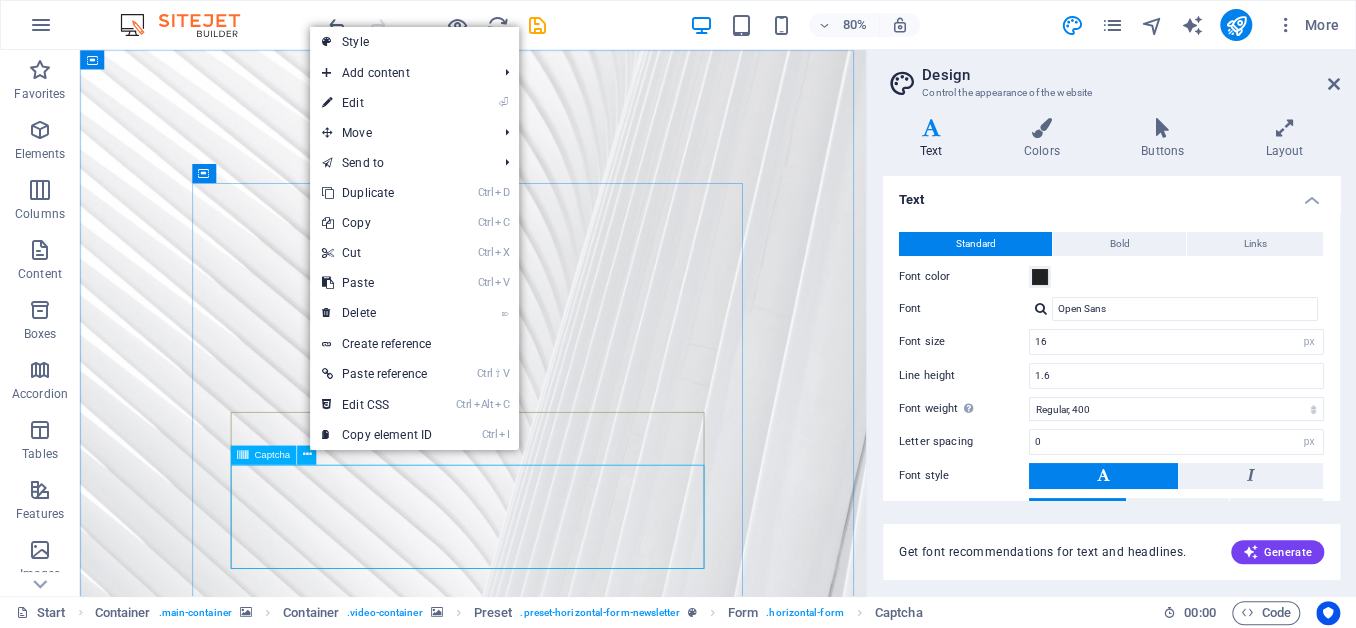 click on "Unreadable? Load new" 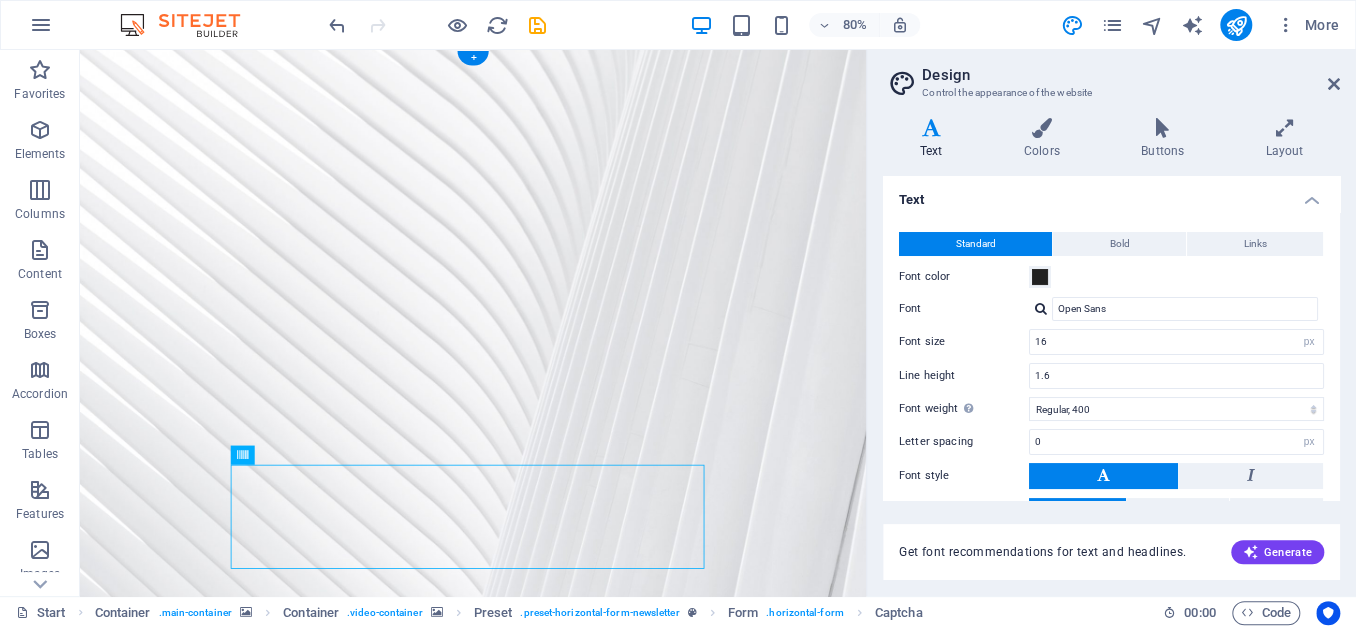 drag, startPoint x: 321, startPoint y: 507, endPoint x: 284, endPoint y: 608, distance: 107.563934 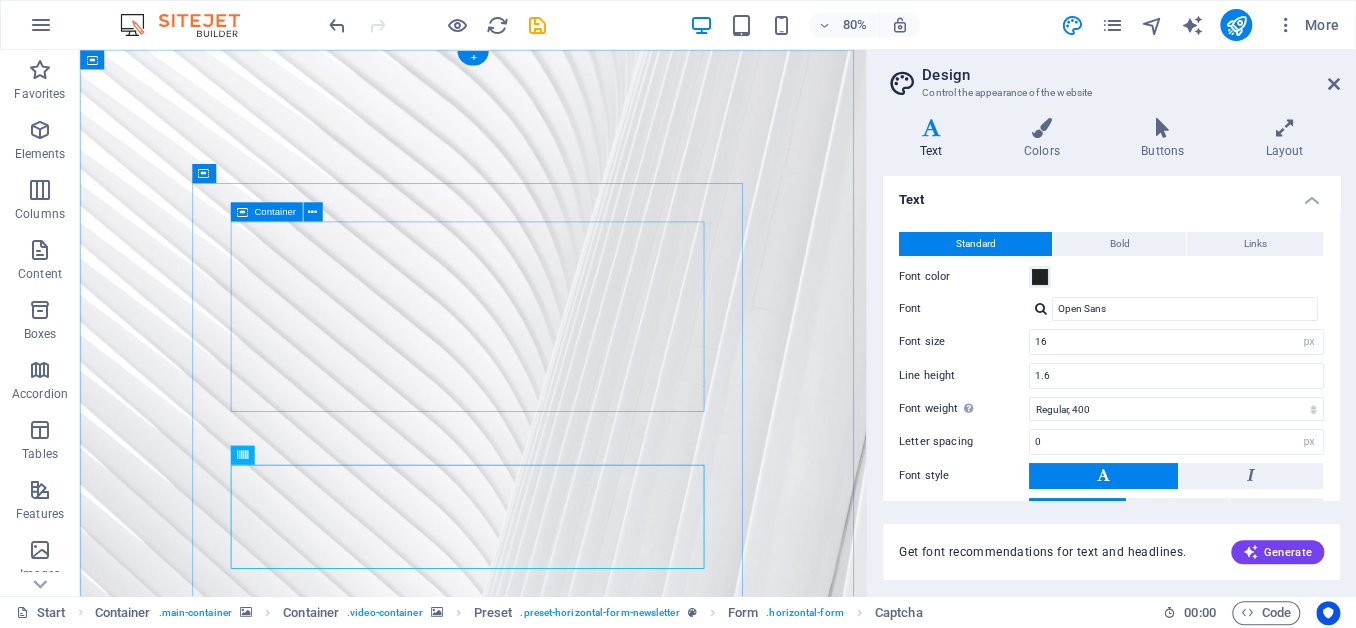 click on "MECHANIX   Coming   soon Lorem ipsum dolor sit amet, consetetur sadipscing elitr, sed diam nonumy eirmod tempor invidunt ut labore et dolore magna aliquyam erat, sed diam voluptua." at bounding box center [572, 1667] 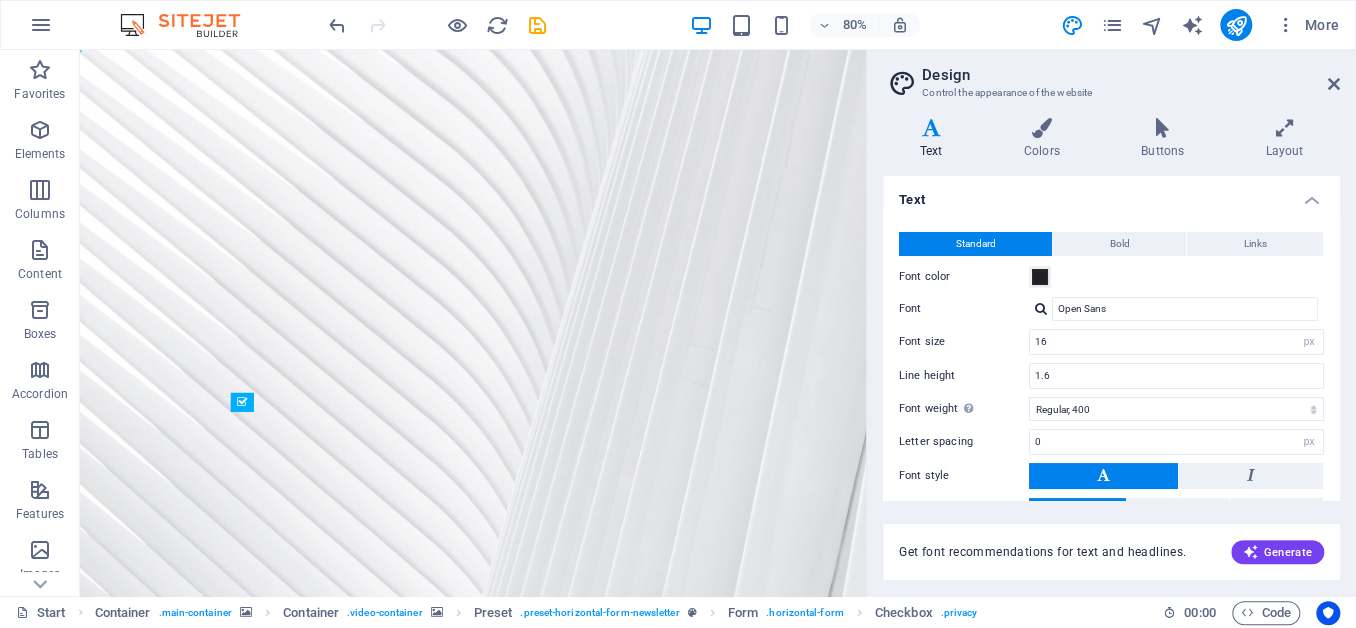 drag, startPoint x: 241, startPoint y: 433, endPoint x: 241, endPoint y: 392, distance: 41 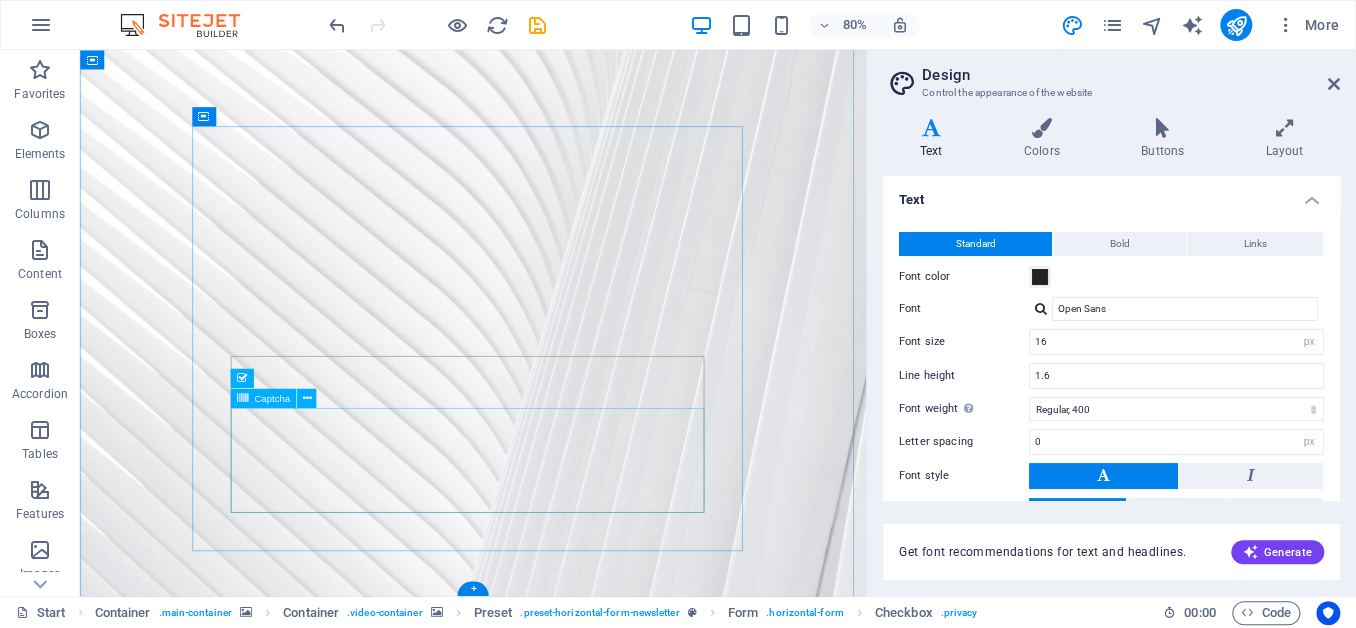 scroll, scrollTop: 69, scrollLeft: 0, axis: vertical 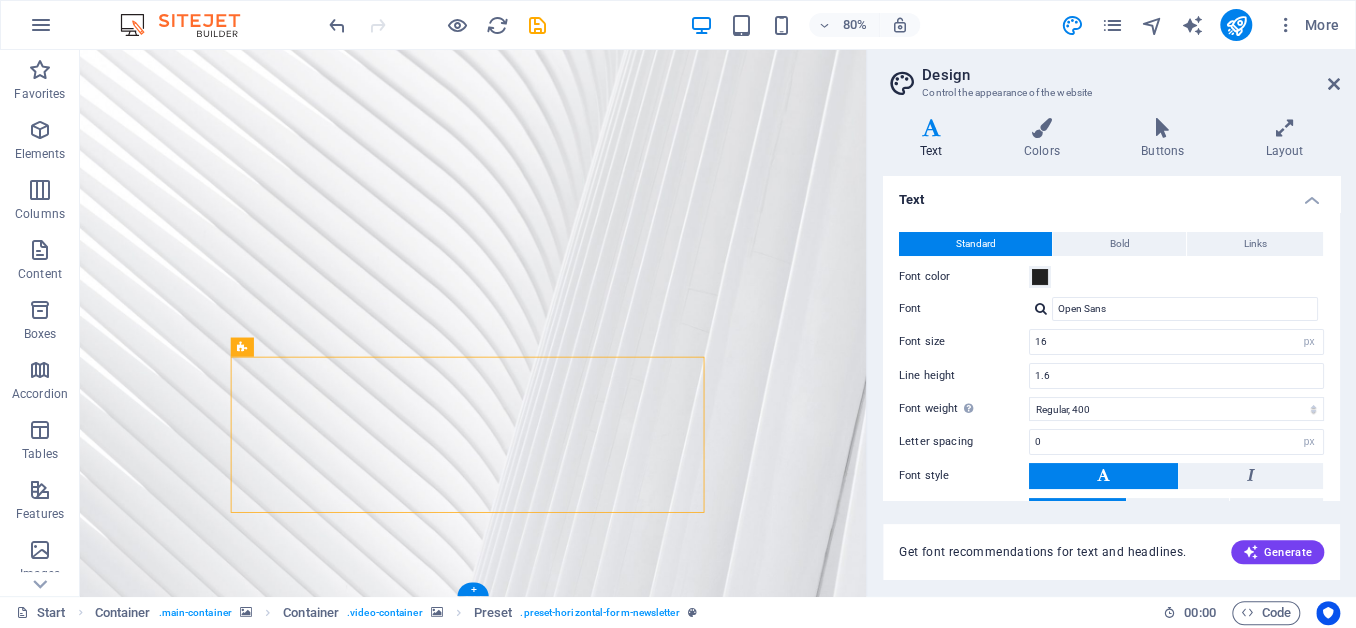 drag, startPoint x: 327, startPoint y: 399, endPoint x: 286, endPoint y: 462, distance: 75.16648 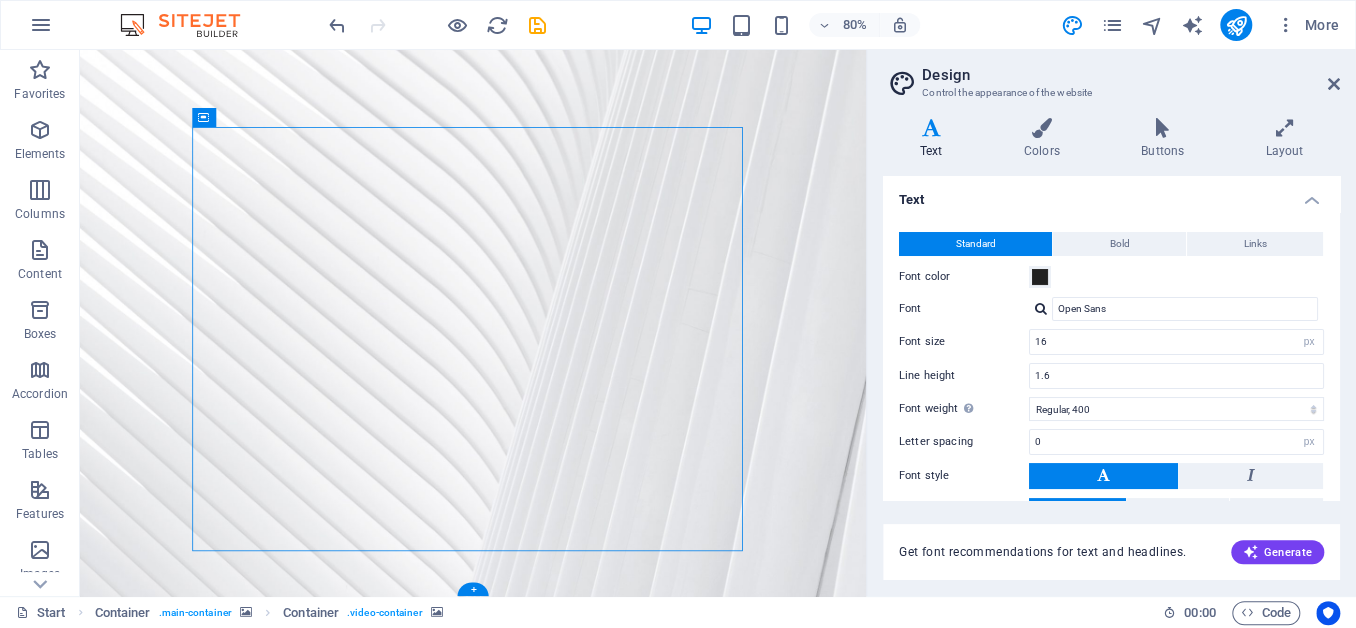 scroll, scrollTop: 70, scrollLeft: 0, axis: vertical 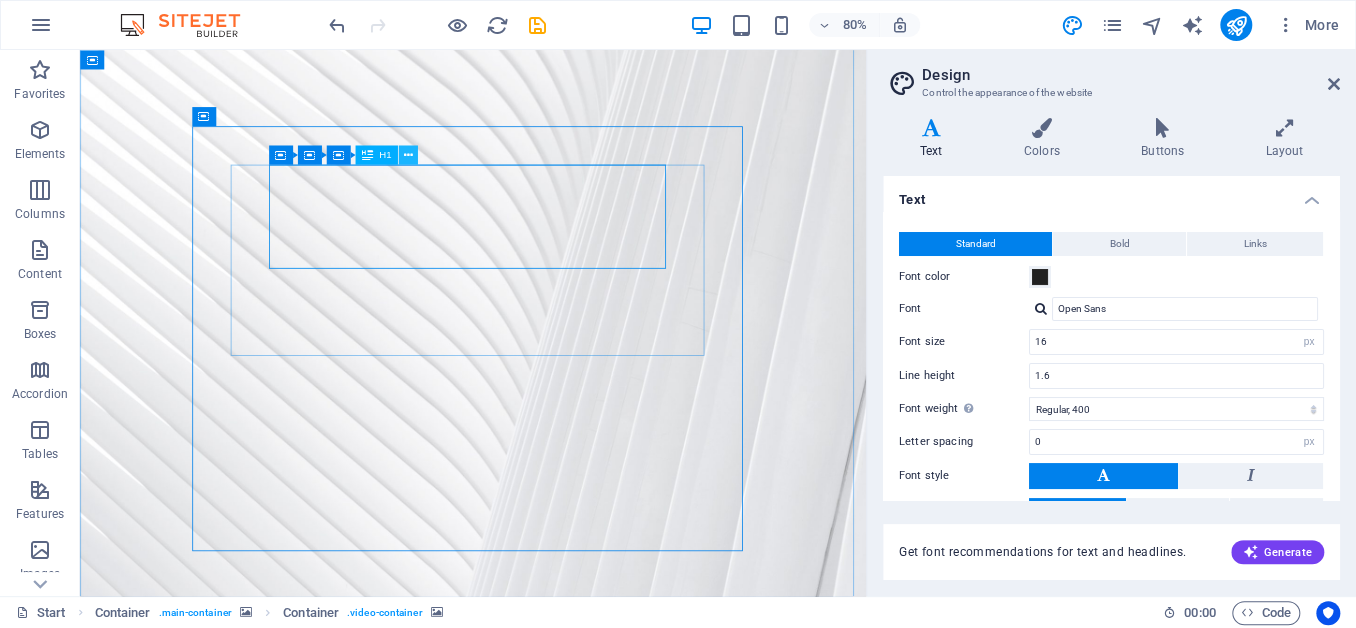 click at bounding box center [407, 155] 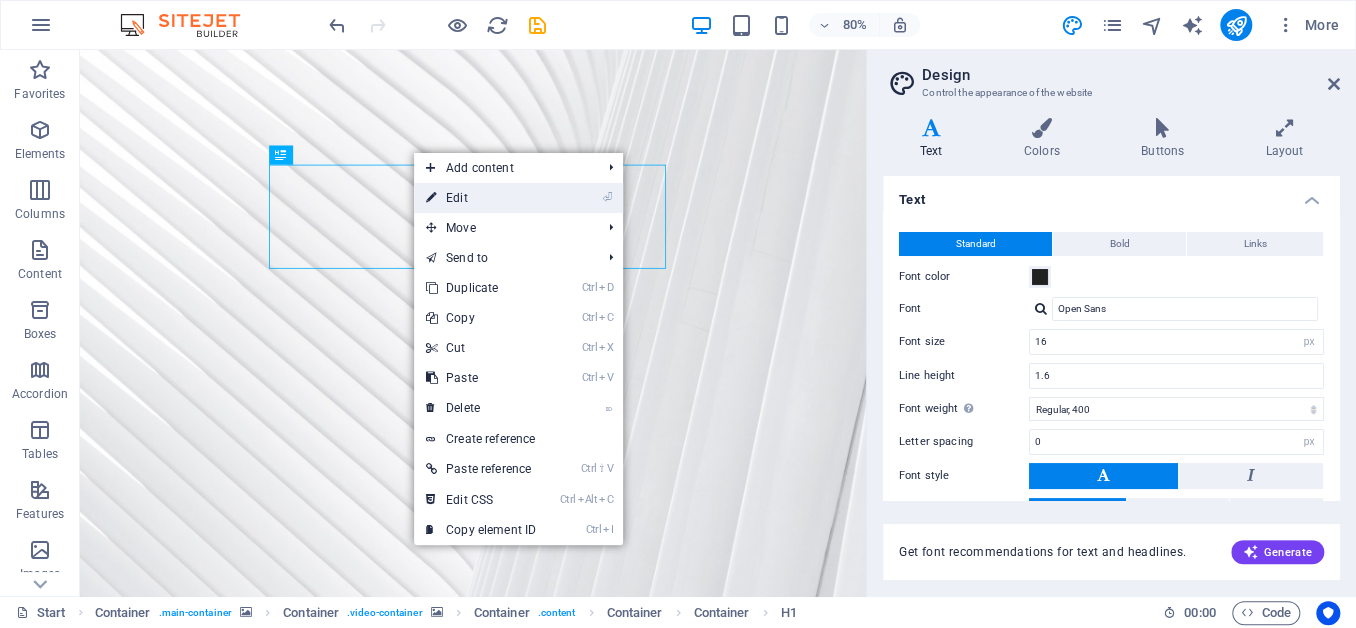 click on "⏎  Edit" at bounding box center (481, 198) 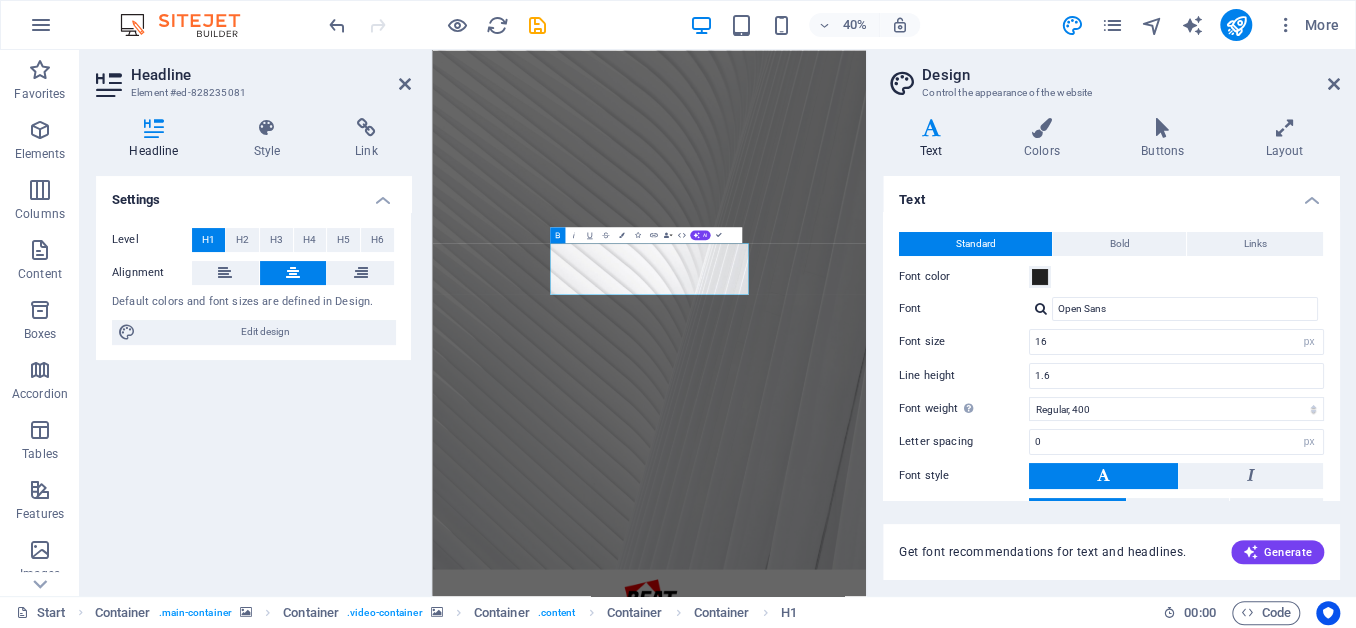 scroll, scrollTop: 0, scrollLeft: 0, axis: both 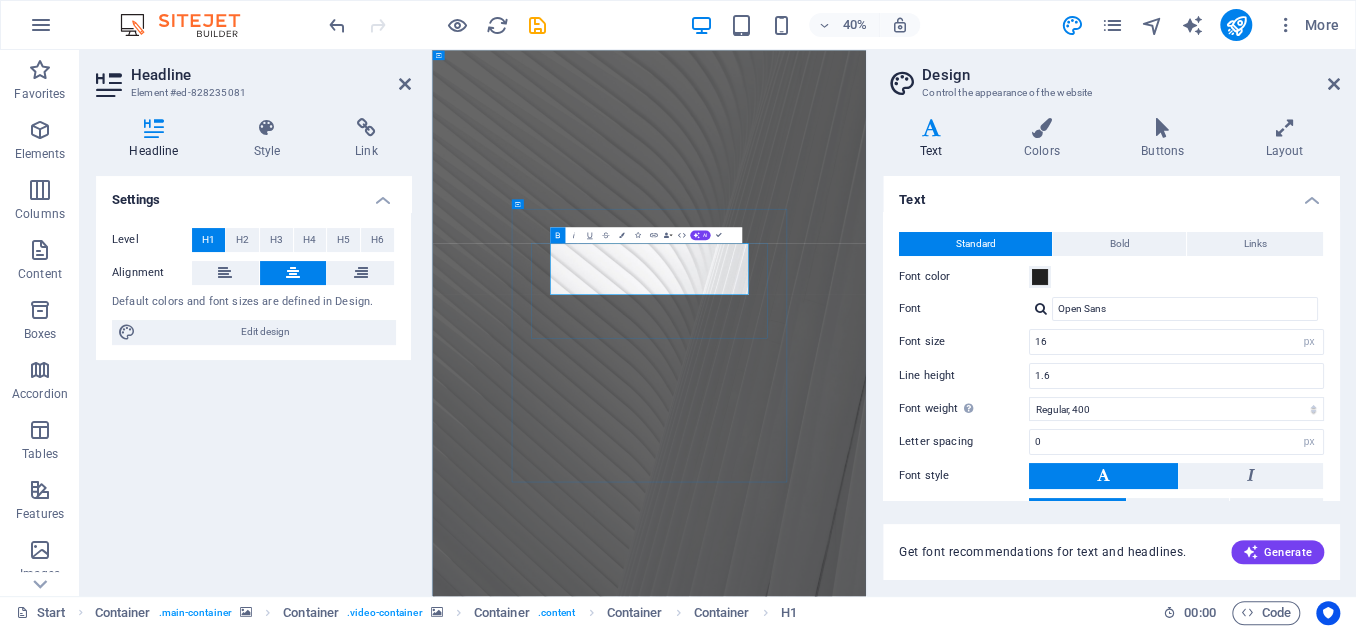 click on "MECHANIX   Coming   soon" at bounding box center (975, 2378) 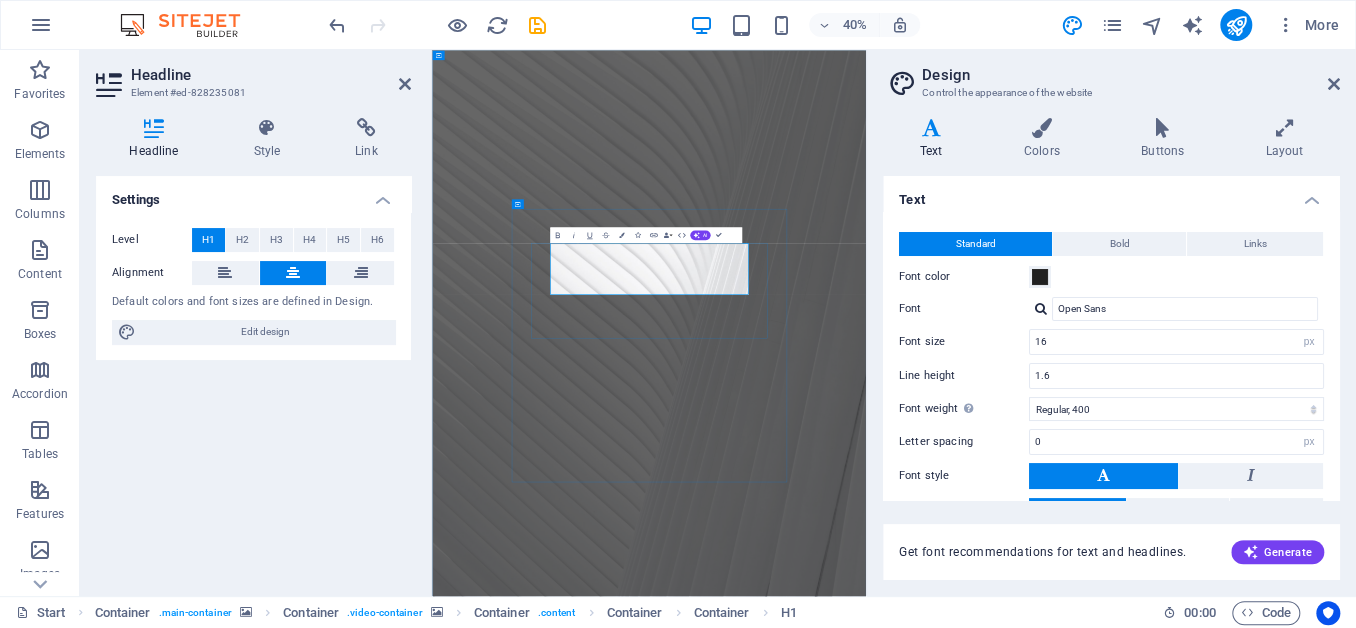 drag, startPoint x: 1076, startPoint y: 544, endPoint x: 824, endPoint y: 533, distance: 252.23996 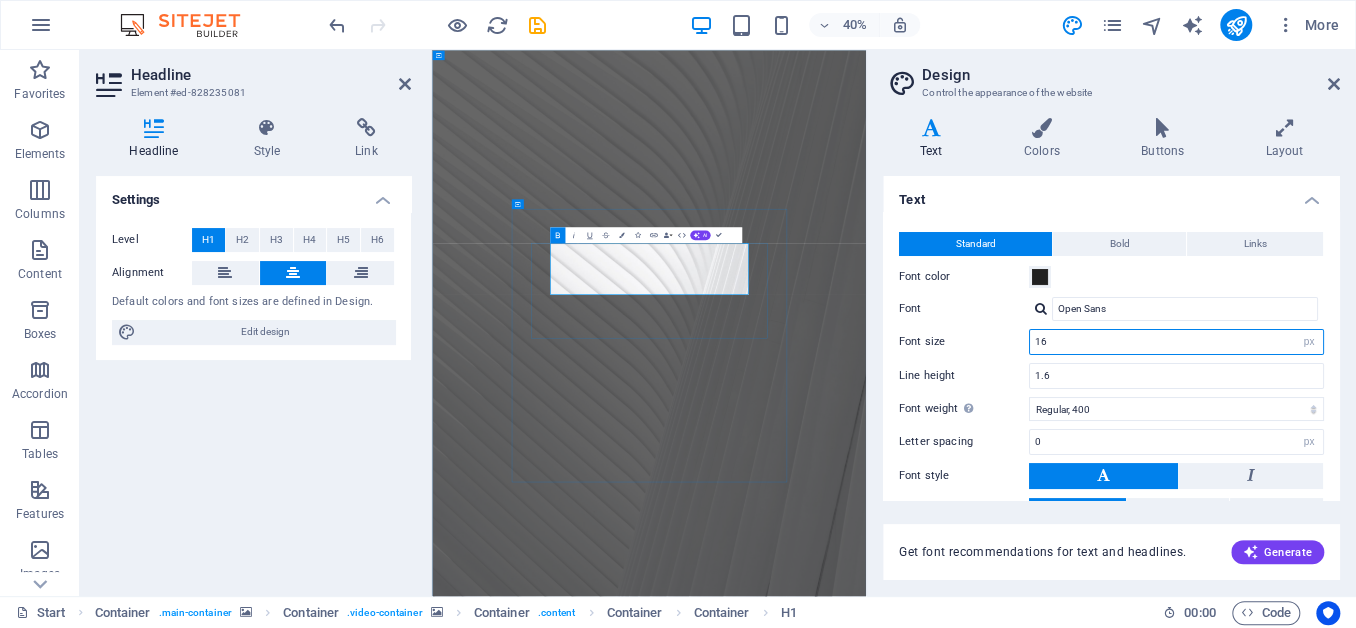 drag, startPoint x: 475, startPoint y: 494, endPoint x: 1230, endPoint y: 341, distance: 770.3467 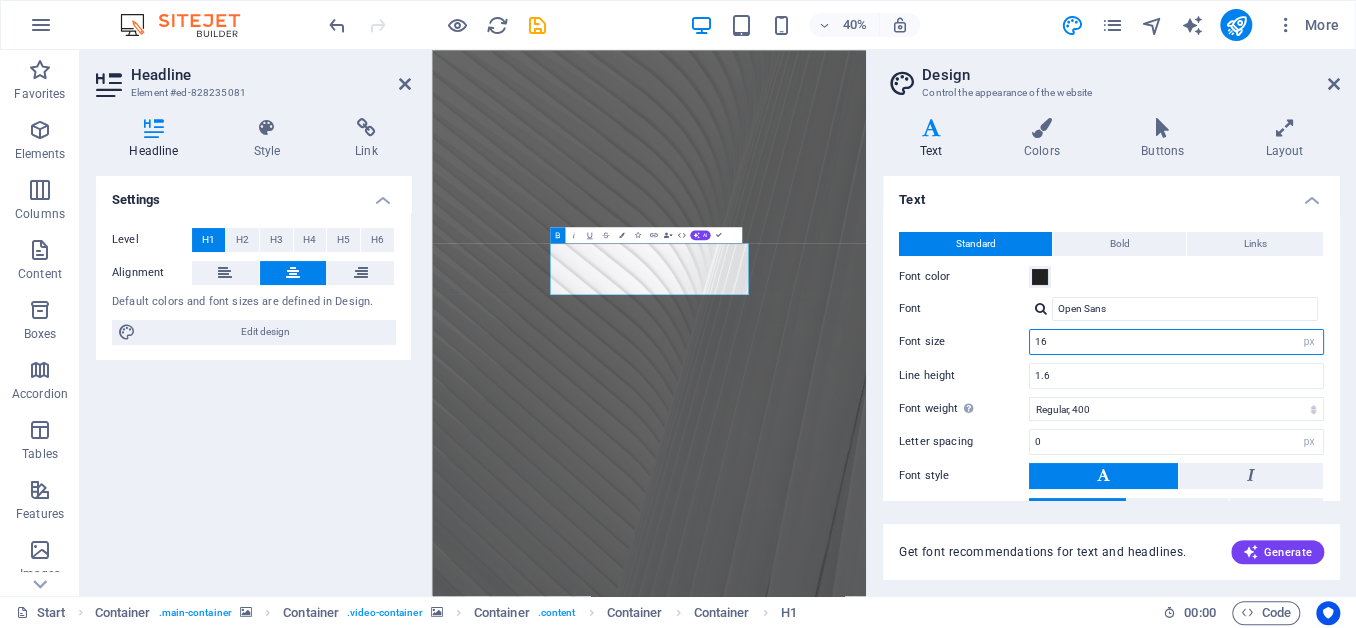 drag, startPoint x: 1230, startPoint y: 341, endPoint x: 1001, endPoint y: 342, distance: 229.00218 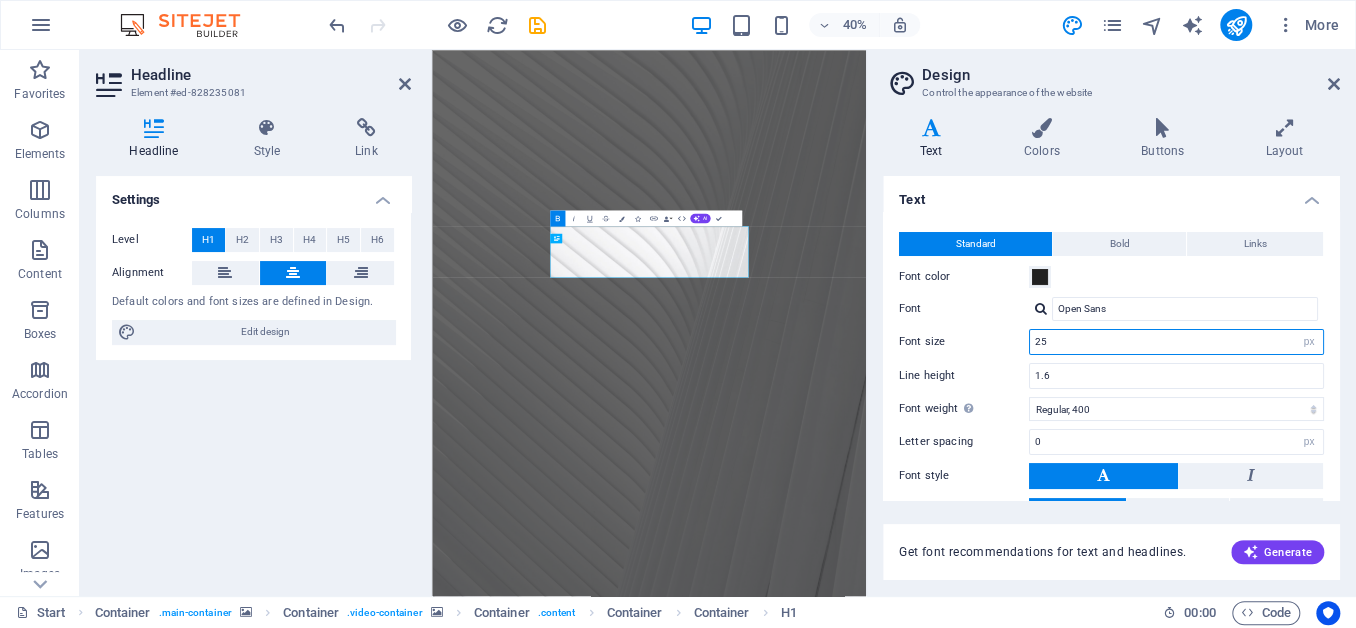 drag, startPoint x: 1095, startPoint y: 332, endPoint x: 1015, endPoint y: 332, distance: 80 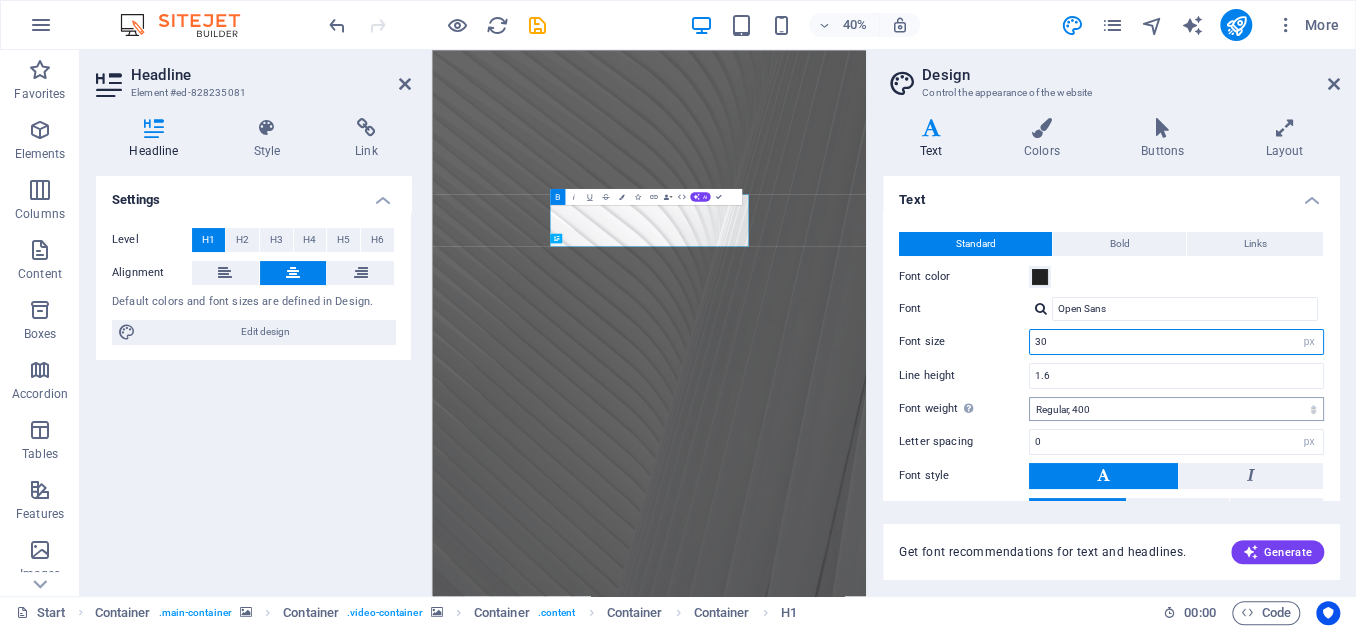 scroll, scrollTop: 128, scrollLeft: 0, axis: vertical 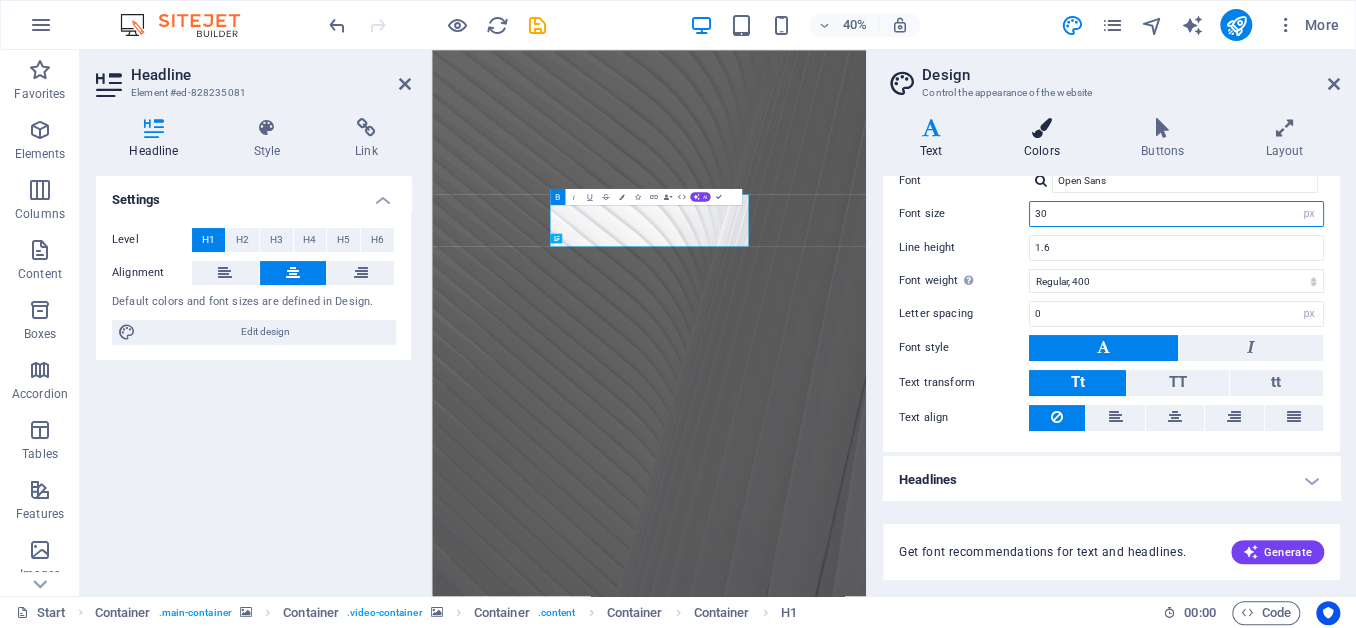 type on "30" 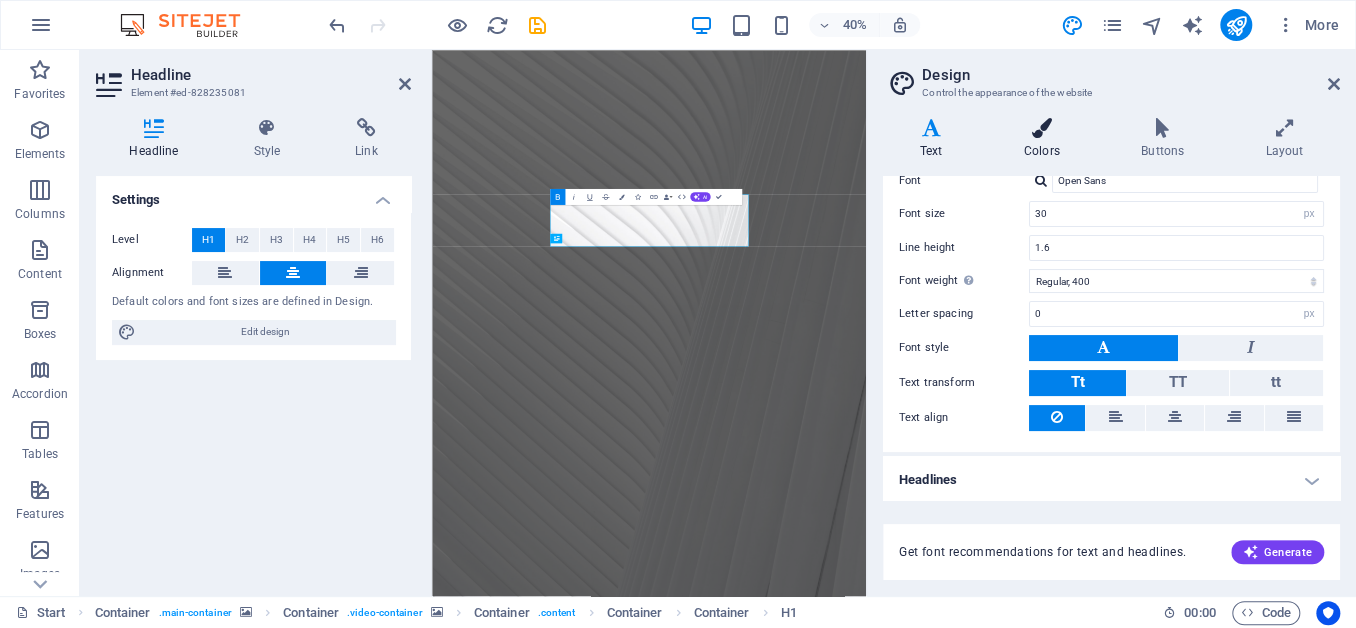 click on "Colors" at bounding box center [1045, 139] 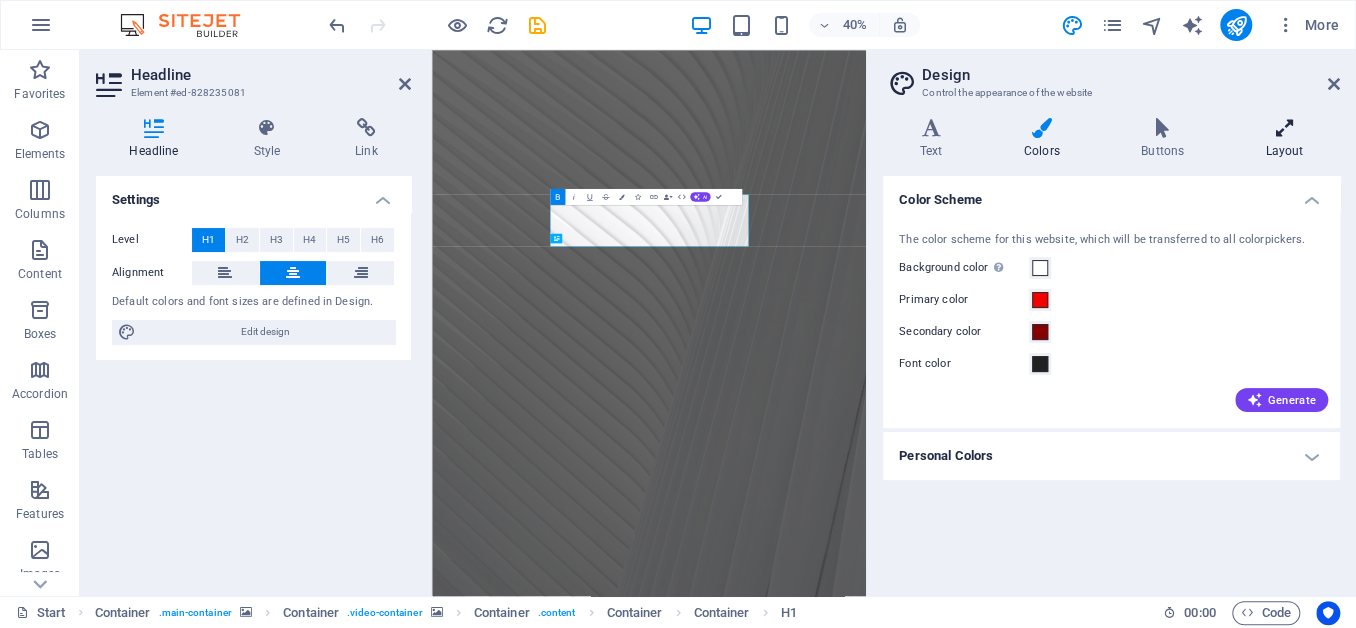 click at bounding box center (1284, 128) 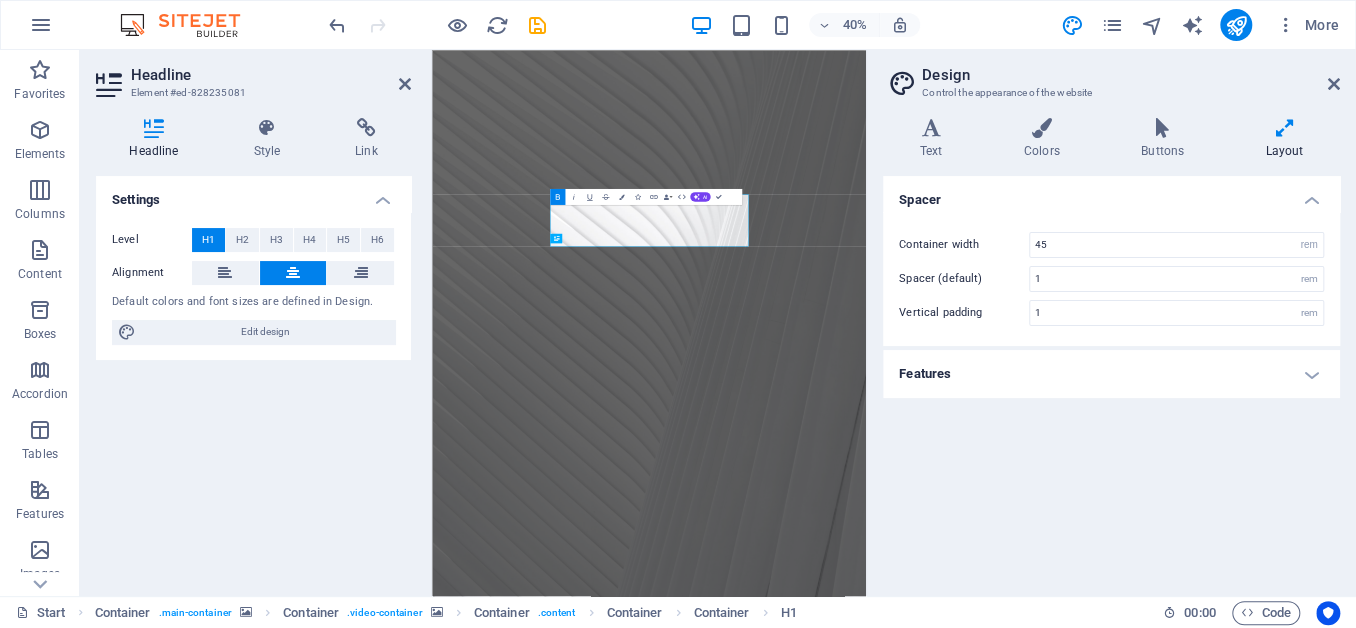 click at bounding box center (974, 733) 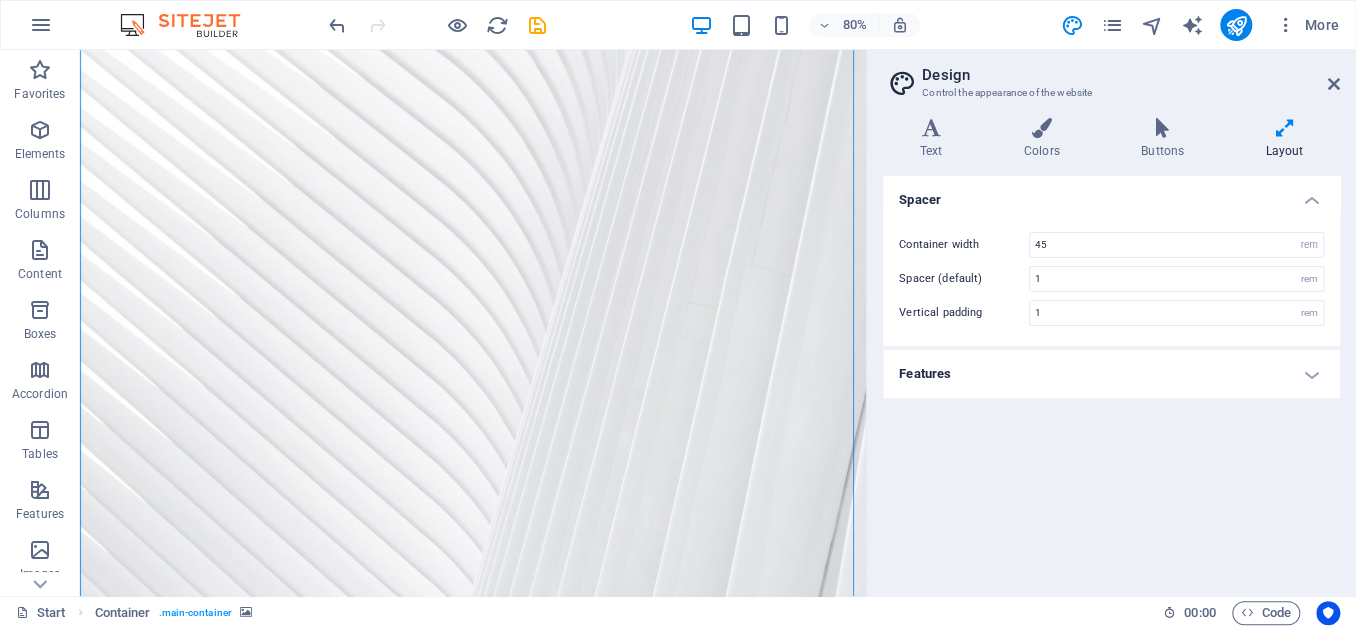 scroll, scrollTop: 213, scrollLeft: 0, axis: vertical 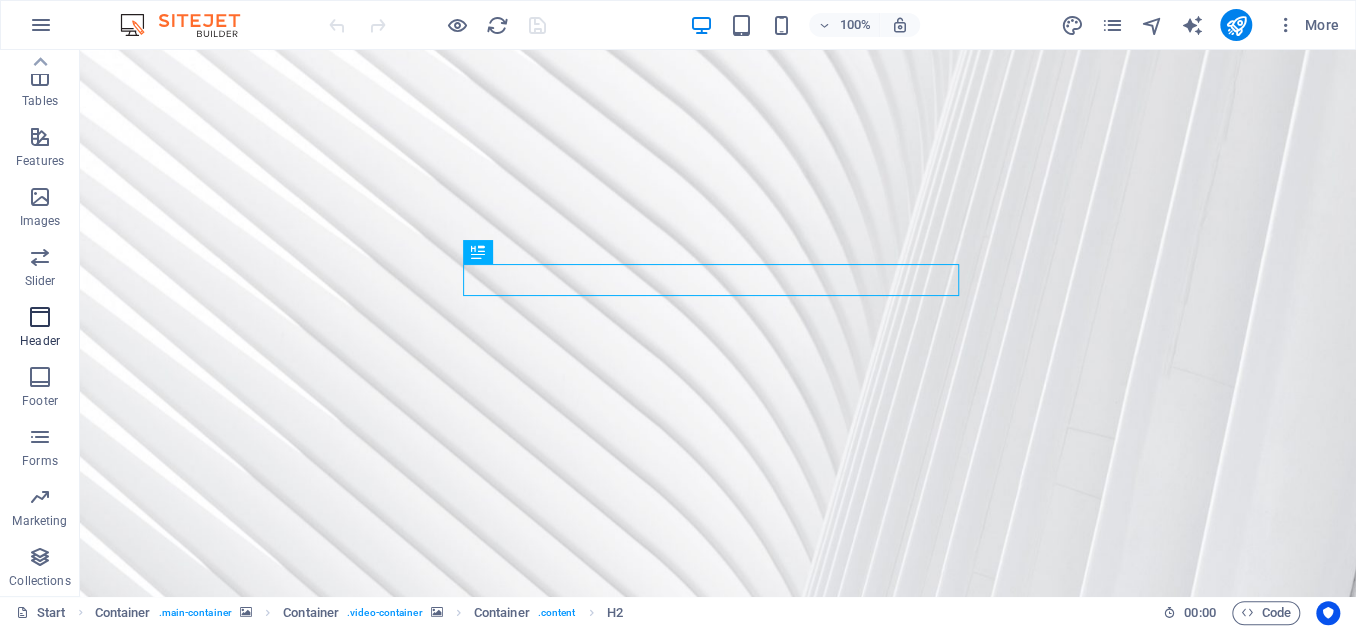 click at bounding box center (40, 317) 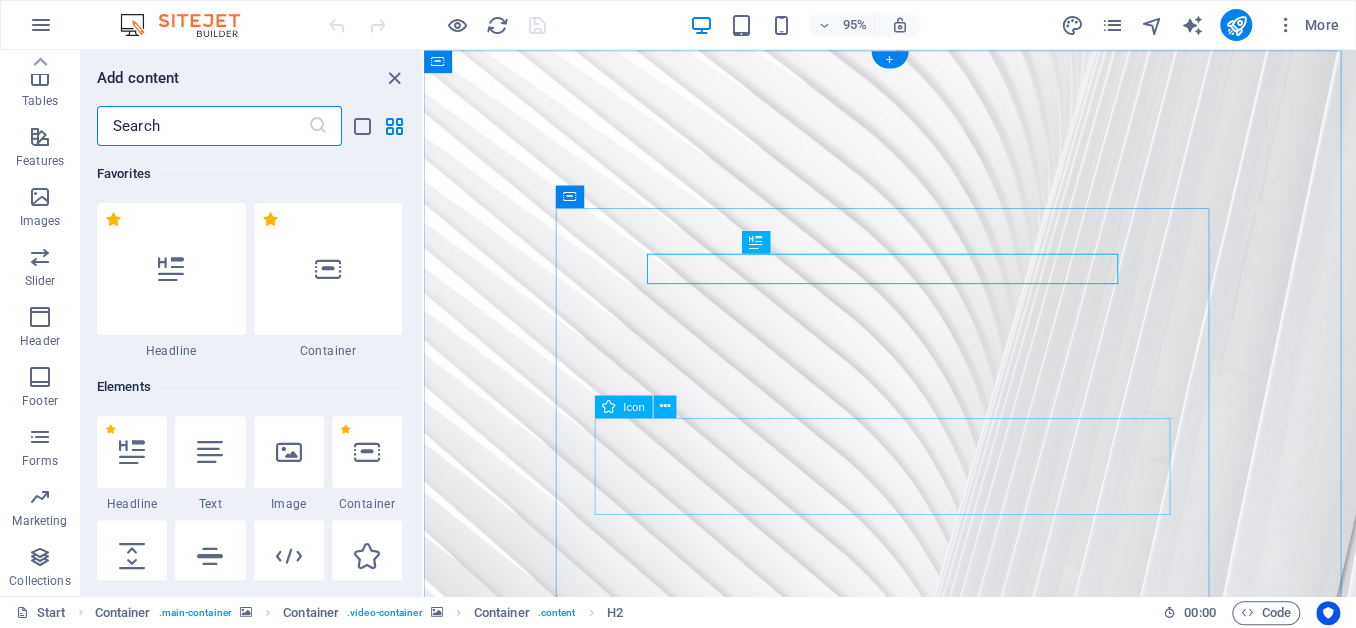 scroll, scrollTop: 12042, scrollLeft: 0, axis: vertical 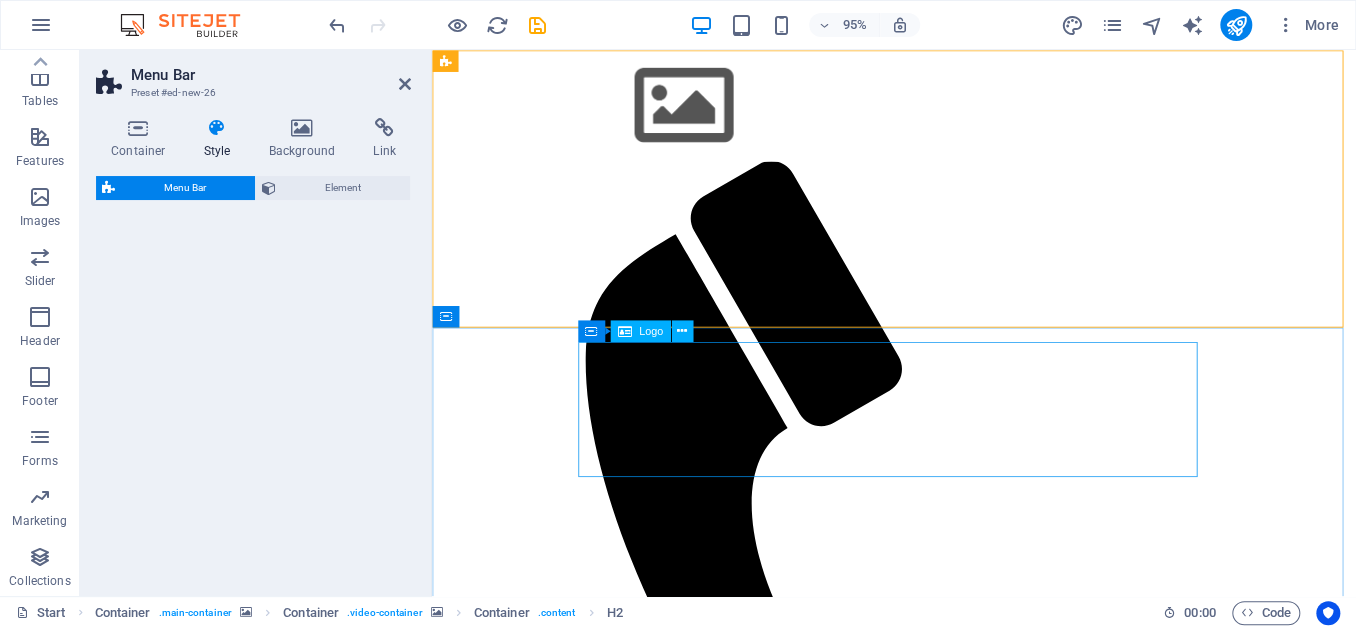 select on "rem" 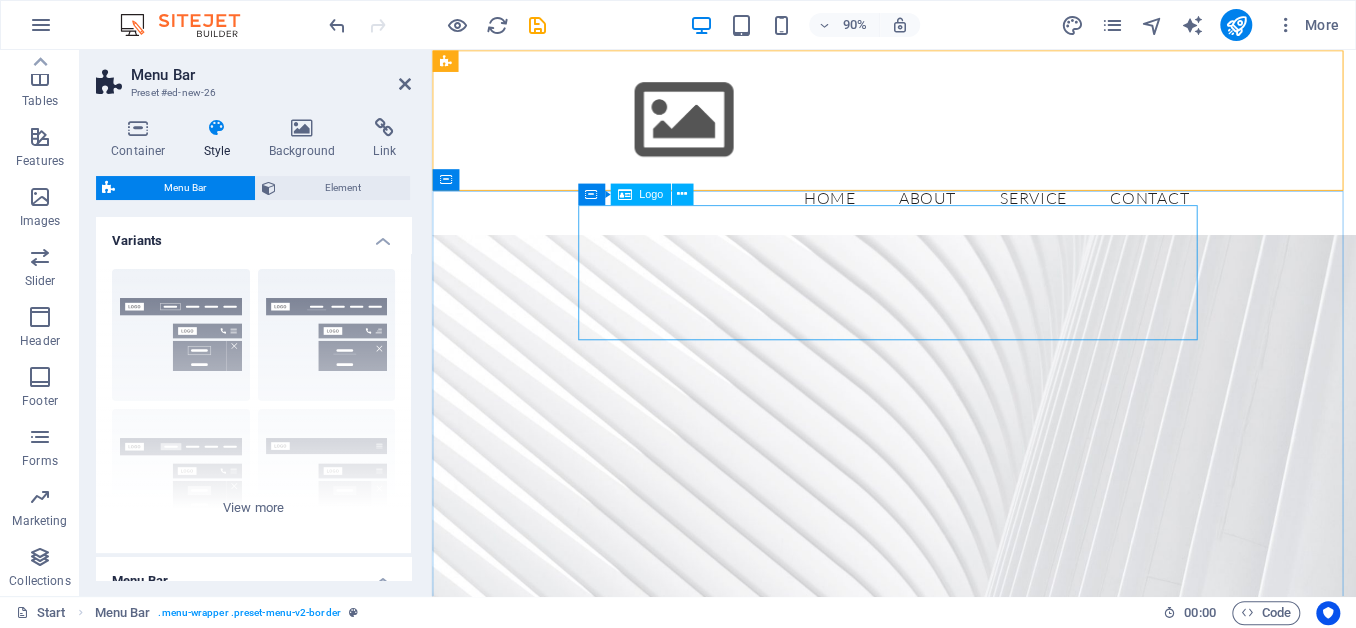 drag, startPoint x: 959, startPoint y: 288, endPoint x: 1250, endPoint y: 266, distance: 291.83044 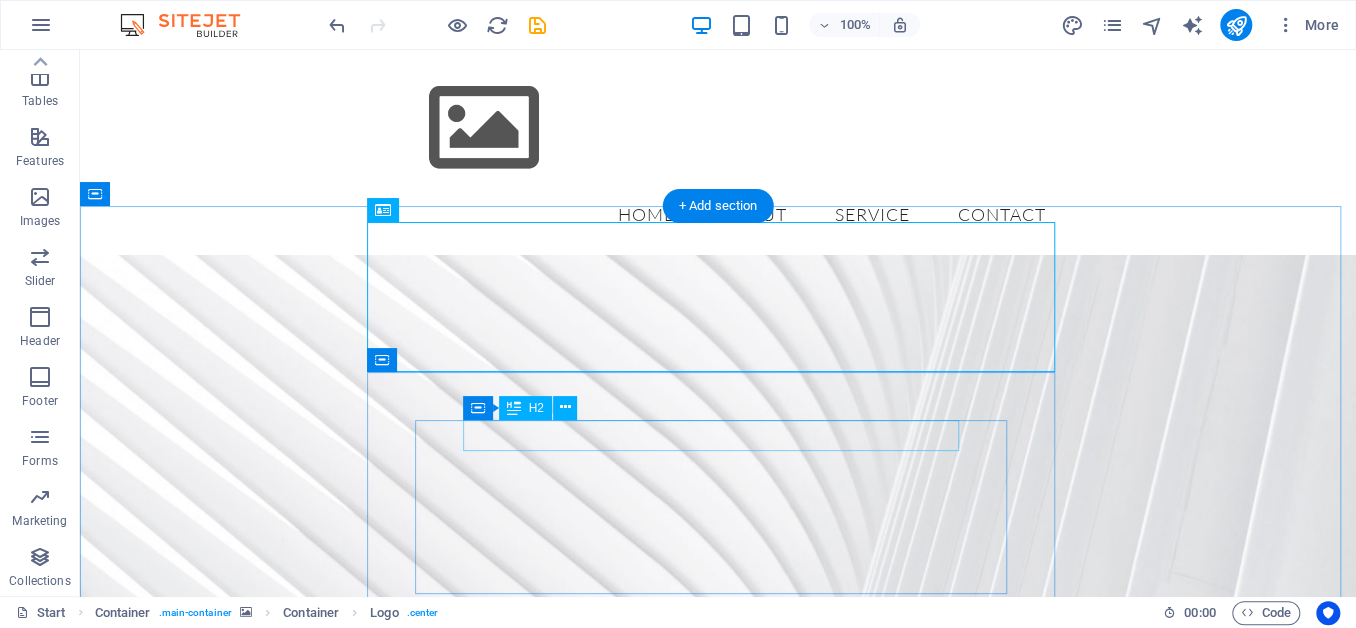 click on "The new BOX V3 is coming" at bounding box center (718, 1828) 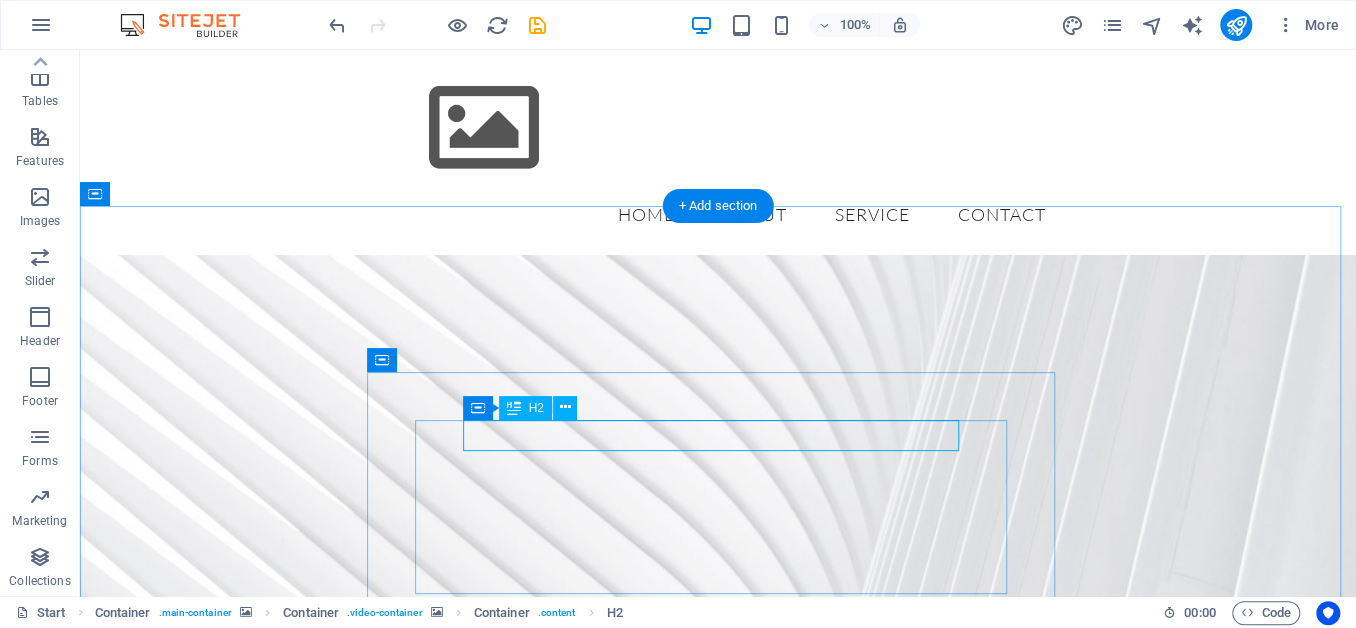 click on "The new BOX V3 is coming" at bounding box center [718, 1828] 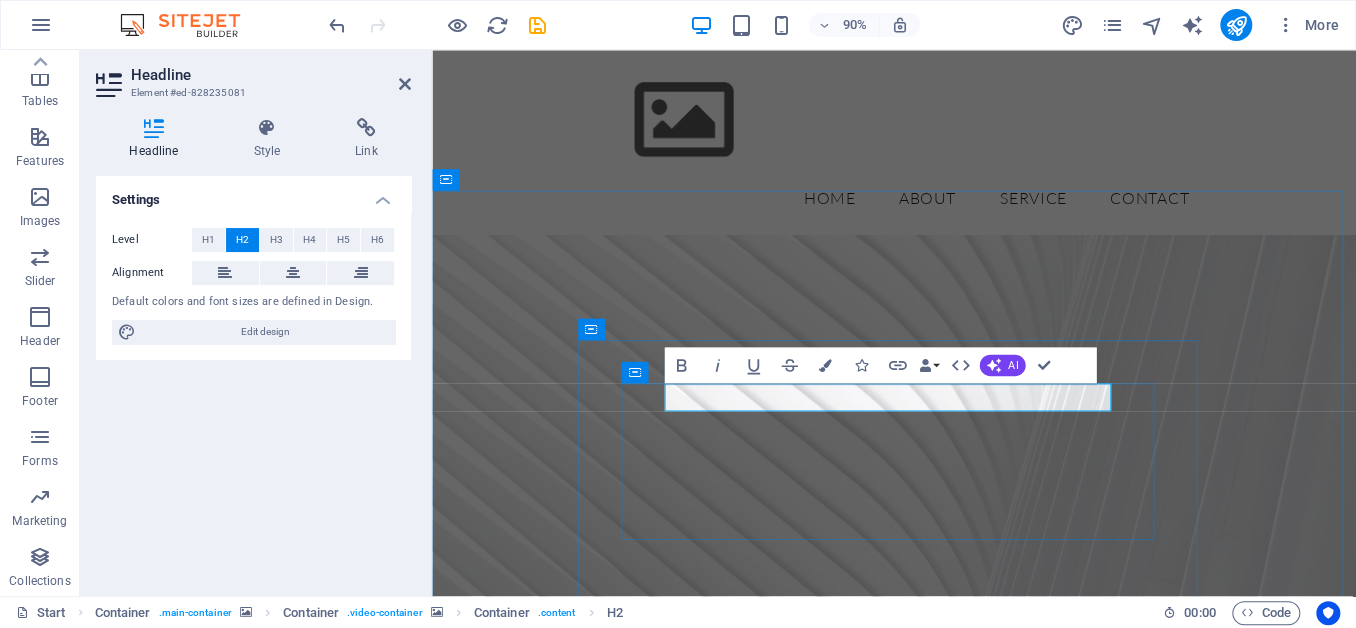 type 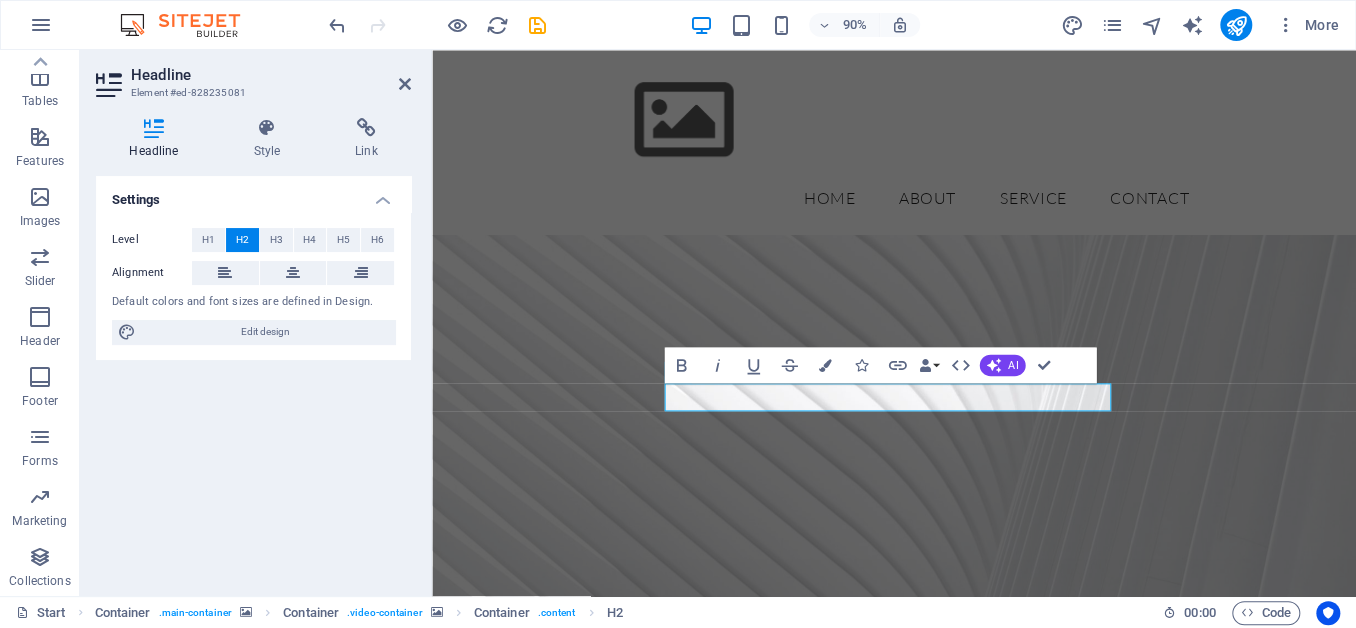 drag, startPoint x: 1037, startPoint y: 430, endPoint x: 818, endPoint y: 411, distance: 219.82266 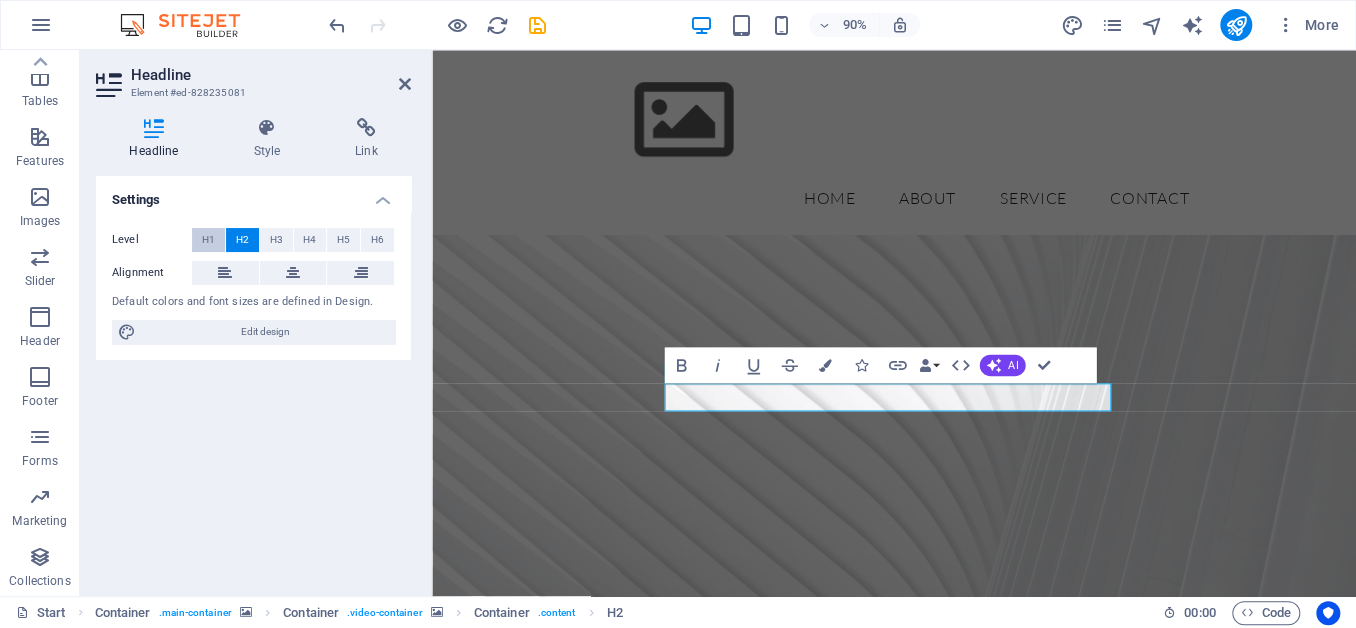 click on "H1" at bounding box center [208, 240] 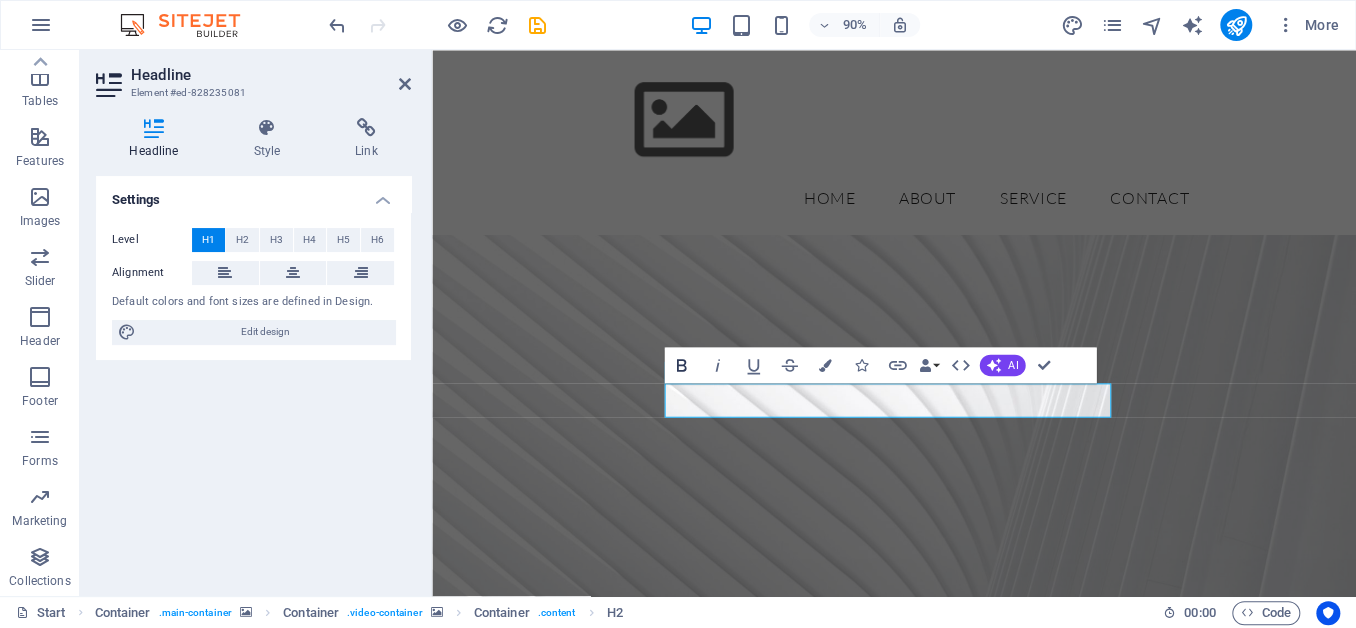 click 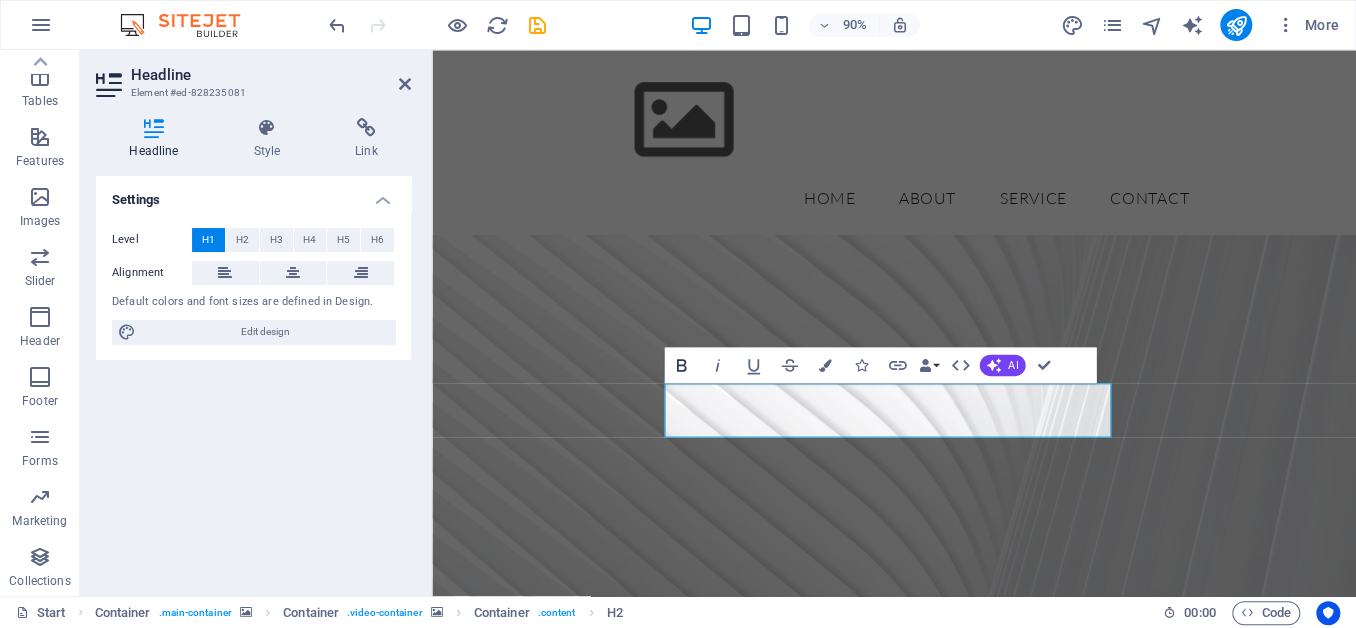click 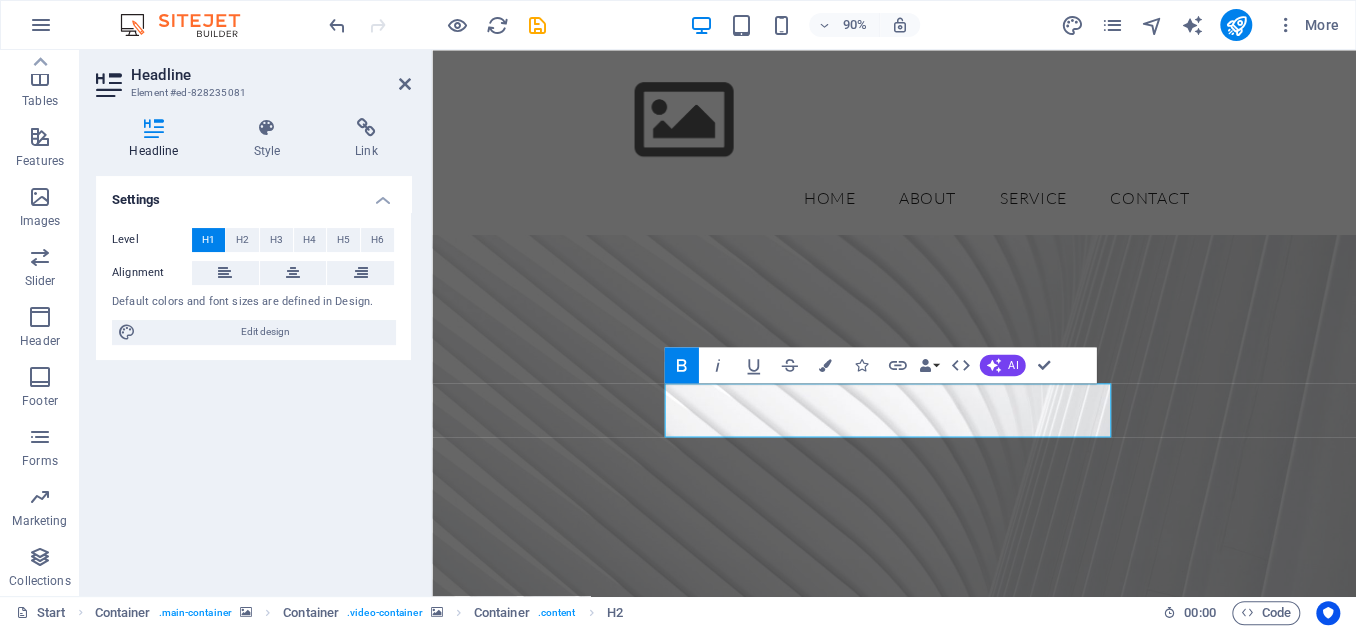 click 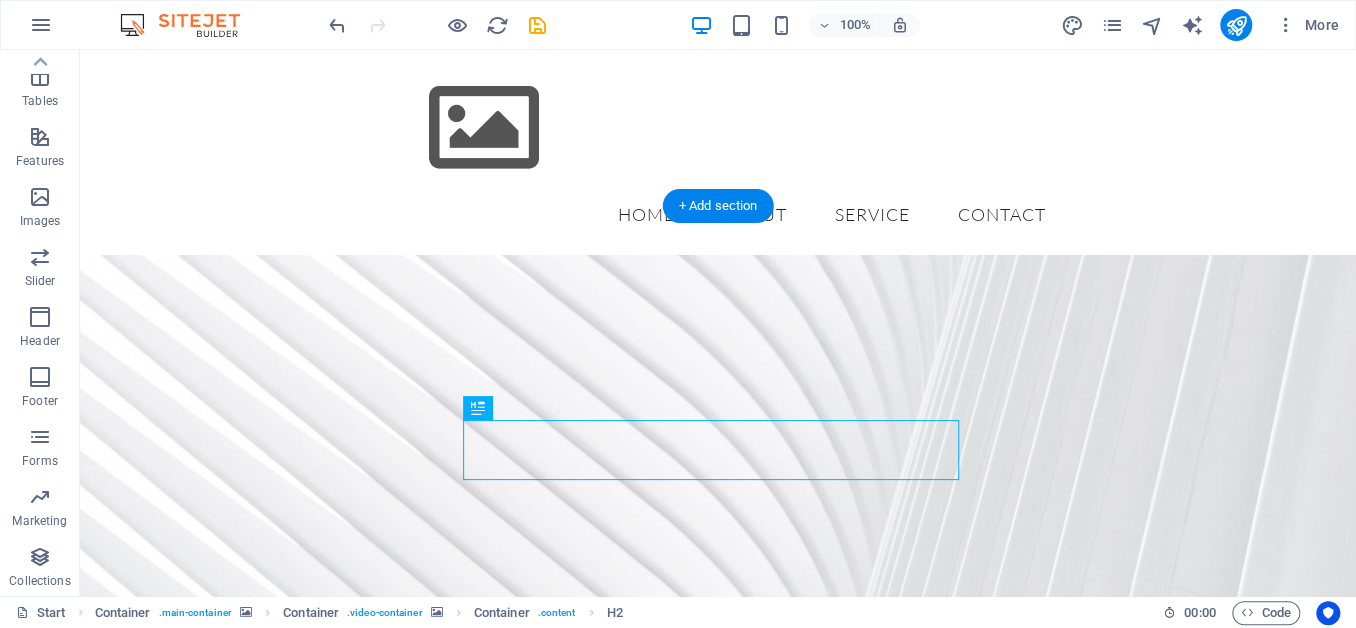 click at bounding box center [718, 660] 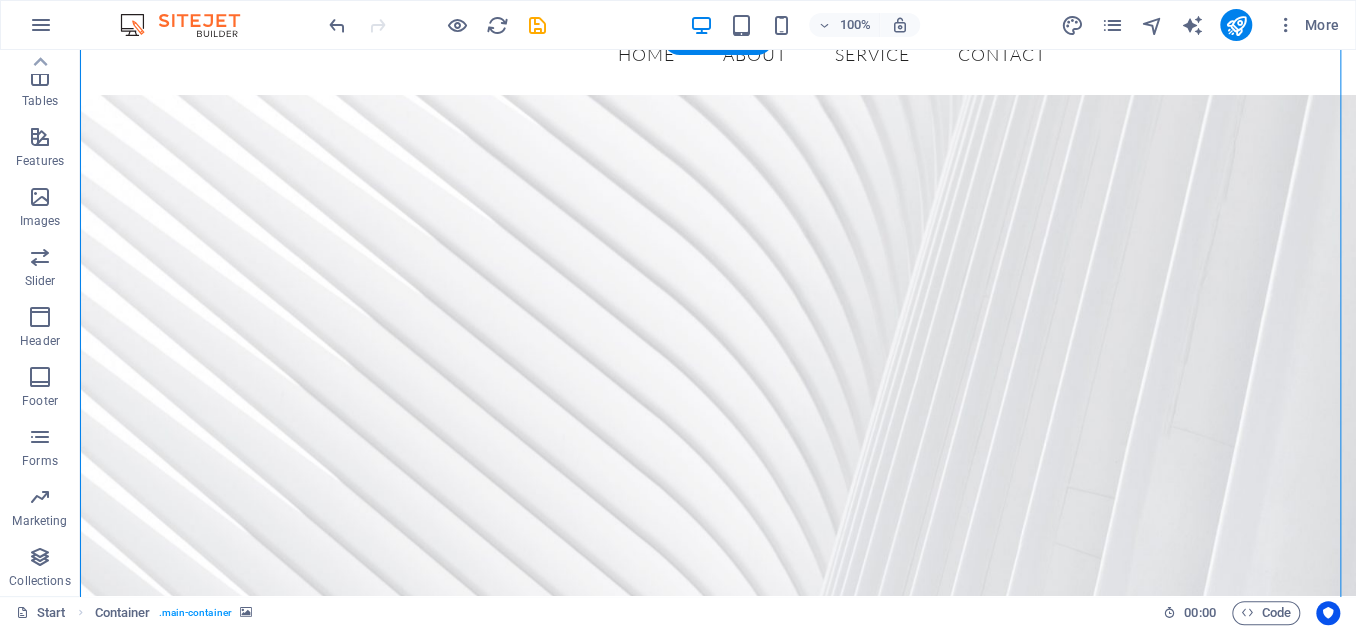 scroll, scrollTop: 168, scrollLeft: 0, axis: vertical 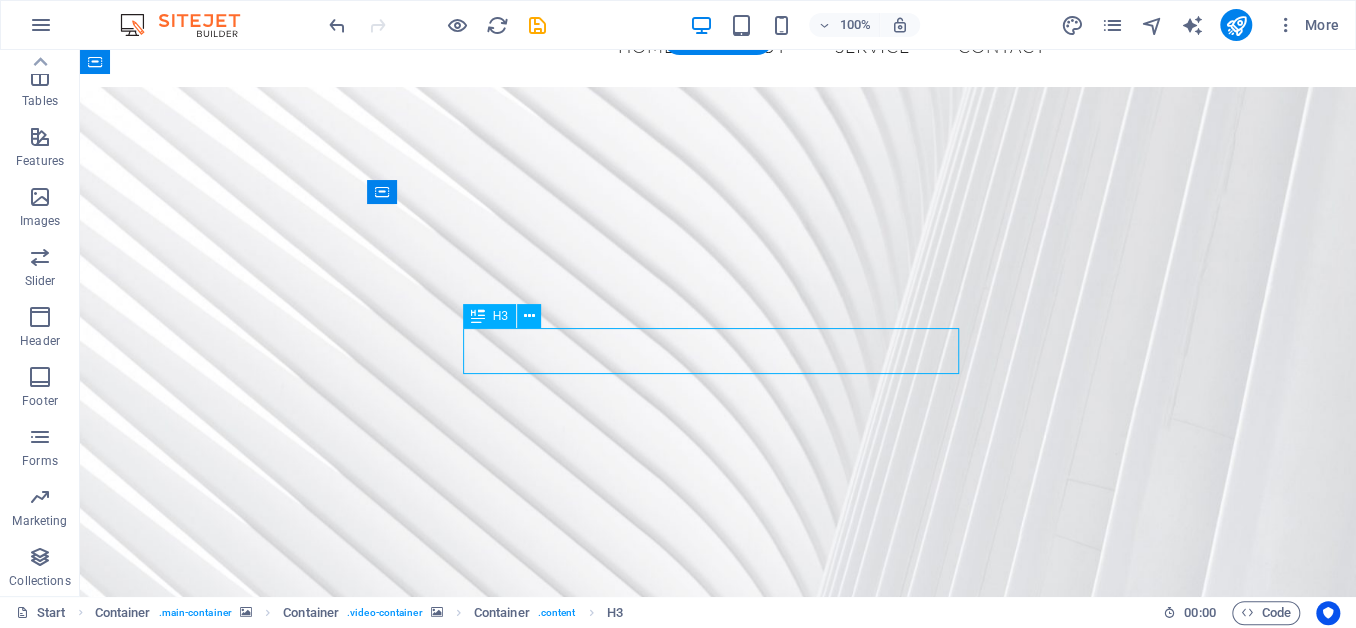 drag, startPoint x: 762, startPoint y: 353, endPoint x: 724, endPoint y: 360, distance: 38.63936 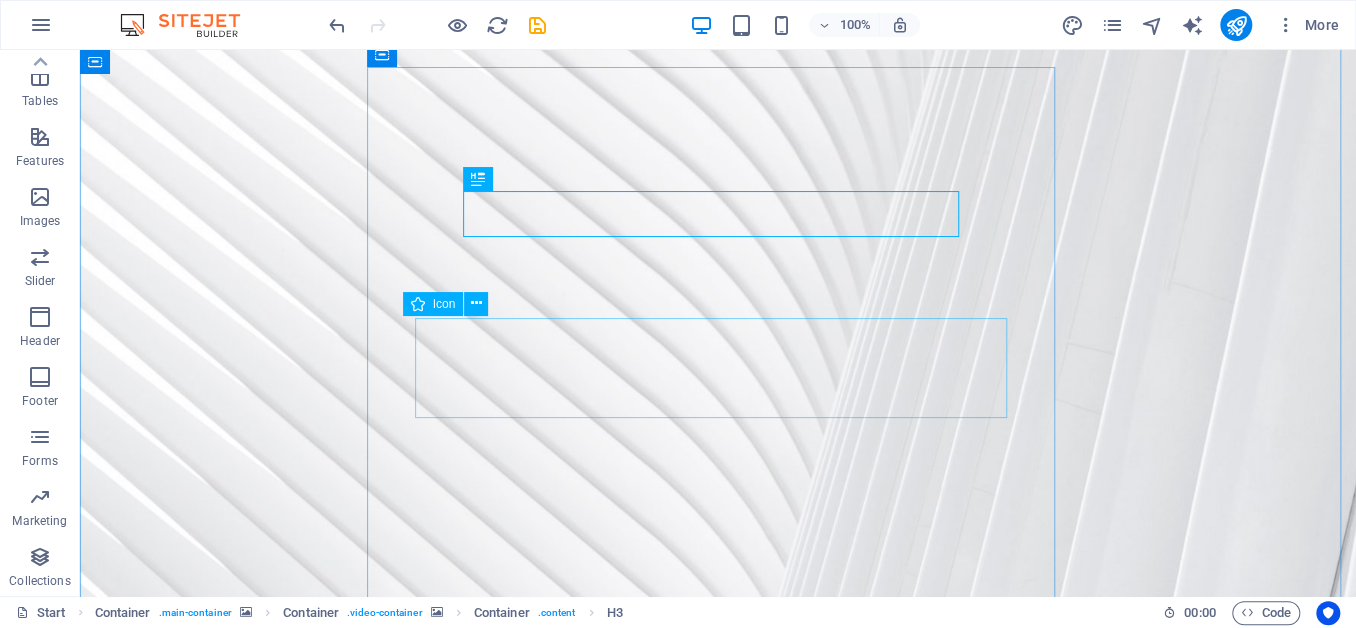 scroll, scrollTop: 306, scrollLeft: 0, axis: vertical 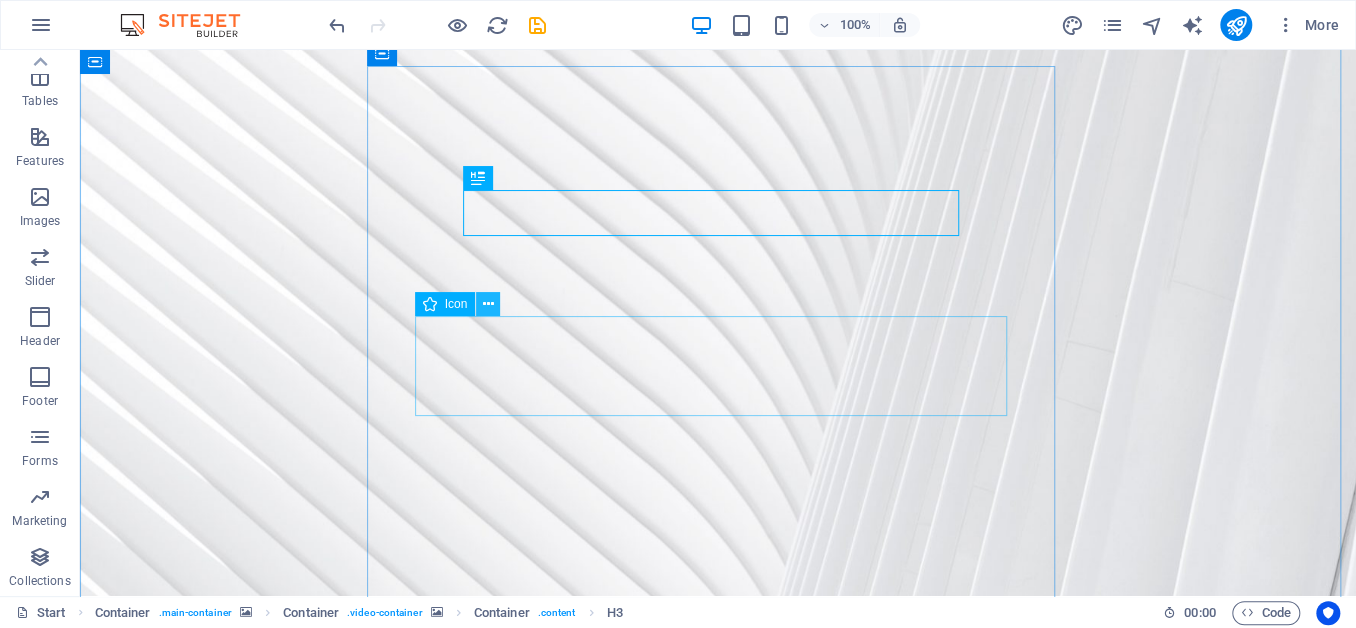 click at bounding box center [488, 304] 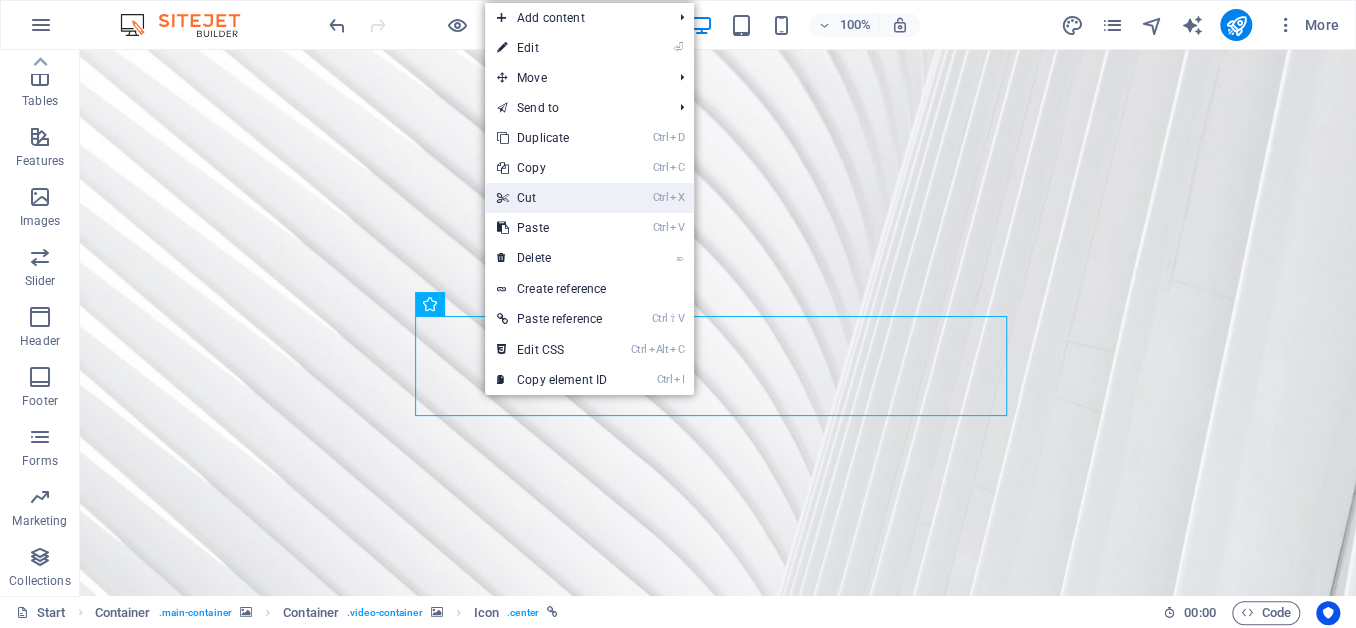 click on "Ctrl X  Cut" at bounding box center [552, 198] 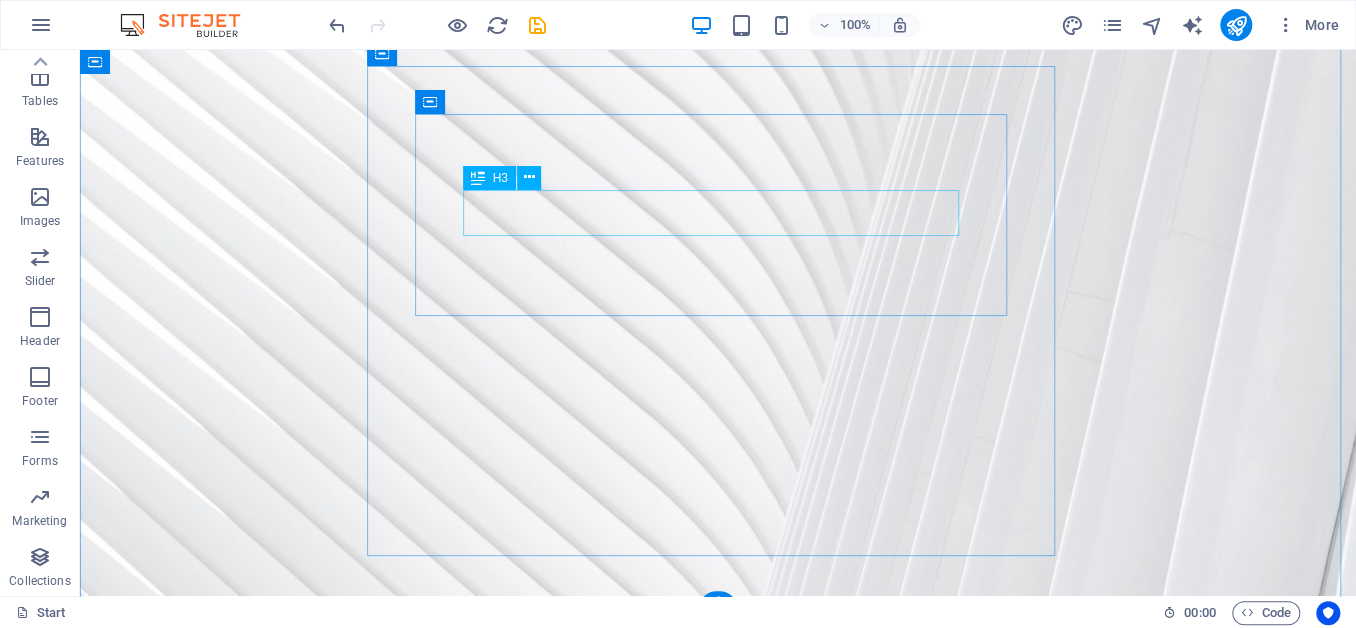 click on "Sign-up now and get notified when the new BOX V3 is out!" at bounding box center (718, 1463) 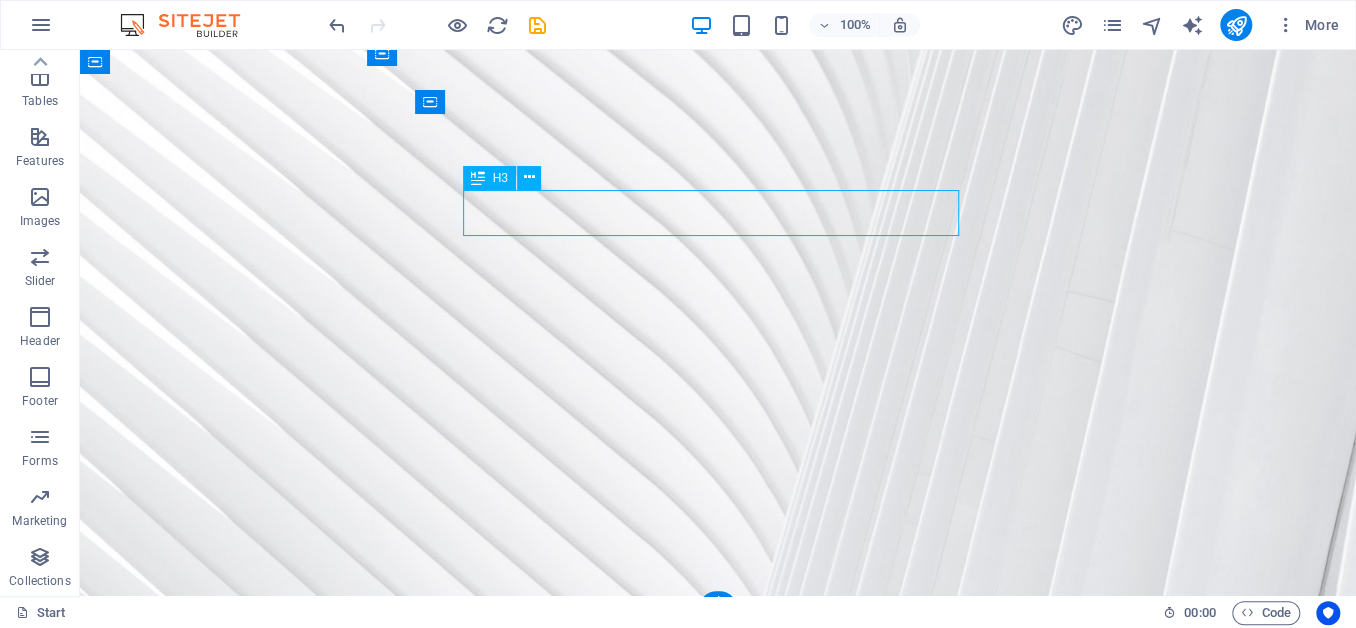 click on "Sign-up now and get notified when the new BOX V3 is out!" at bounding box center [718, 1463] 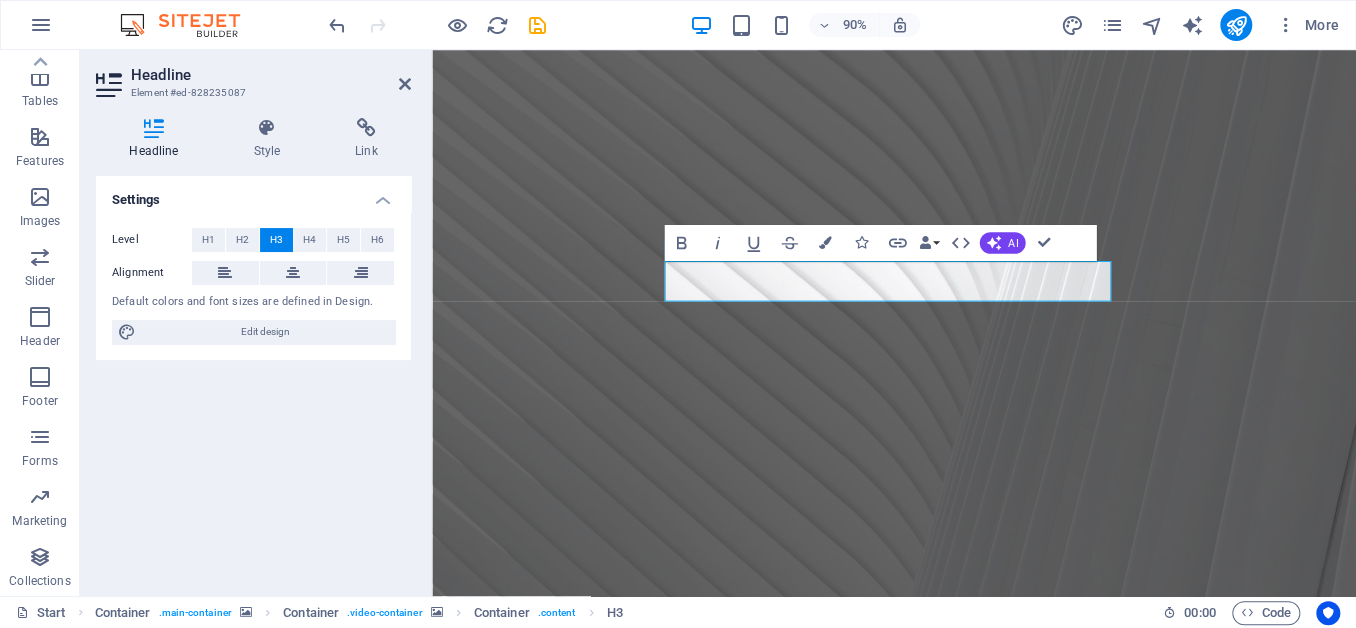 scroll, scrollTop: 212, scrollLeft: 0, axis: vertical 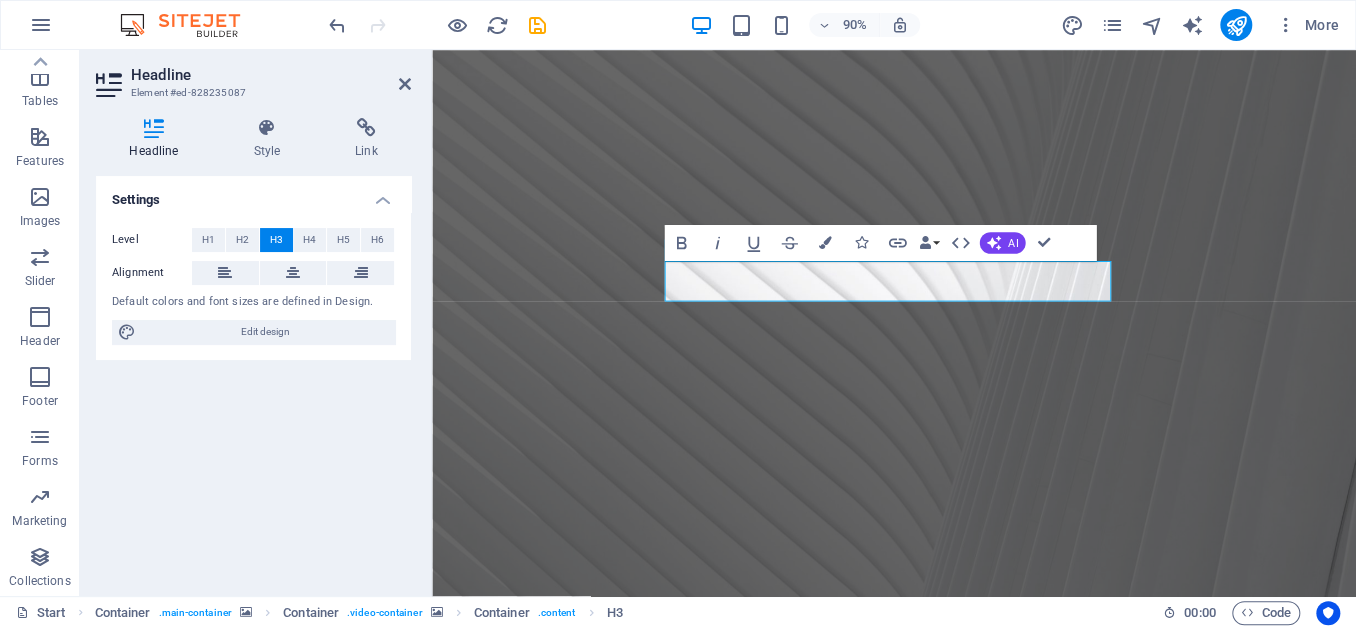 type 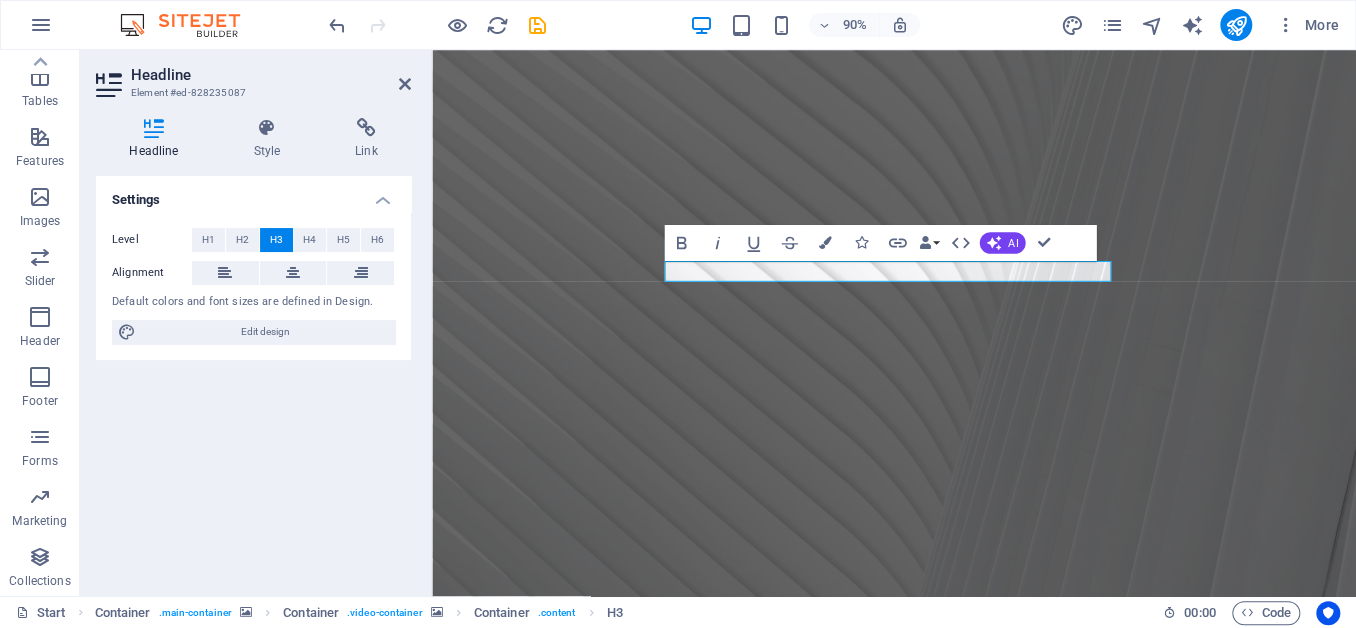 click at bounding box center (946, 1129) 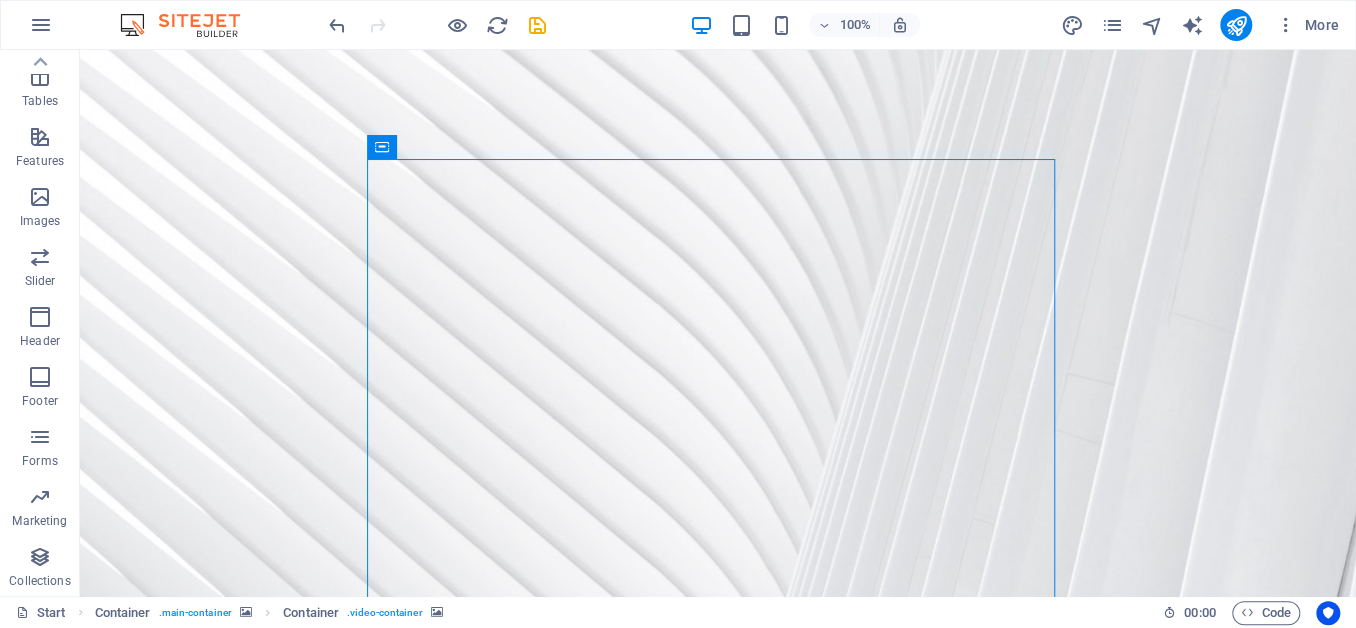 click at bounding box center [718, 386] 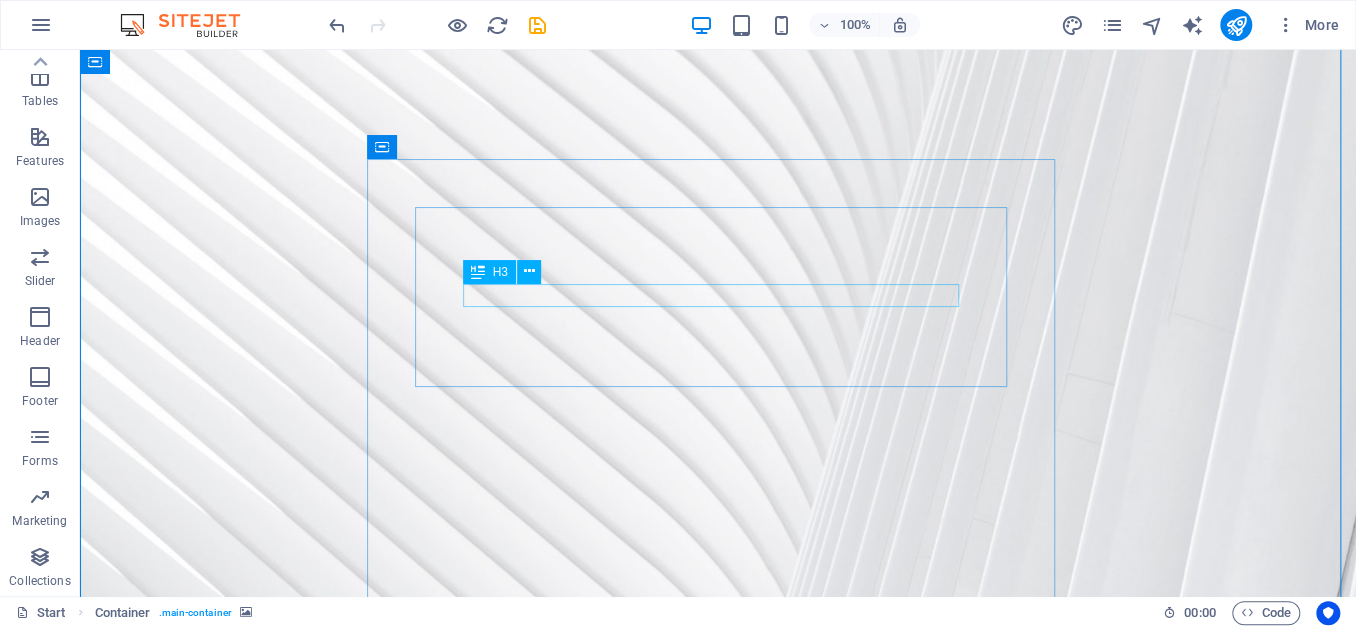 click on "Coming SOON" at bounding box center (718, 1499) 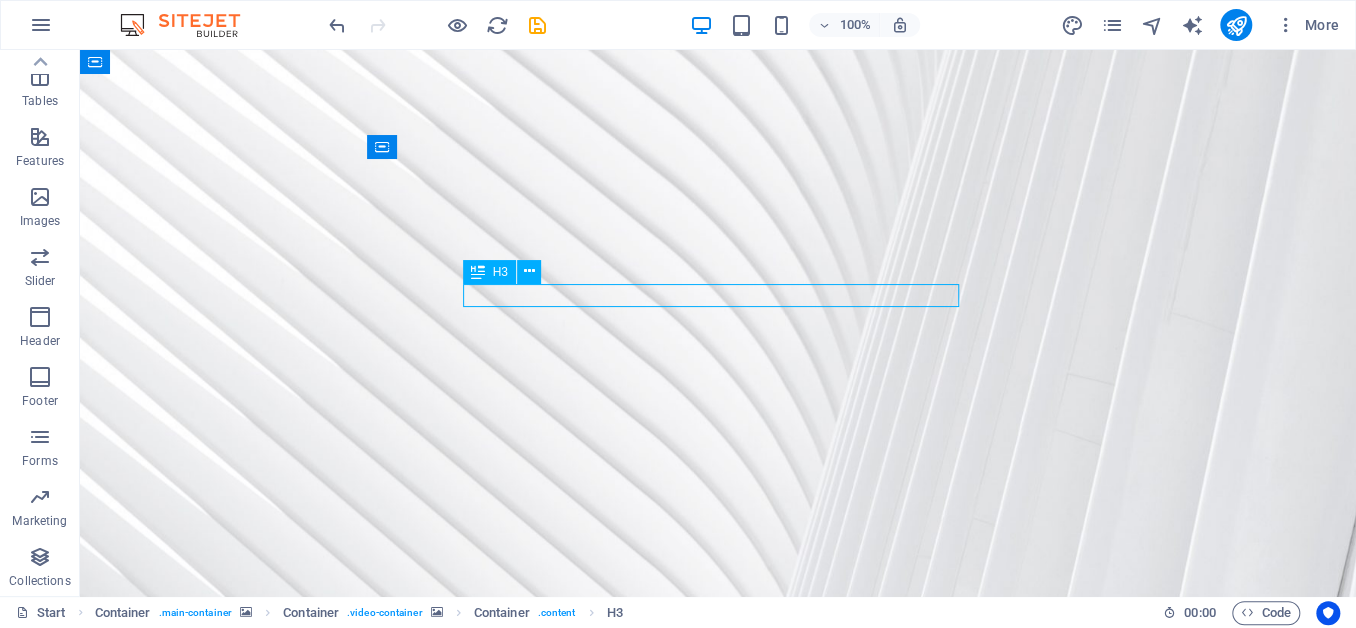click on "Coming SOON" at bounding box center (718, 1499) 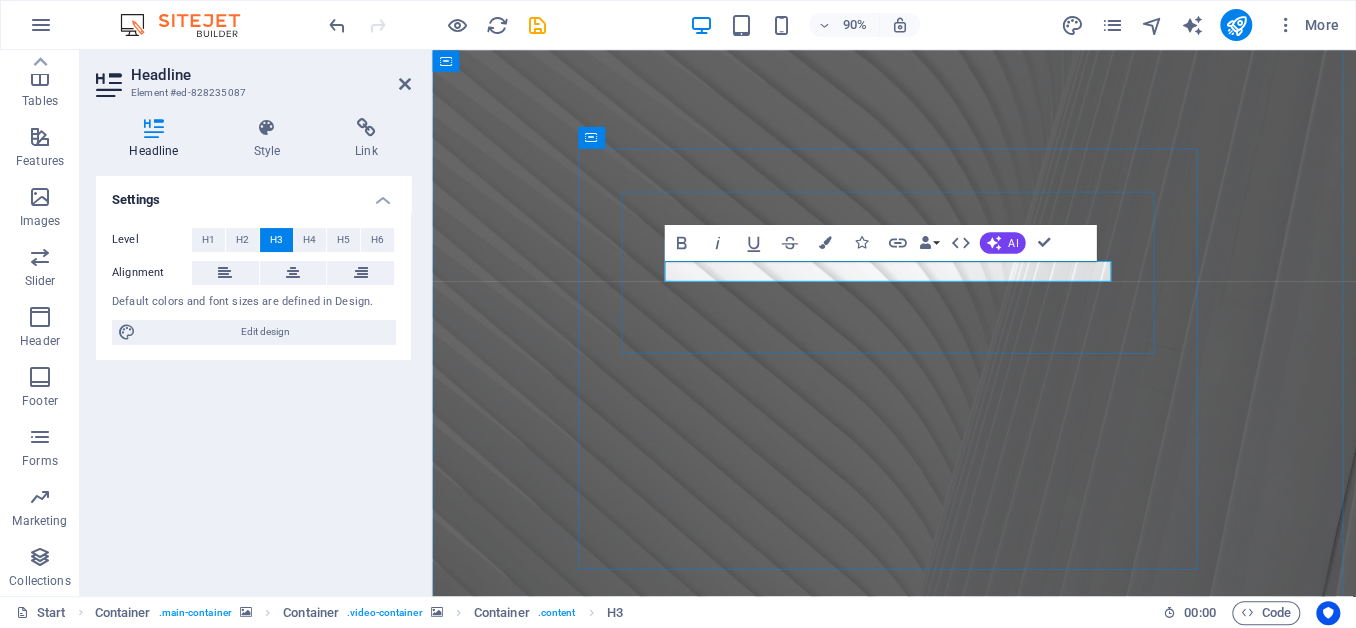click on "Coming SOON" at bounding box center (946, 1499) 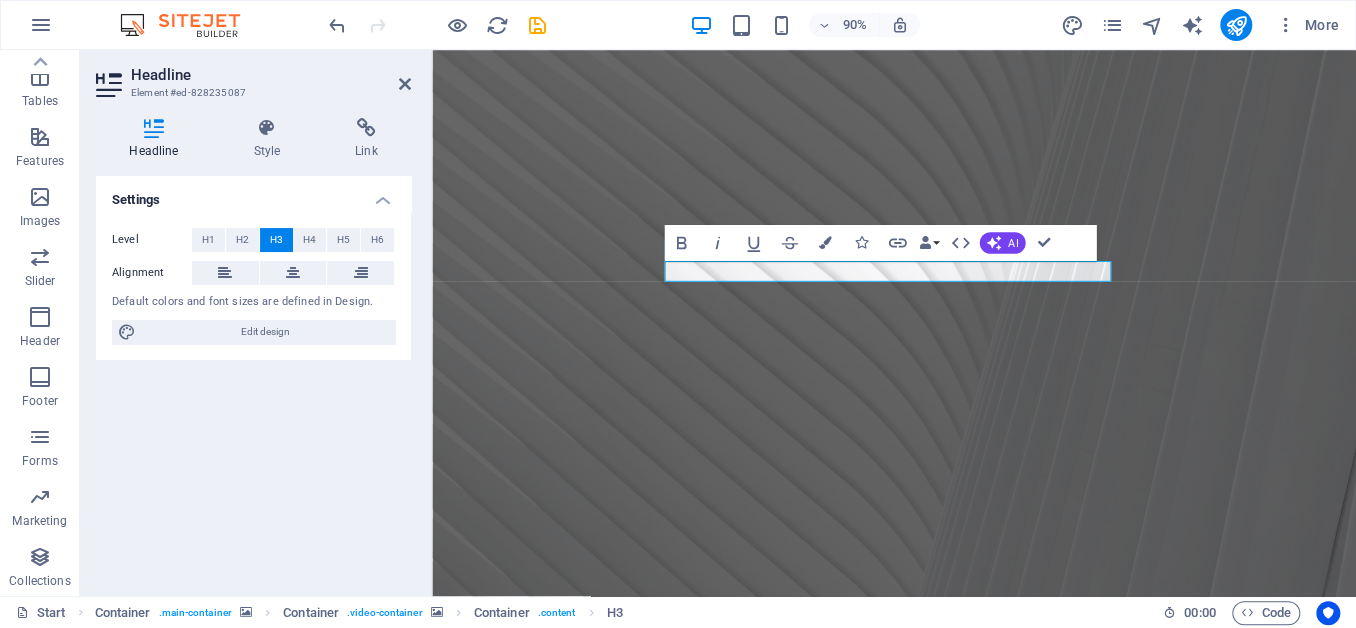 click at bounding box center [946, 1129] 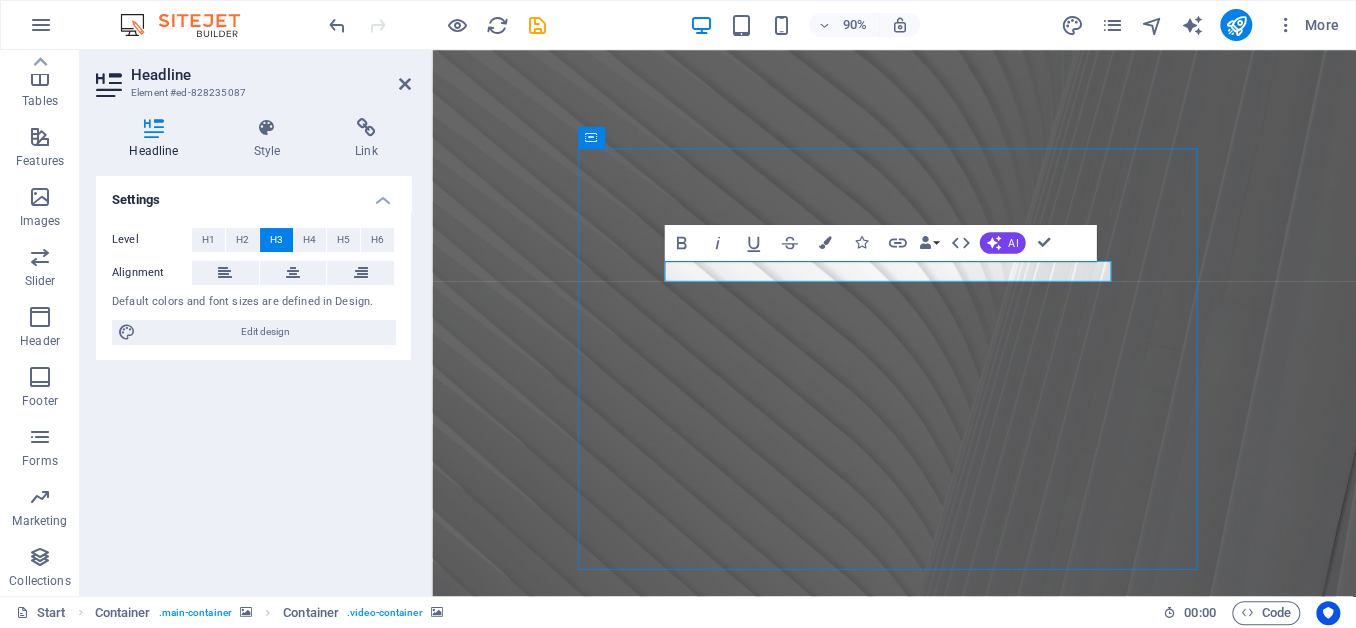 click at bounding box center [946, 1129] 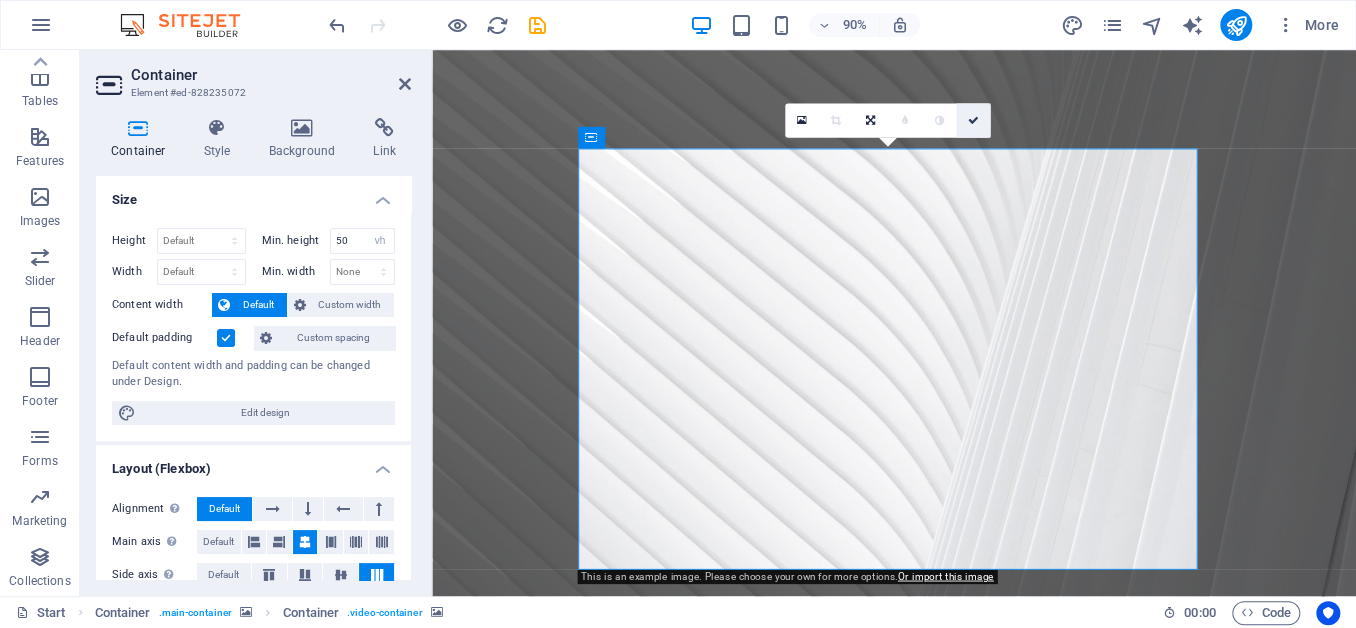 click at bounding box center (973, 120) 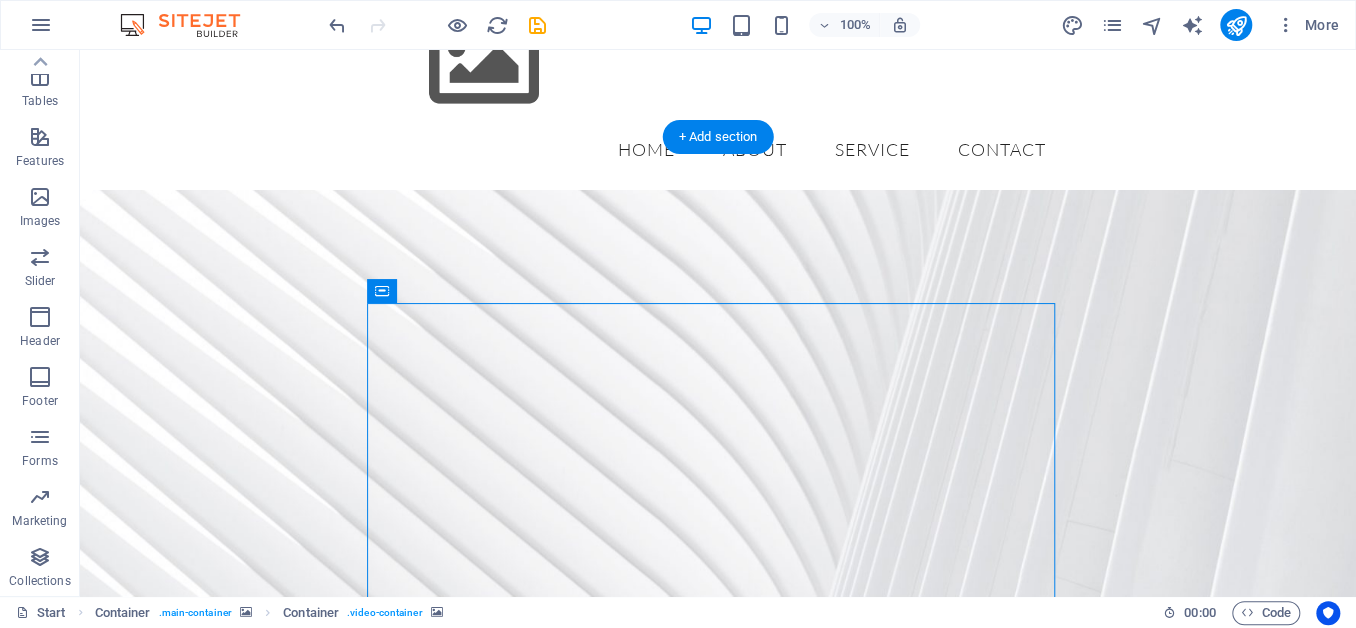 scroll, scrollTop: 71, scrollLeft: 0, axis: vertical 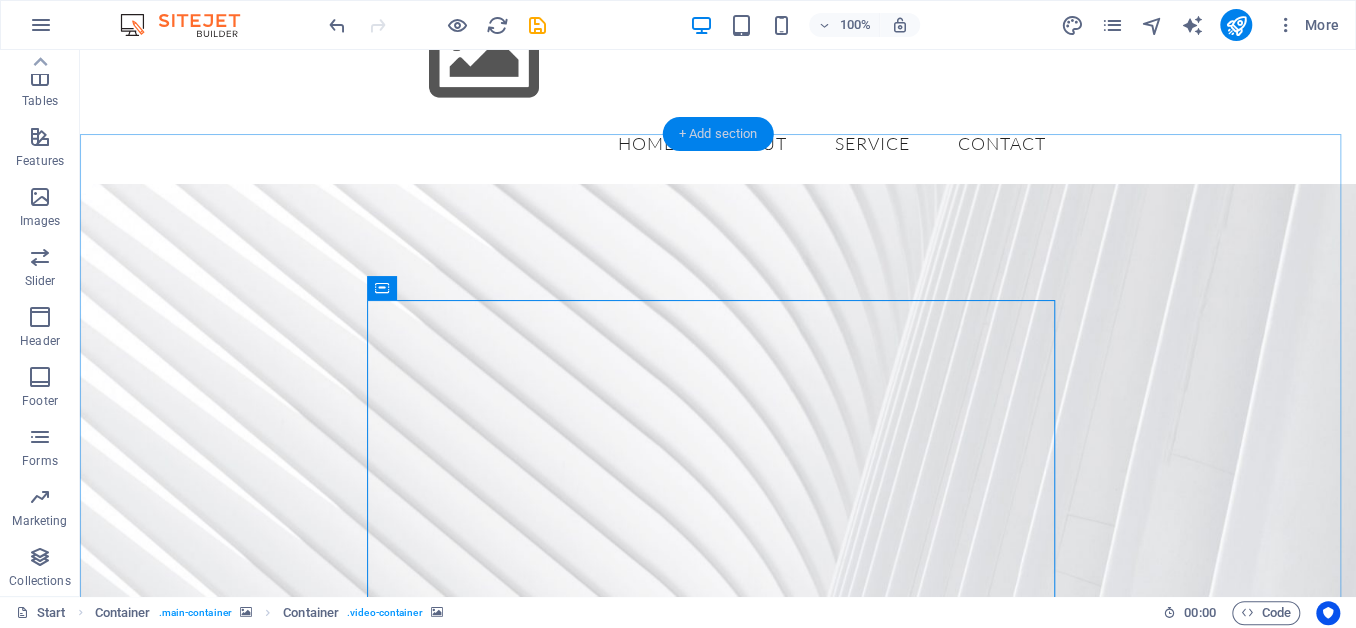 click on "+ Add section" at bounding box center (718, 134) 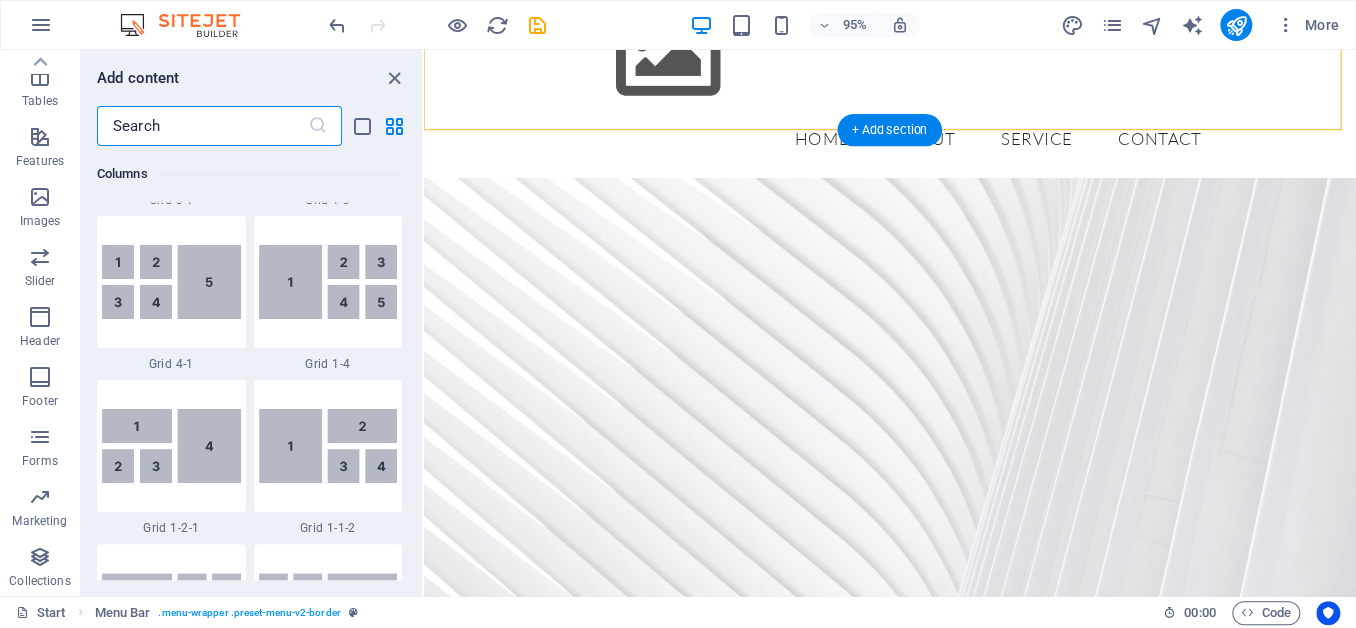 scroll, scrollTop: 3498, scrollLeft: 0, axis: vertical 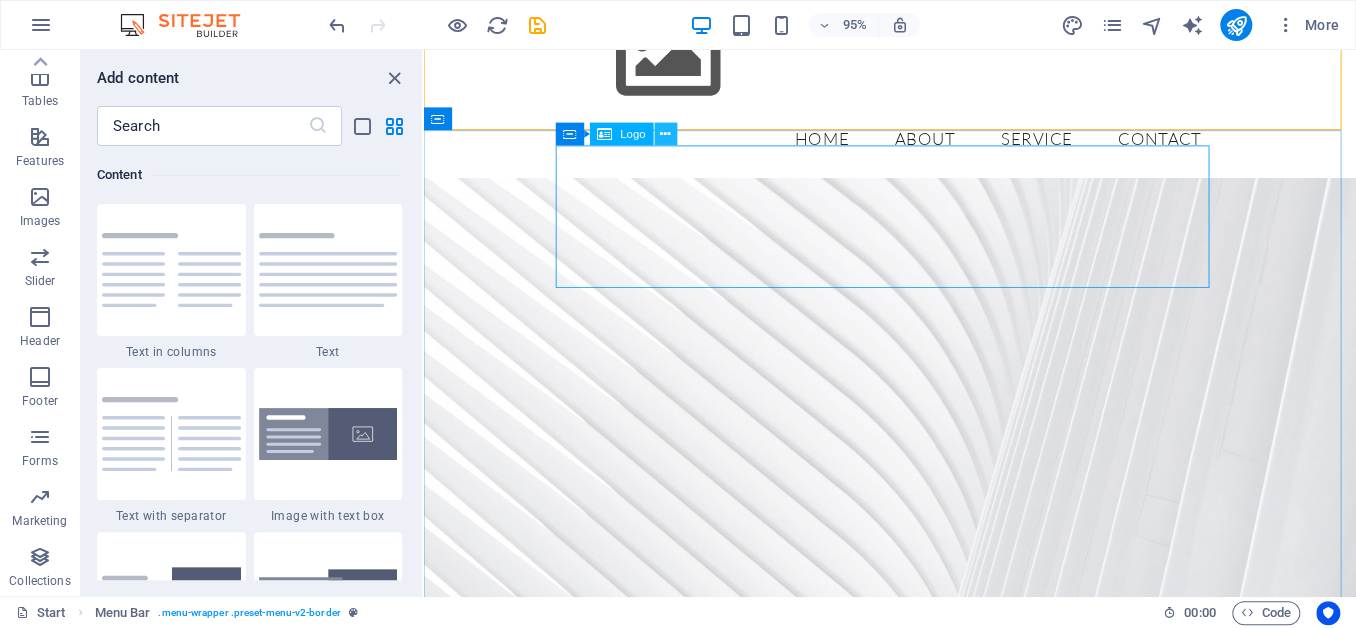 click at bounding box center [666, 134] 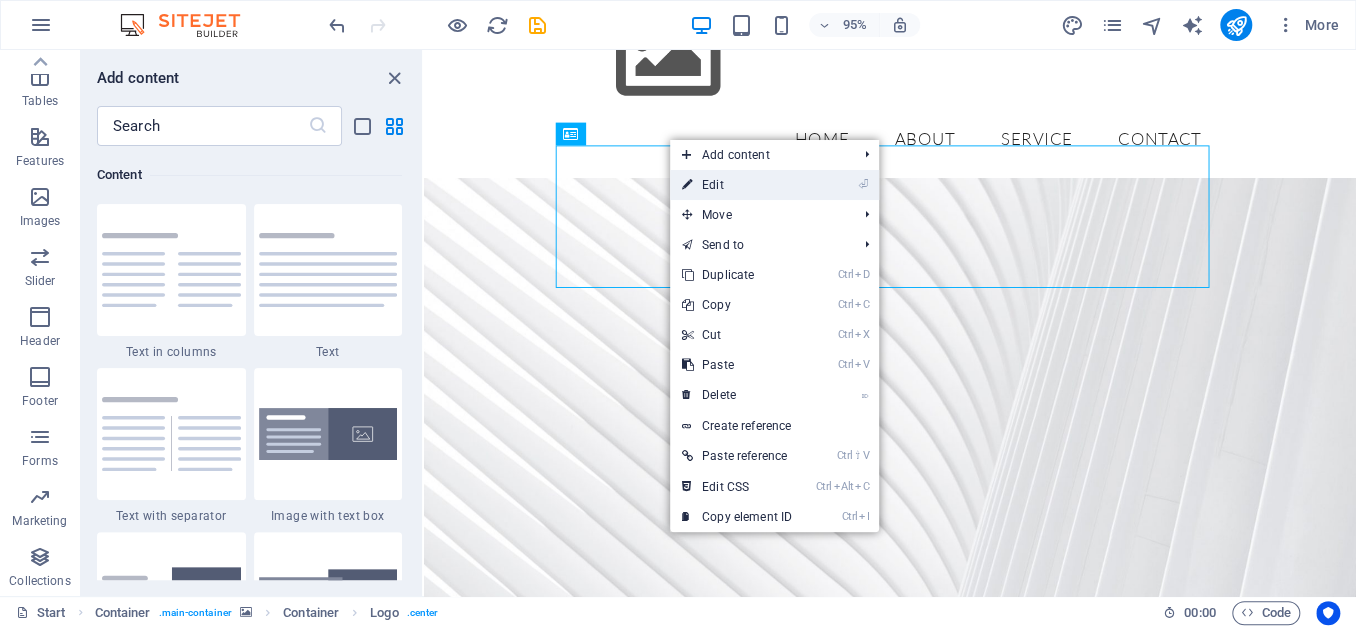 click on "⏎  Edit" at bounding box center [737, 185] 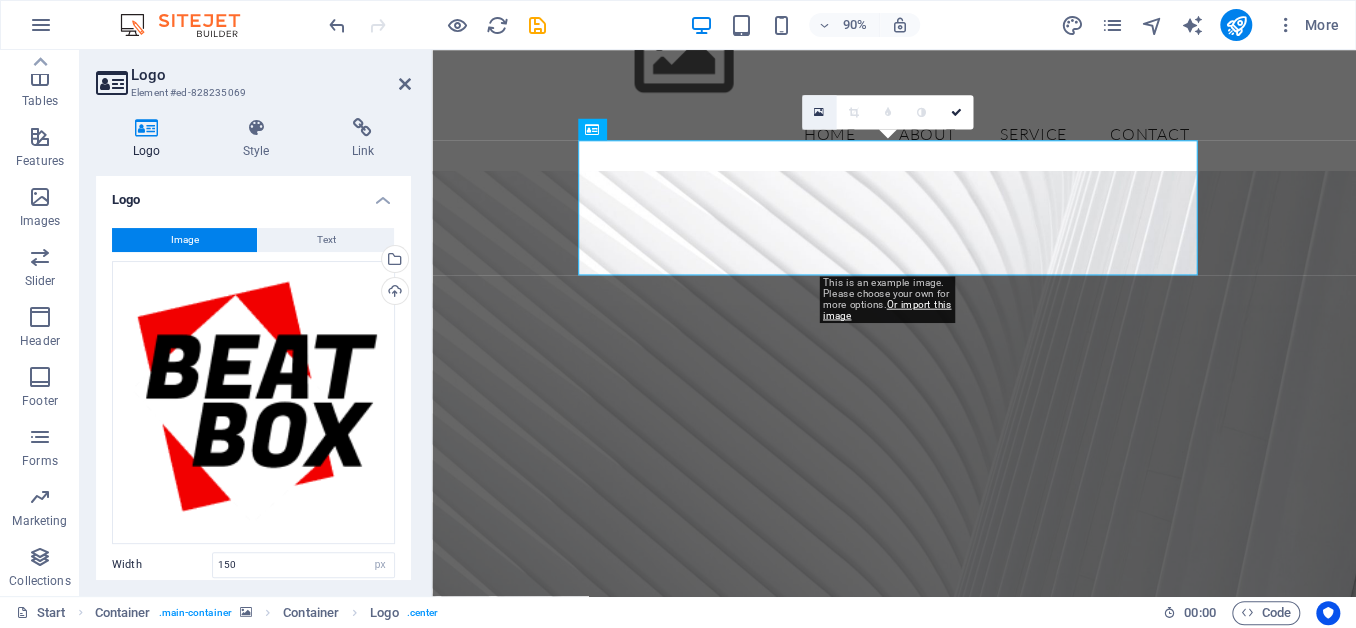 click at bounding box center (819, 112) 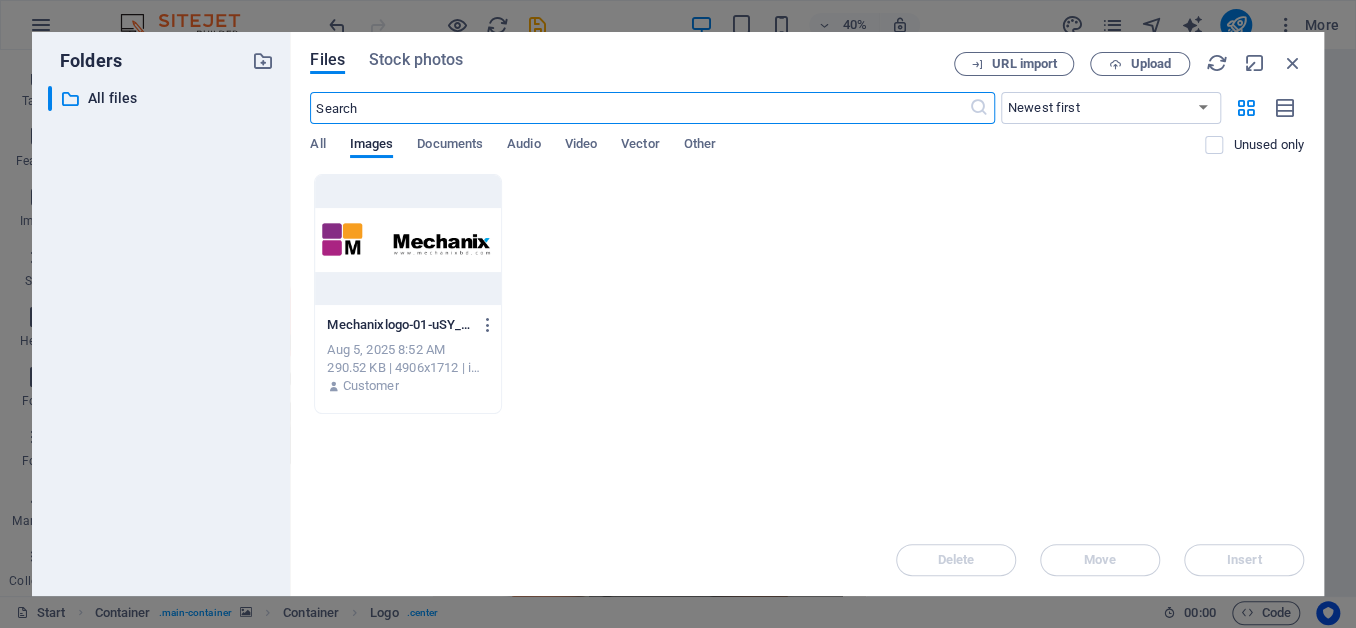 click at bounding box center (408, 240) 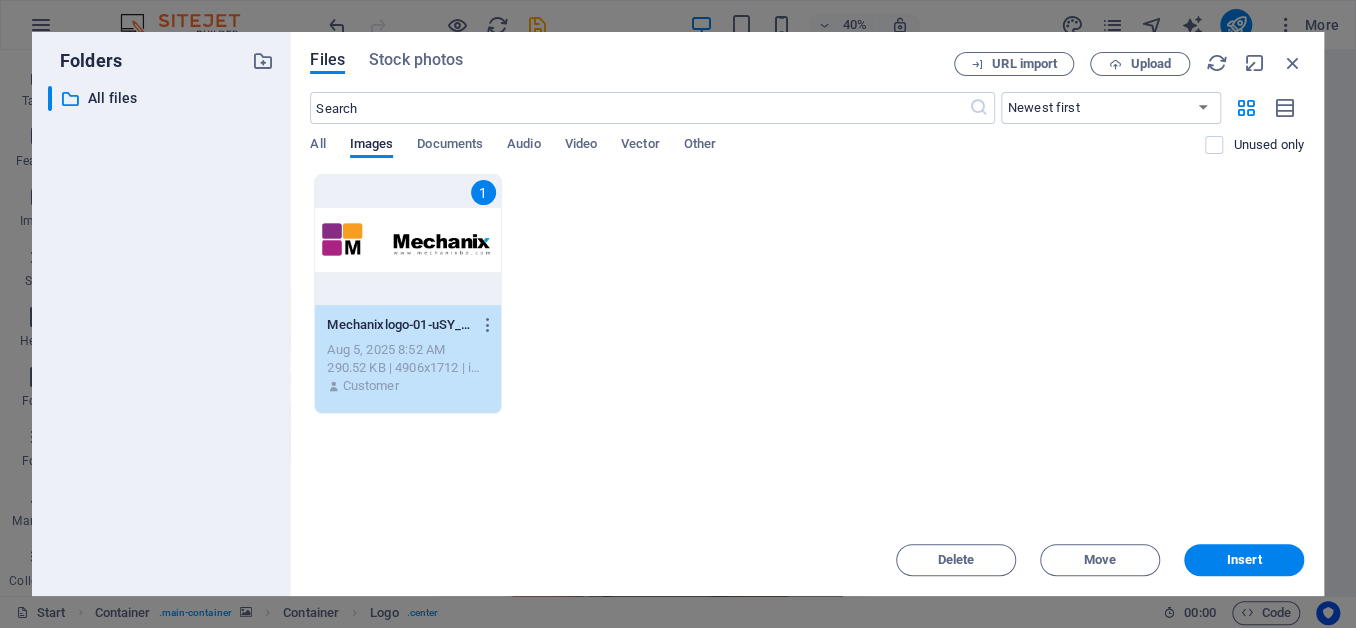 click on "1" at bounding box center (408, 240) 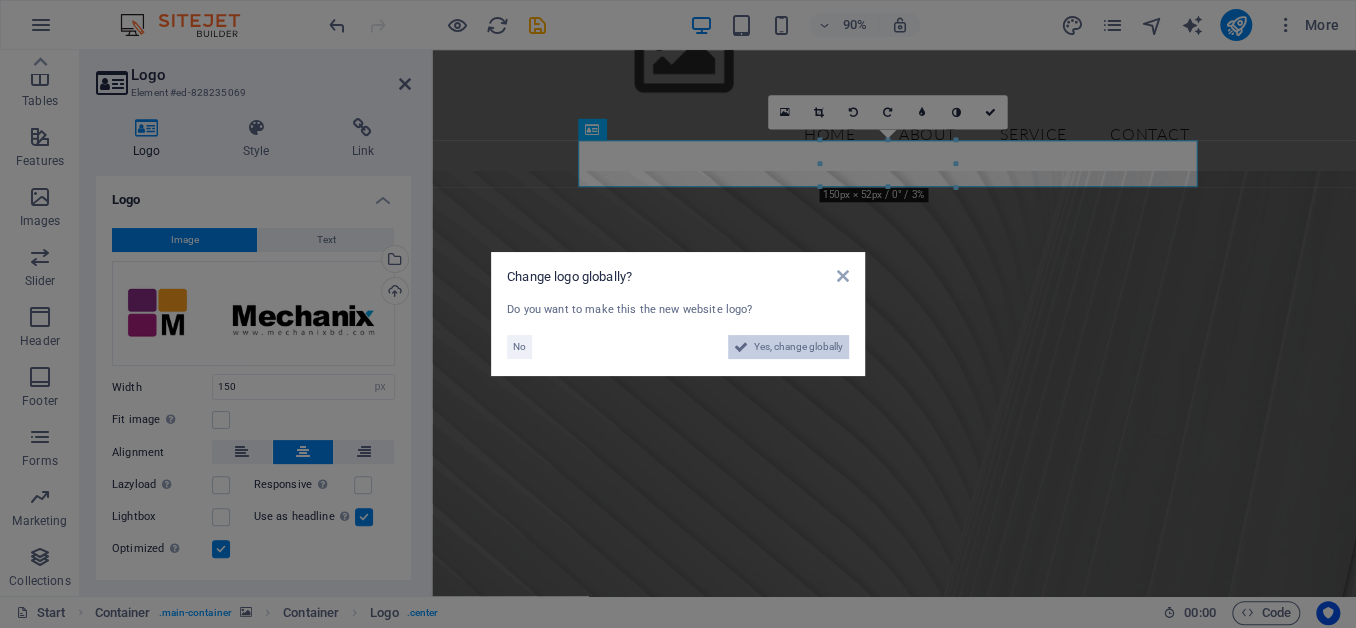 click on "Yes, change globally" at bounding box center (798, 347) 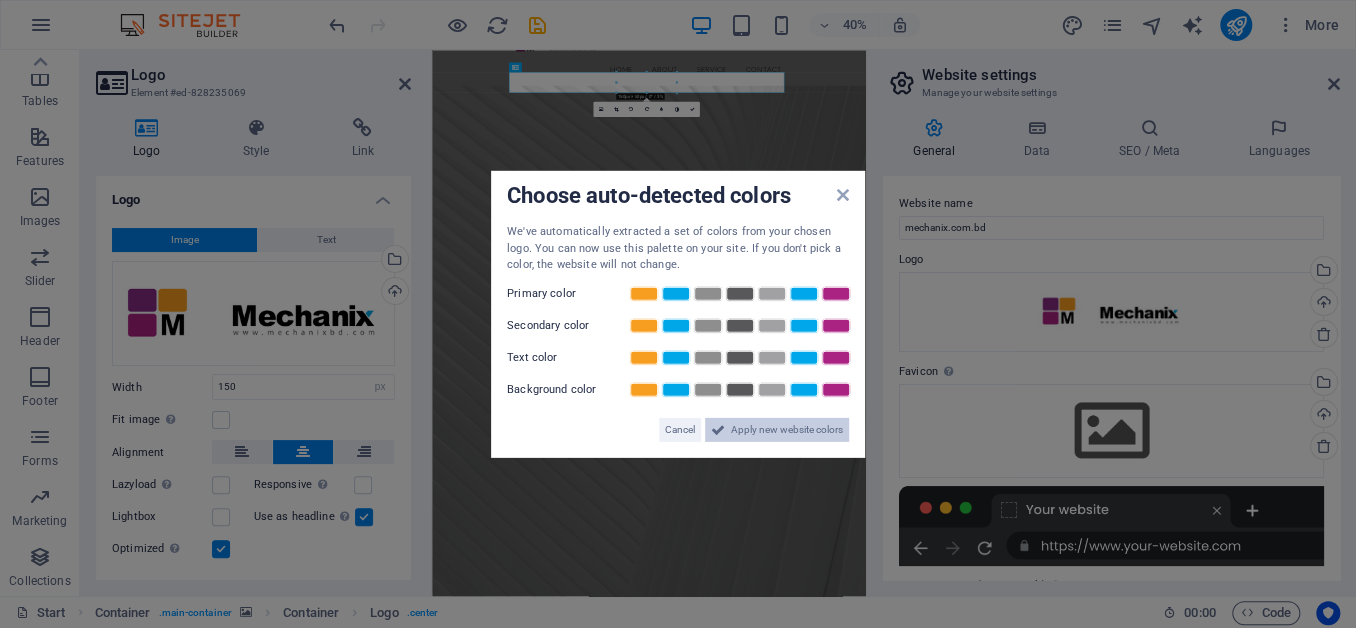 click on "Apply new website colors" at bounding box center [787, 429] 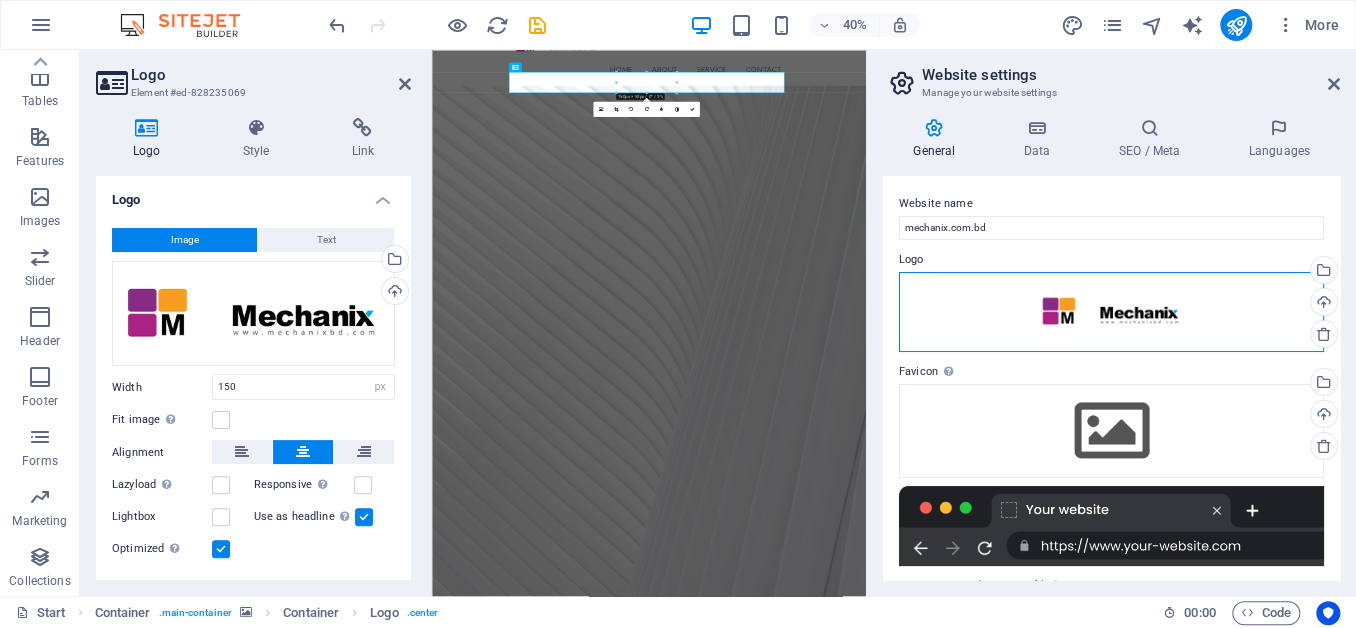 click on "Drag files here, click to choose files or select files from Files or our free stock photos & videos" at bounding box center [1111, 312] 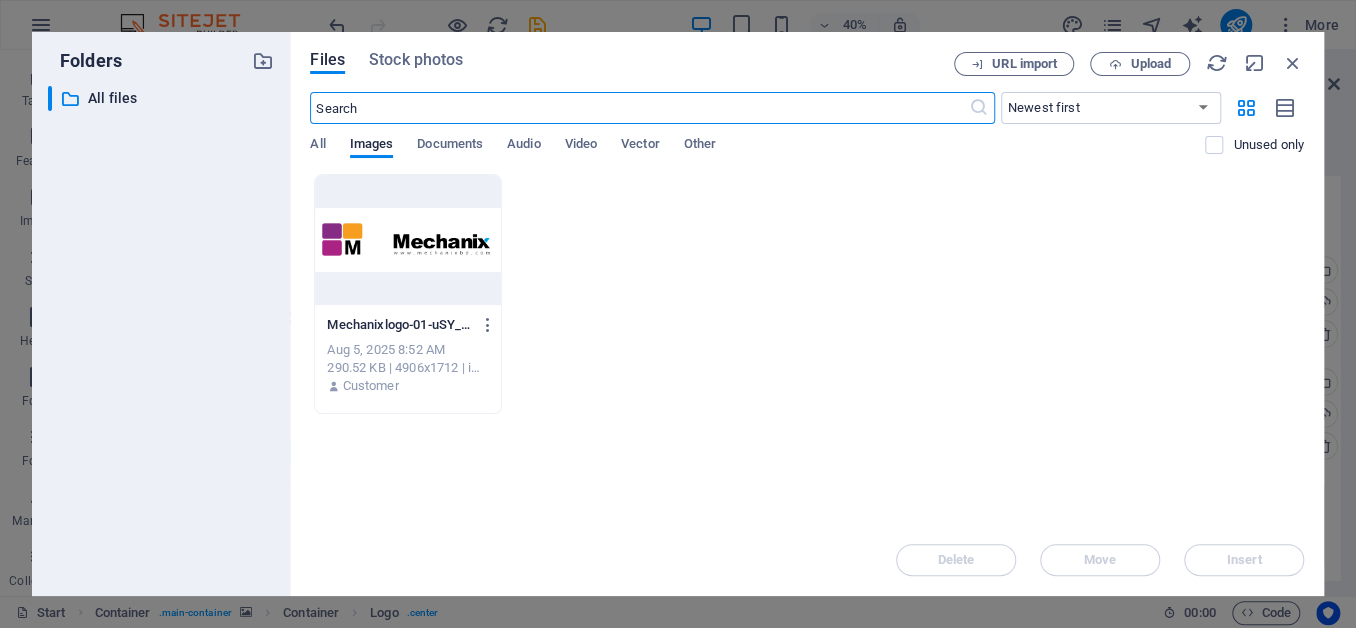 scroll, scrollTop: 357, scrollLeft: 0, axis: vertical 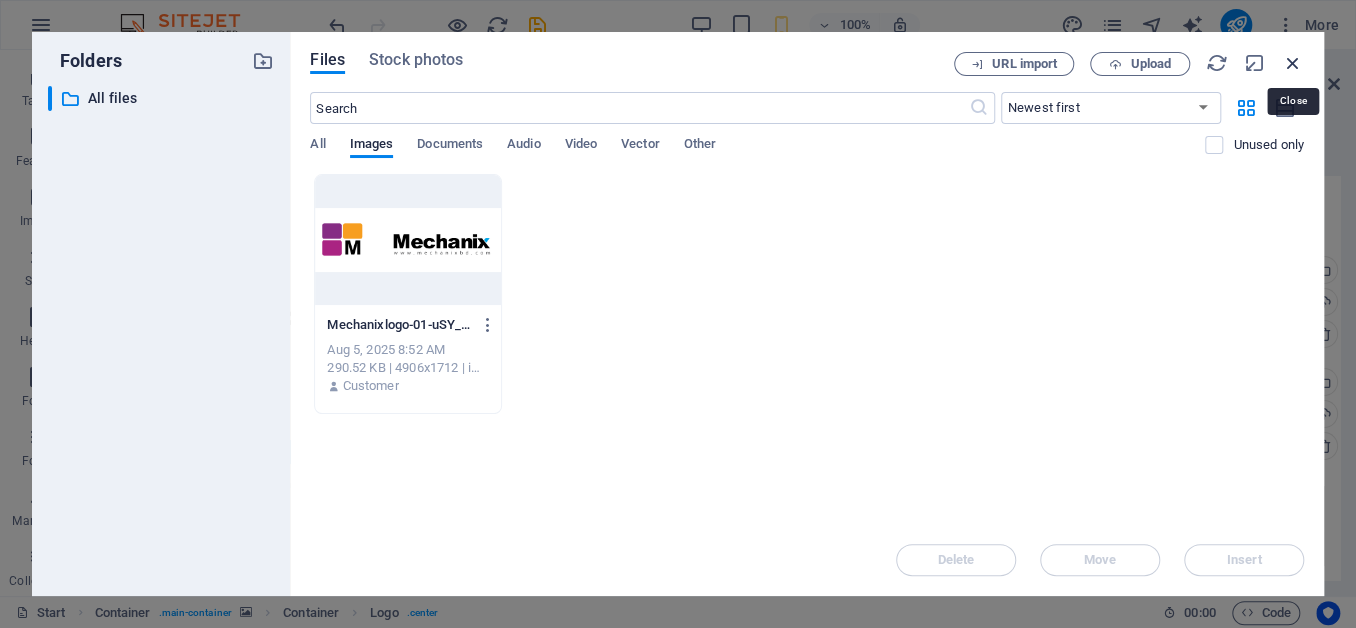 click at bounding box center (1293, 63) 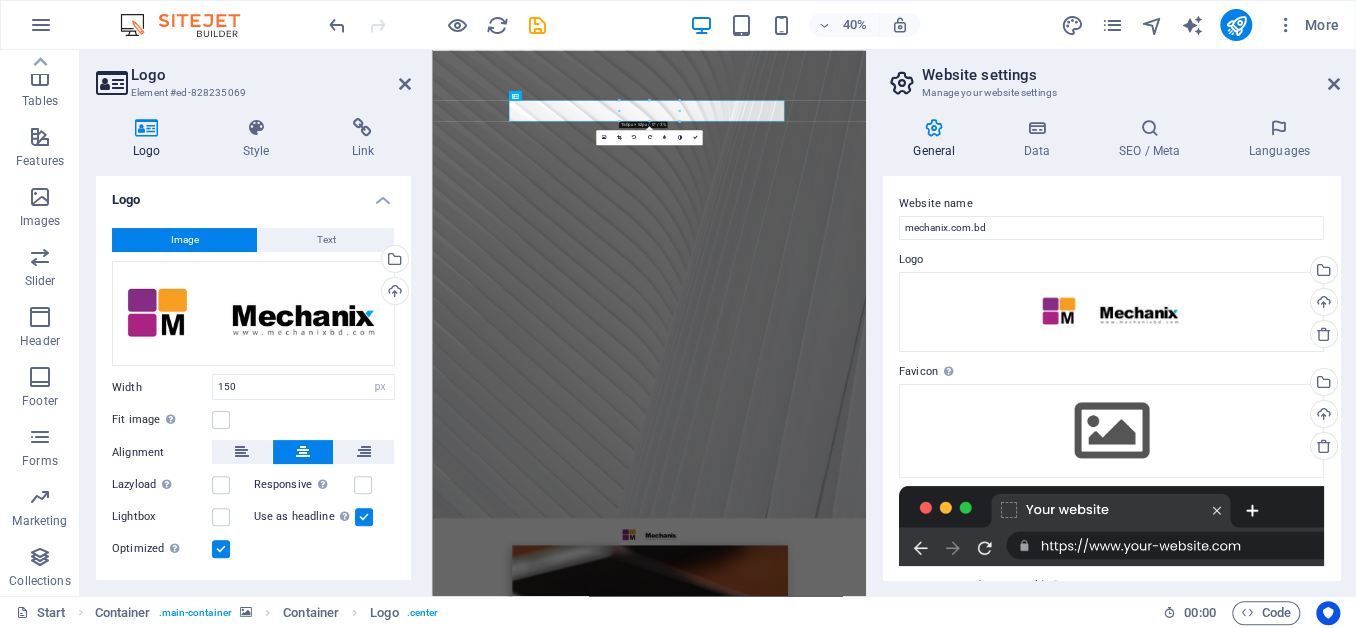 scroll, scrollTop: 0, scrollLeft: 0, axis: both 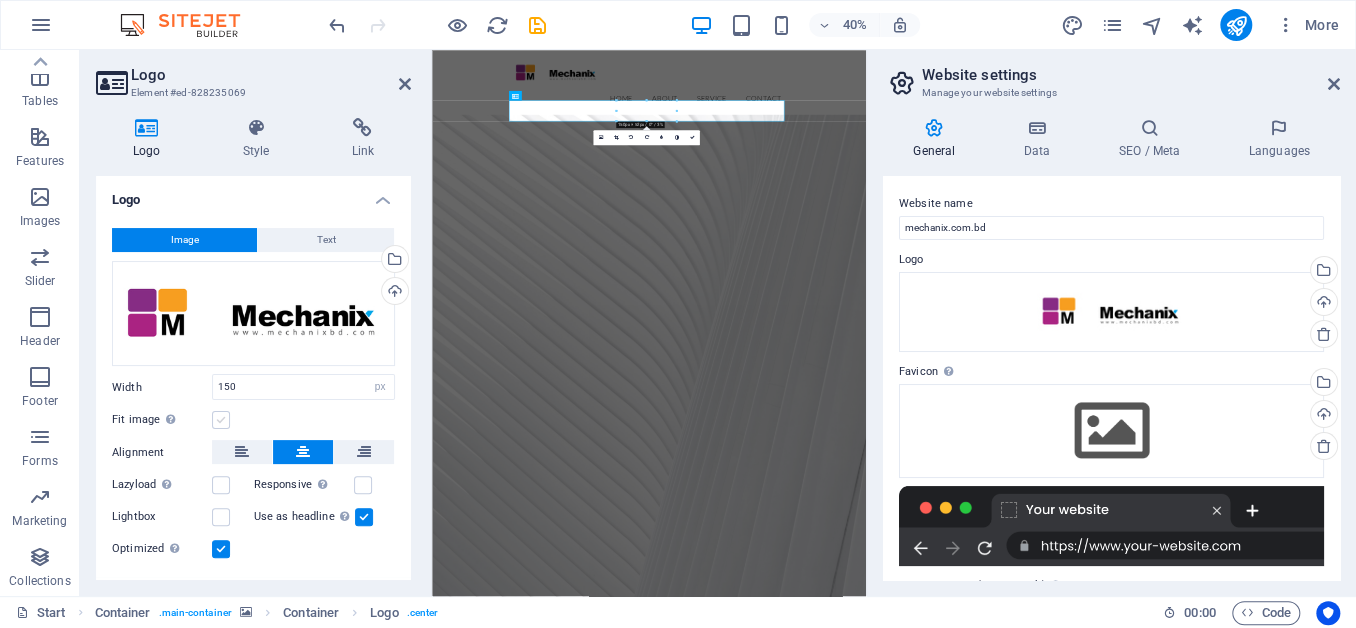 click at bounding box center (221, 420) 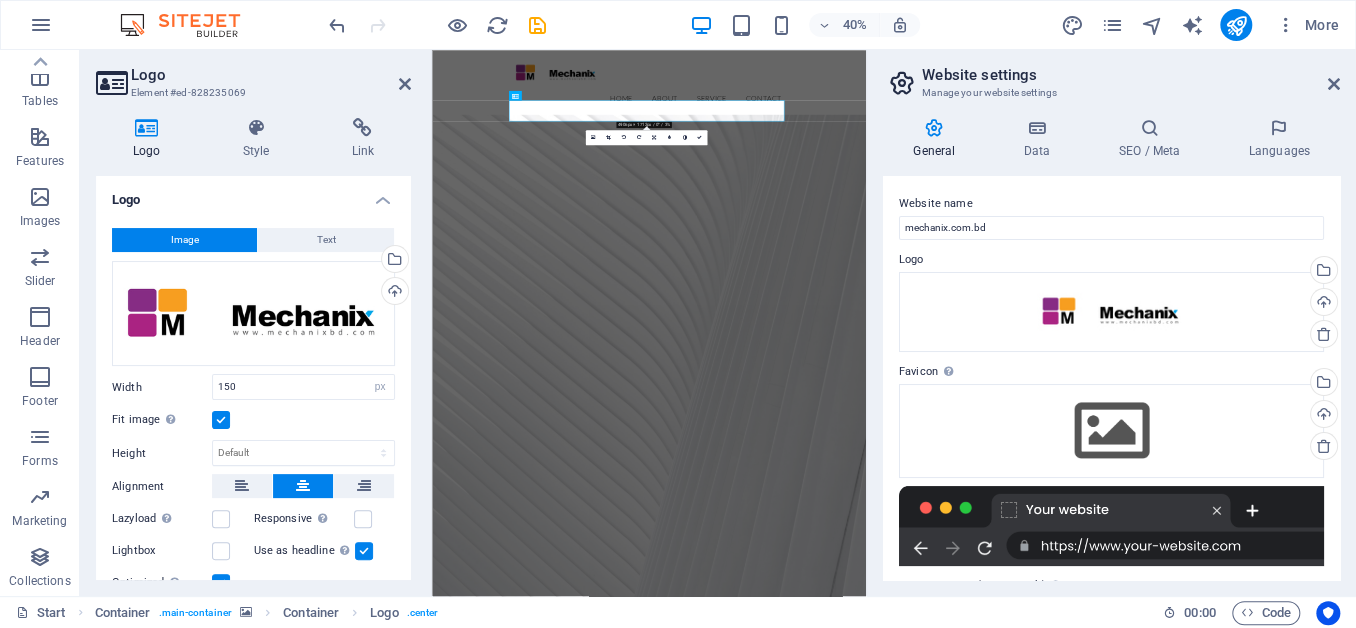 click at bounding box center (974, 892) 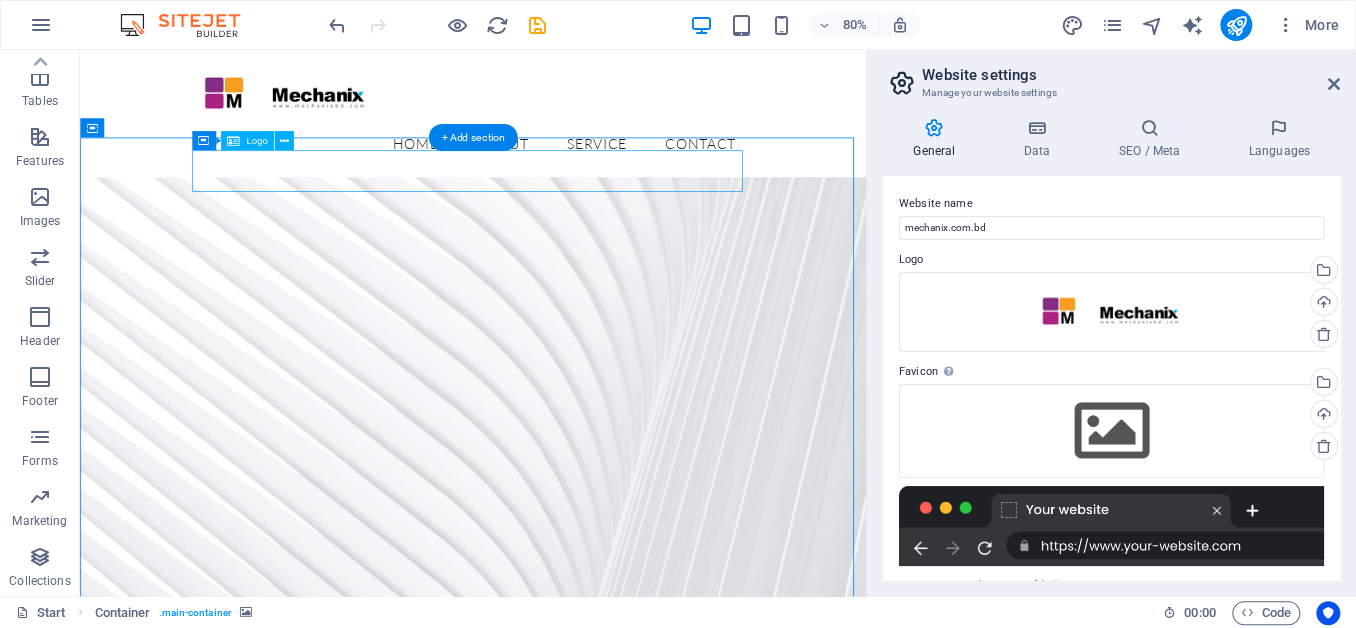click at bounding box center (572, 1617) 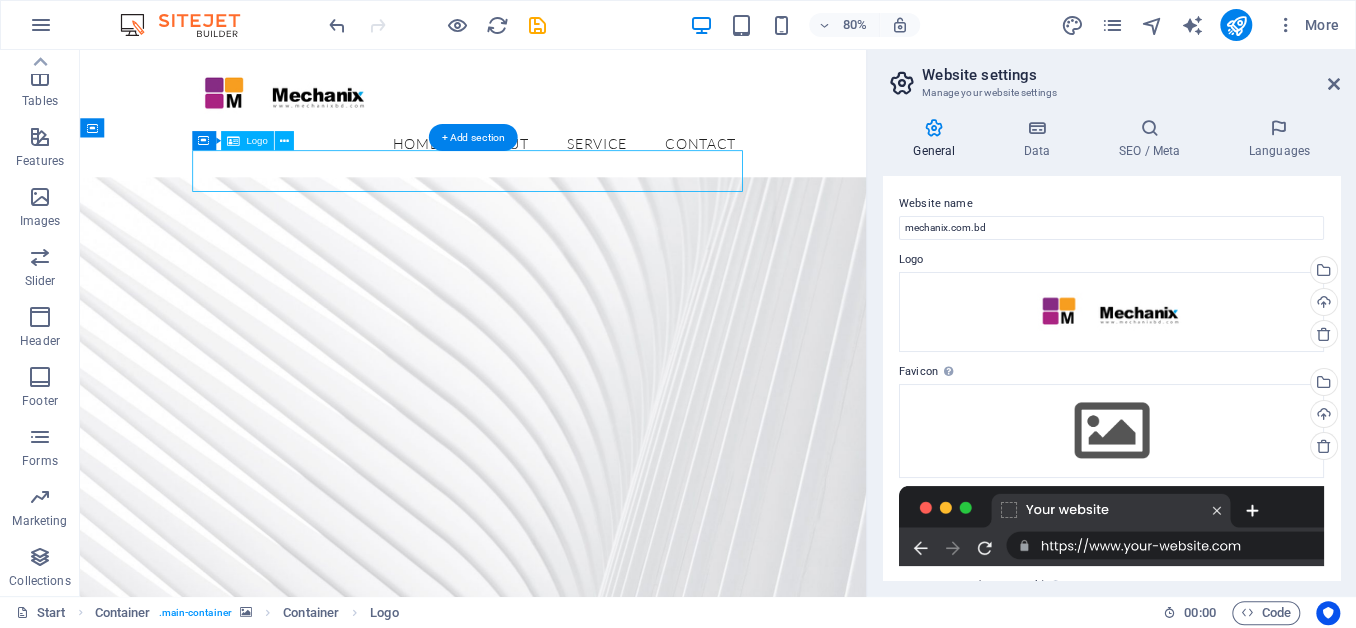 click at bounding box center [572, 1617] 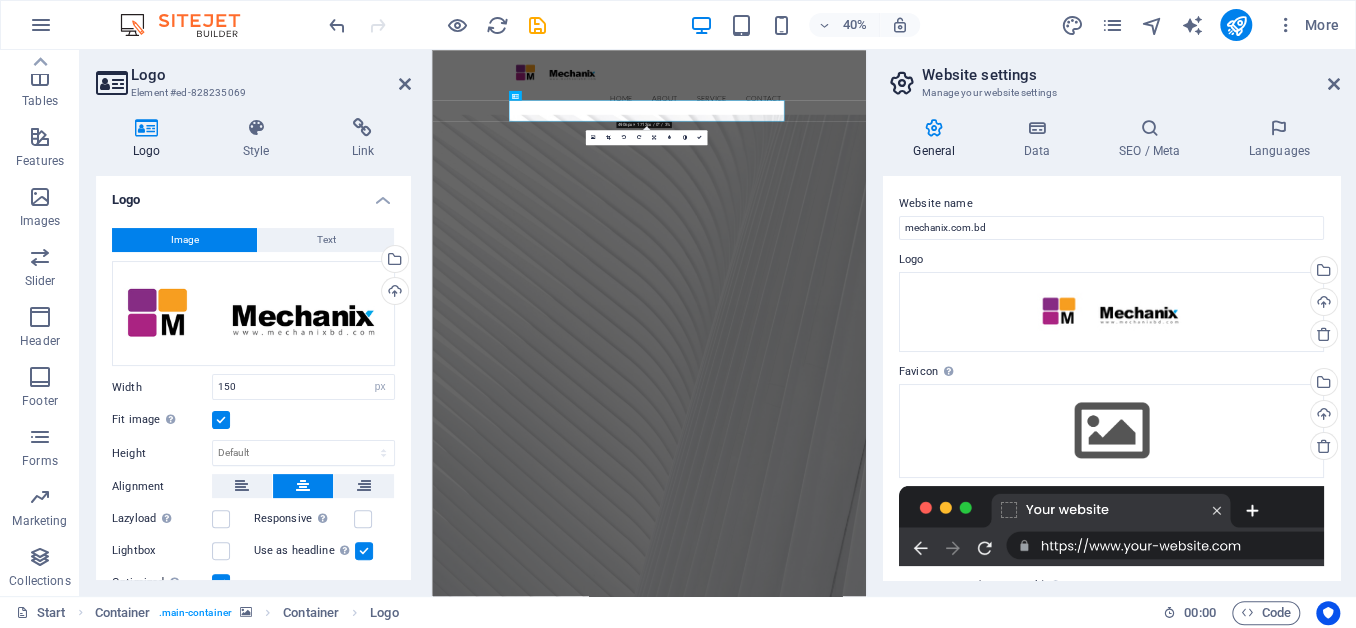 click at bounding box center [221, 420] 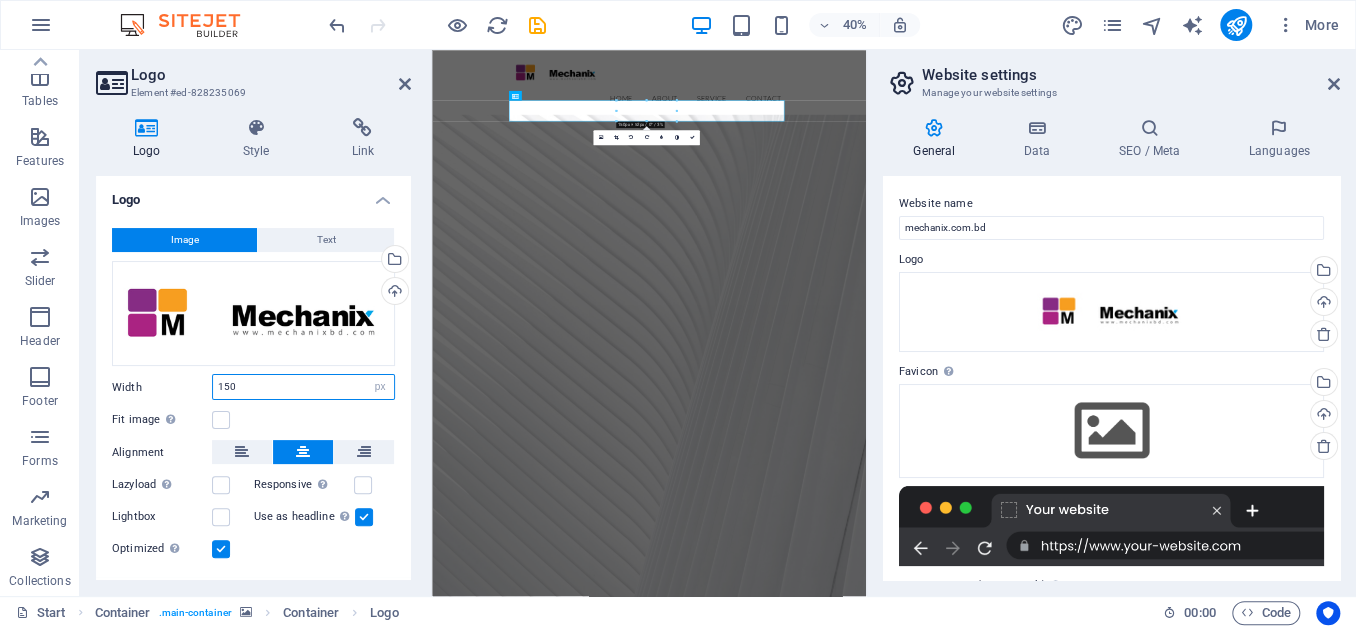 click on "150" at bounding box center [303, 387] 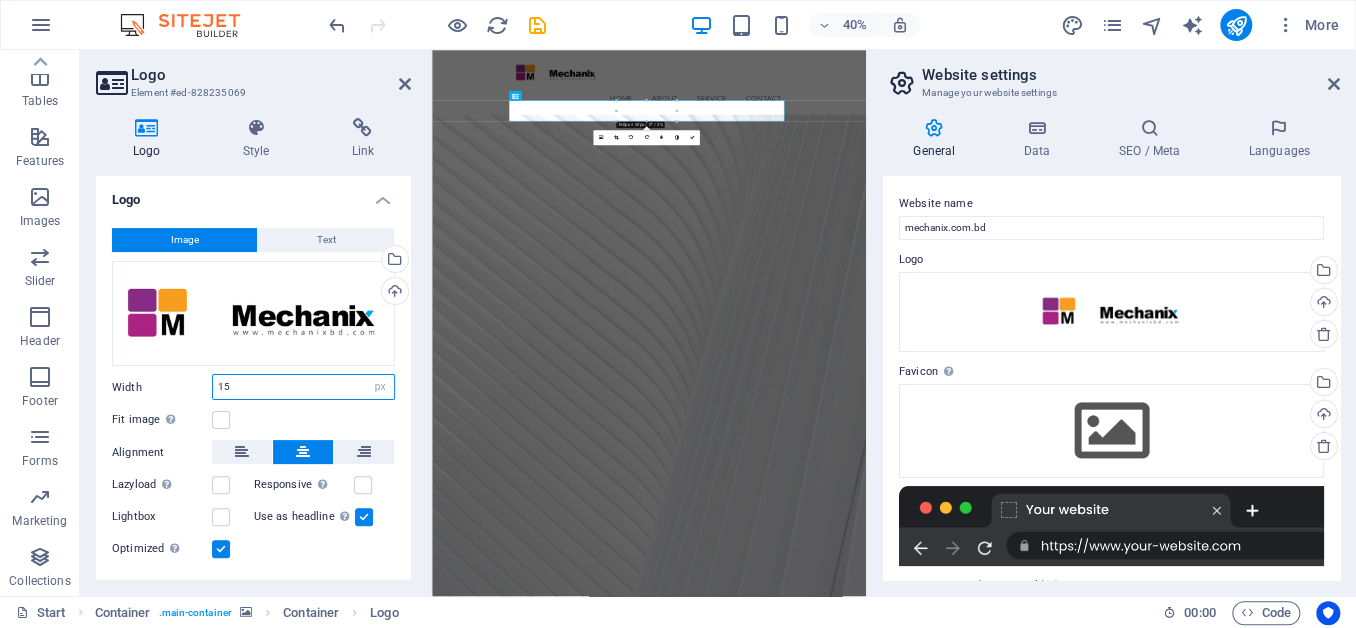 type on "1" 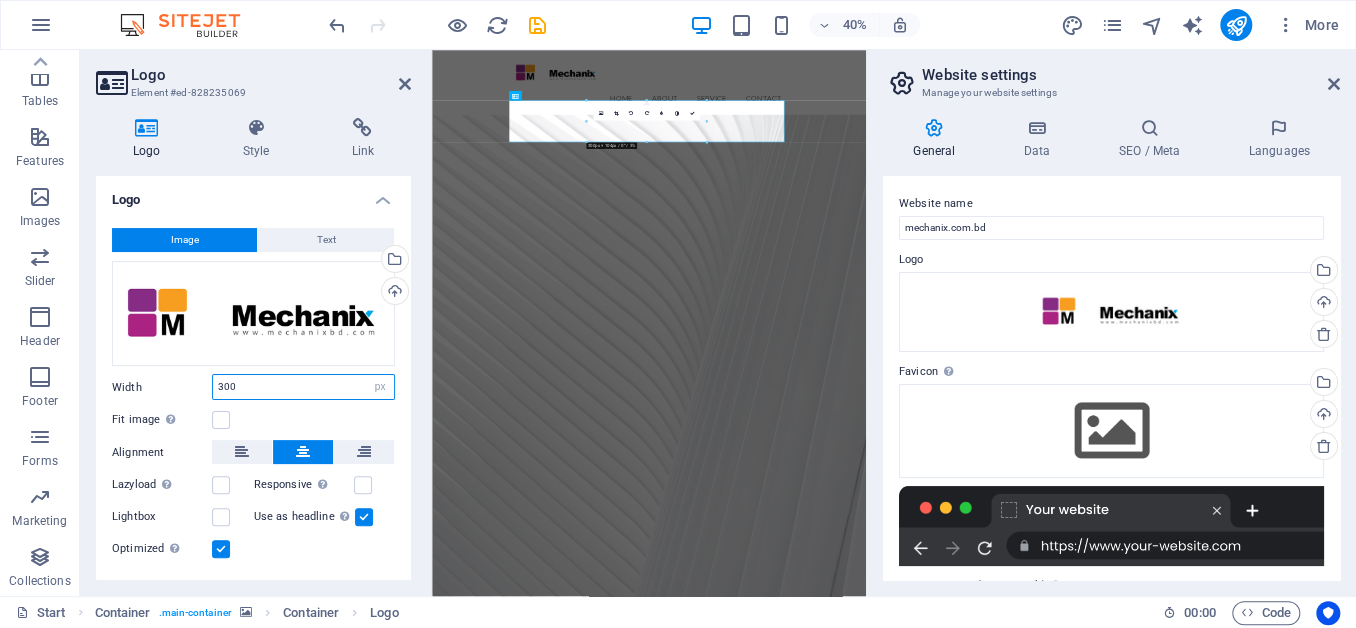 type on "300" 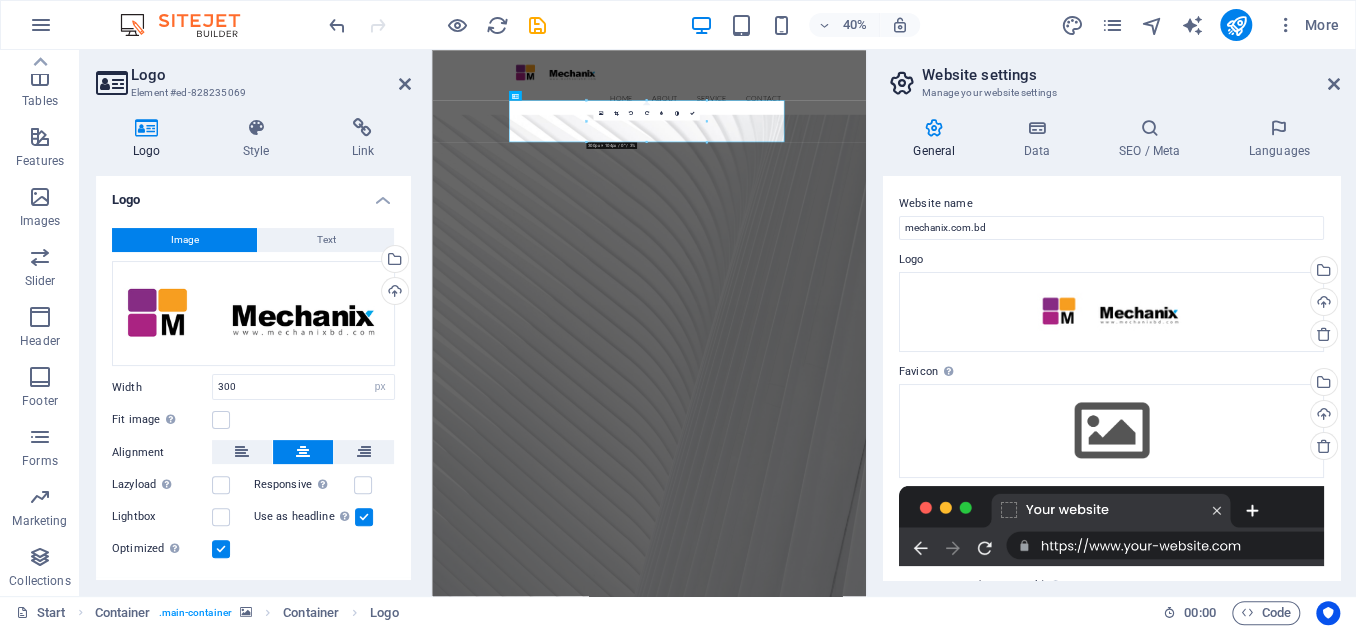 click at bounding box center [974, 892] 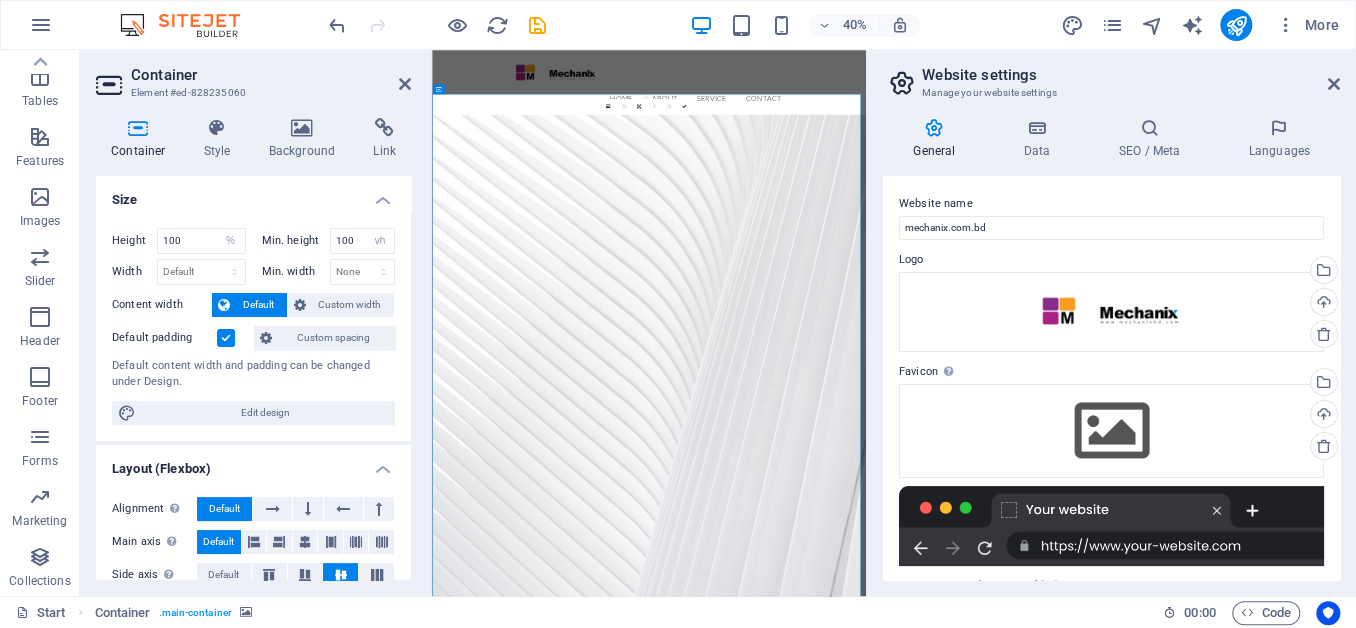 click at bounding box center [974, 892] 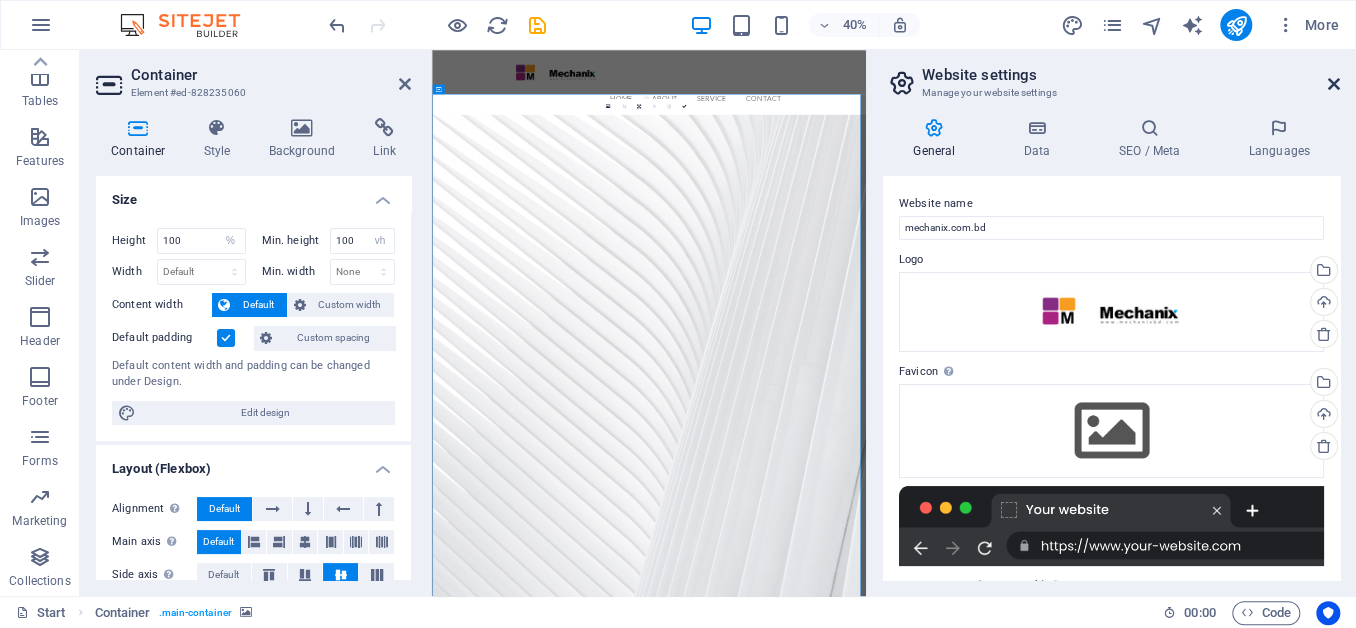 click at bounding box center (1334, 84) 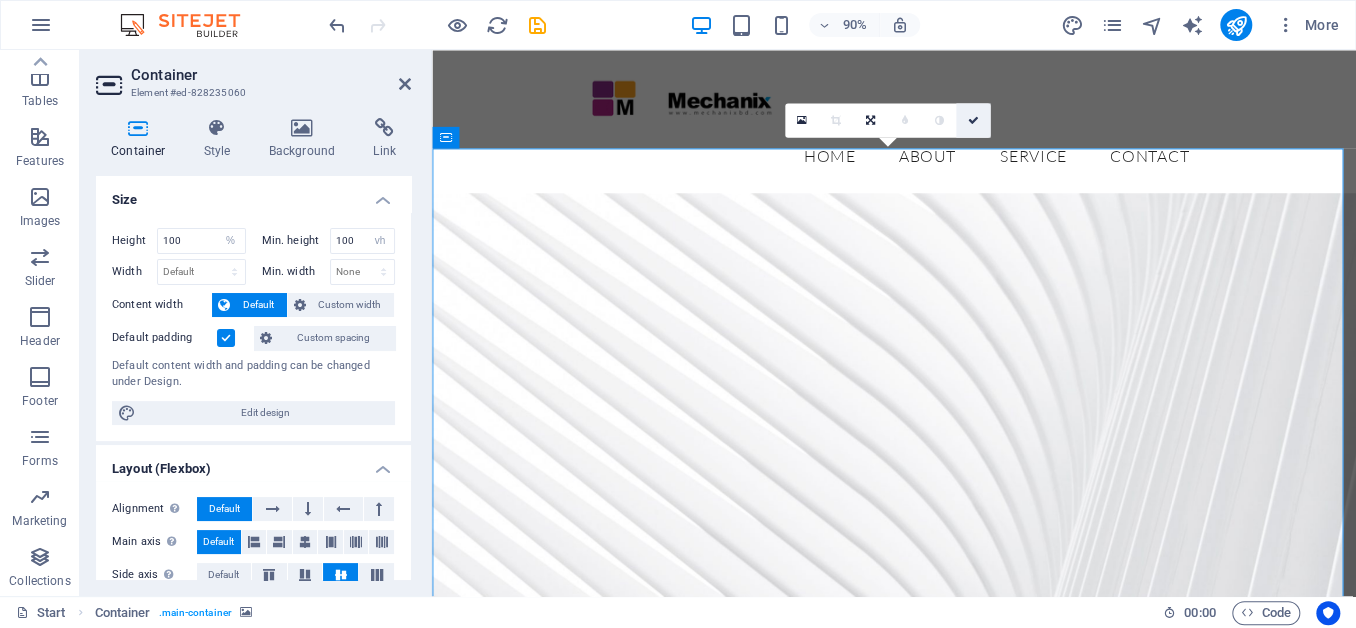 click at bounding box center (973, 120) 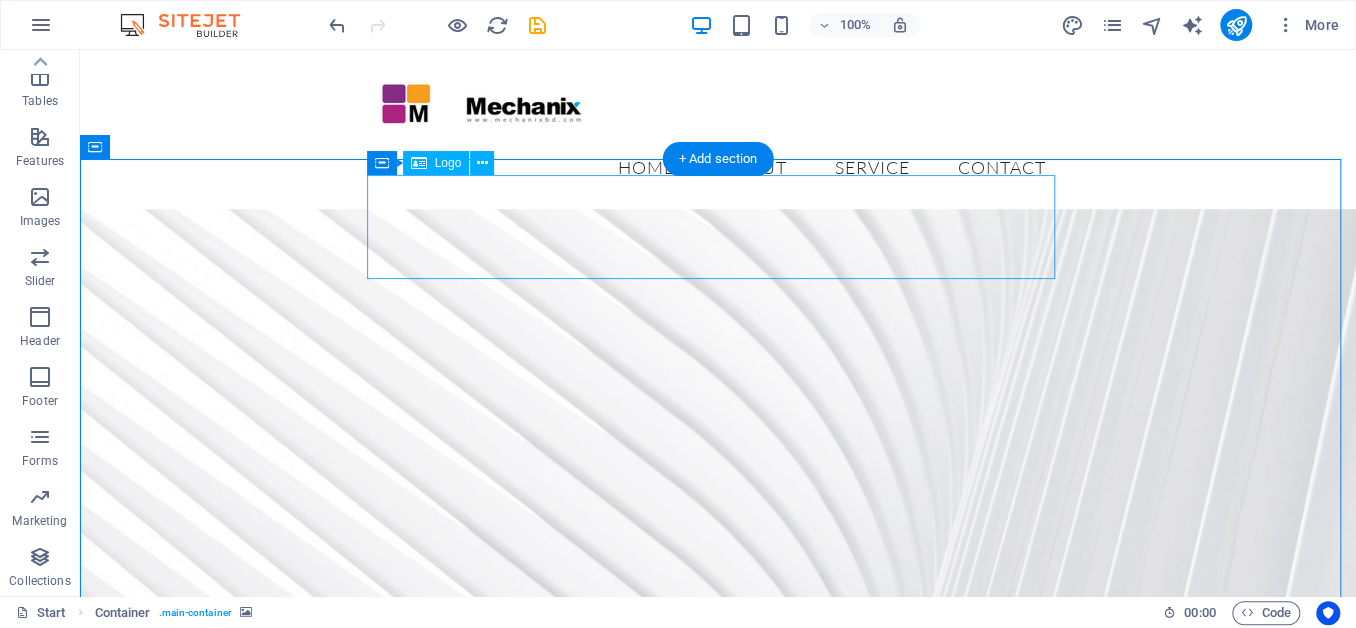 click at bounding box center [718, 1643] 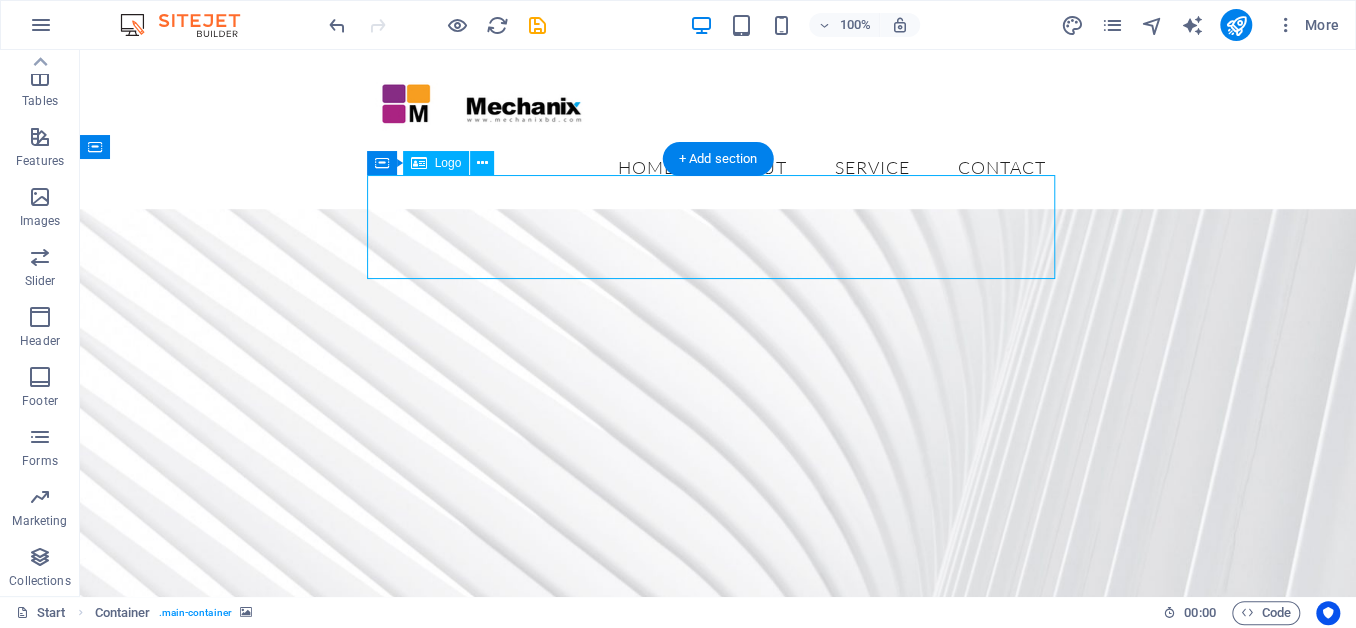click at bounding box center (718, 1643) 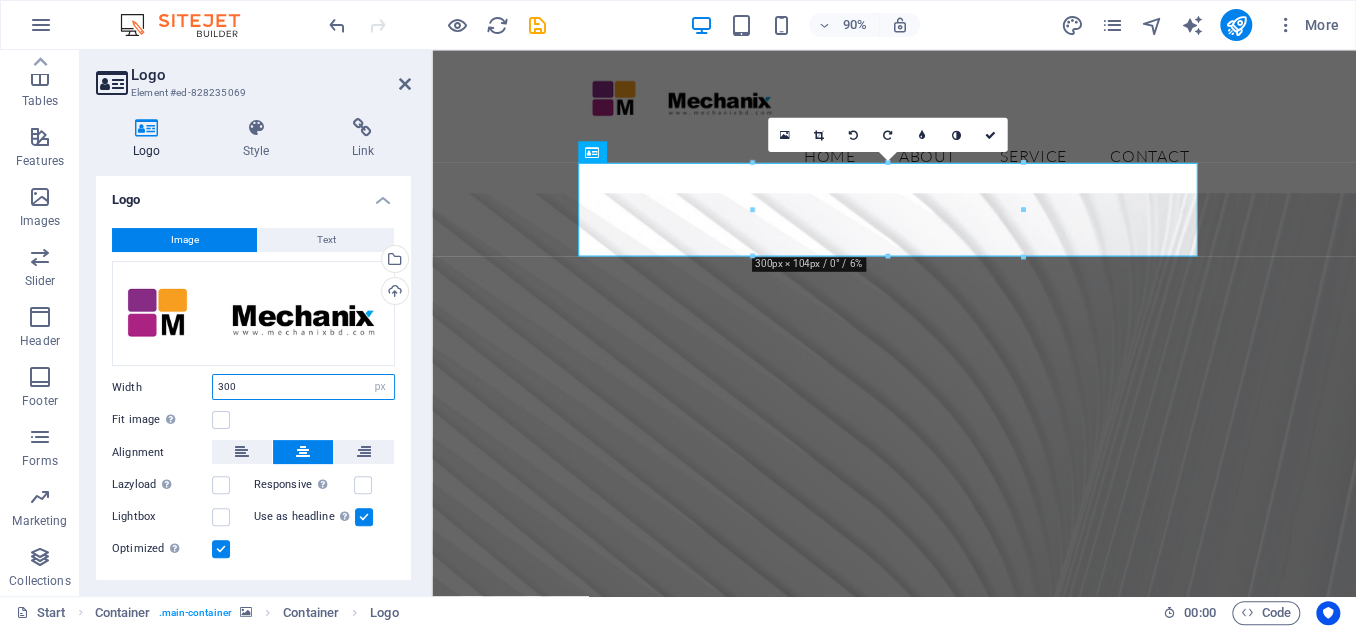 click on "300" at bounding box center [303, 387] 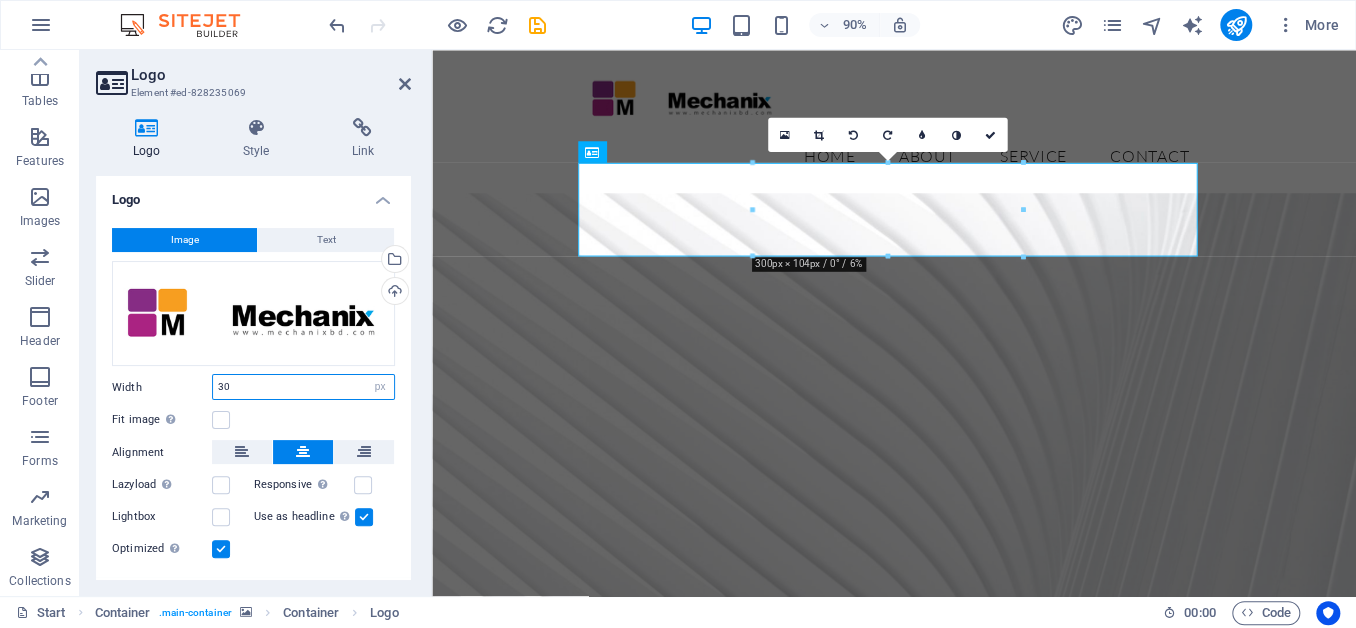 type on "3" 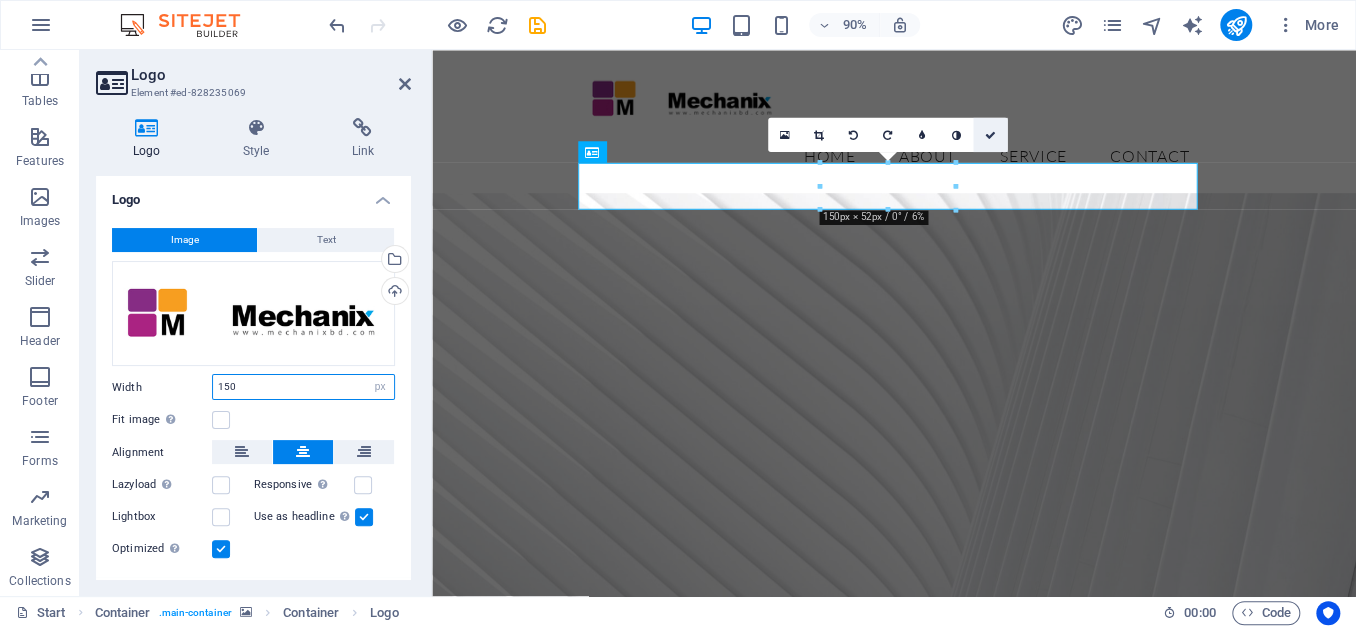 type on "150" 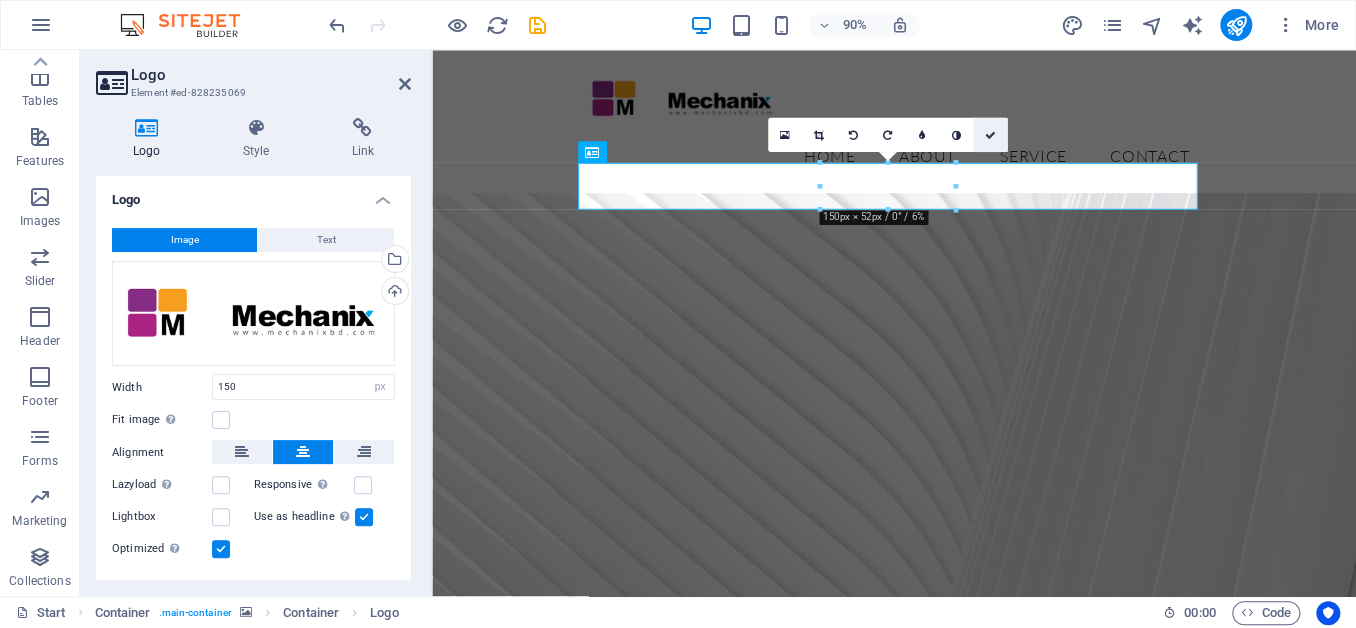 click at bounding box center [989, 134] 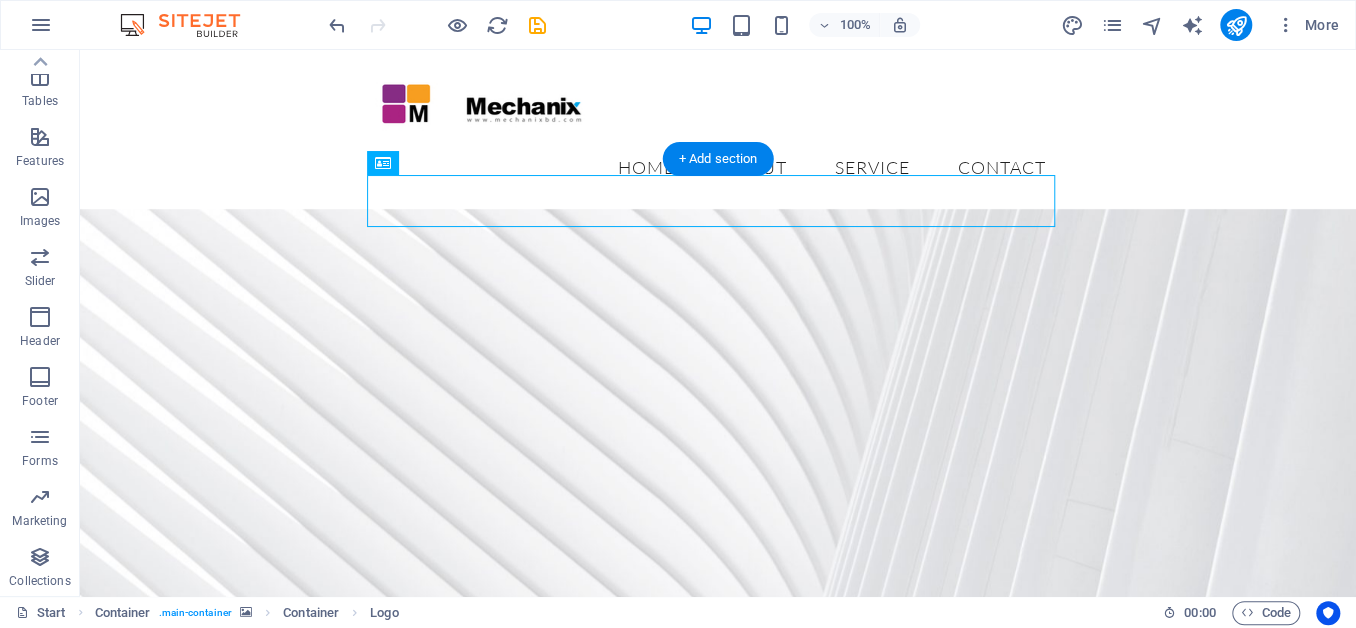 click at bounding box center [718, 512] 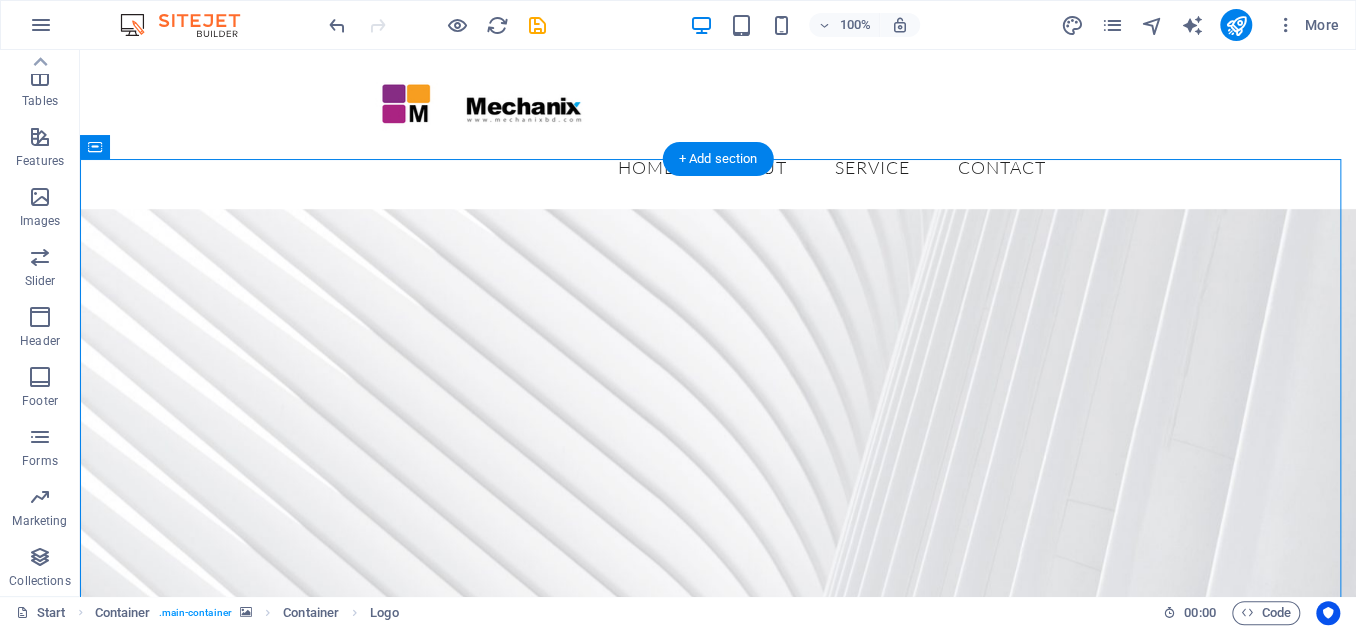 click at bounding box center (718, 512) 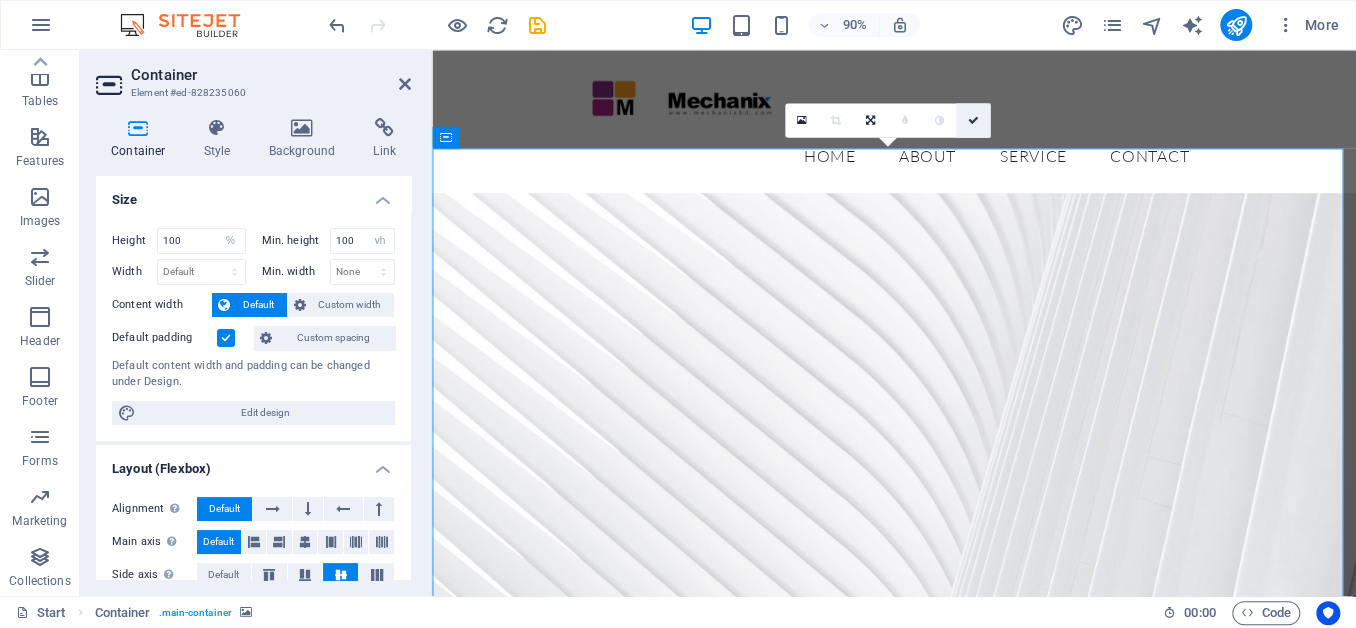 click at bounding box center [973, 120] 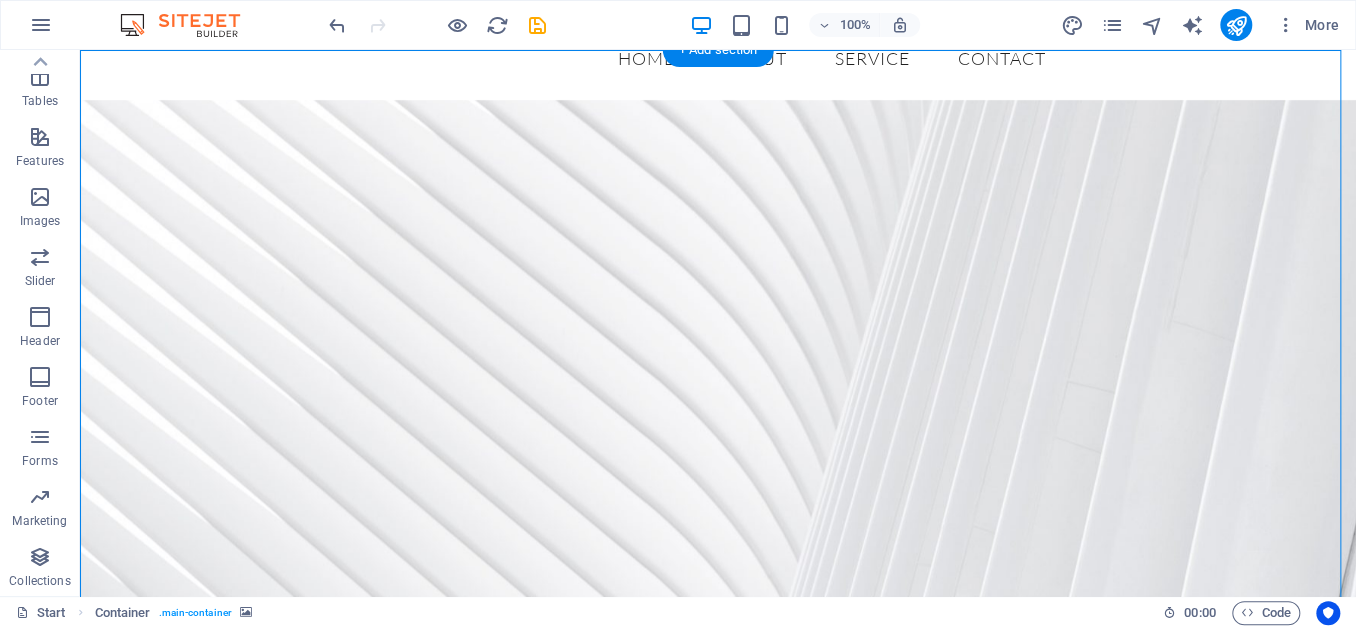 scroll, scrollTop: 0, scrollLeft: 0, axis: both 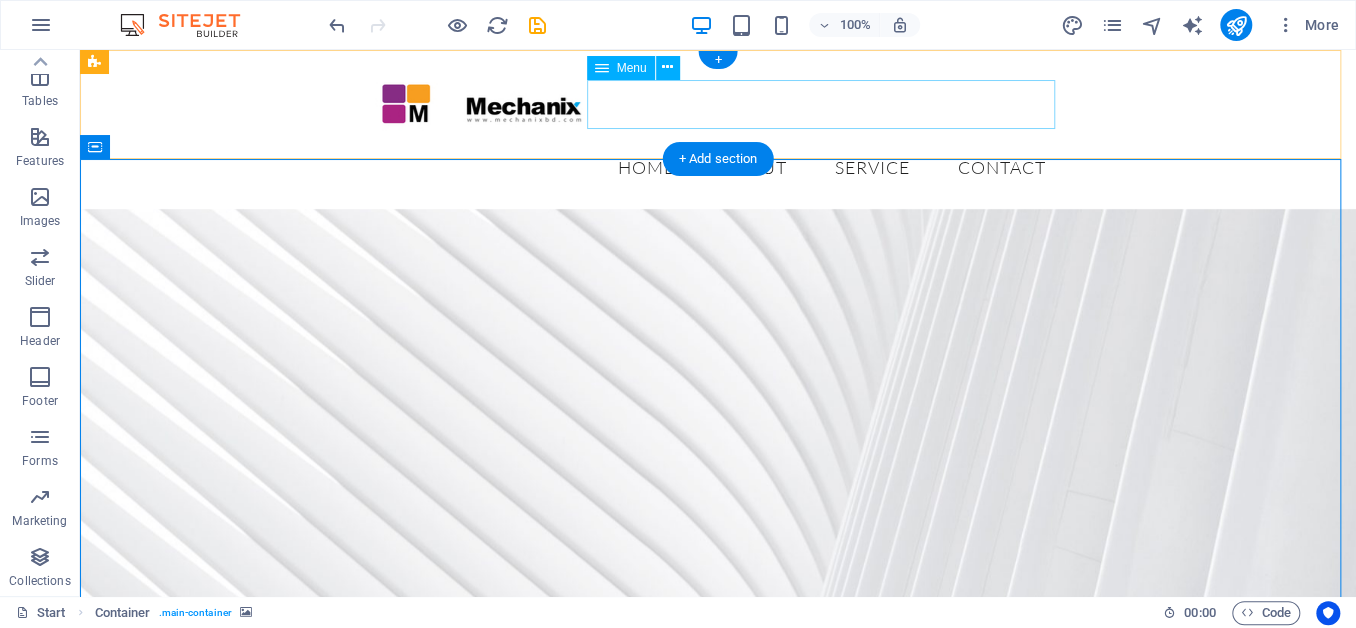 click on "Home About Service Contact" at bounding box center (718, 168) 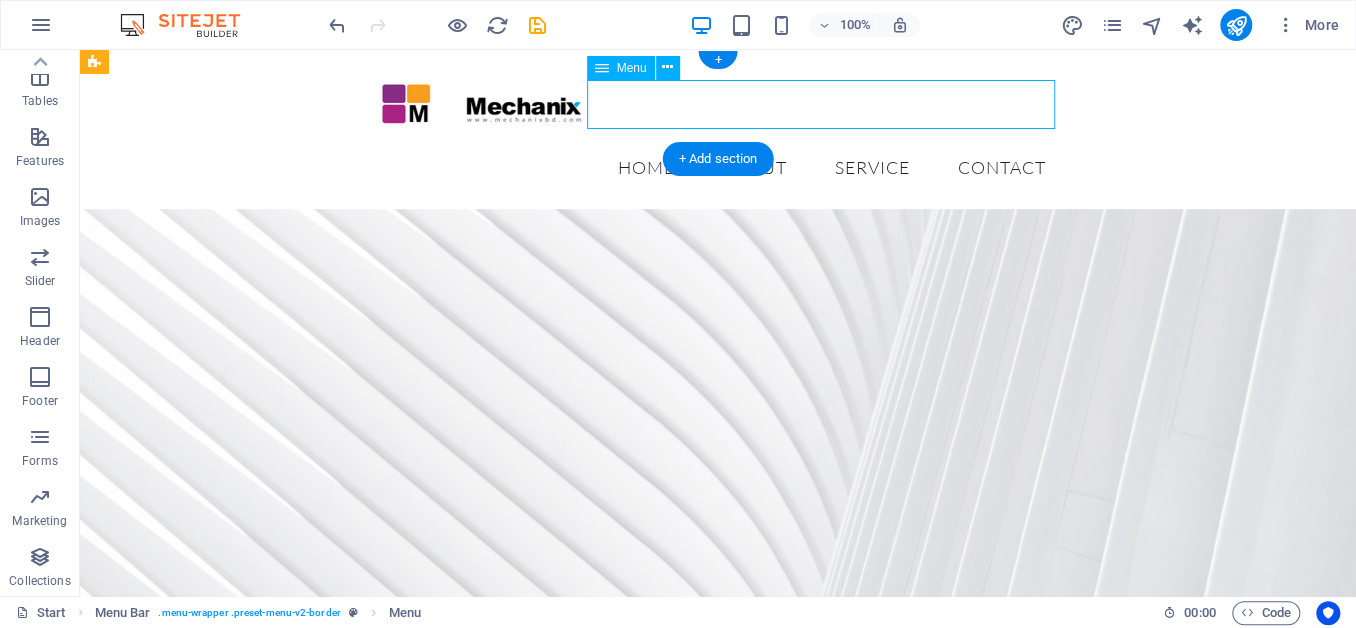 click on "Home About Service Contact" at bounding box center (718, 168) 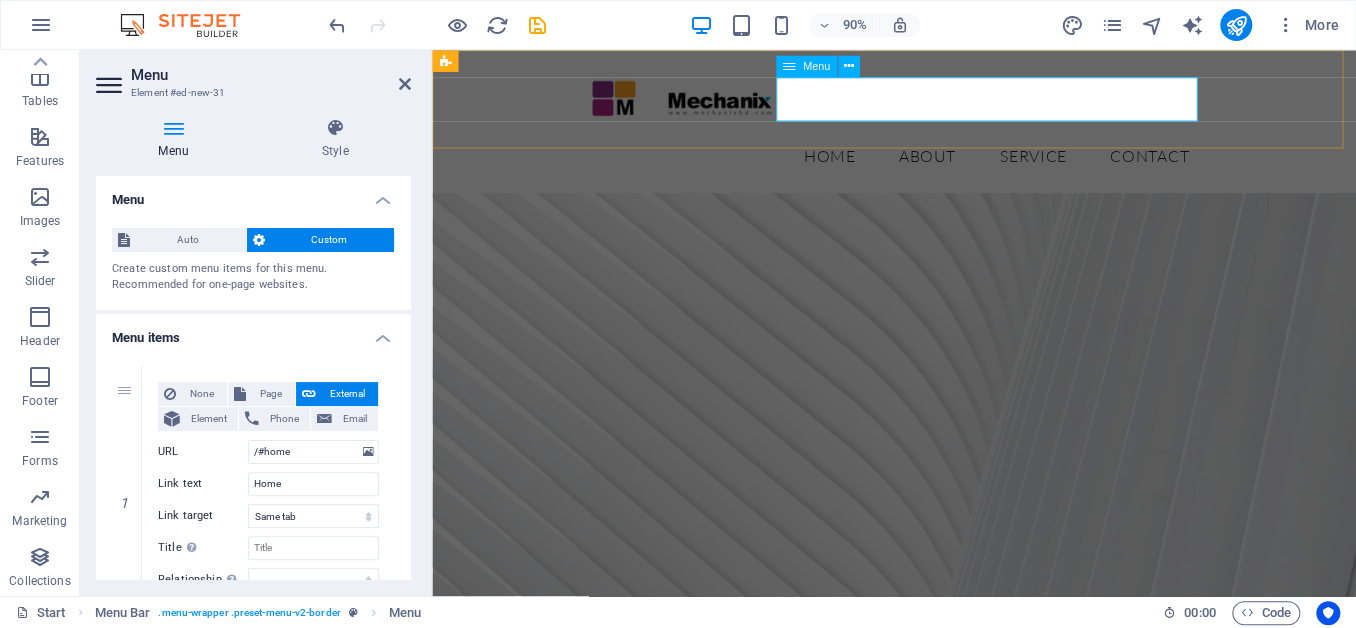 click on "Home About Service Contact" at bounding box center (946, 168) 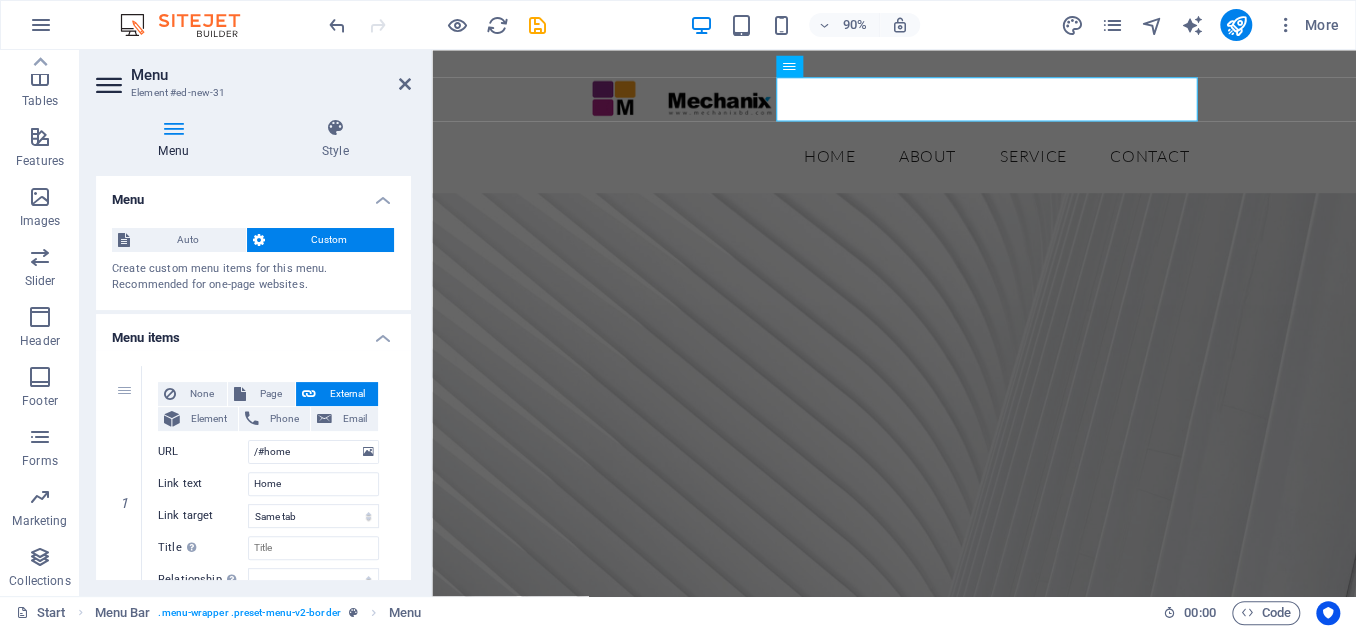 click on "Menu Element #ed-new-31 Menu Style Menu Auto Custom Create custom menu items for this menu. Recommended for one-page websites. Manage pages Menu items 1 None Page External Element Phone Email Page Start Legal notice Privacy Element
URL /#home Phone Email Link text Home Link target New tab Same tab Overlay Title Additional link description, should not be the same as the link text. The title is most often shown as a tooltip text when the mouse moves over the element. Leave empty if uncertain. Relationship Sets the  relationship of this link to the link target . For example, the value "nofollow" instructs search engines not to follow the link. Can be left empty. alternate author bookmark external help license next nofollow noreferrer noopener prev search tag Button Design None Default Primary Secondary 2 None Page External Element Phone Email Page Start Legal notice Privacy Element
URL /#about-us Phone Email Link text About Link target New tab Same tab Overlay help" at bounding box center [256, 323] 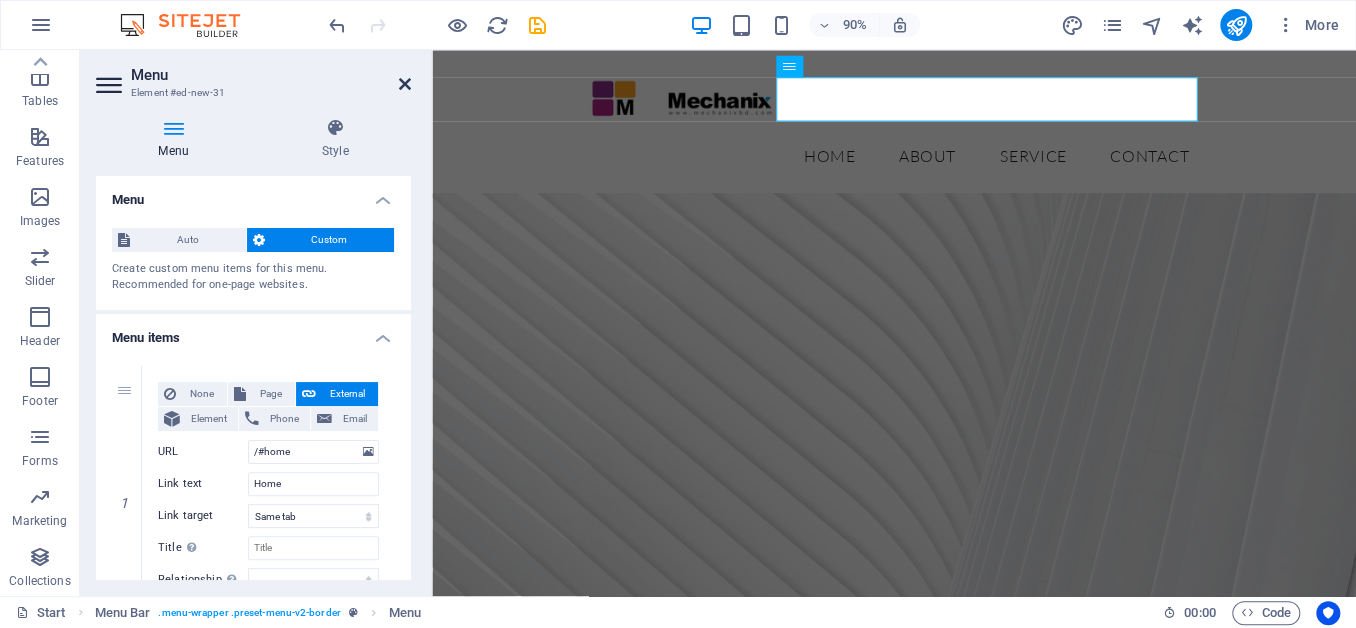 click at bounding box center [405, 84] 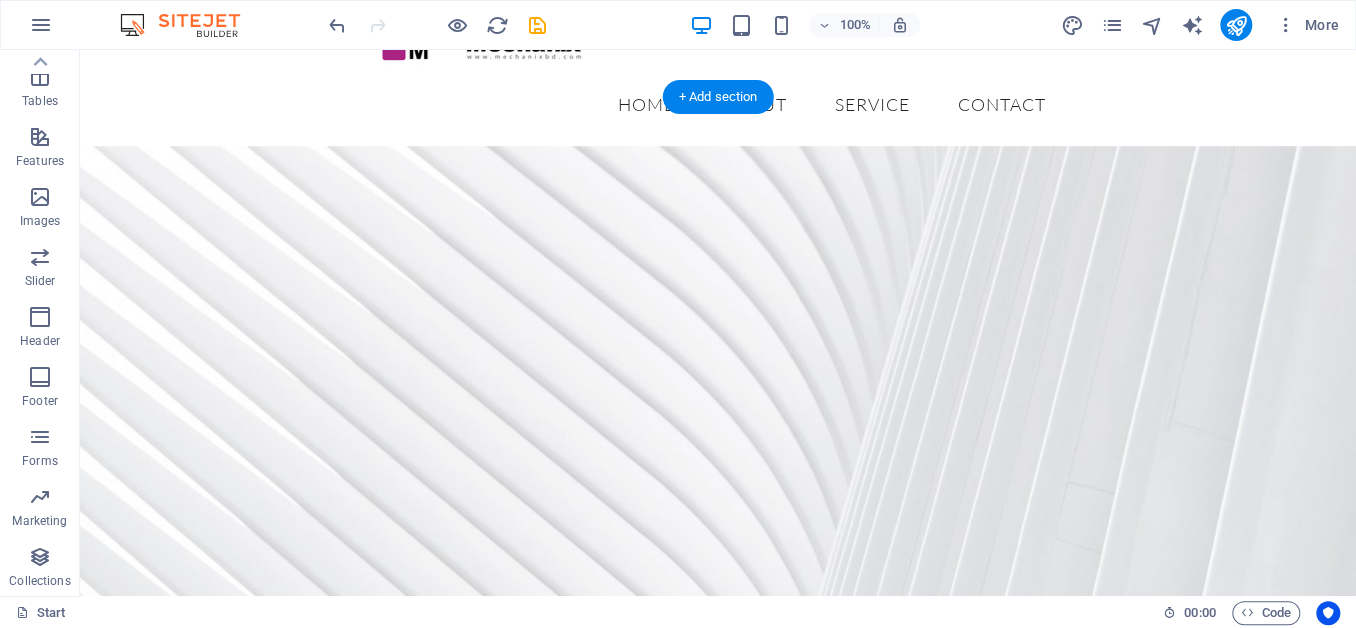 scroll, scrollTop: 61, scrollLeft: 0, axis: vertical 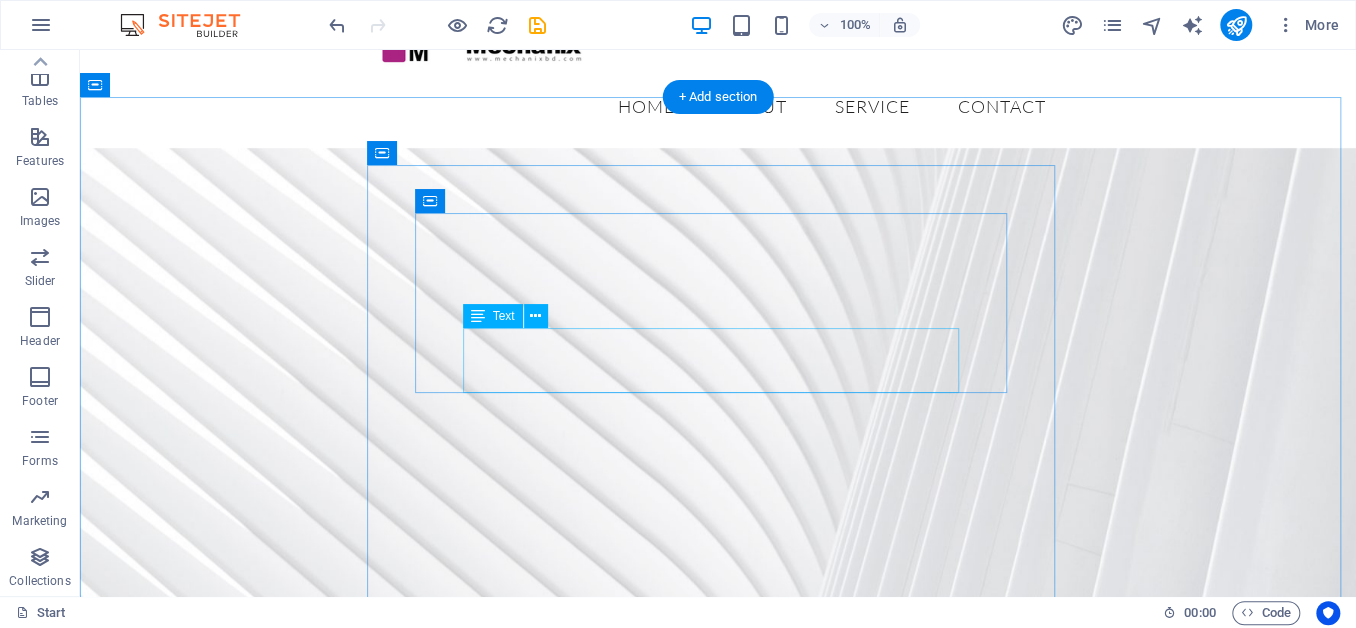 click on "Lorem ipsum dolor sit amet, consetetur sadipscing elitr, sed diam nonumy eirmod tempor invidunt ut labore et dolore magna aliquyam erat, sed diam voluptua." at bounding box center (718, 1576) 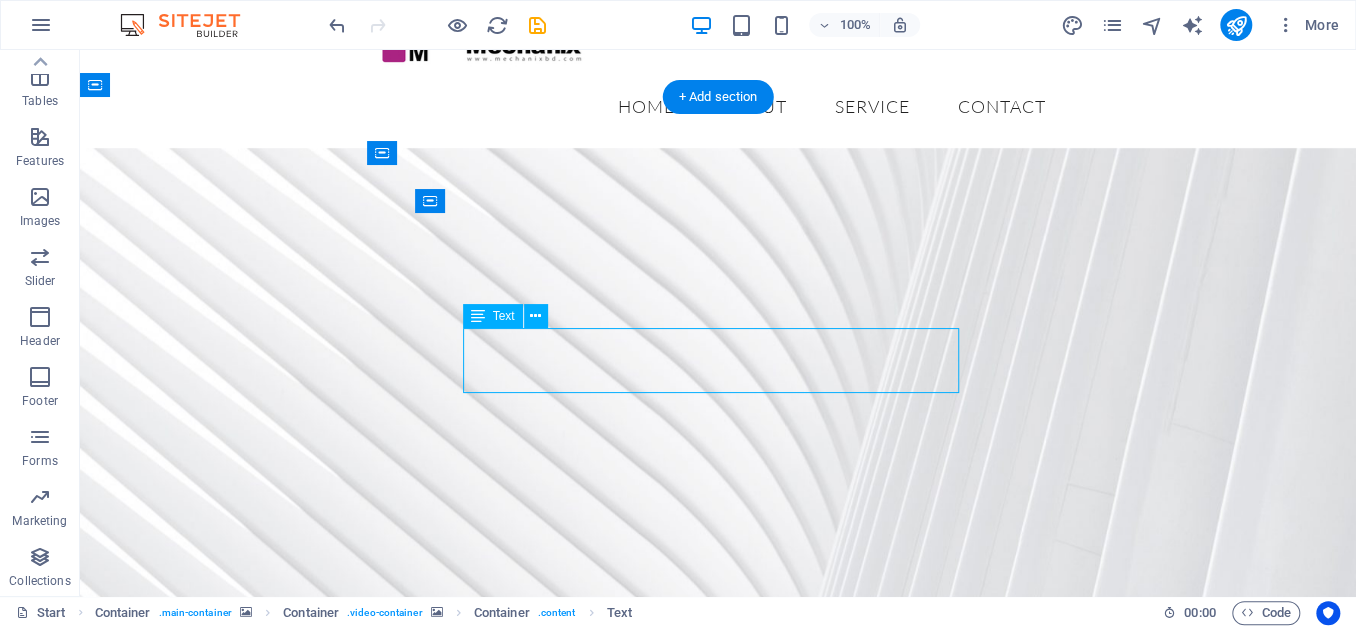 click on "Lorem ipsum dolor sit amet, consetetur sadipscing elitr, sed diam nonumy eirmod tempor invidunt ut labore et dolore magna aliquyam erat, sed diam voluptua." at bounding box center [718, 1576] 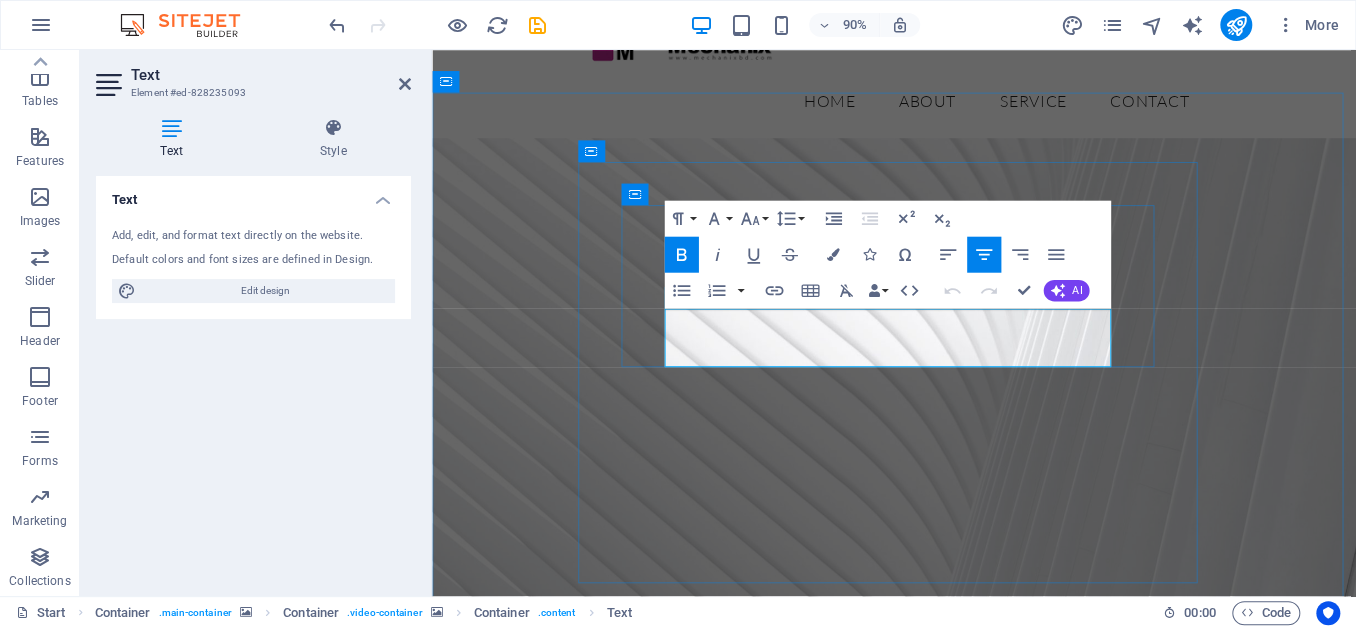 click on "Lorem ipsum dolor sit amet, consetetur sadipscing elitr, sed diam nonumy eirmod tempor invidunt ut labore et dolore magna aliquyam erat, sed diam voluptua." at bounding box center (946, 1576) 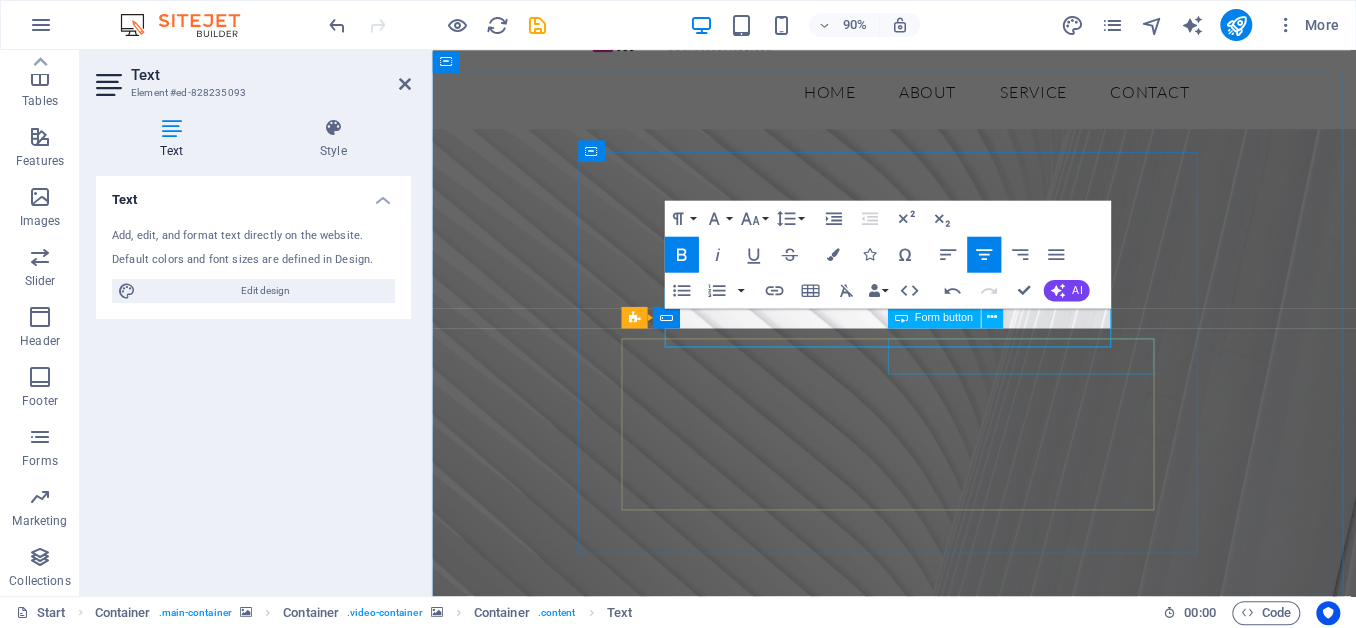 scroll, scrollTop: 83, scrollLeft: 0, axis: vertical 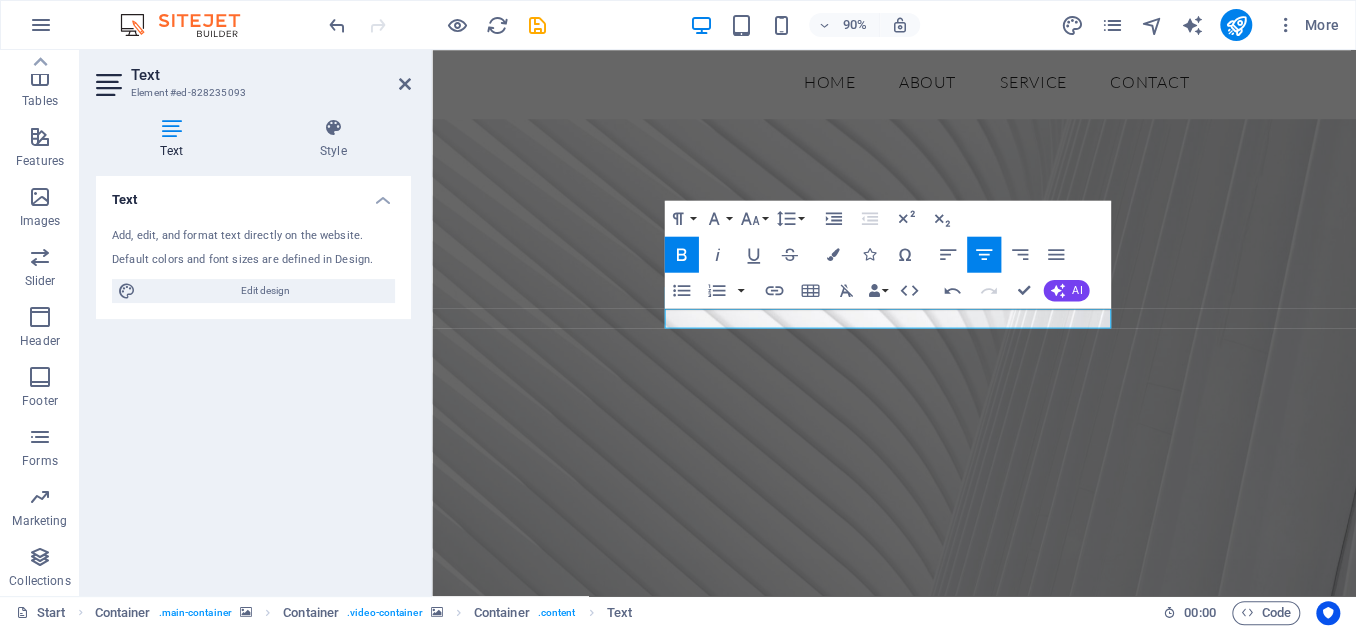 type 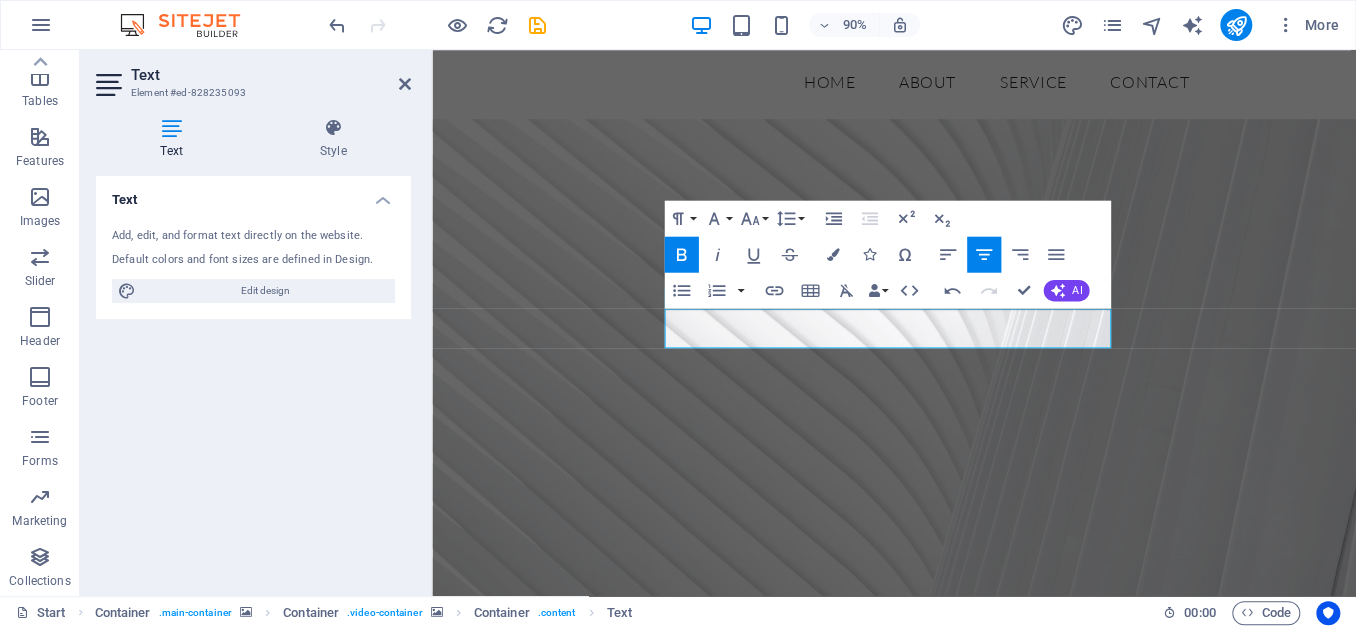 scroll, scrollTop: 72, scrollLeft: 0, axis: vertical 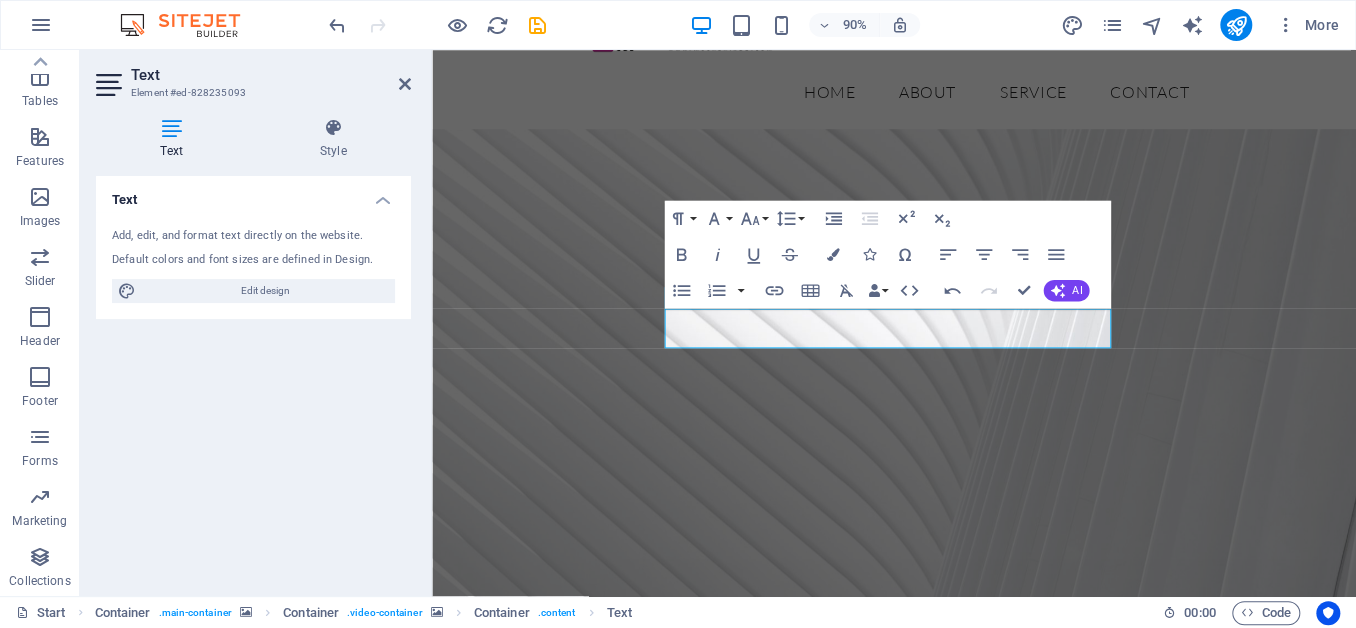 click at bounding box center [945, 440] 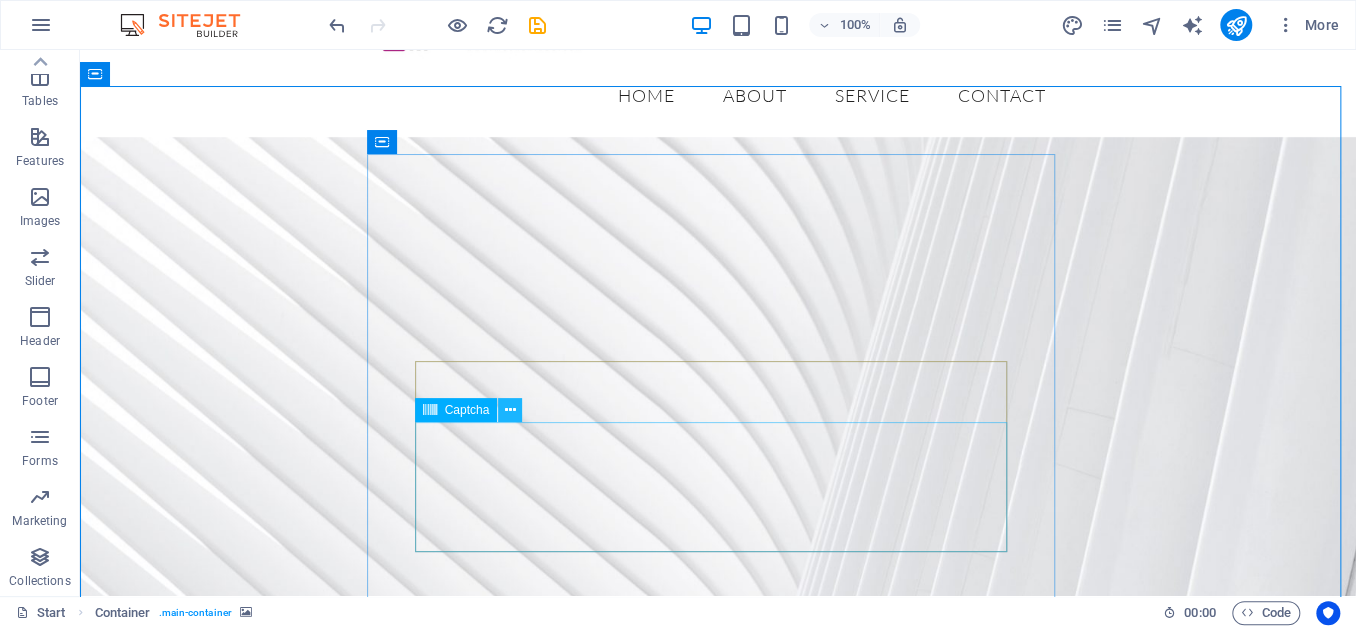 click at bounding box center (510, 410) 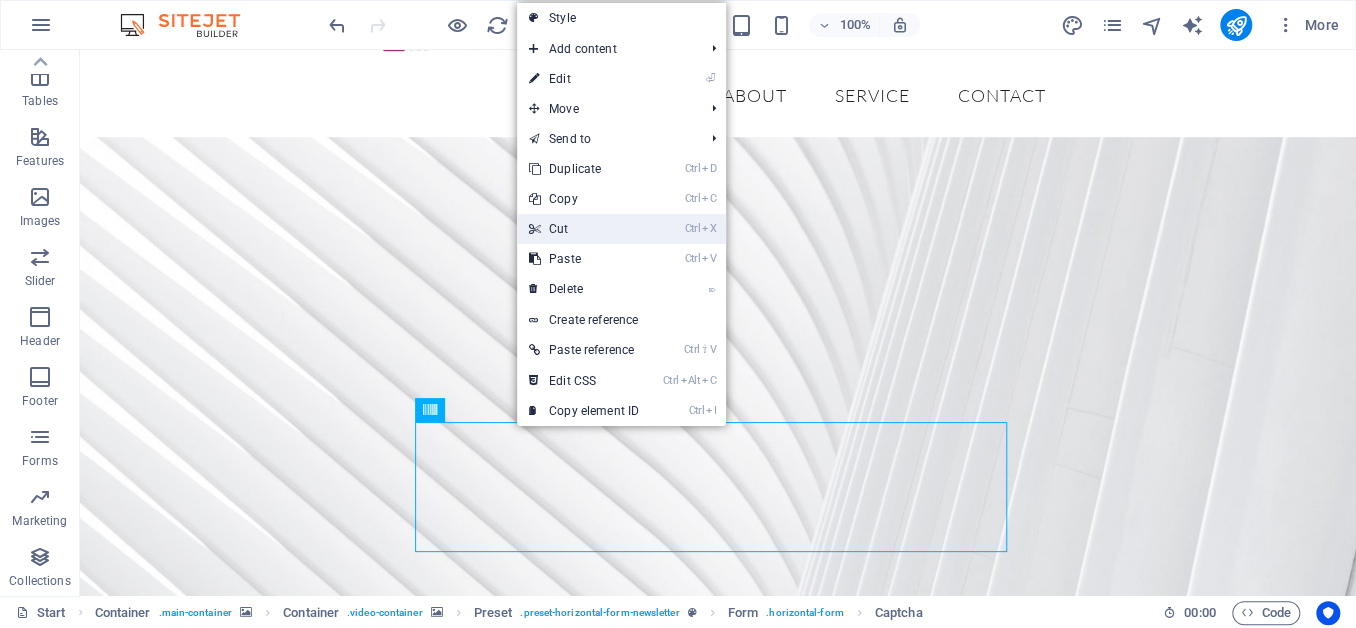click on "Ctrl X  Cut" at bounding box center (584, 229) 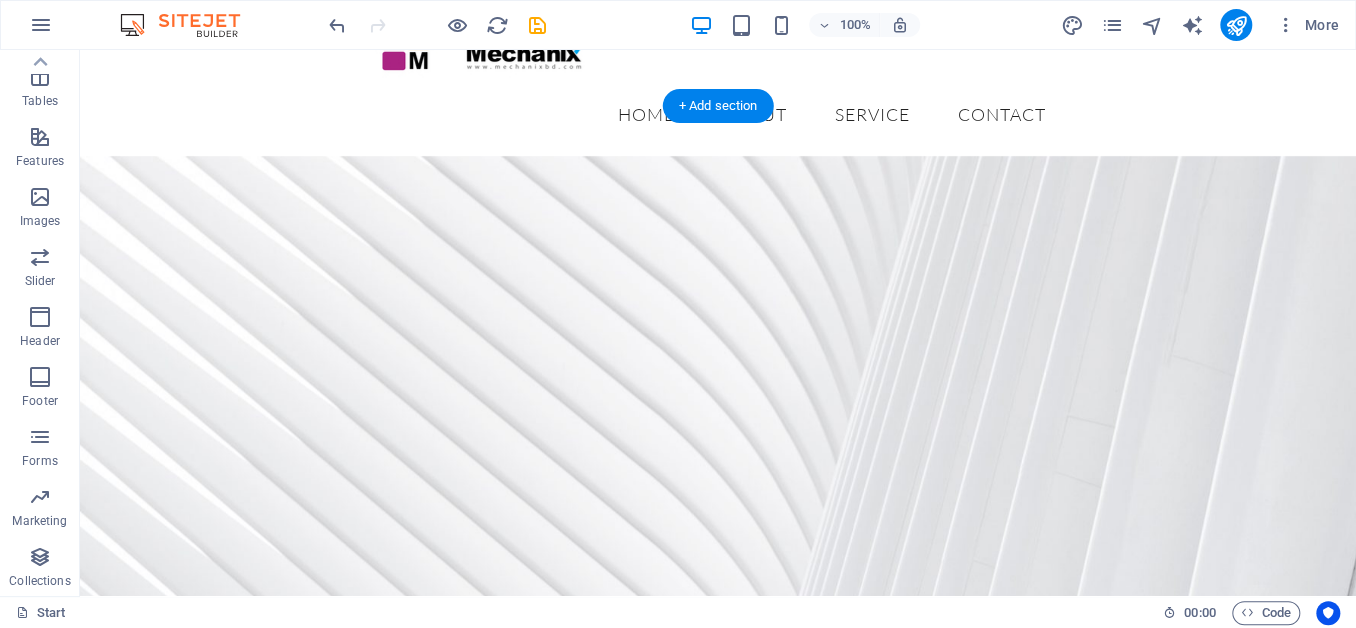 scroll, scrollTop: 0, scrollLeft: 0, axis: both 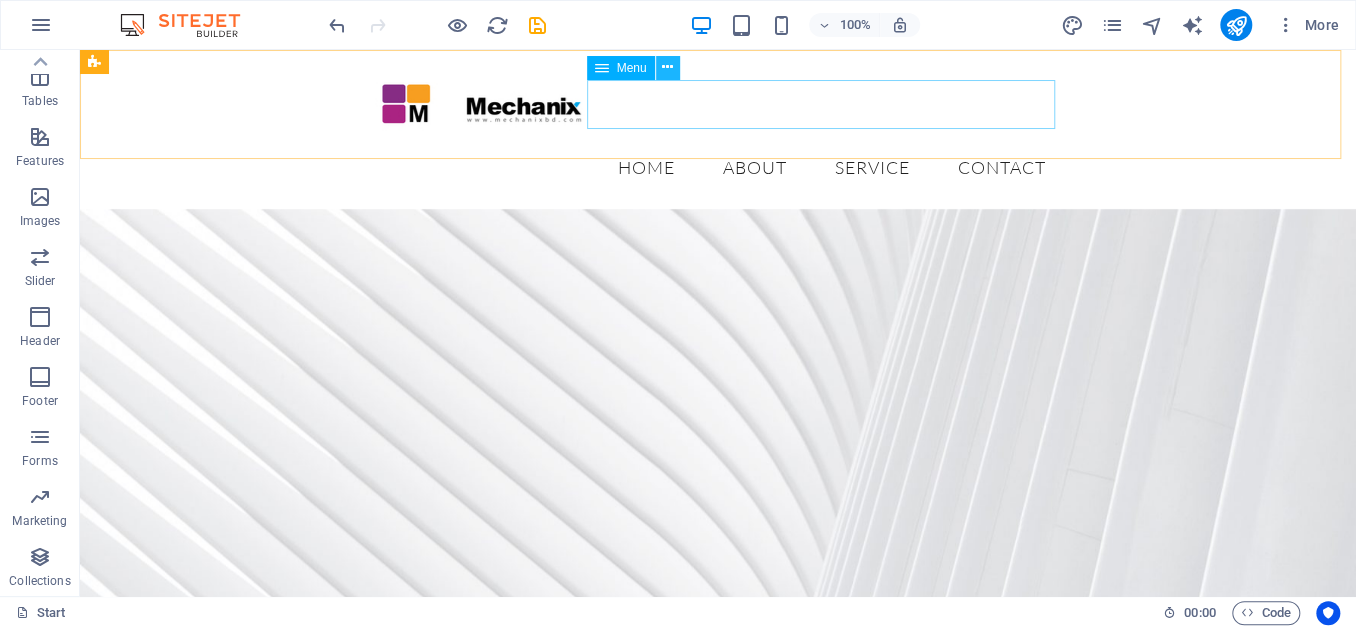 click at bounding box center (668, 68) 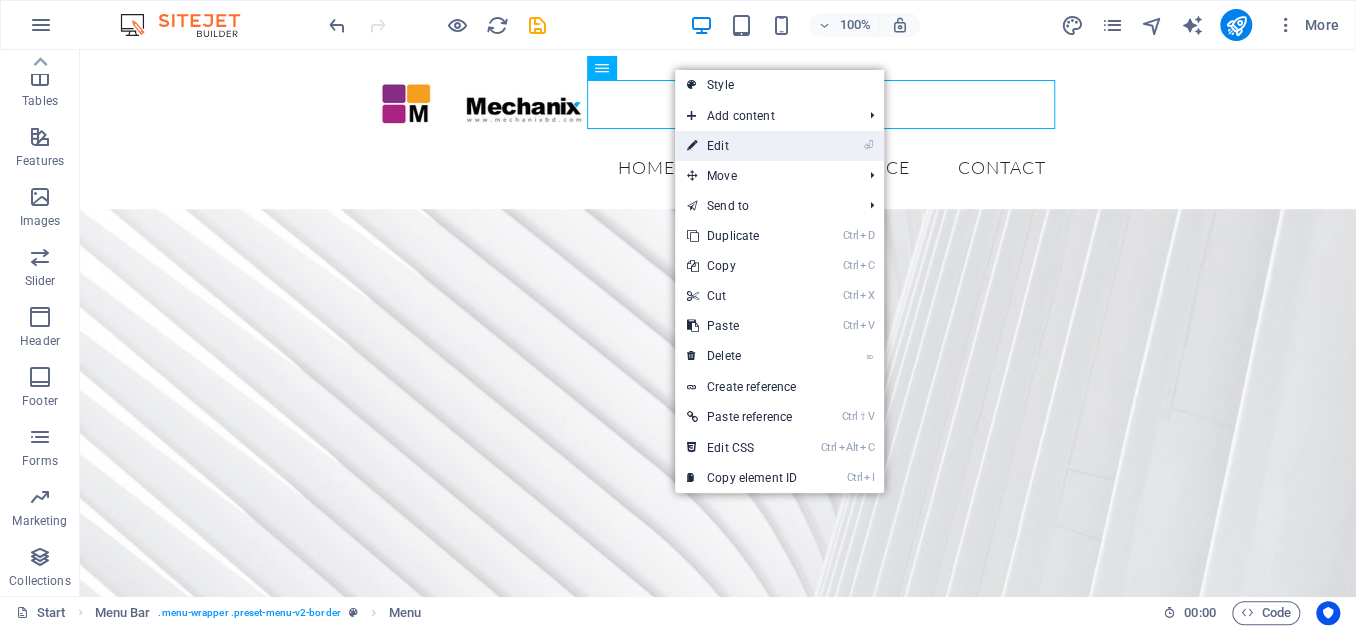 click on "⏎  Edit" at bounding box center (742, 146) 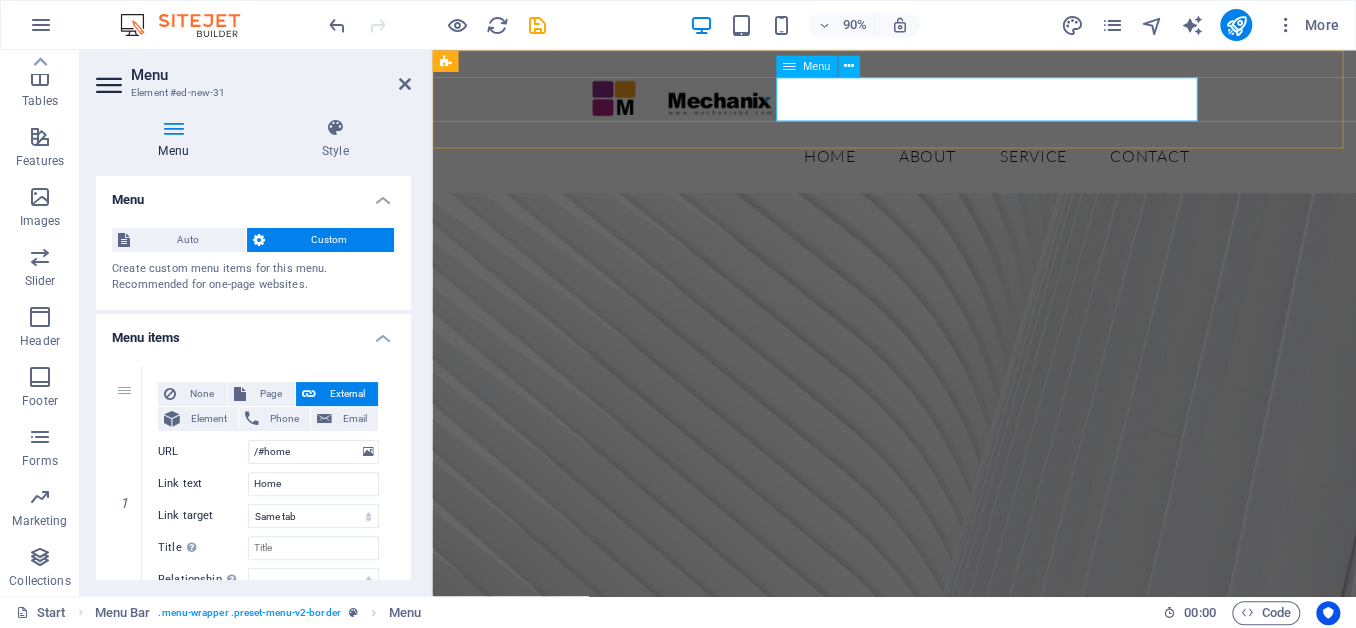 click on "Home About Service Contact" at bounding box center (946, 168) 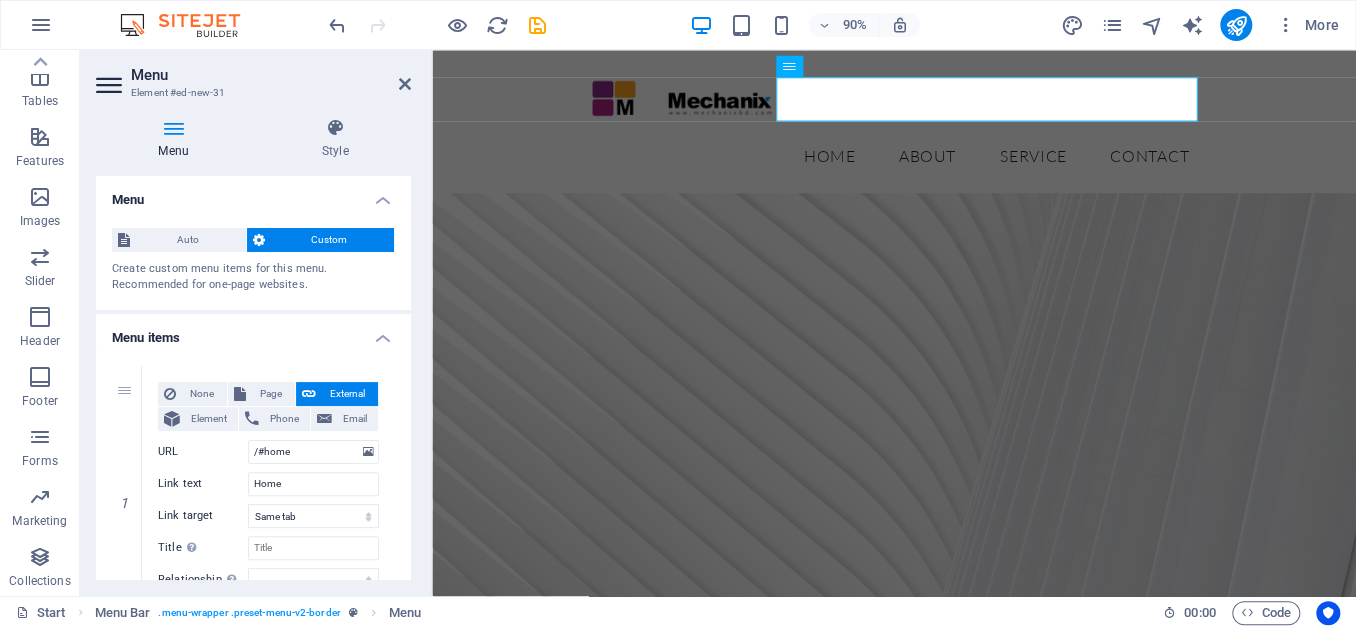 click at bounding box center [945, 482] 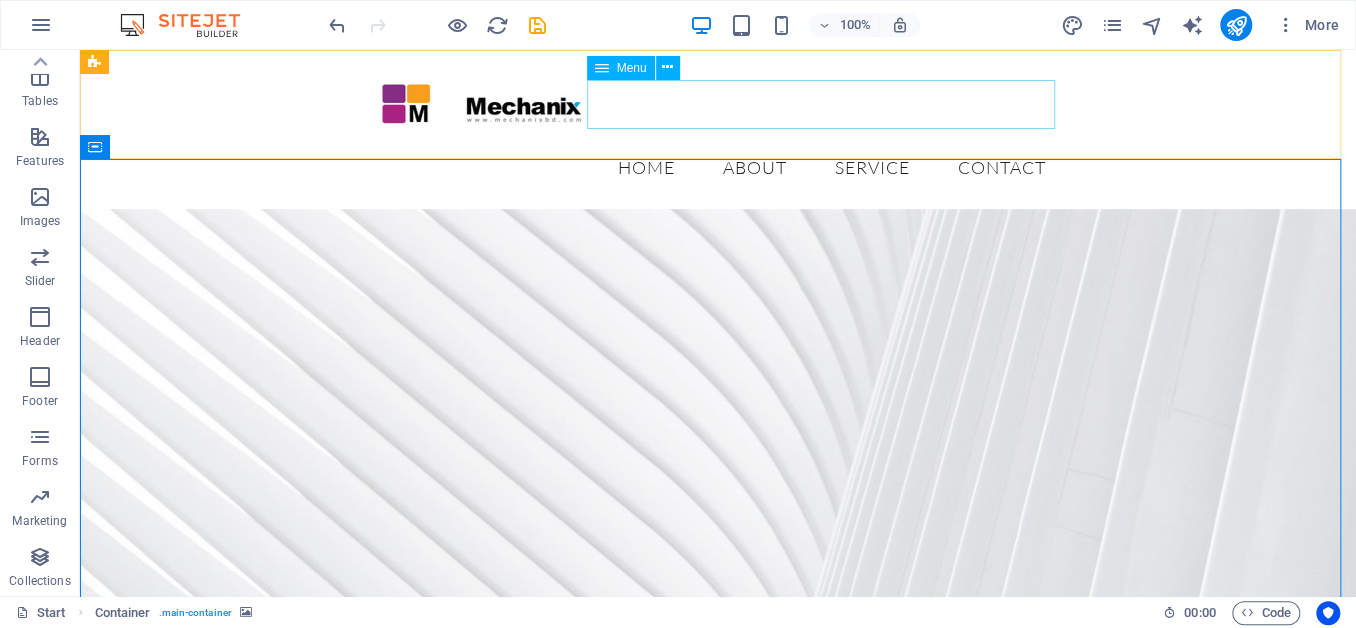 click on "Menu" at bounding box center [632, 68] 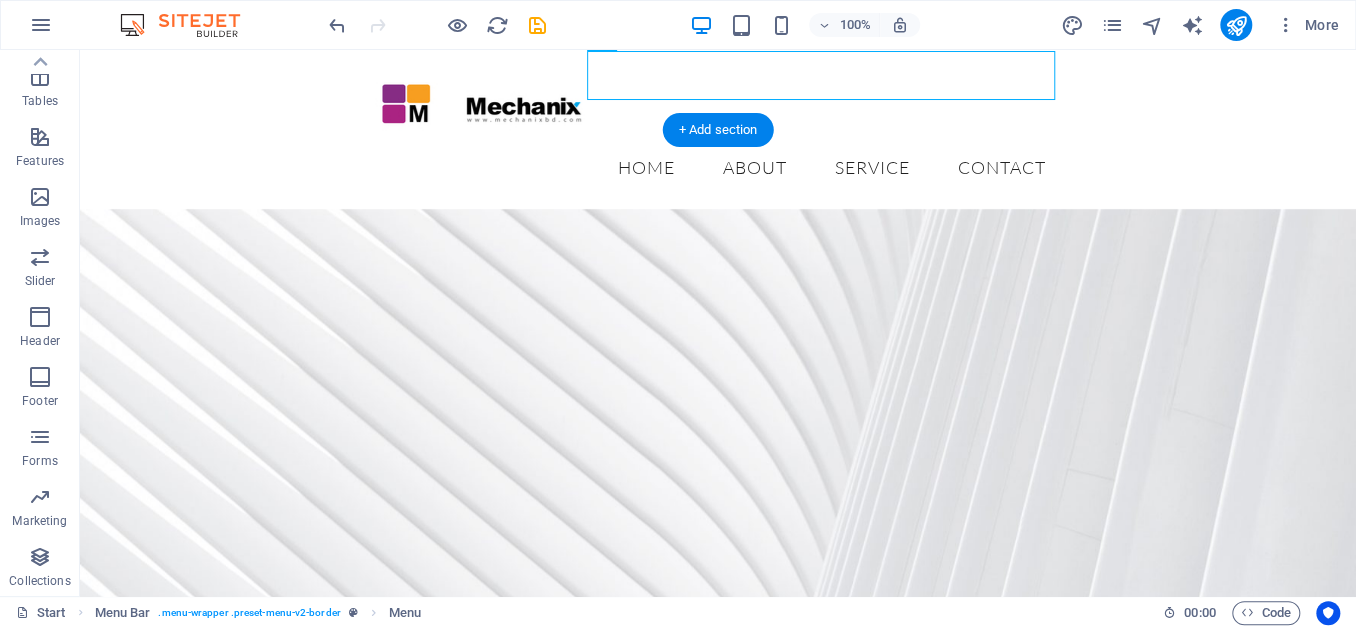 scroll, scrollTop: 109, scrollLeft: 0, axis: vertical 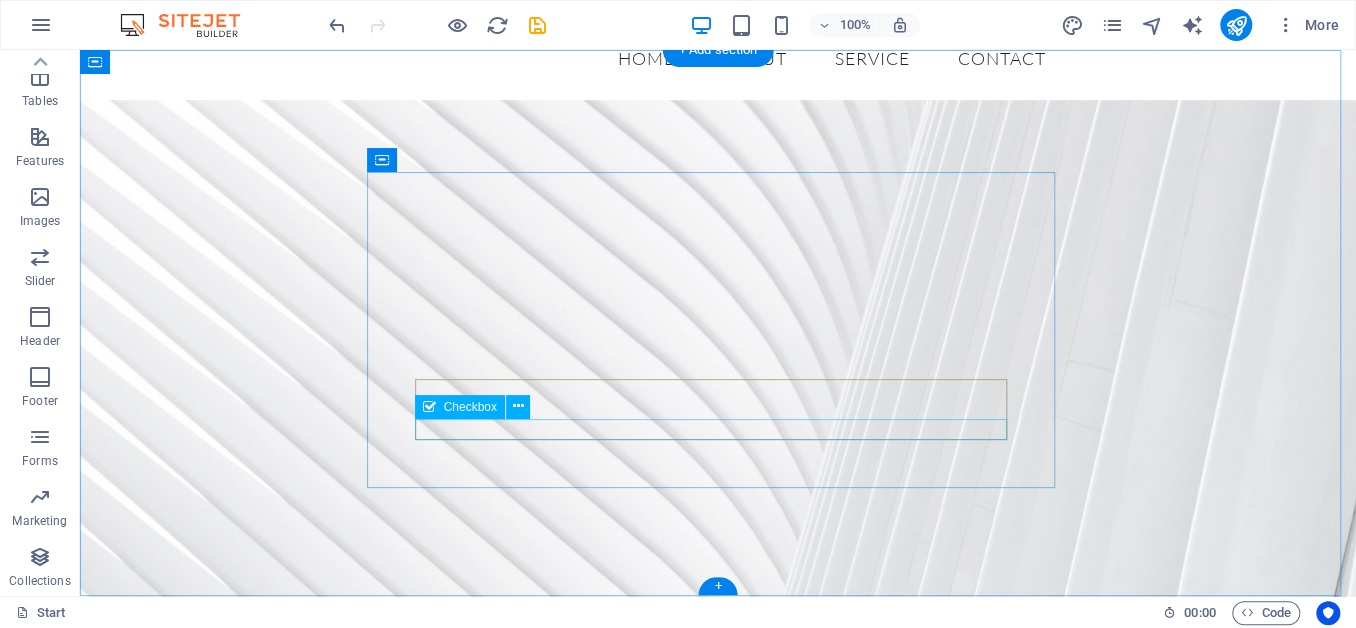 click on "I have read and understand the privacy policy." 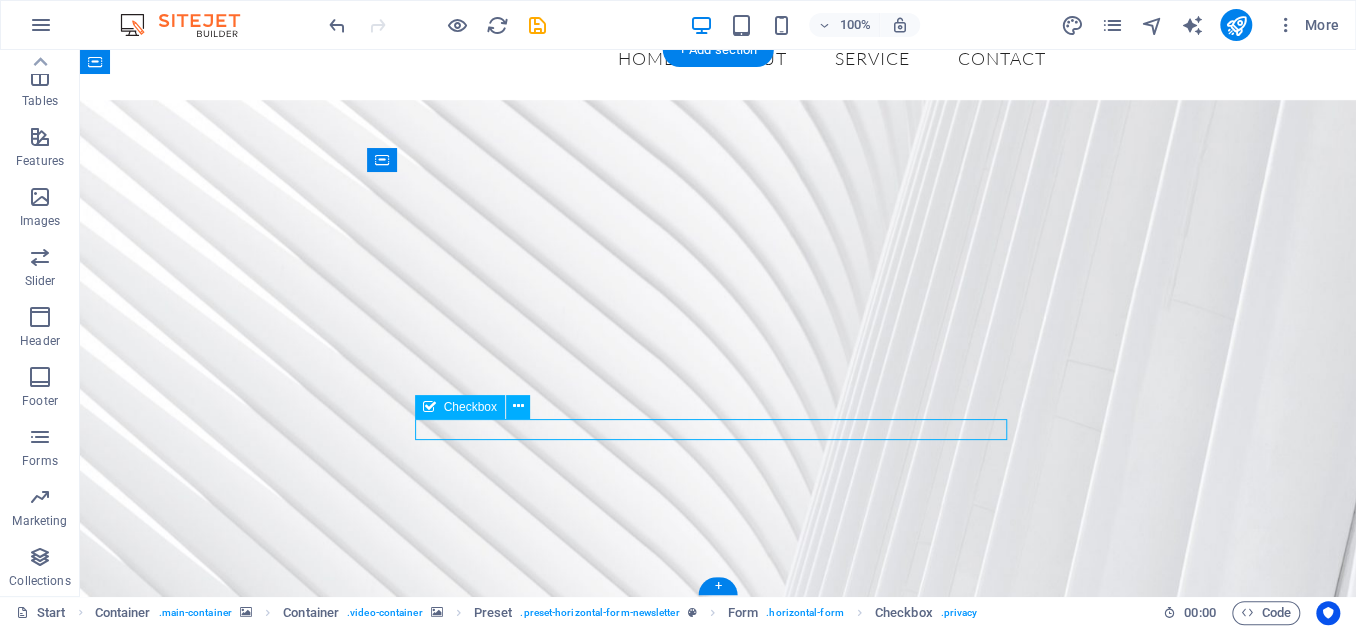 click on "I have read and understand the privacy policy." 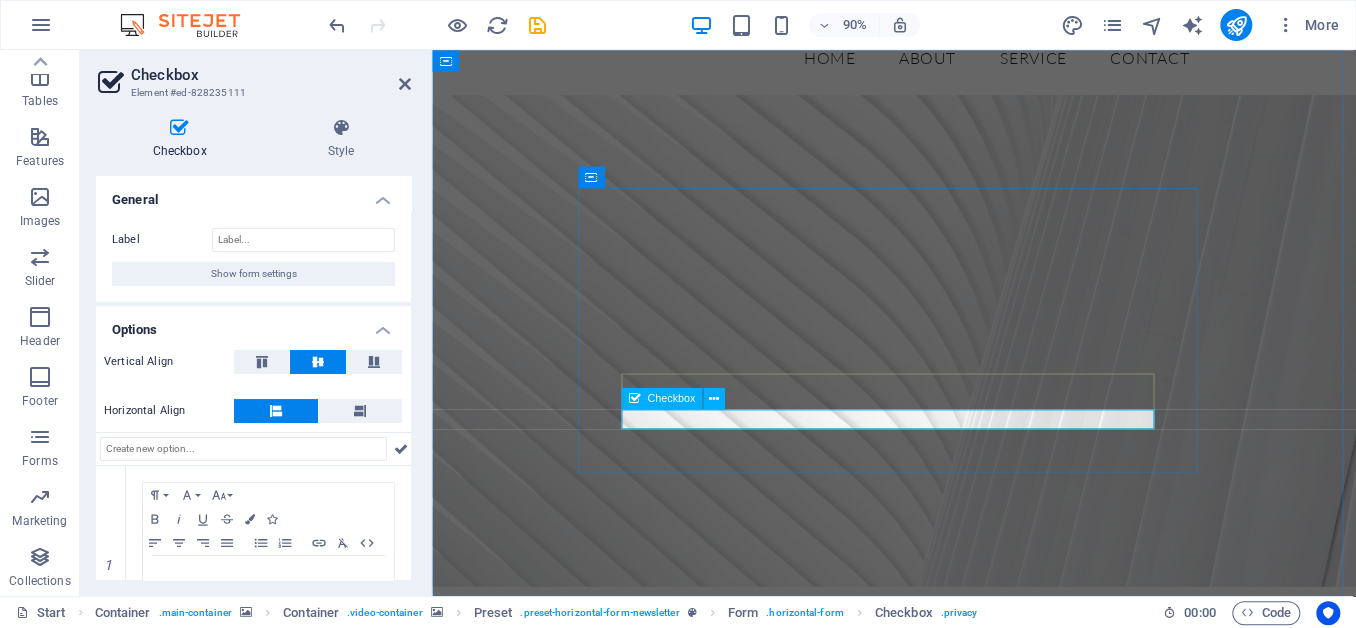 click on "I have read and understand the privacy policy." 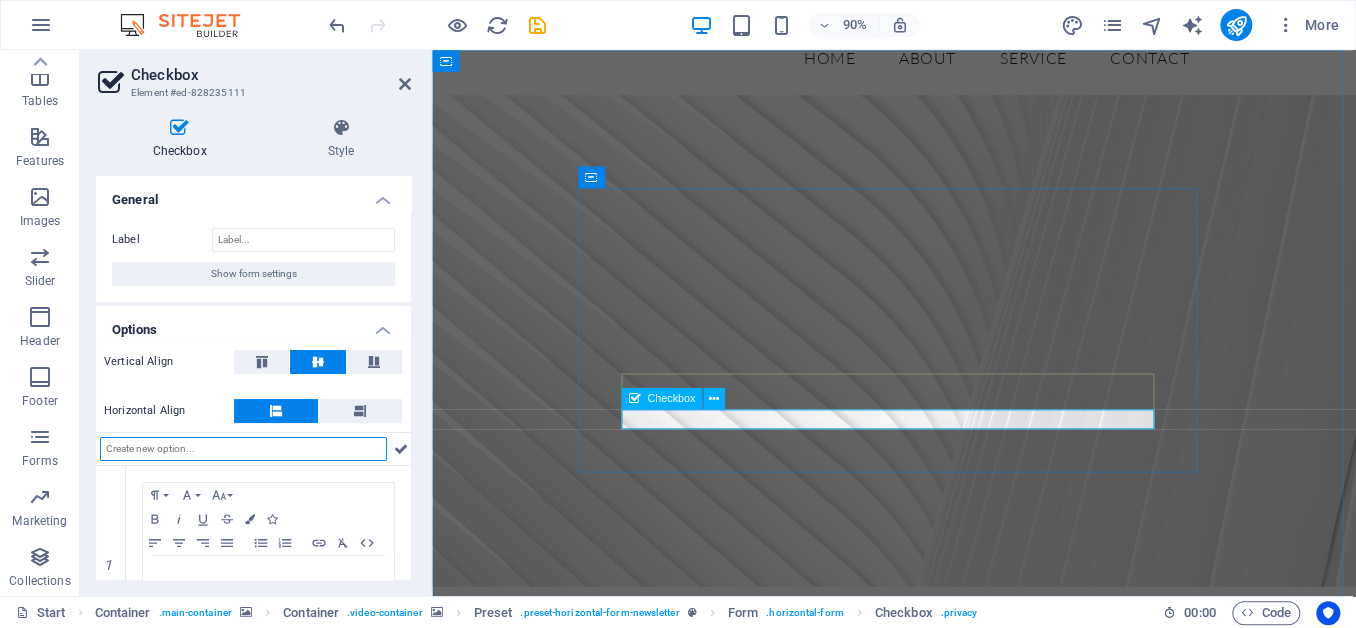 click on "I have read and understand the privacy policy." 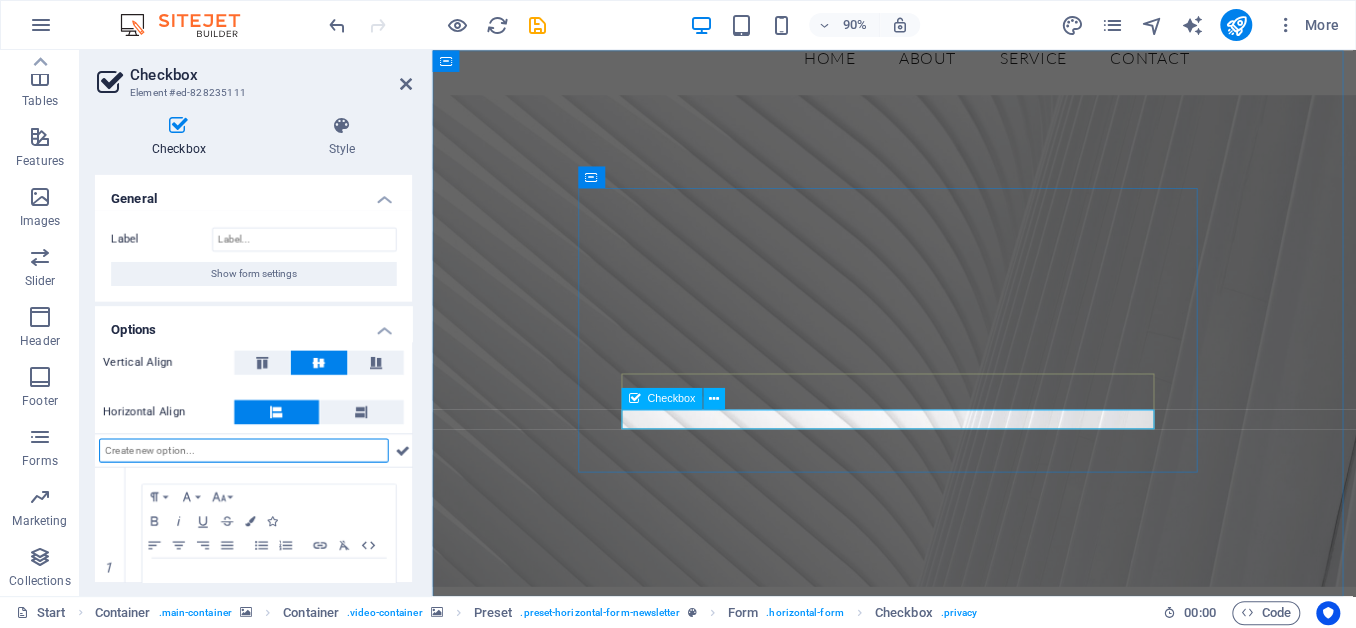 click on "I have read and understand the privacy policy." 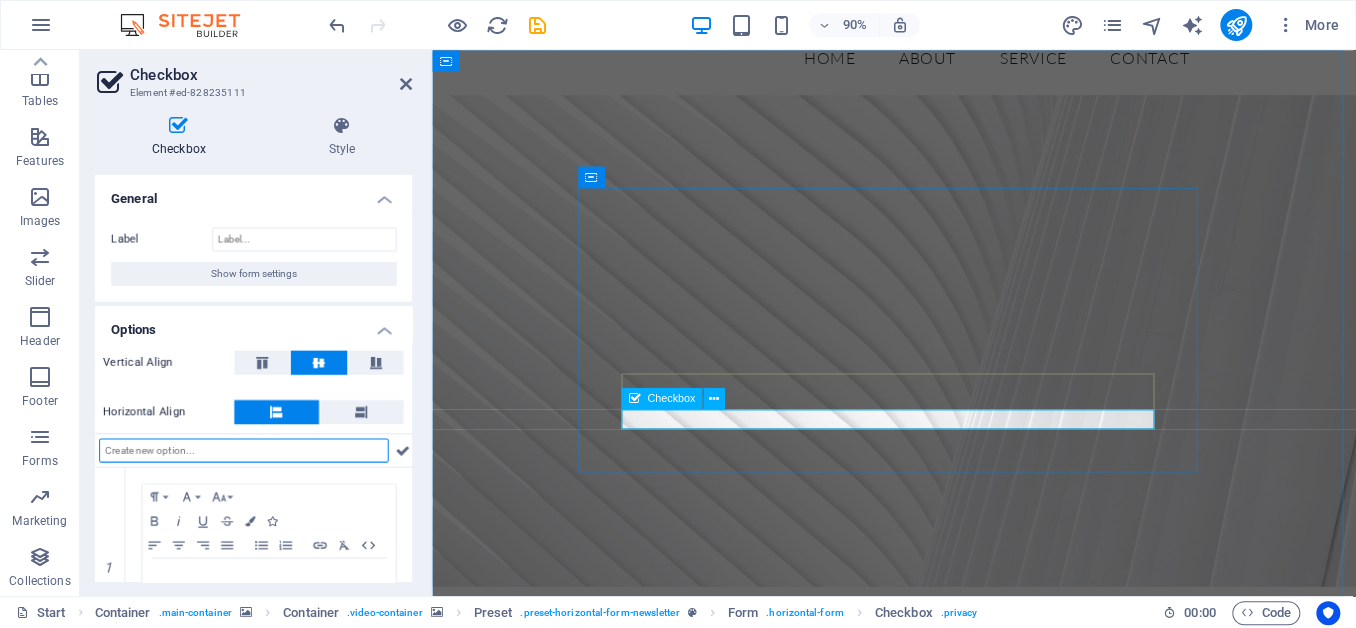 click on "I have read and understand the privacy policy." 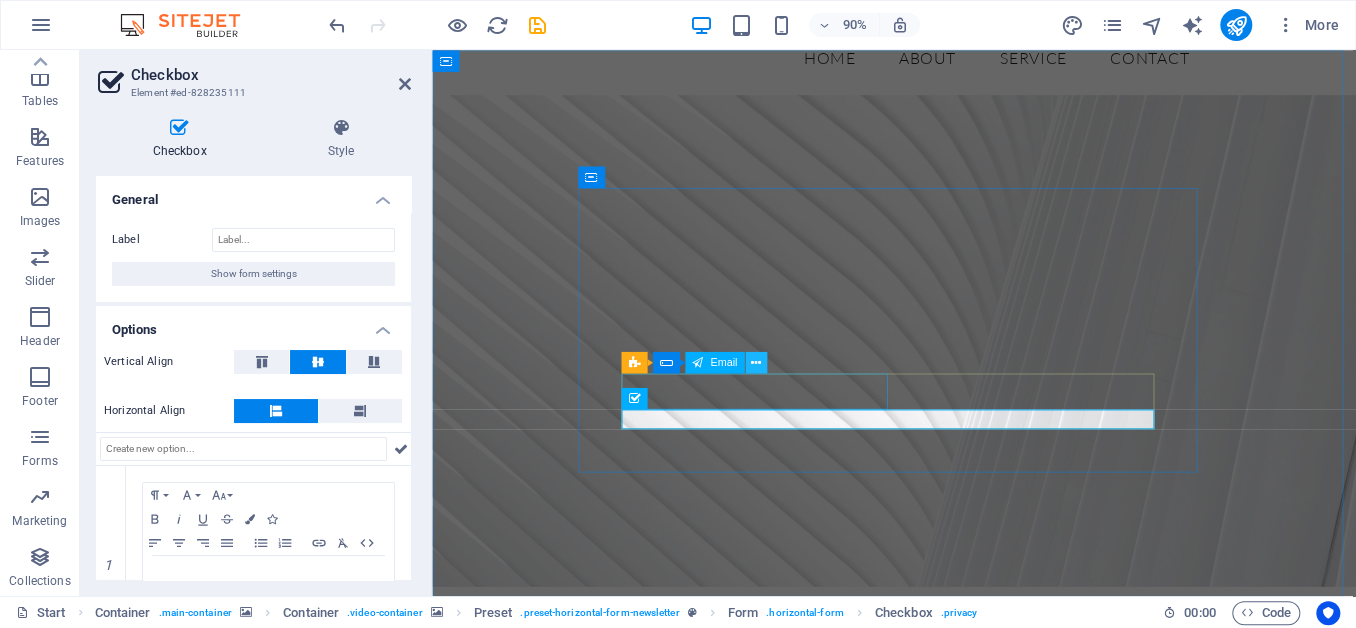 click at bounding box center (756, 362) 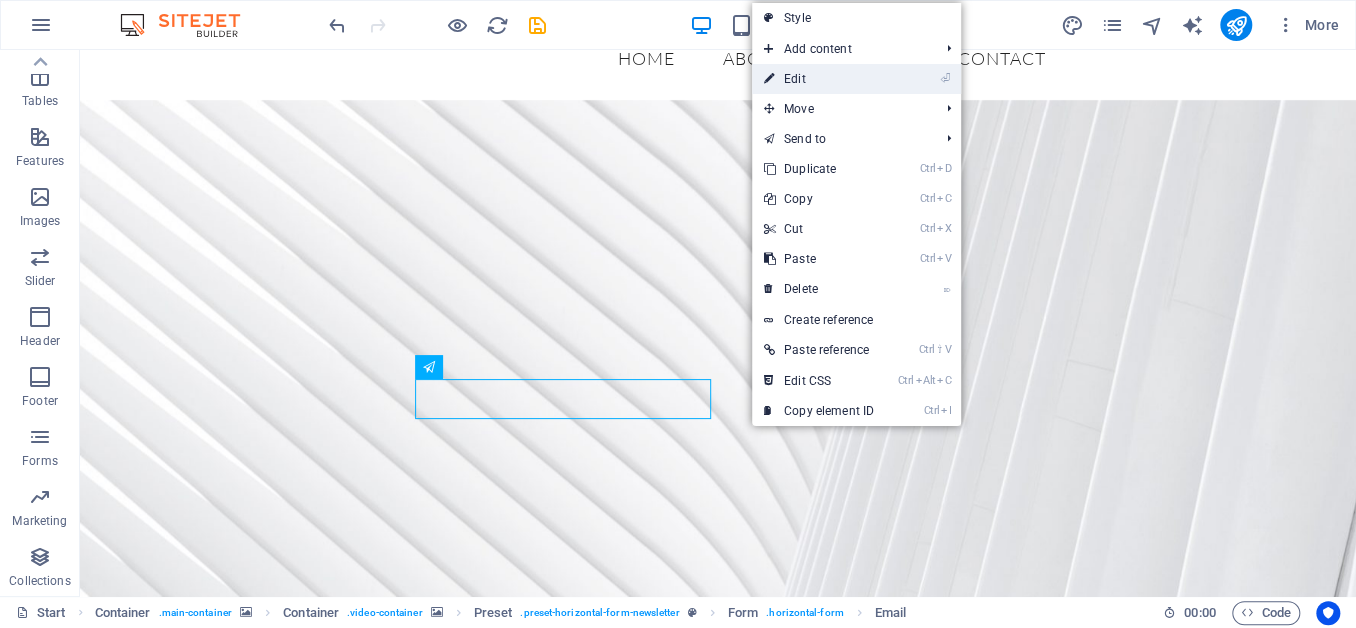 click on "⏎  Edit" at bounding box center (819, 79) 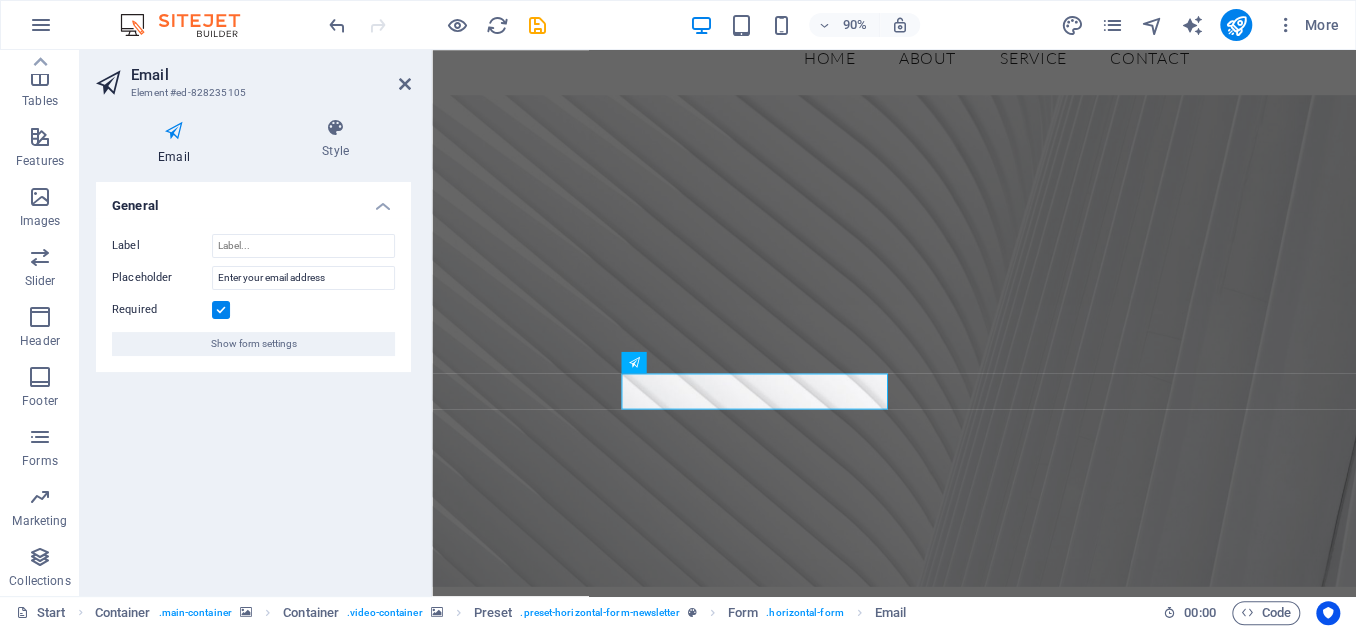 click at bounding box center (946, 872) 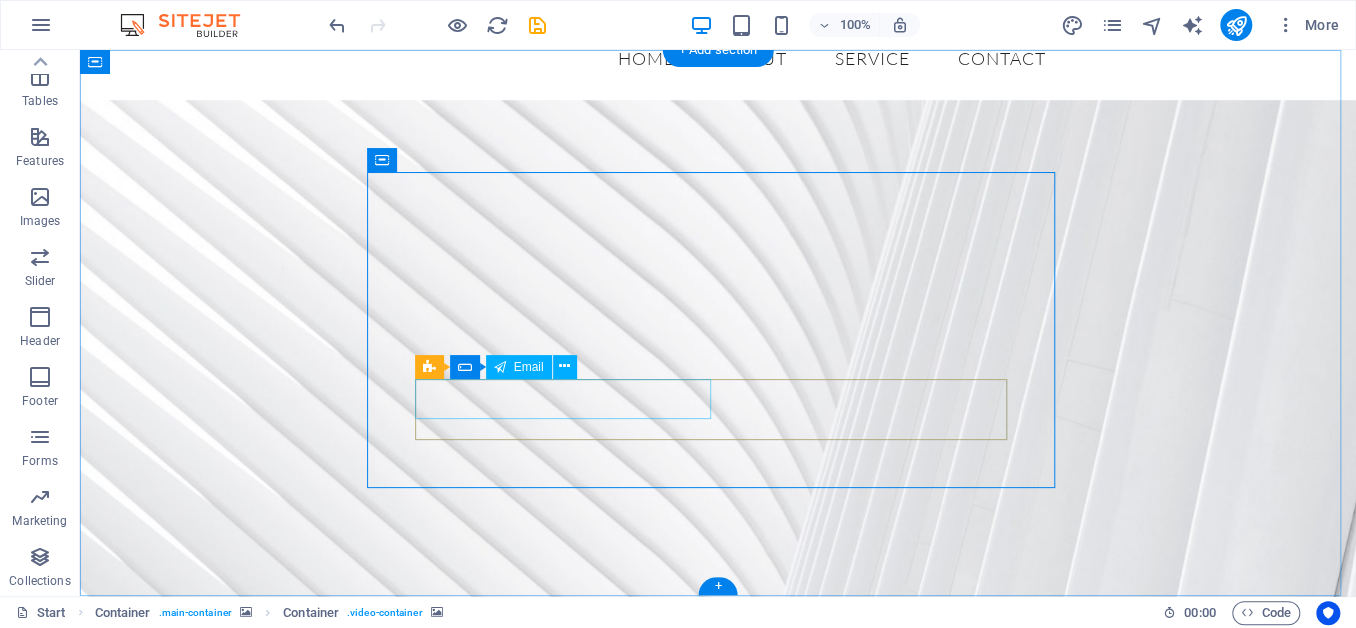click 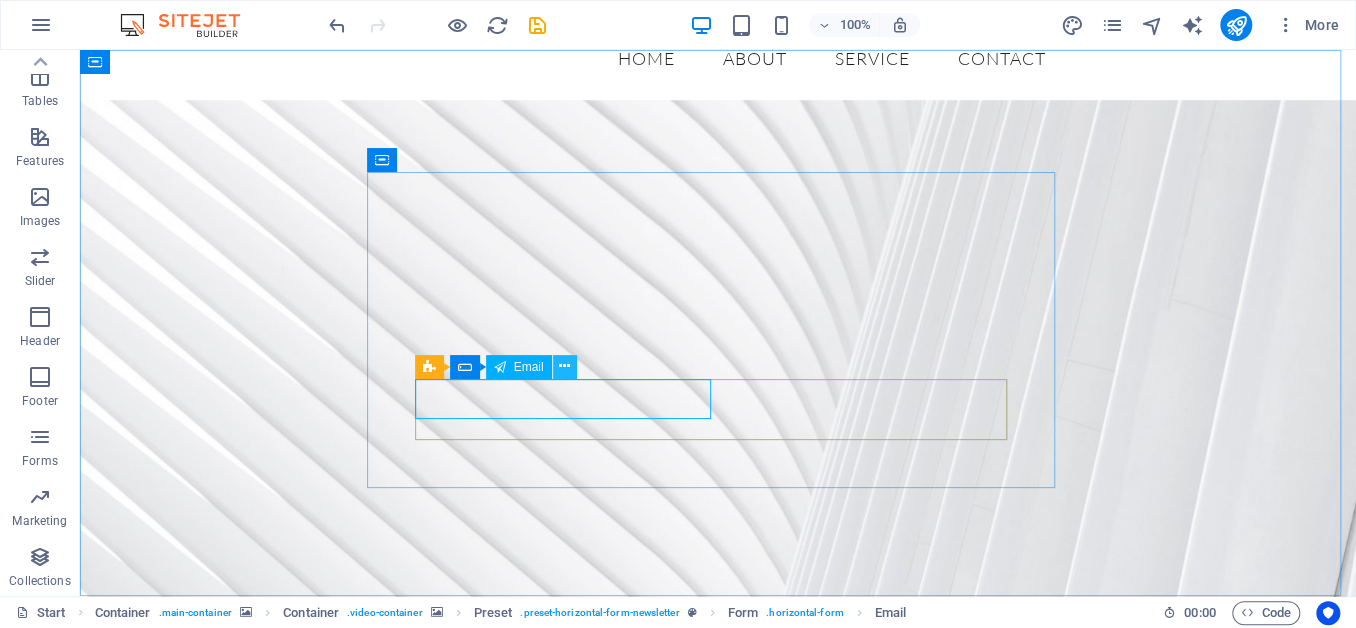 click at bounding box center [564, 366] 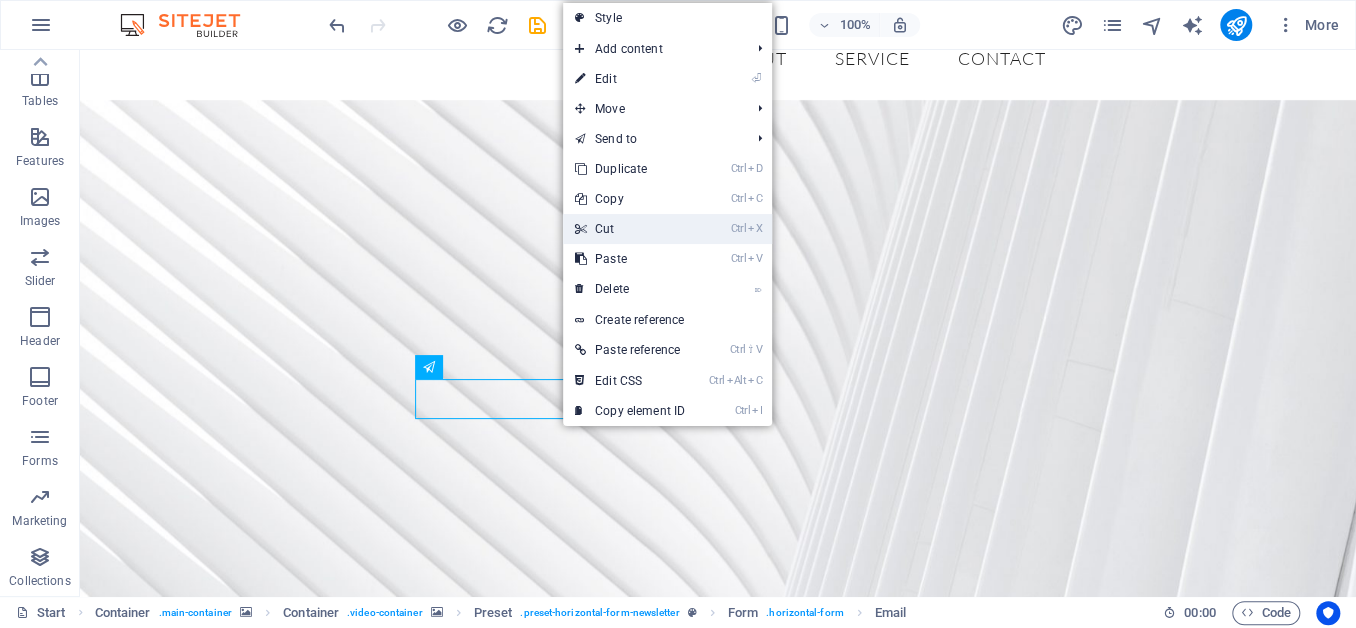 click on "Ctrl X  Cut" at bounding box center [630, 229] 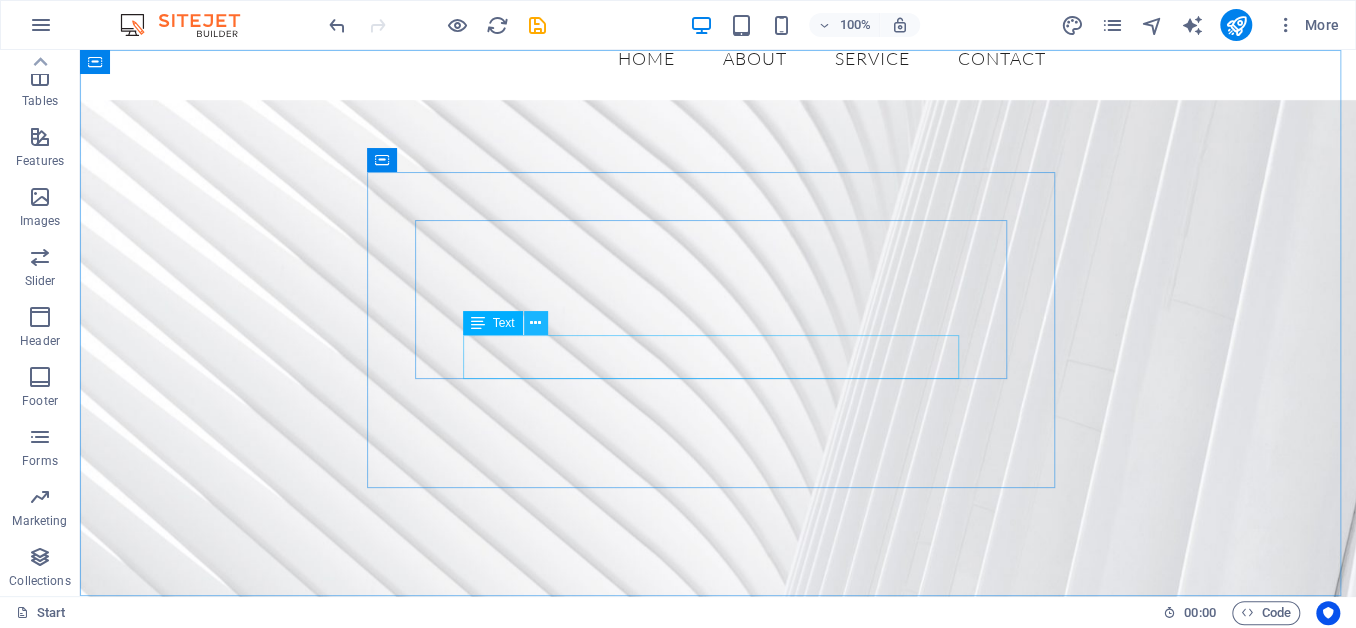 click at bounding box center [536, 323] 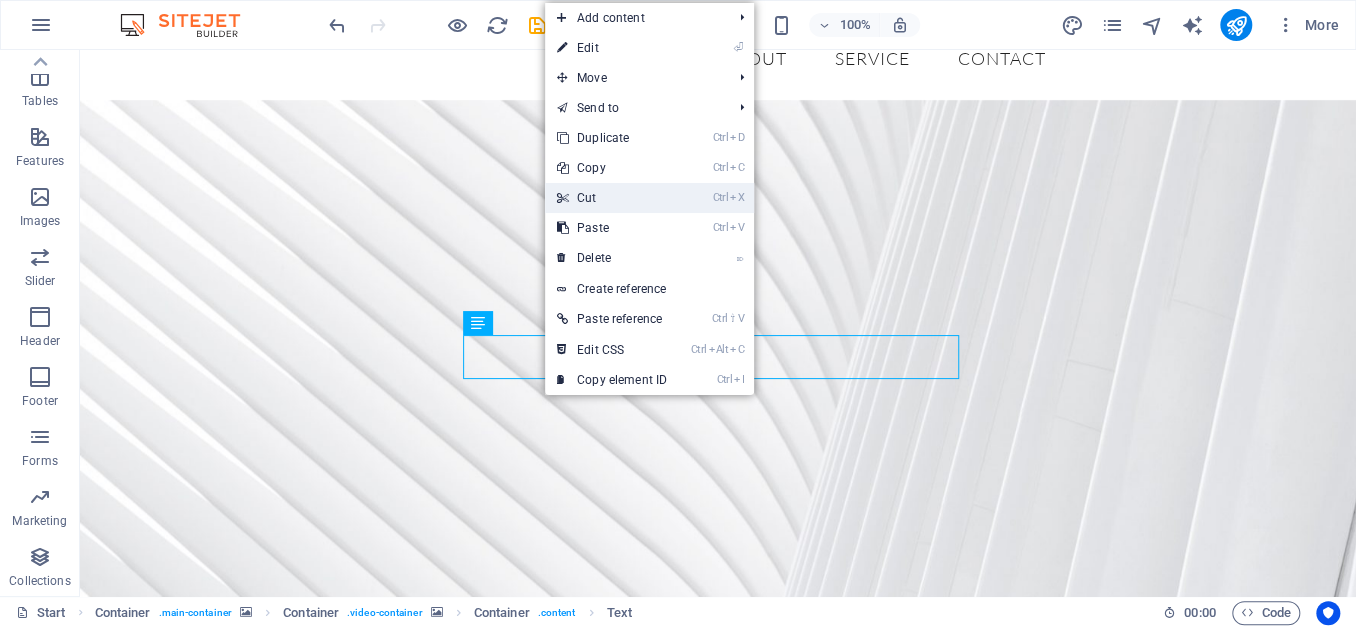 click on "Ctrl X  Cut" at bounding box center (612, 198) 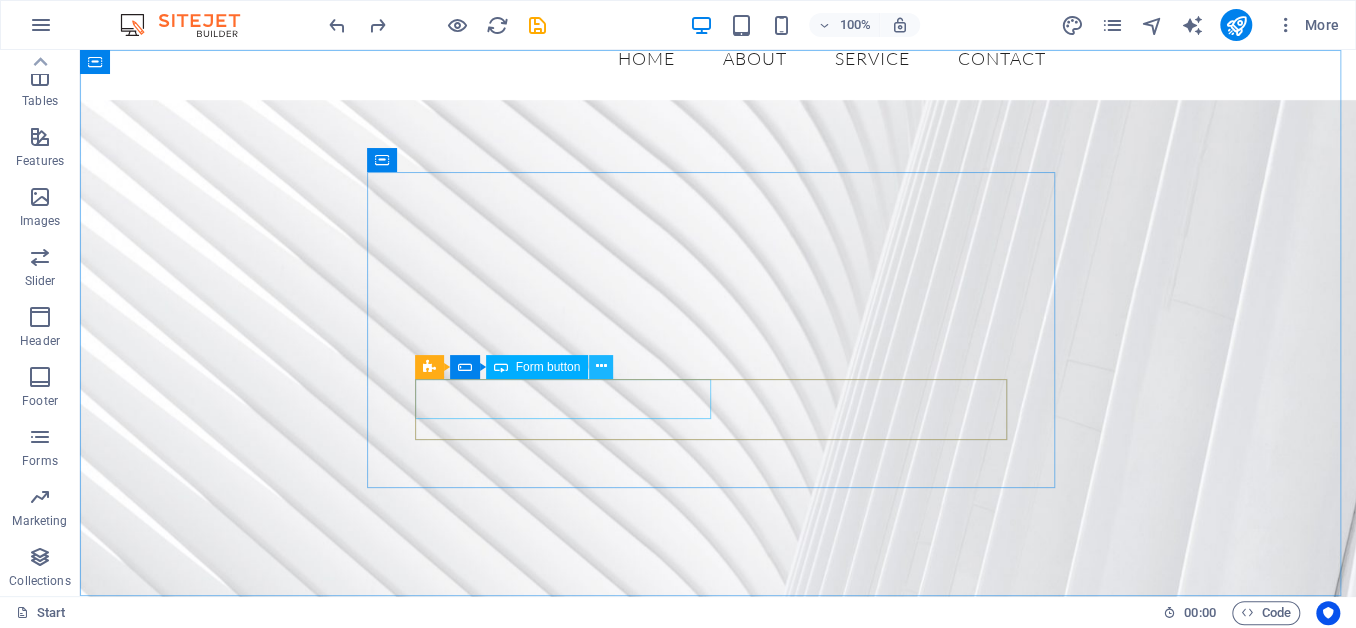 click at bounding box center [601, 366] 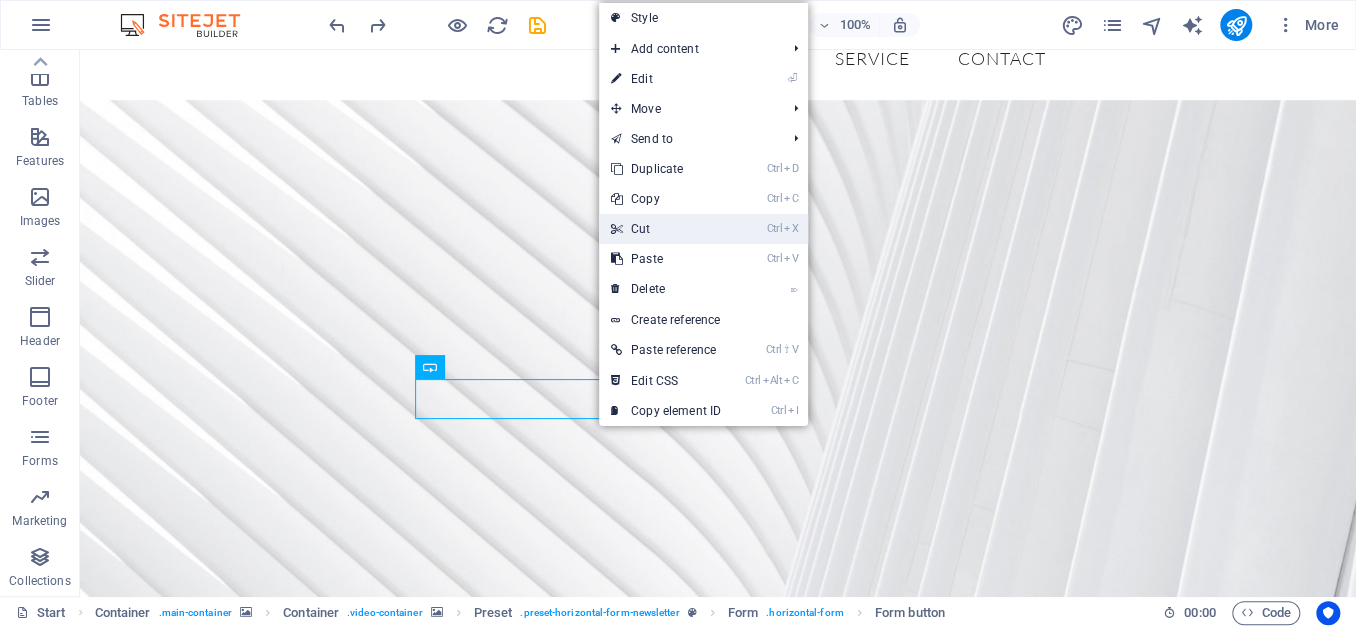 click on "Ctrl X  Cut" at bounding box center [666, 229] 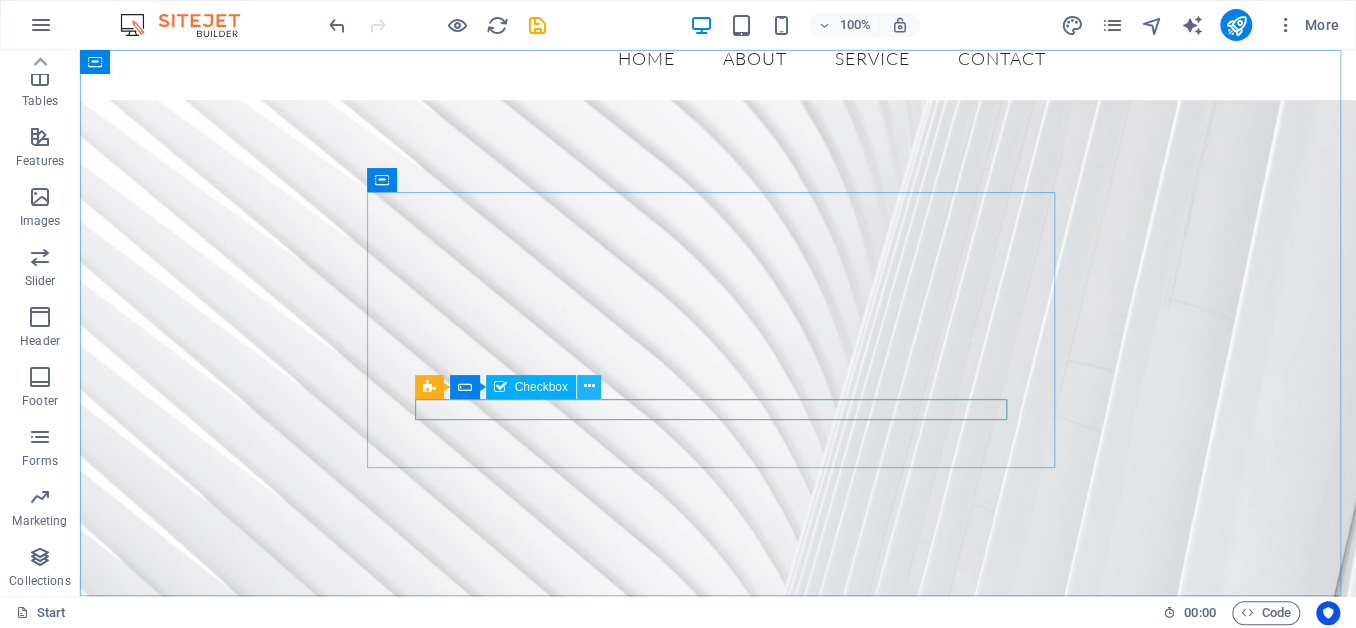click at bounding box center (588, 386) 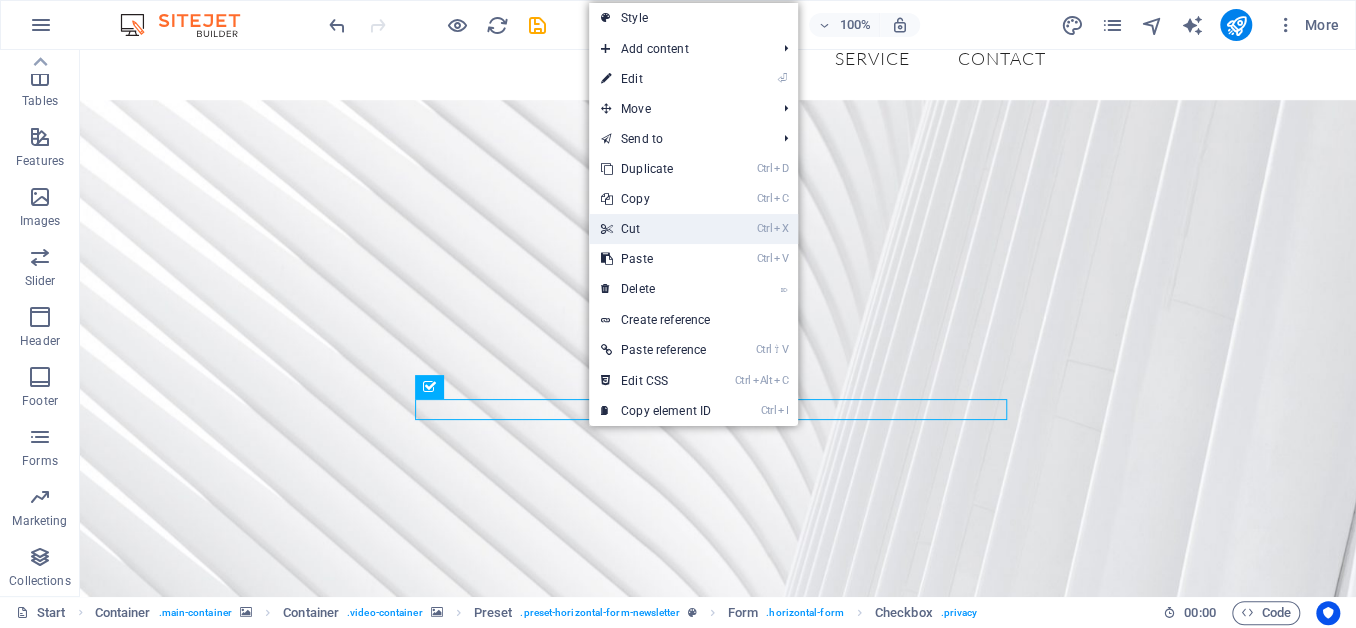 click on "Ctrl X  Cut" at bounding box center (656, 229) 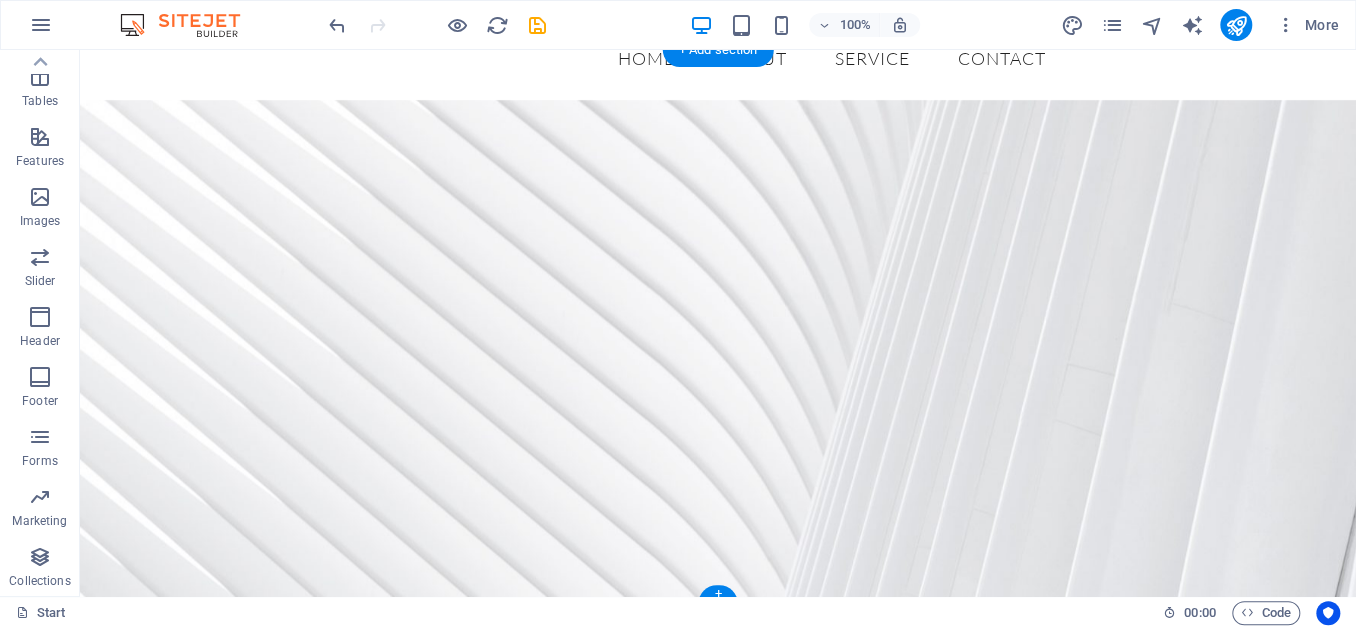 click at bounding box center [718, 377] 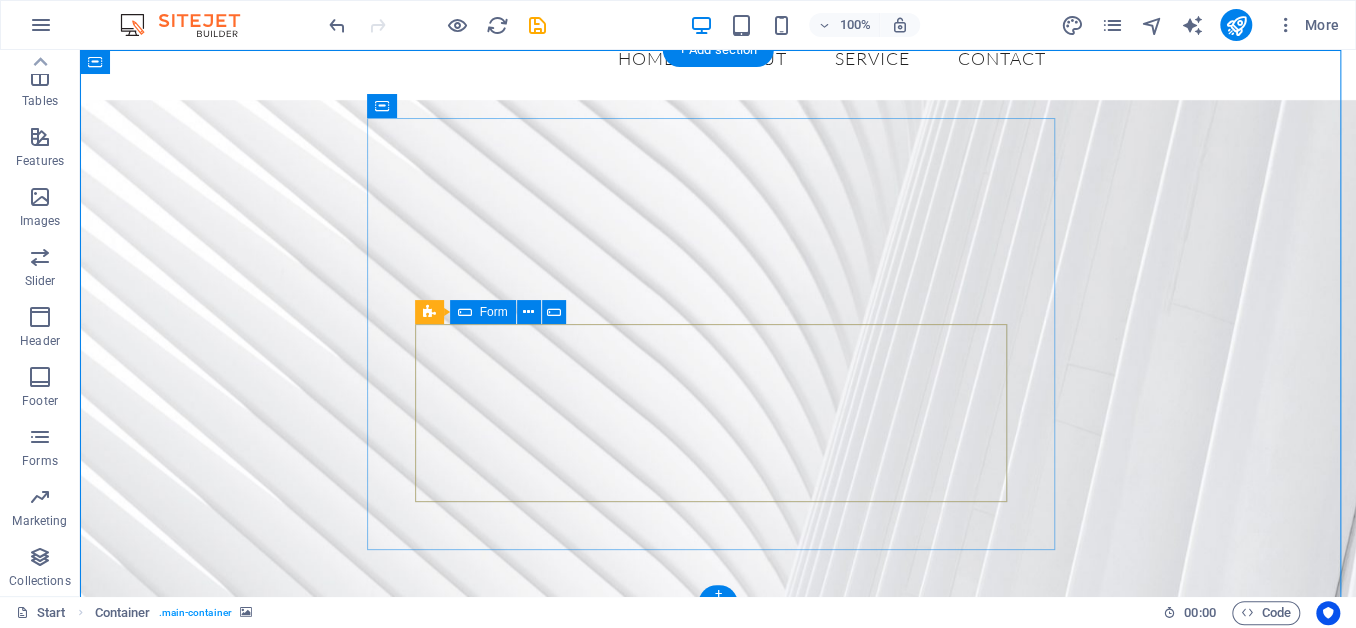 click on "Drop content here or  Add elements  Paste clipboard" 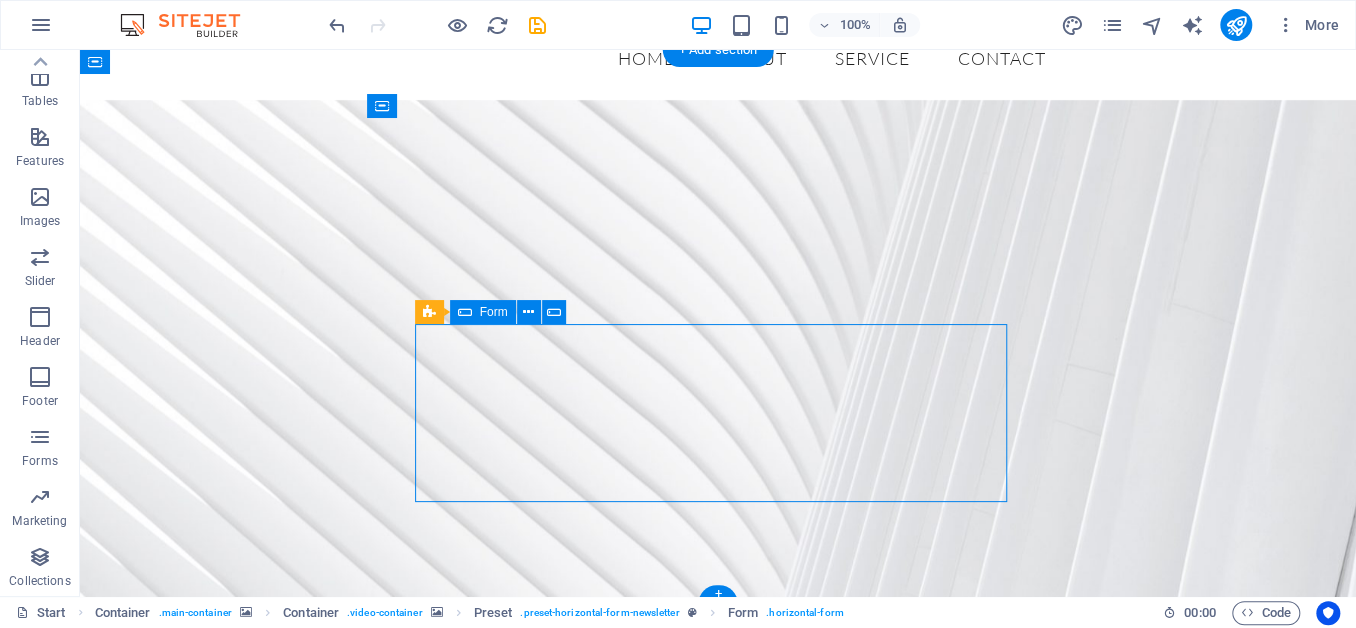click on "Drop content here or  Add elements  Paste clipboard" 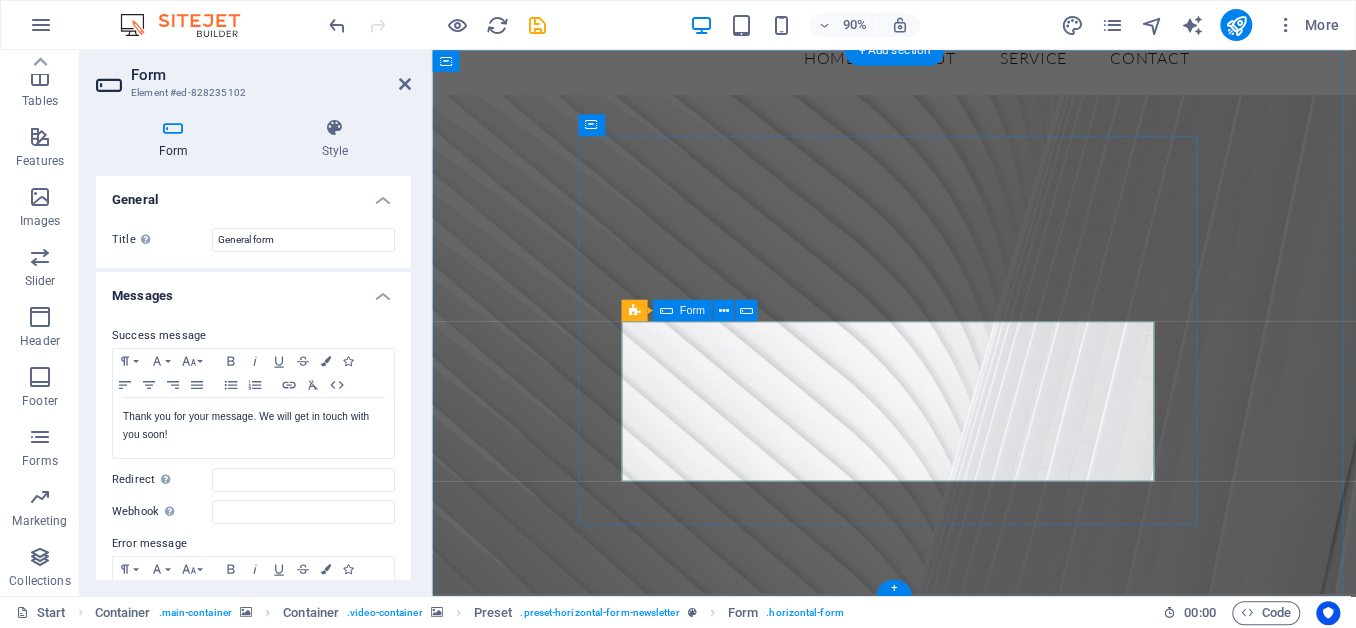 click on "Drop content here or  Add elements  Paste clipboard" 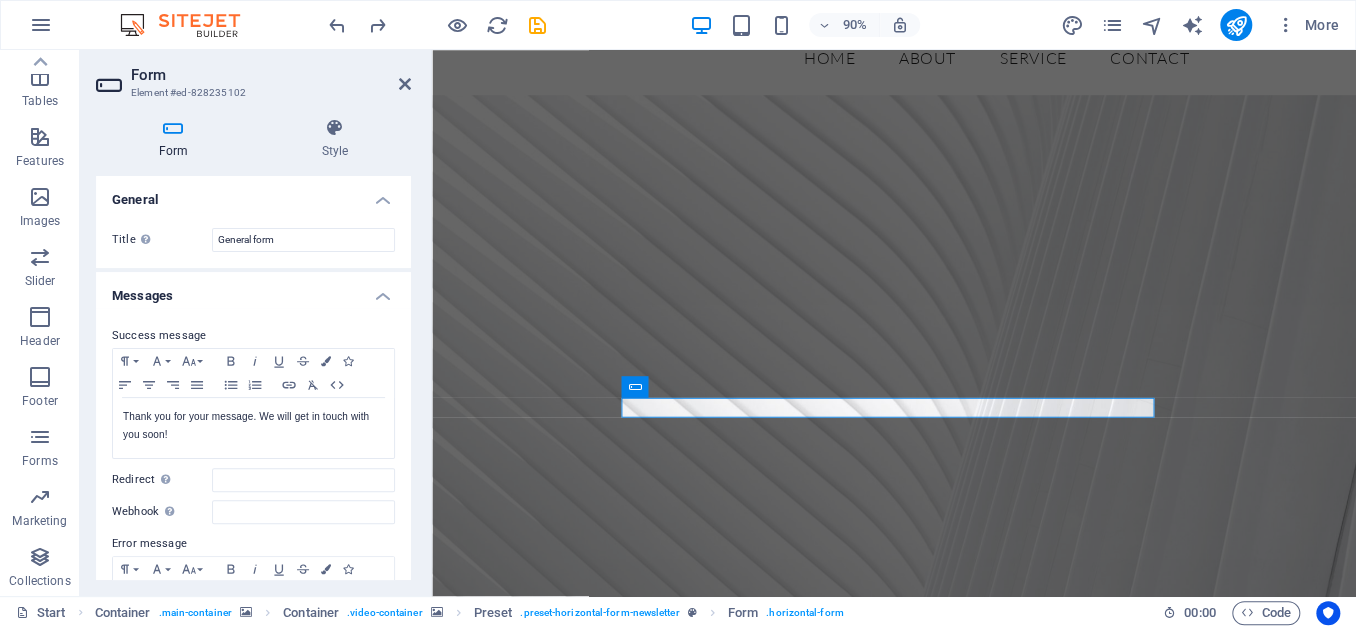 click at bounding box center [946, 933] 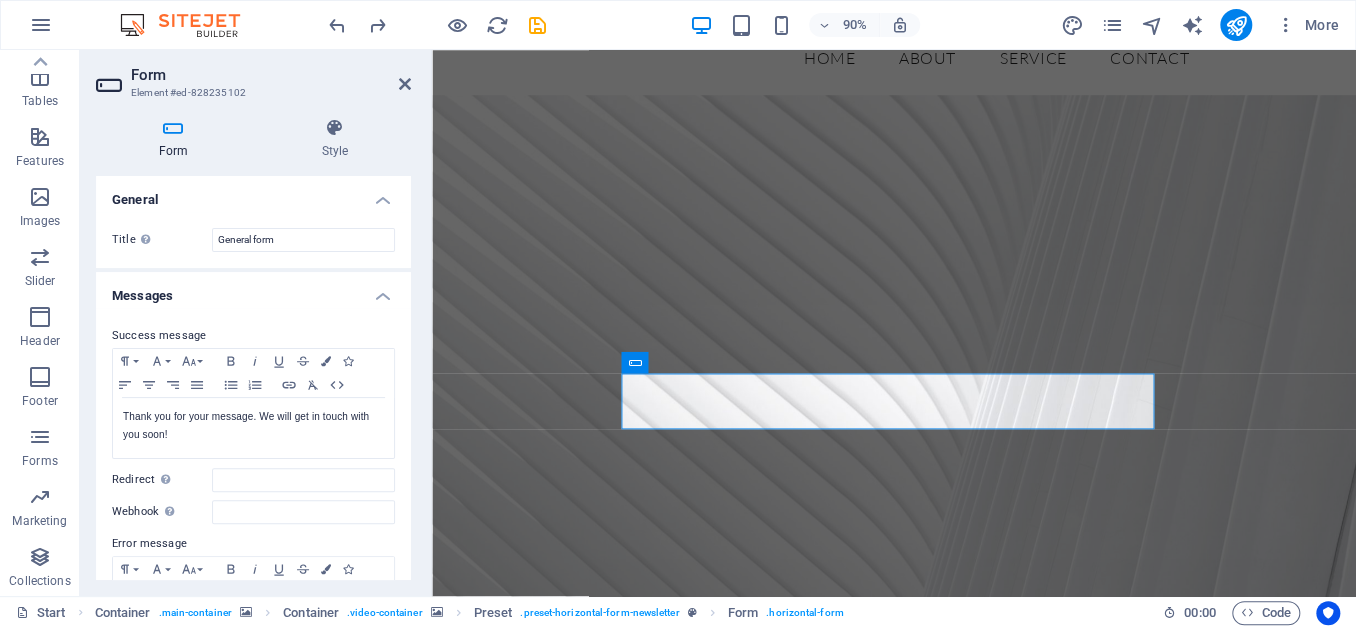 click at bounding box center [946, 933] 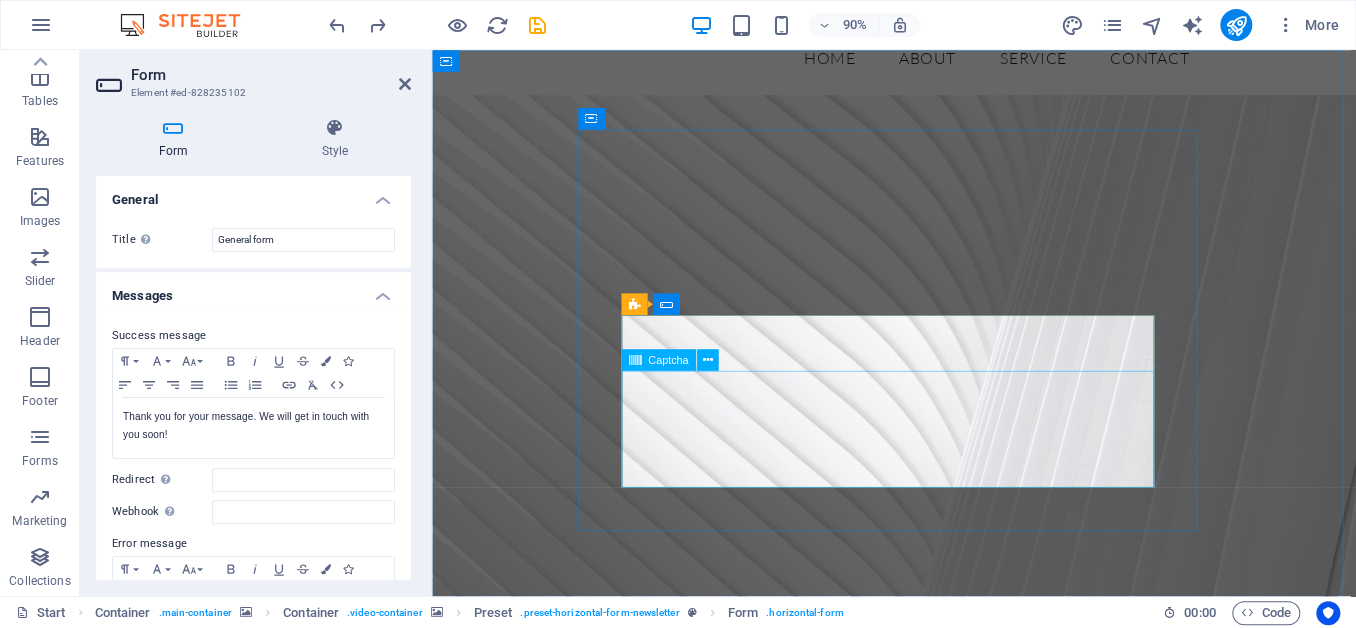 click on "Unreadable? Load new" 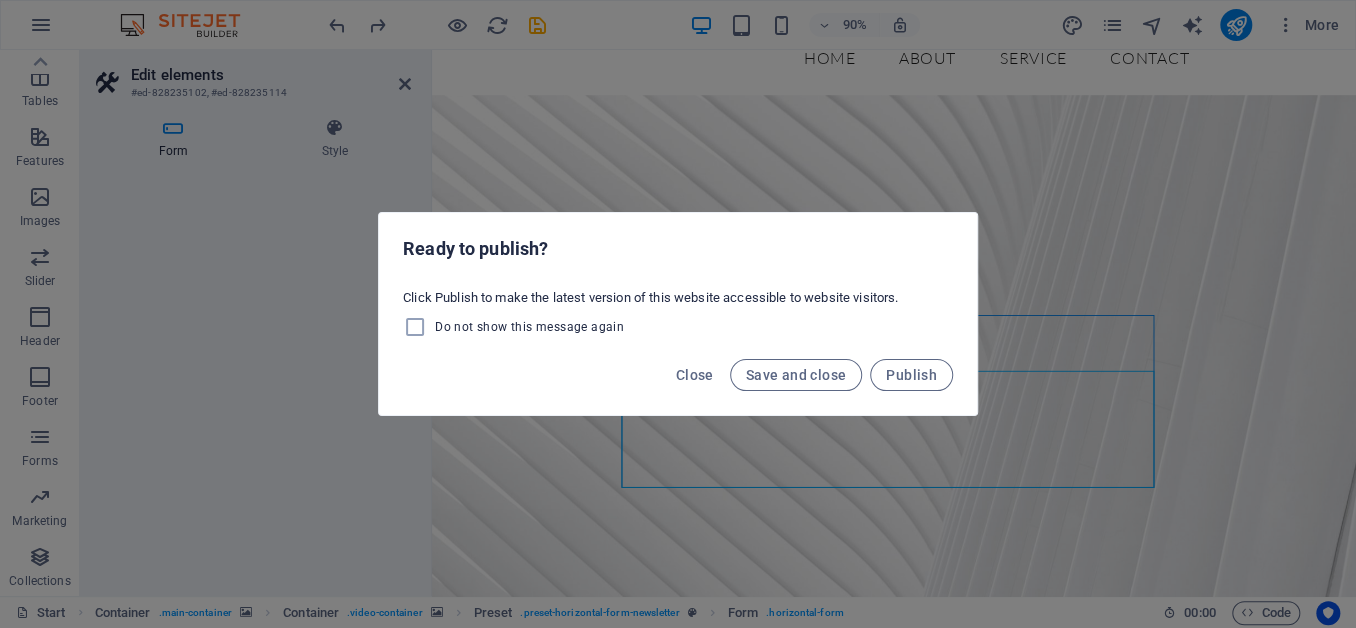 drag, startPoint x: 697, startPoint y: 376, endPoint x: 1183, endPoint y: 271, distance: 497.21323 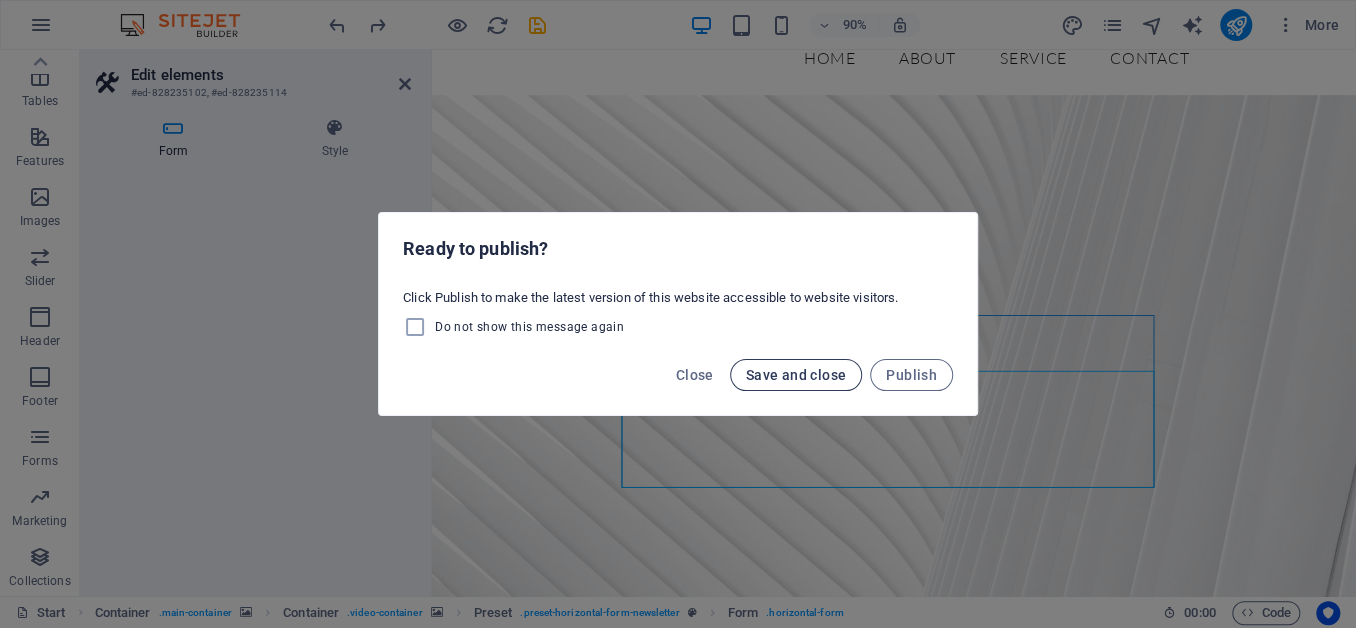 drag, startPoint x: 1183, startPoint y: 271, endPoint x: 833, endPoint y: 372, distance: 364.2815 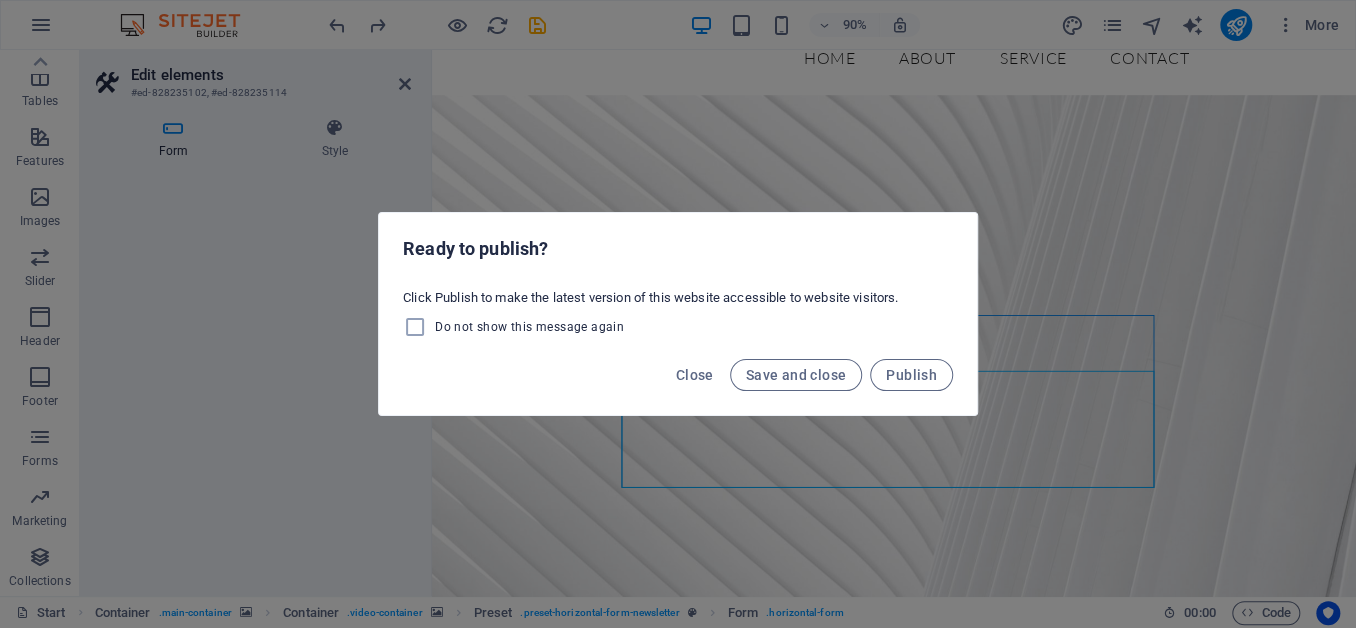 drag, startPoint x: 833, startPoint y: 372, endPoint x: 519, endPoint y: 319, distance: 318.44153 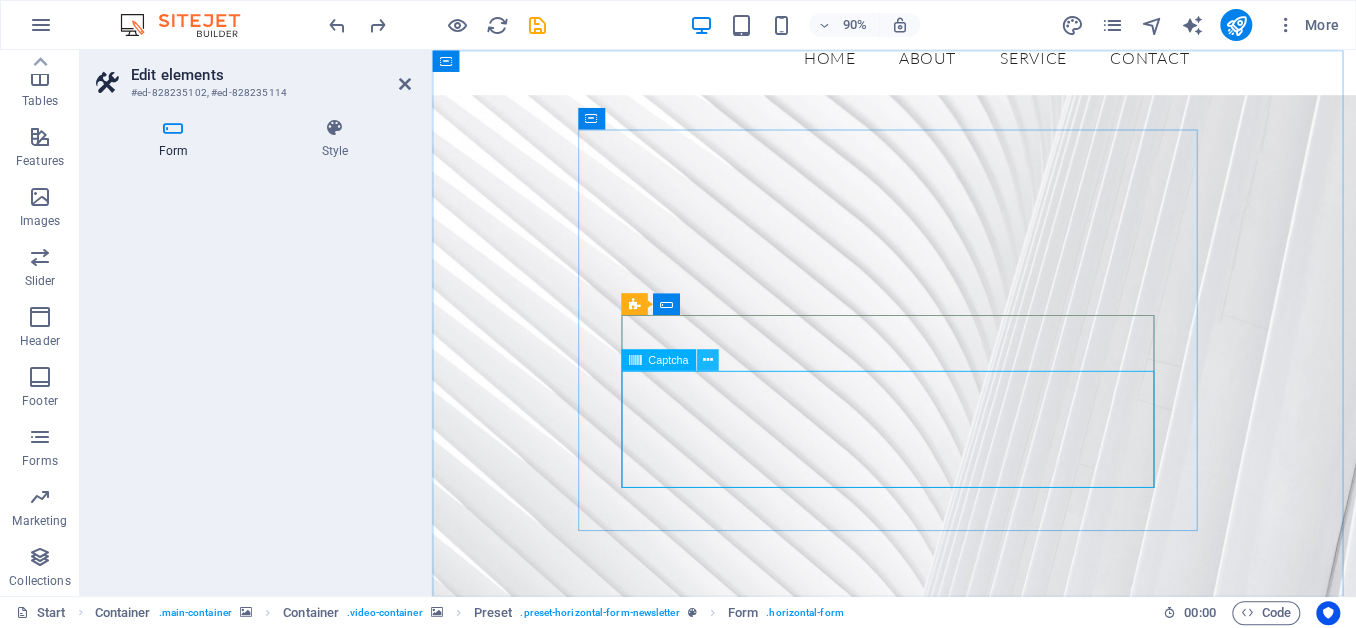 click at bounding box center [707, 359] 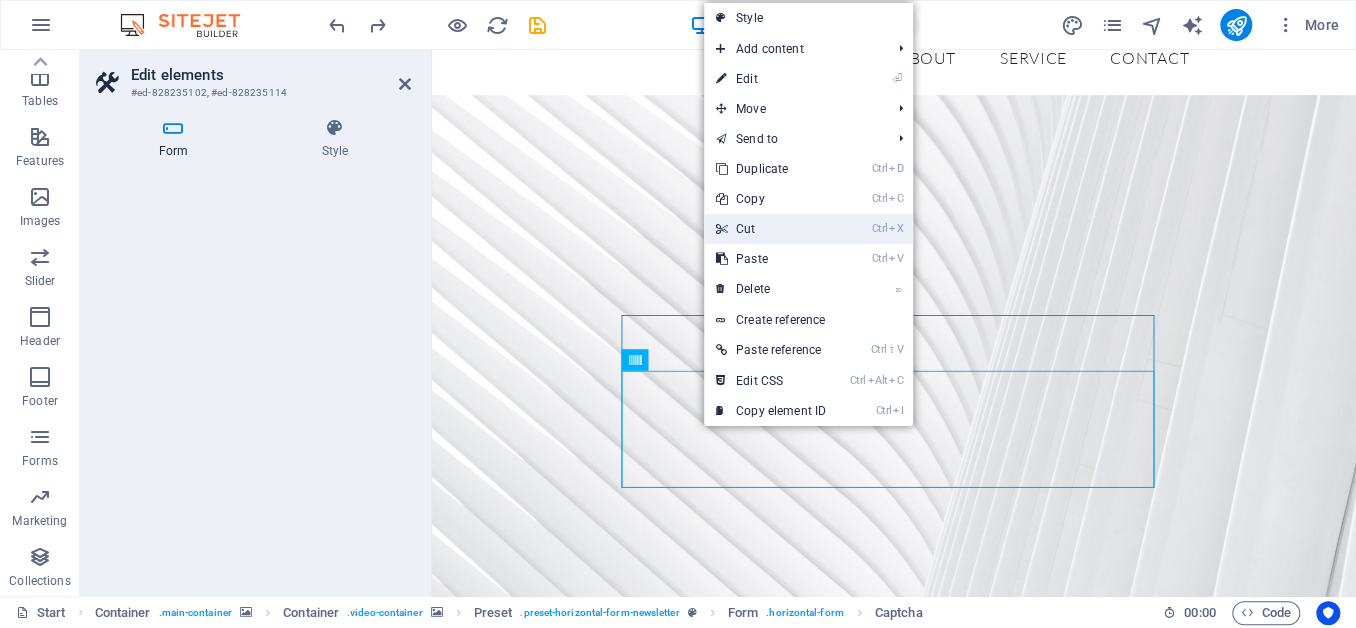 click on "Ctrl X  Cut" at bounding box center [771, 229] 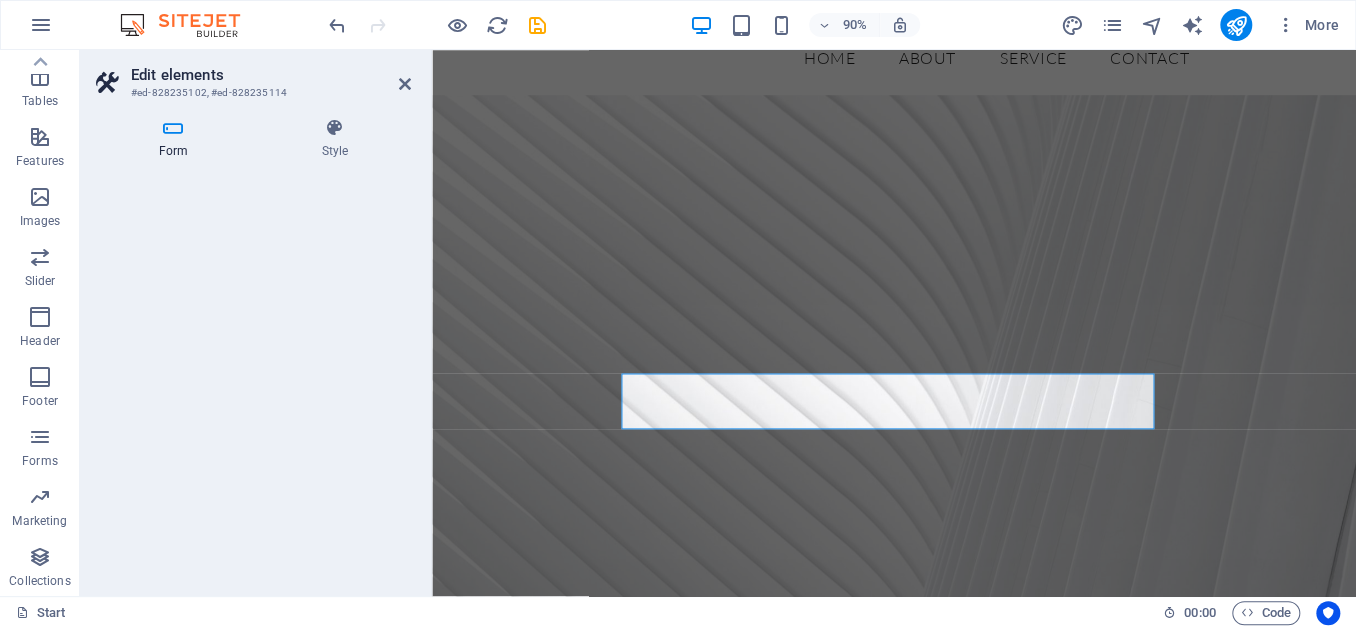 click at bounding box center (946, 933) 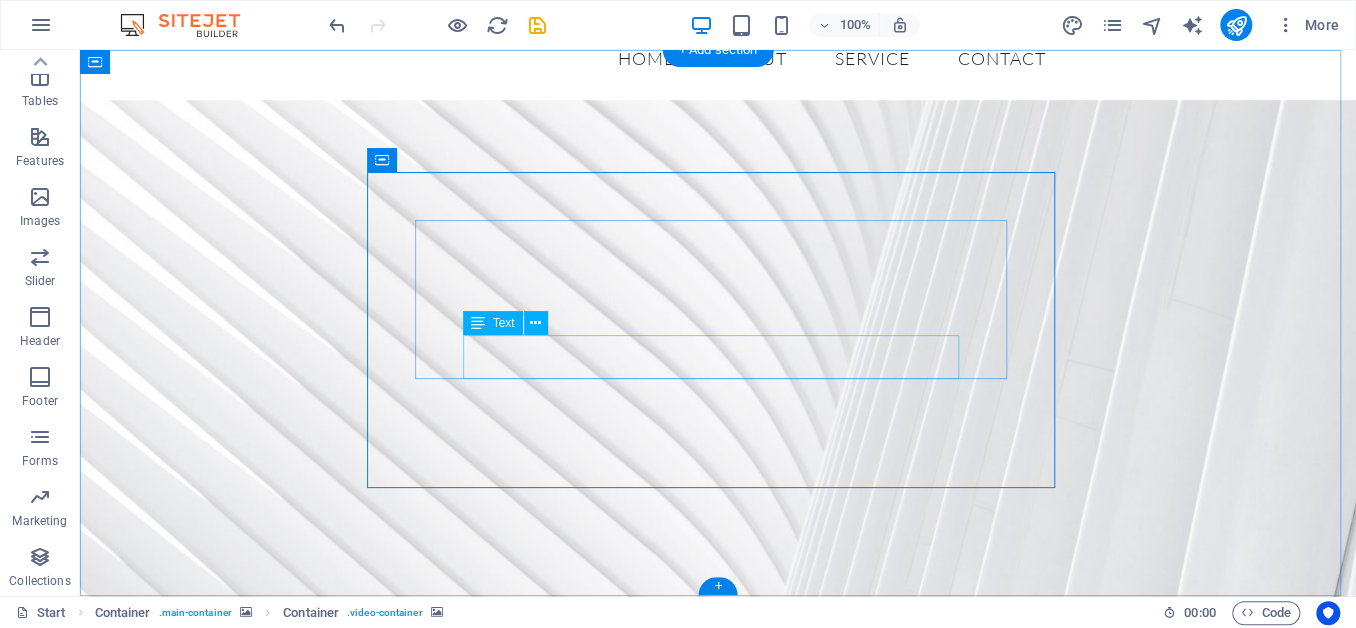 scroll, scrollTop: 0, scrollLeft: 0, axis: both 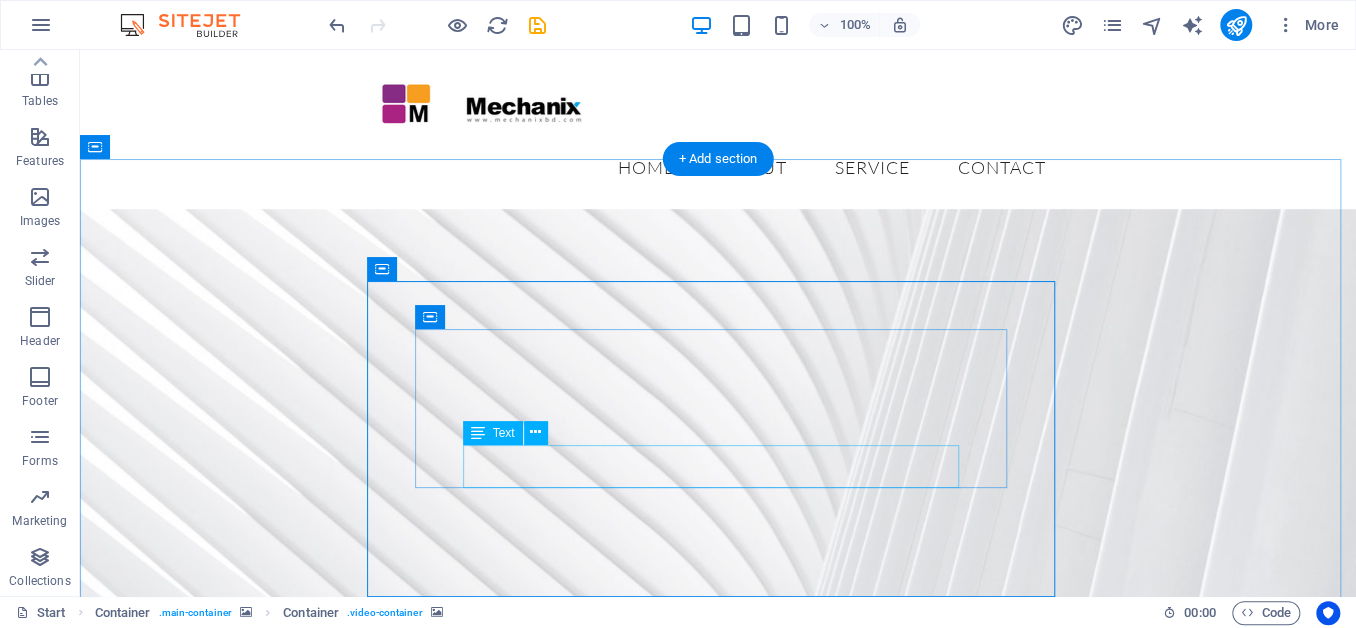 click on "Industrial Robots | UPS | Automated Equip. | HT & LT AVR | Hybrid Genset | Energy Storage System (ESS) | Lithium Battery | Security Equipment" at bounding box center [718, 1334] 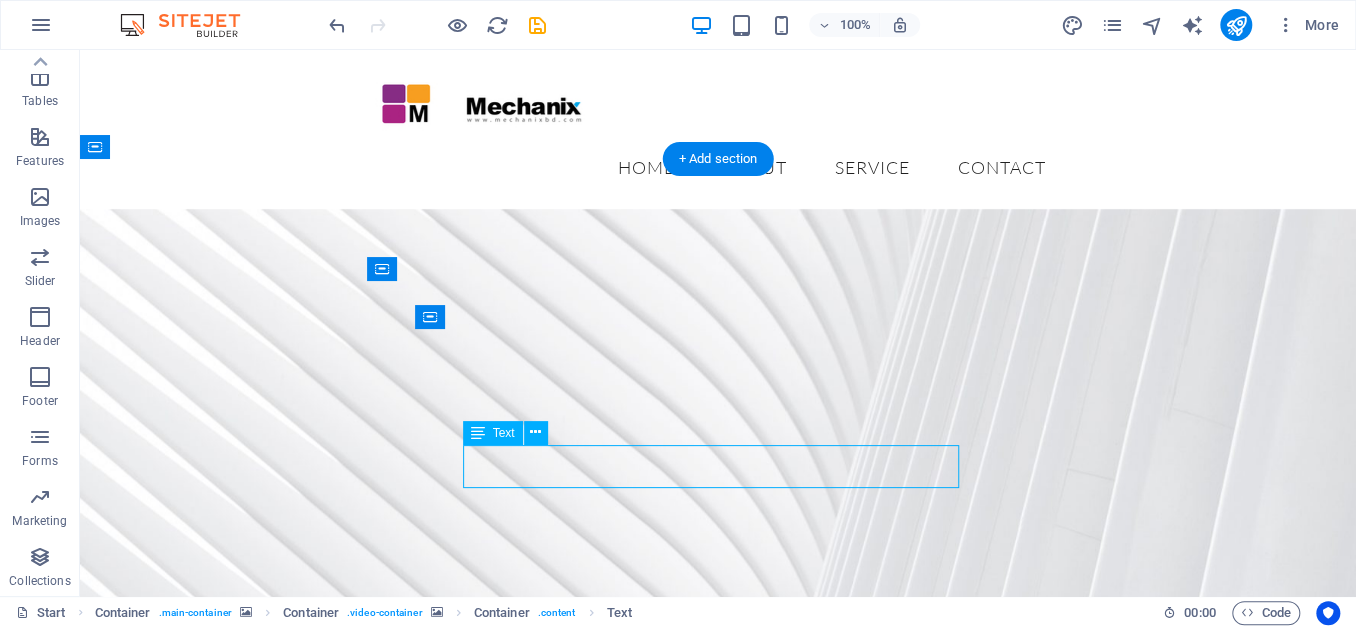 click on "Industrial Robots | UPS | Automated Equip. | HT & LT AVR | Hybrid Genset | Energy Storage System (ESS) | Lithium Battery | Security Equipment" at bounding box center [718, 1334] 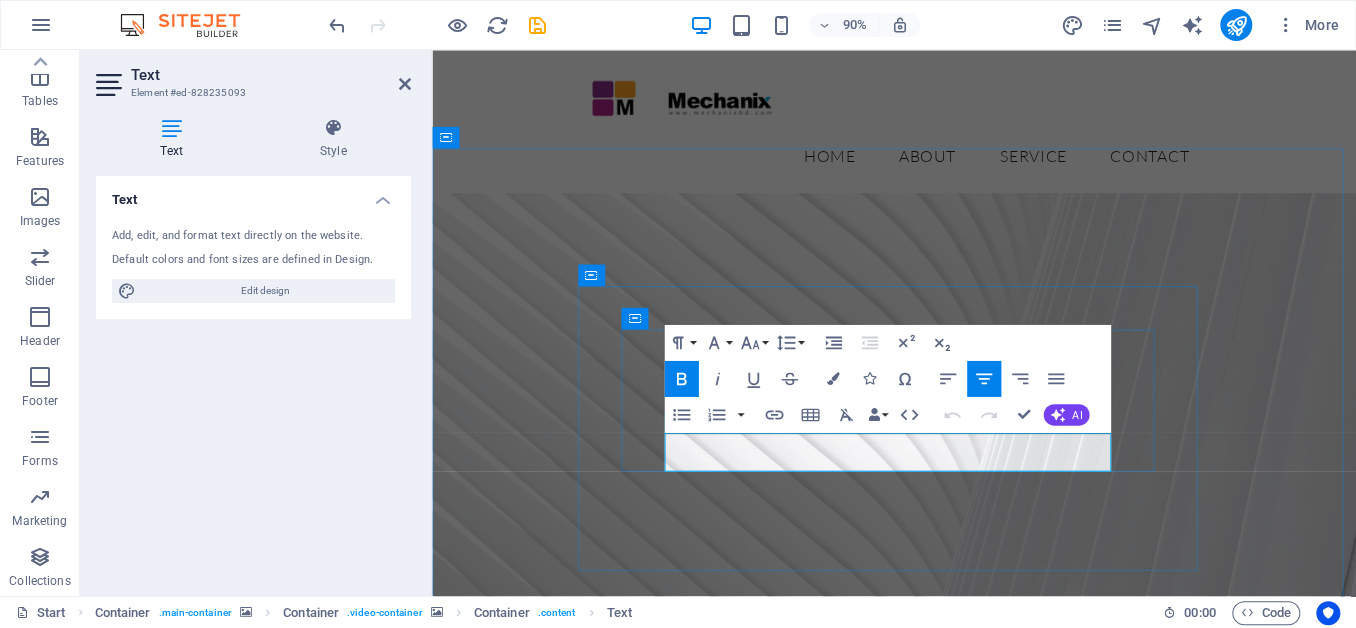 click on "Industrial Robots | UPS | Automated Equip. | HT & LT AVR | Hybrid Genset | Energy Storage System (ESS) | Lithium Battery | Security Equipment" at bounding box center (946, 1334) 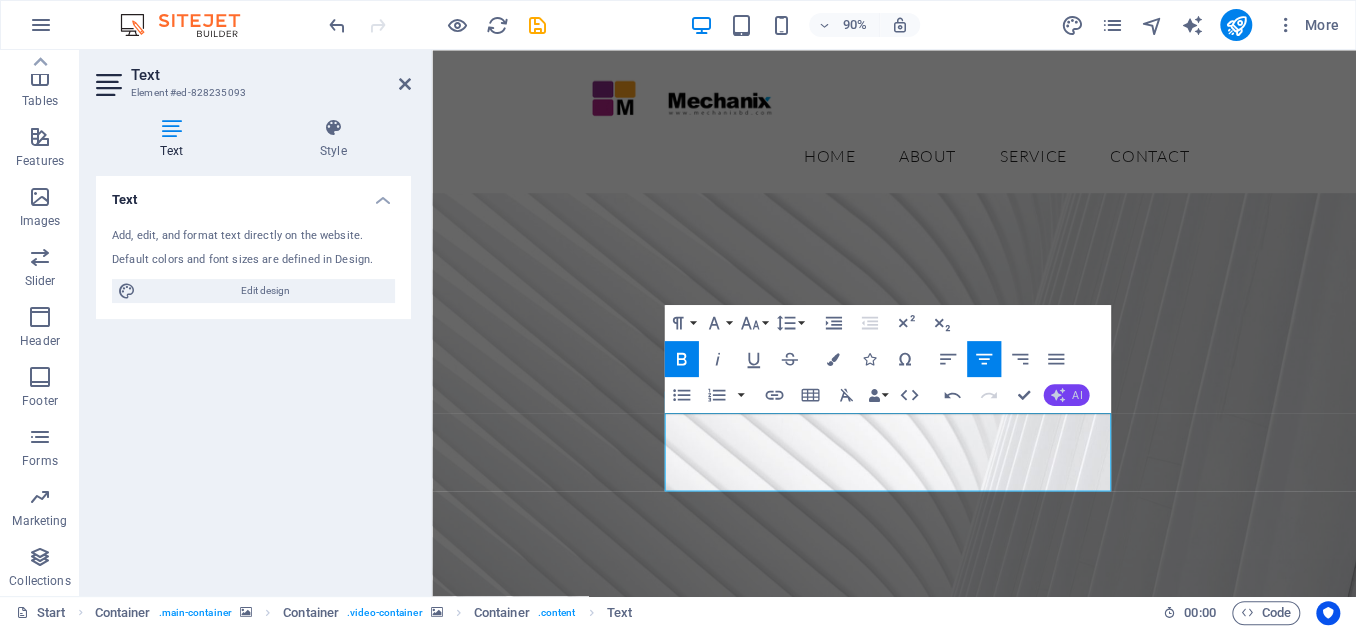 type 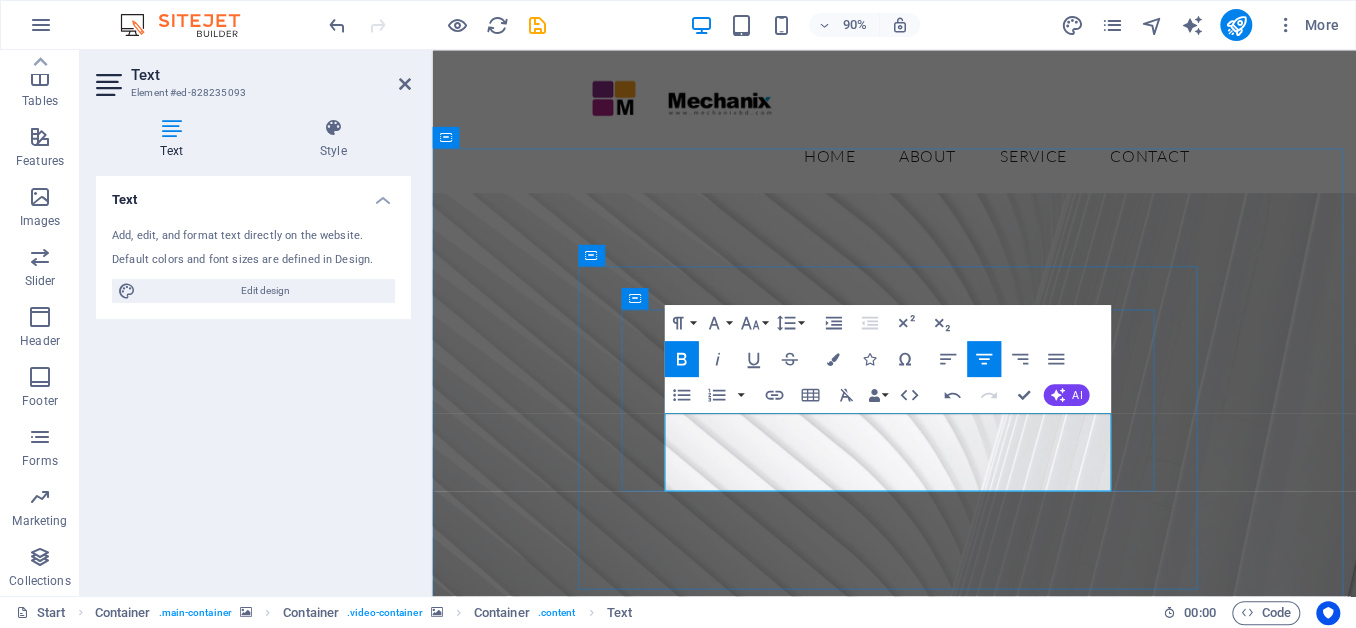 click on "[EMAIL]" at bounding box center (917, 1502) 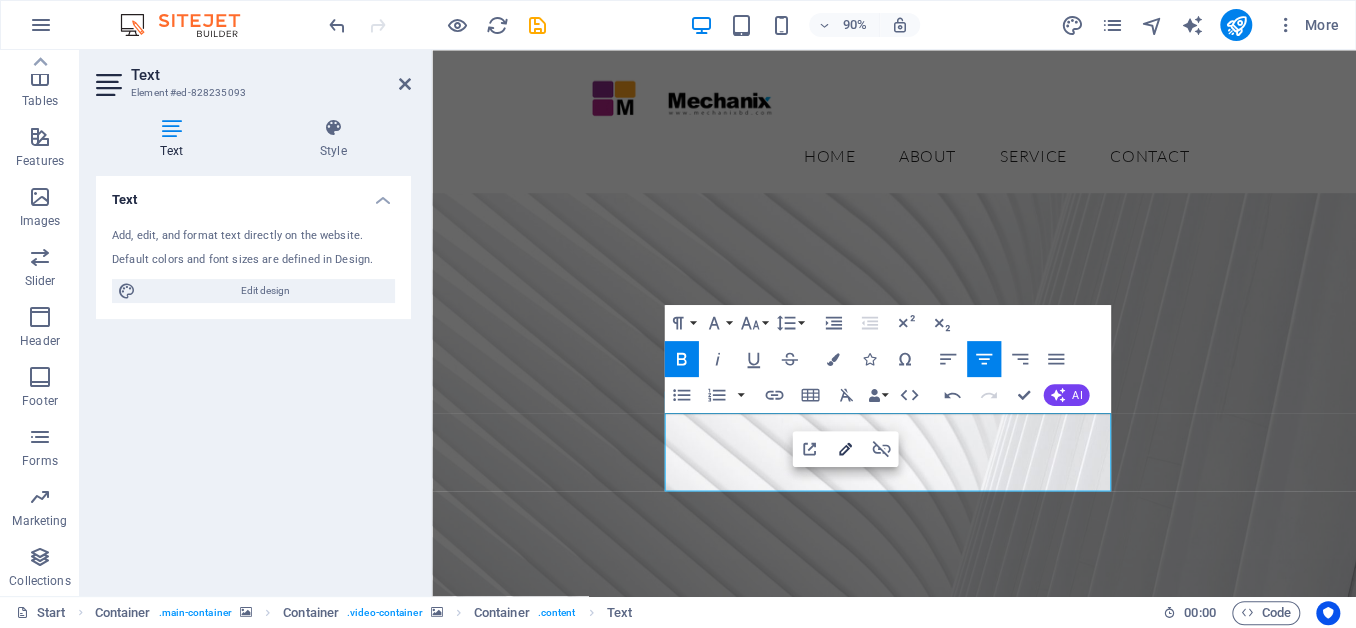 click 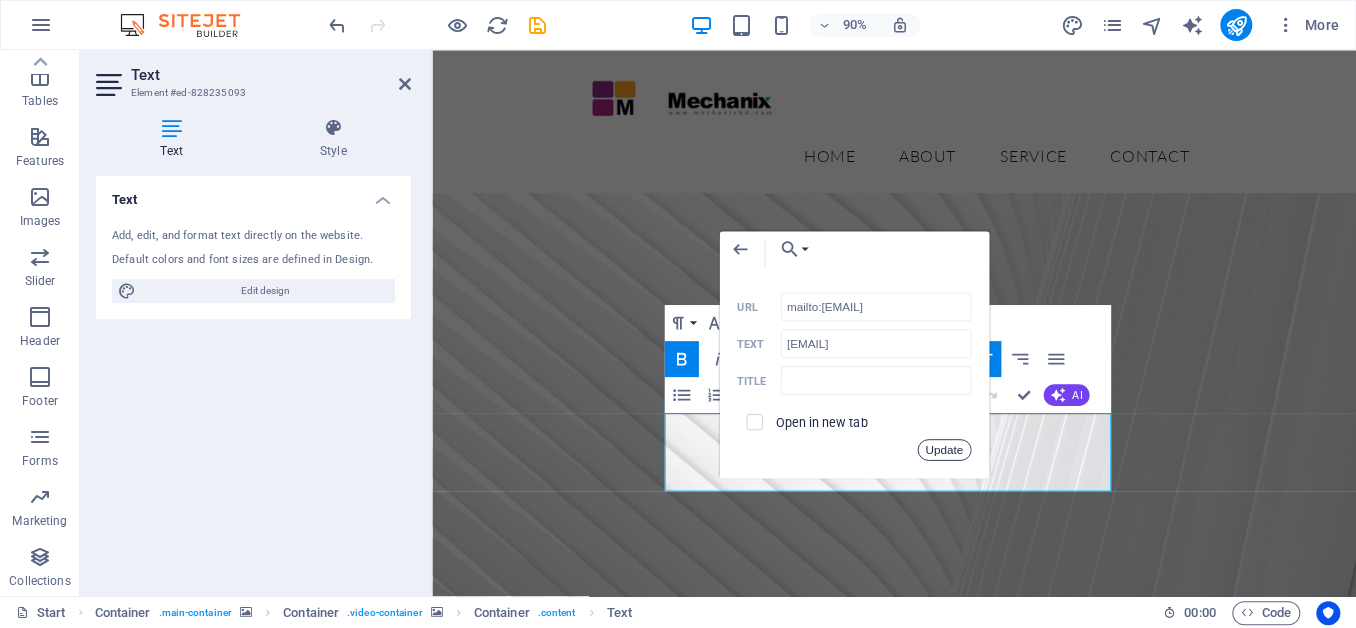 click on "Update" at bounding box center (944, 450) 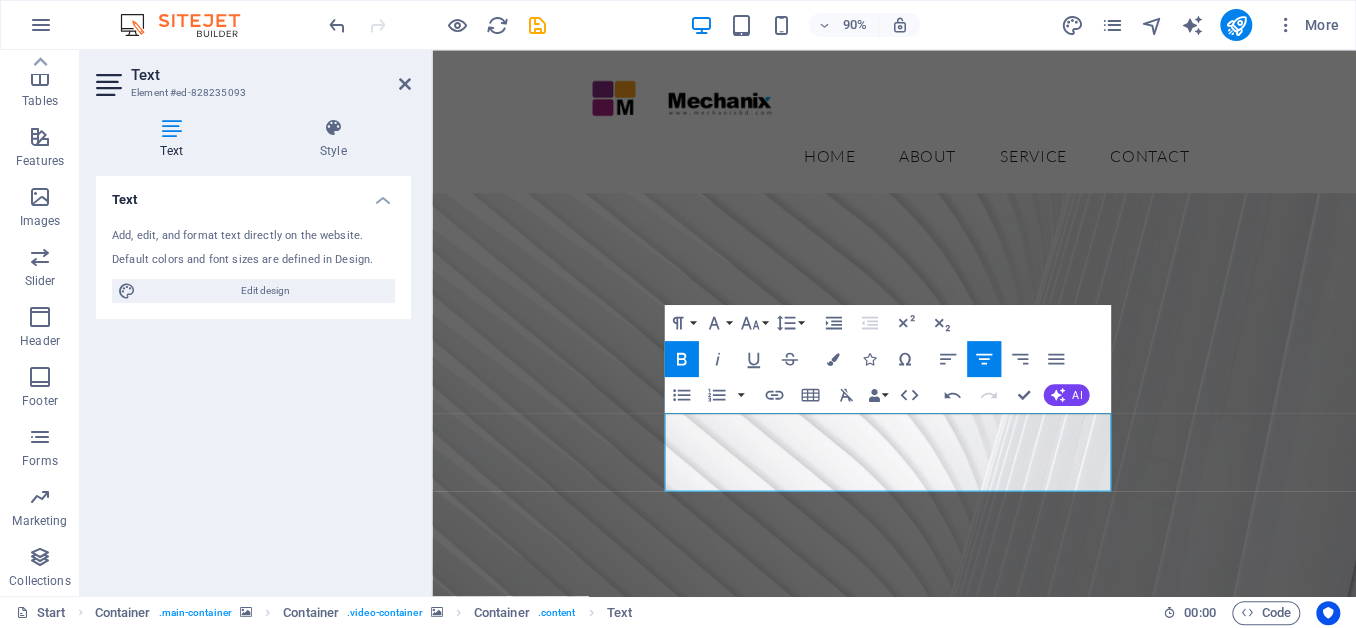 drag, startPoint x: 724, startPoint y: 323, endPoint x: 812, endPoint y: 363, distance: 96.66437 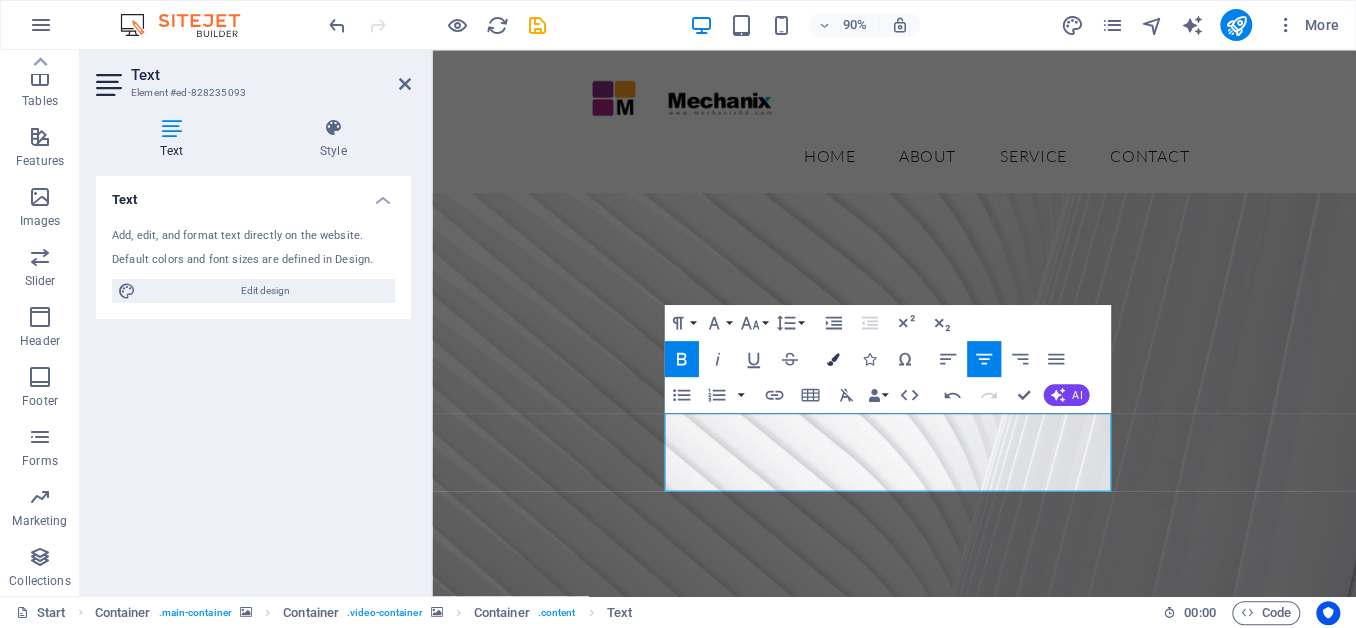 click at bounding box center [832, 359] 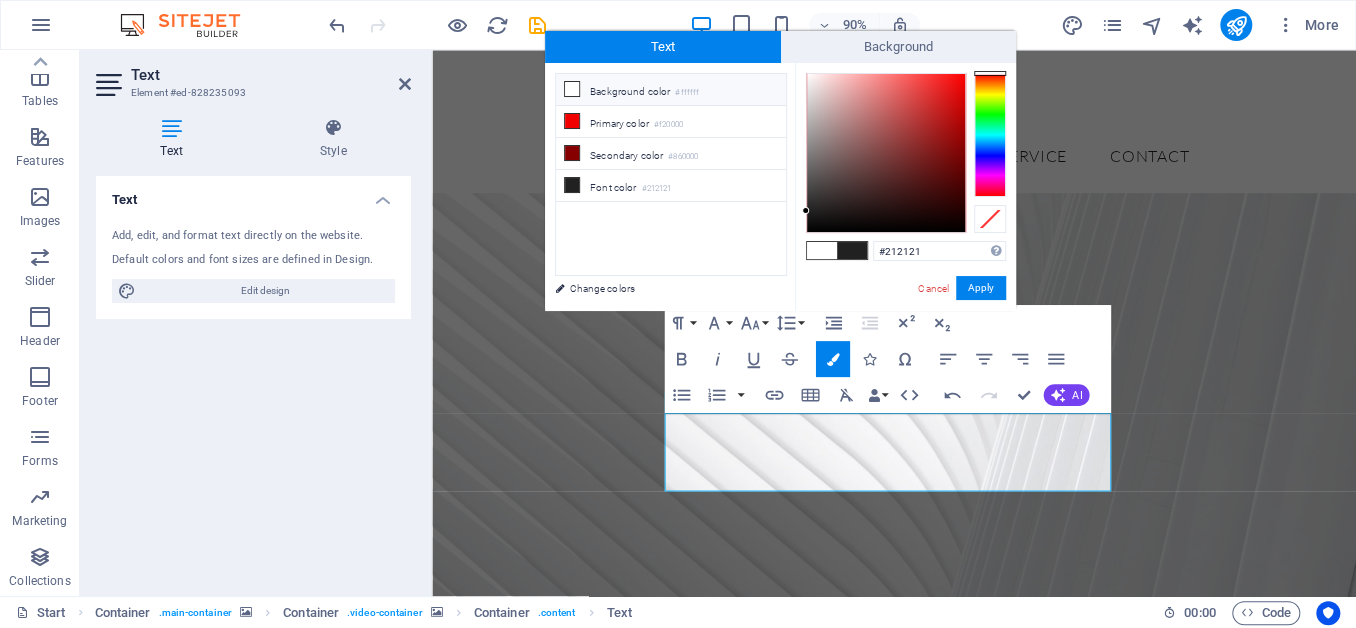 click on "Background color
#ffffff" at bounding box center (671, 90) 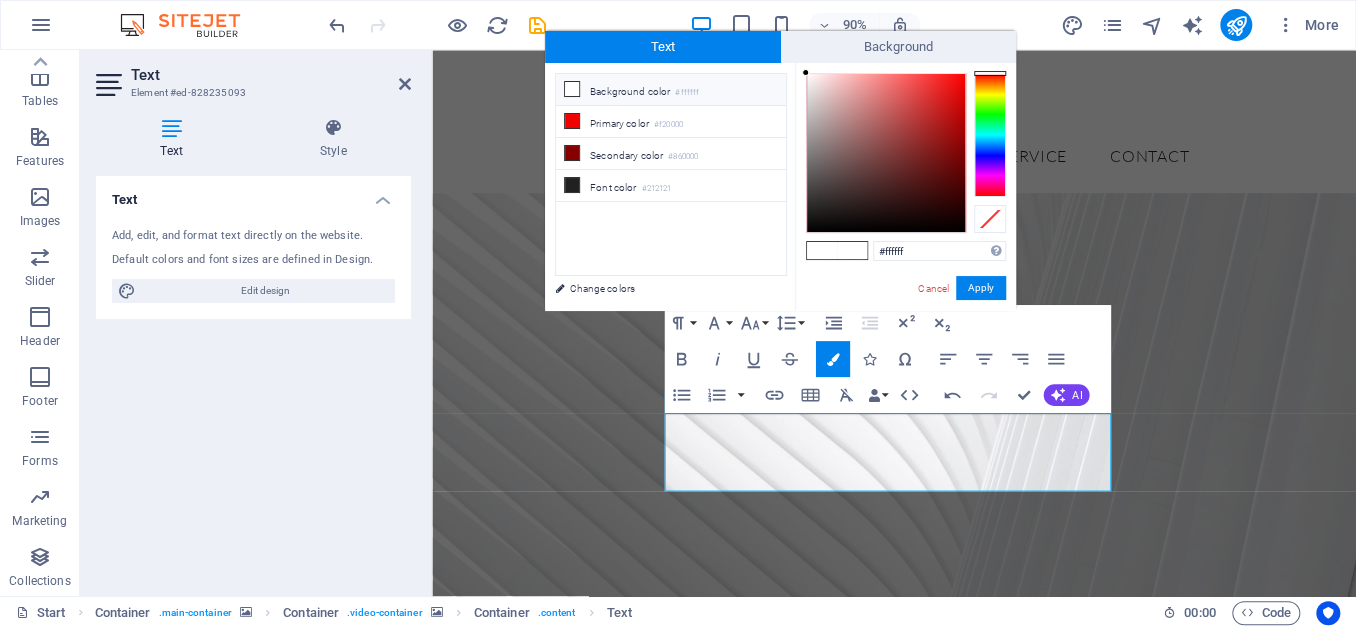 click at bounding box center (572, 89) 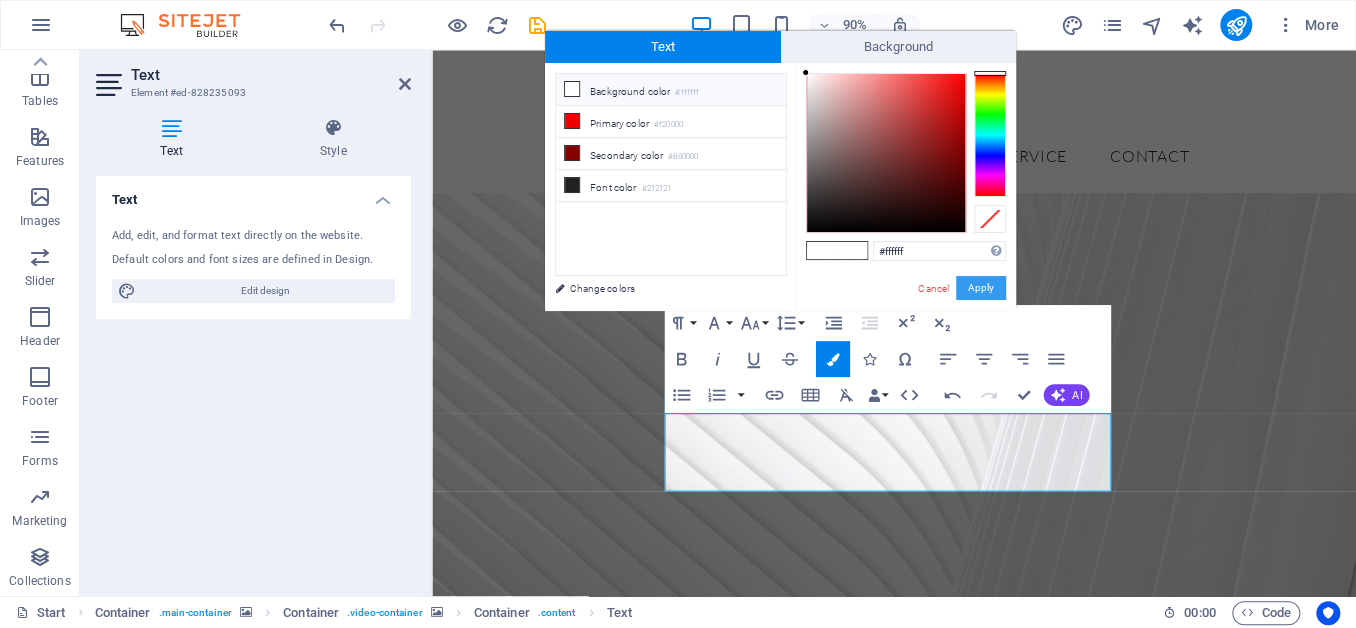 click on "Apply" at bounding box center (981, 288) 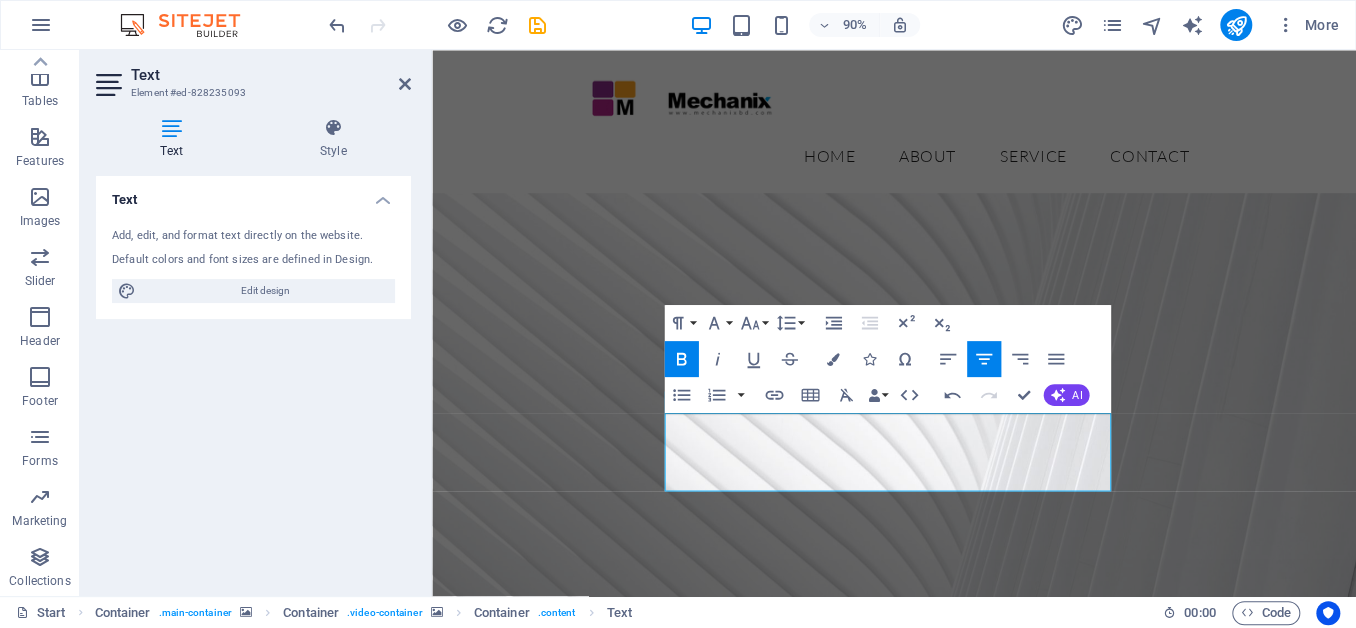click at bounding box center [946, 1063] 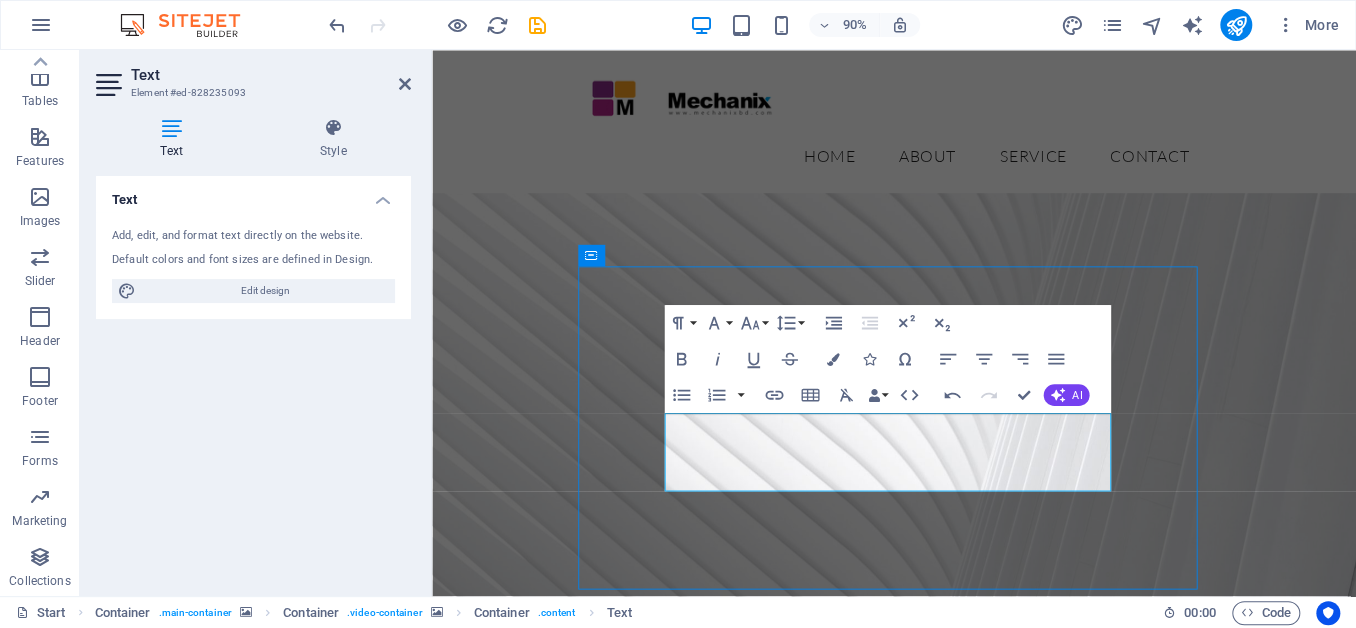 click at bounding box center [946, 1063] 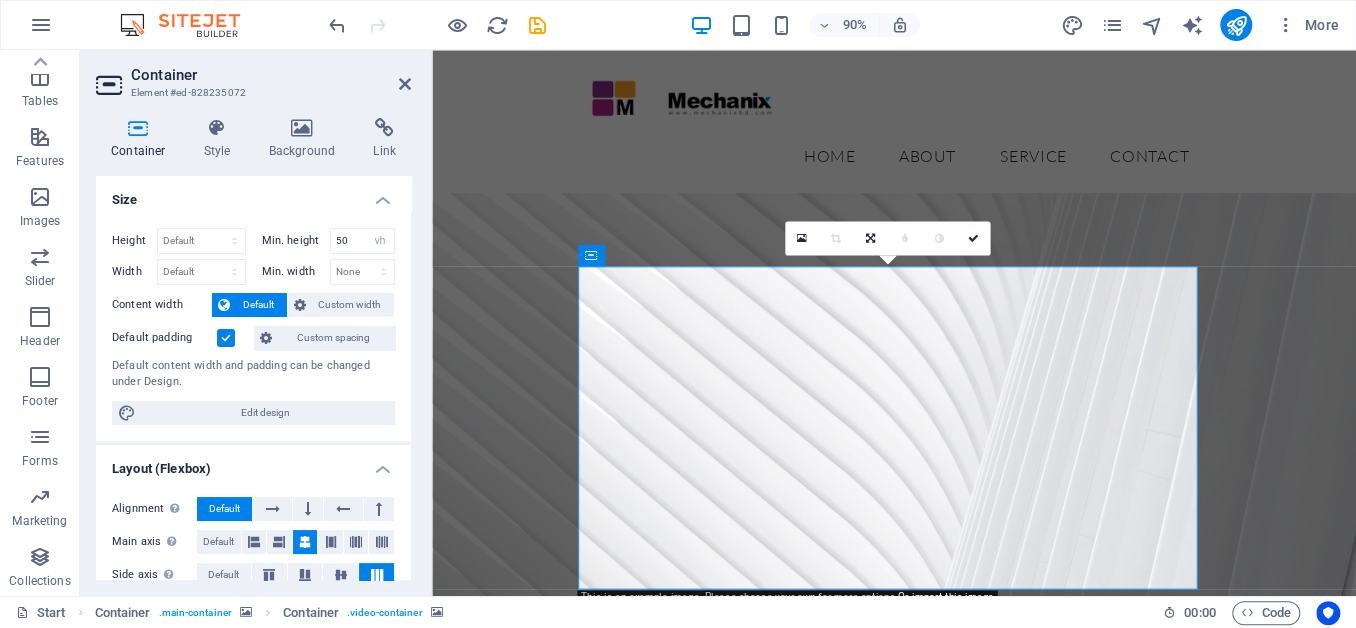 click at bounding box center (945, 482) 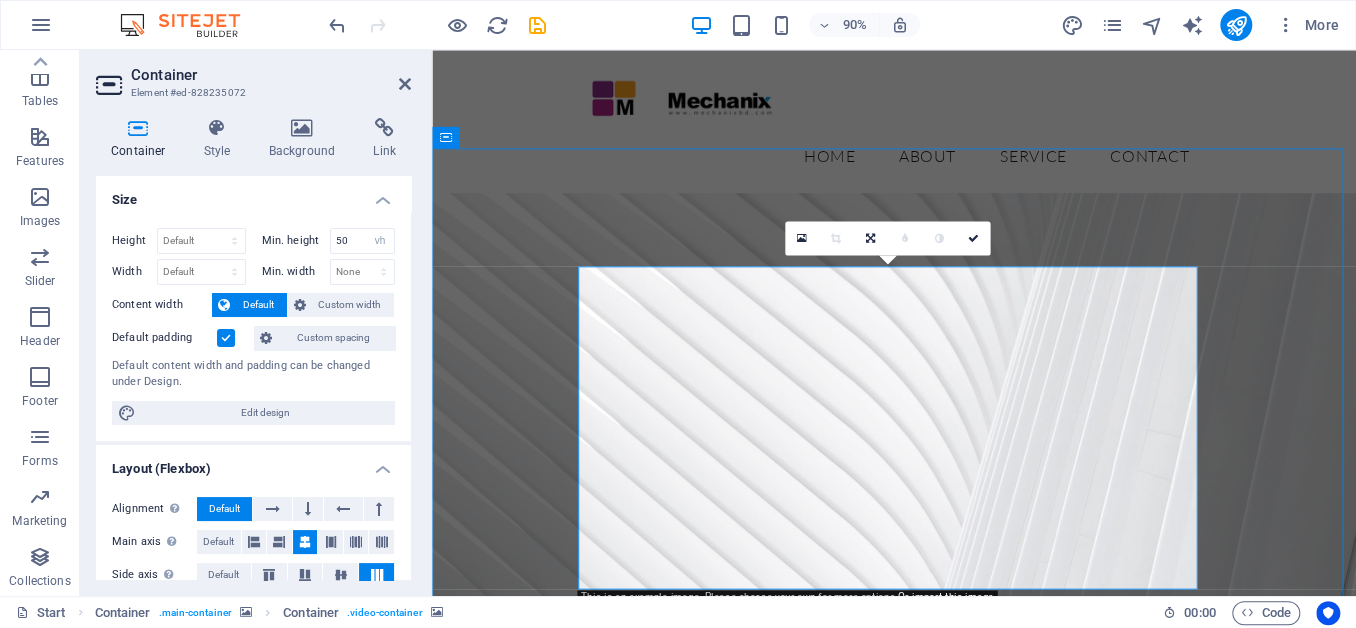 click at bounding box center [945, 482] 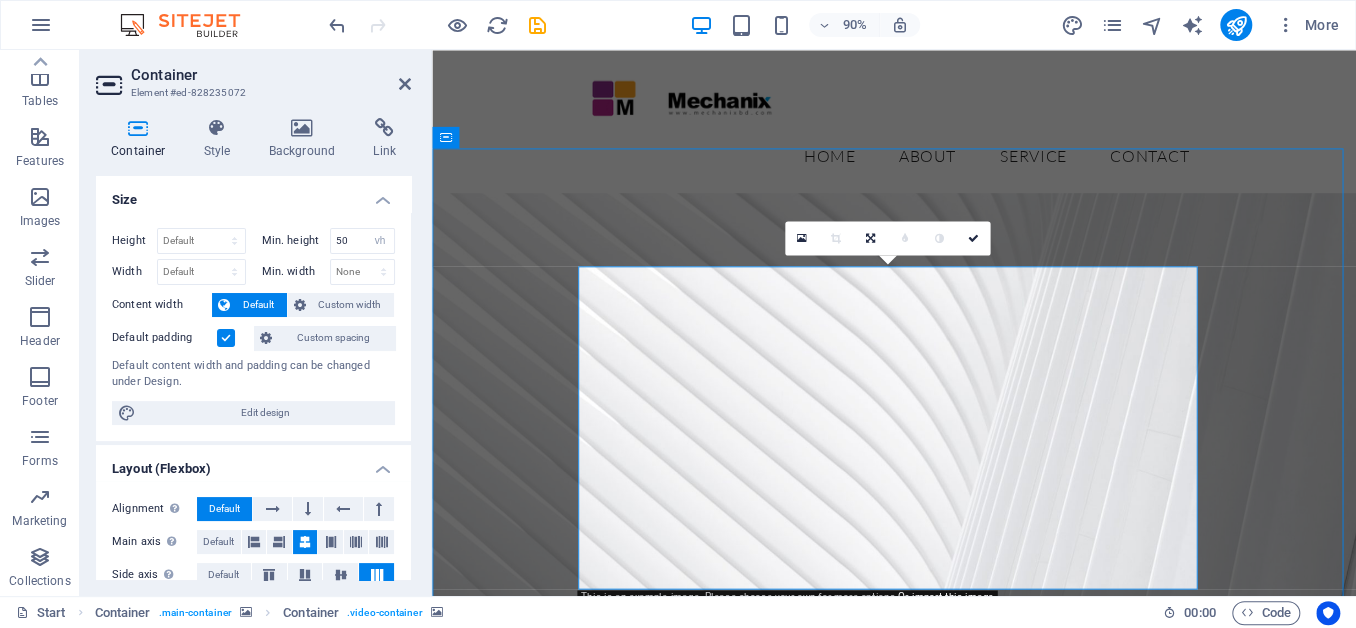 select on "%" 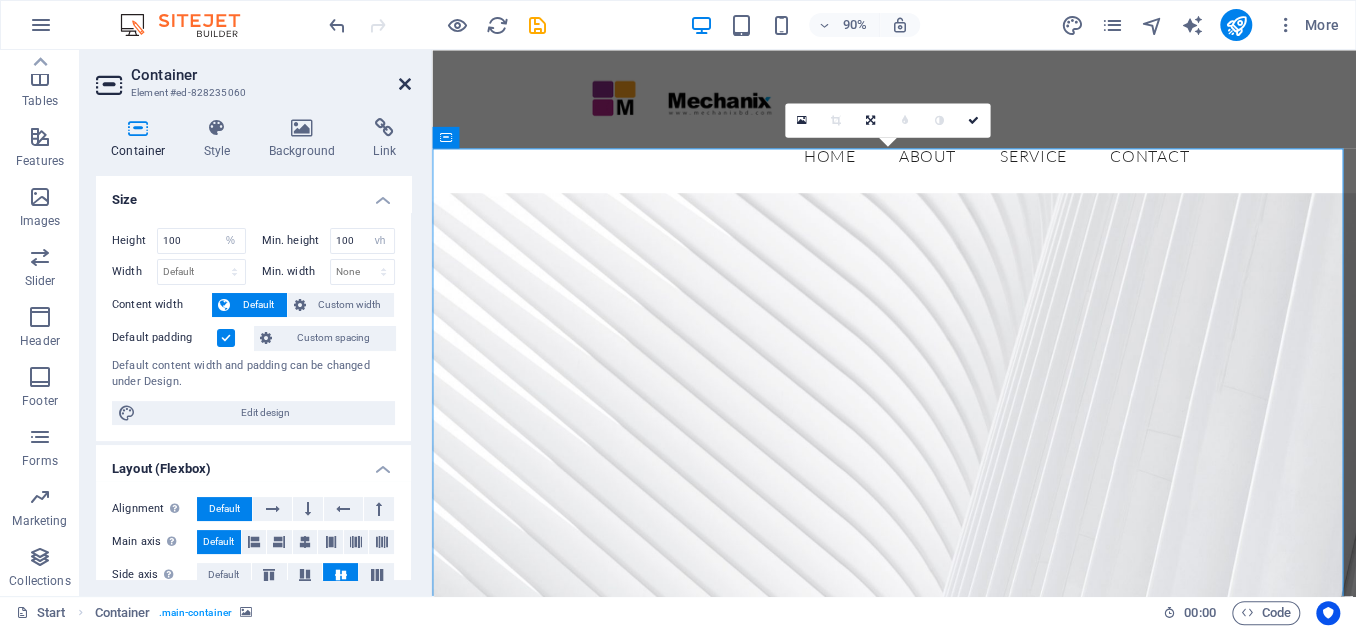 click at bounding box center (405, 84) 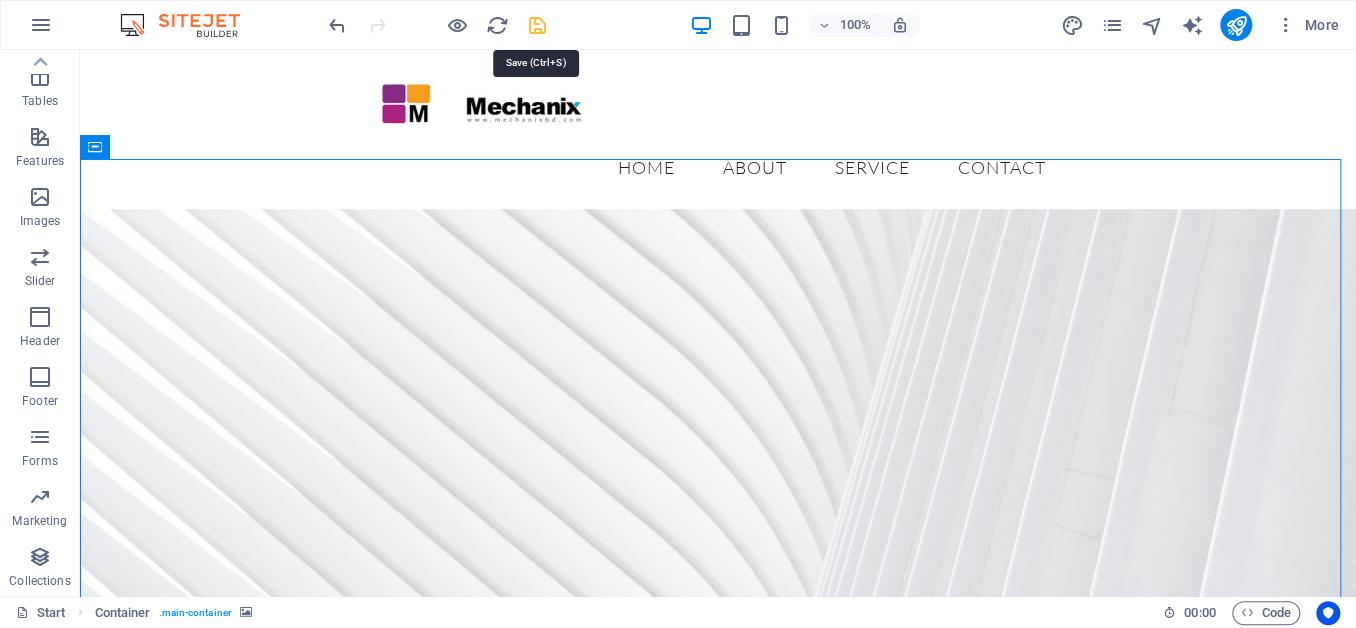 click at bounding box center (537, 25) 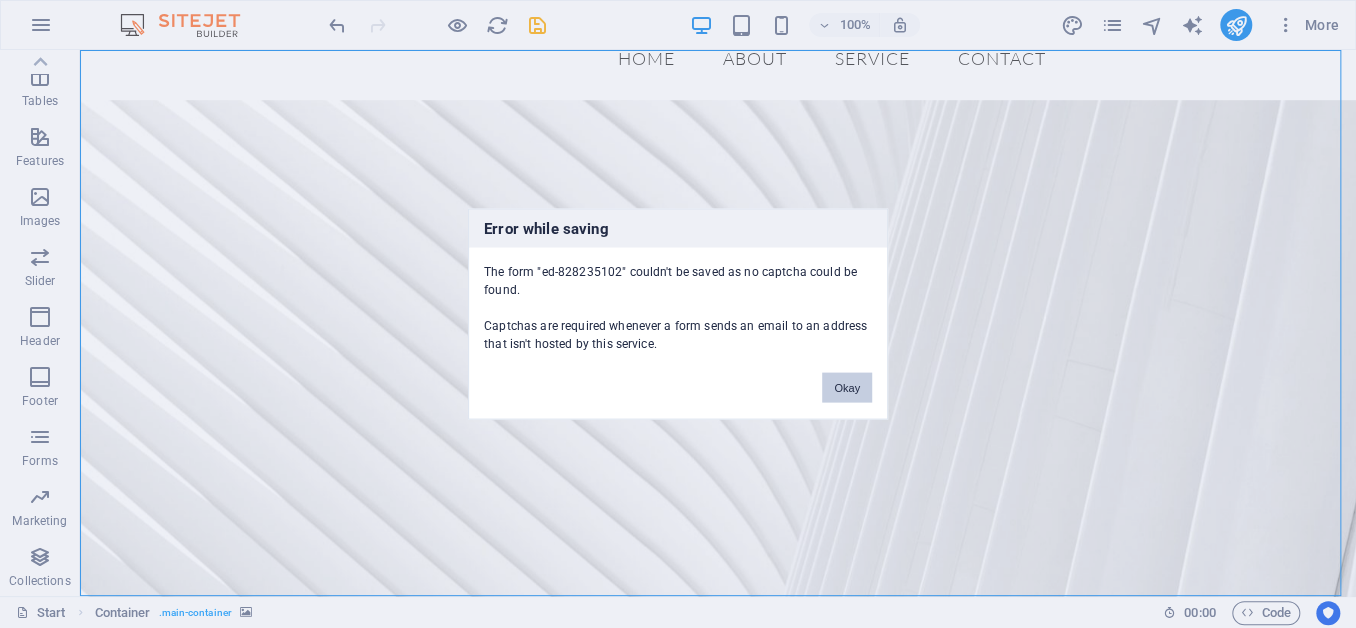 click on "Okay" at bounding box center [847, 388] 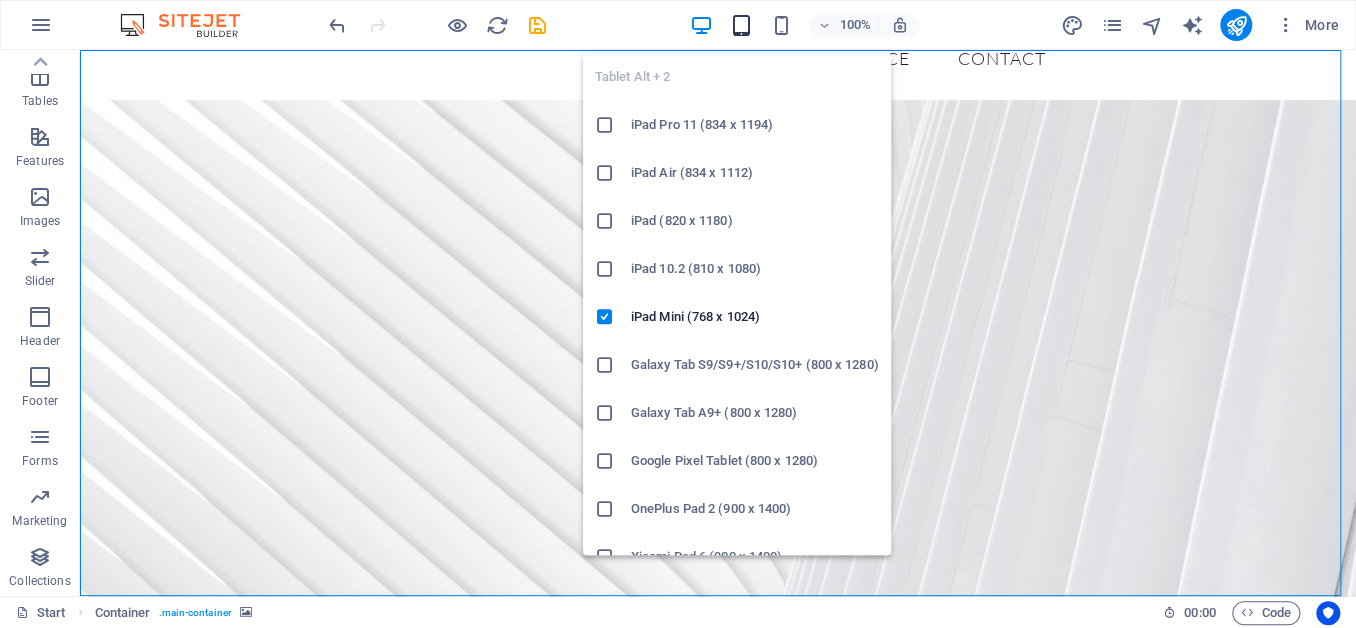 click at bounding box center [740, 25] 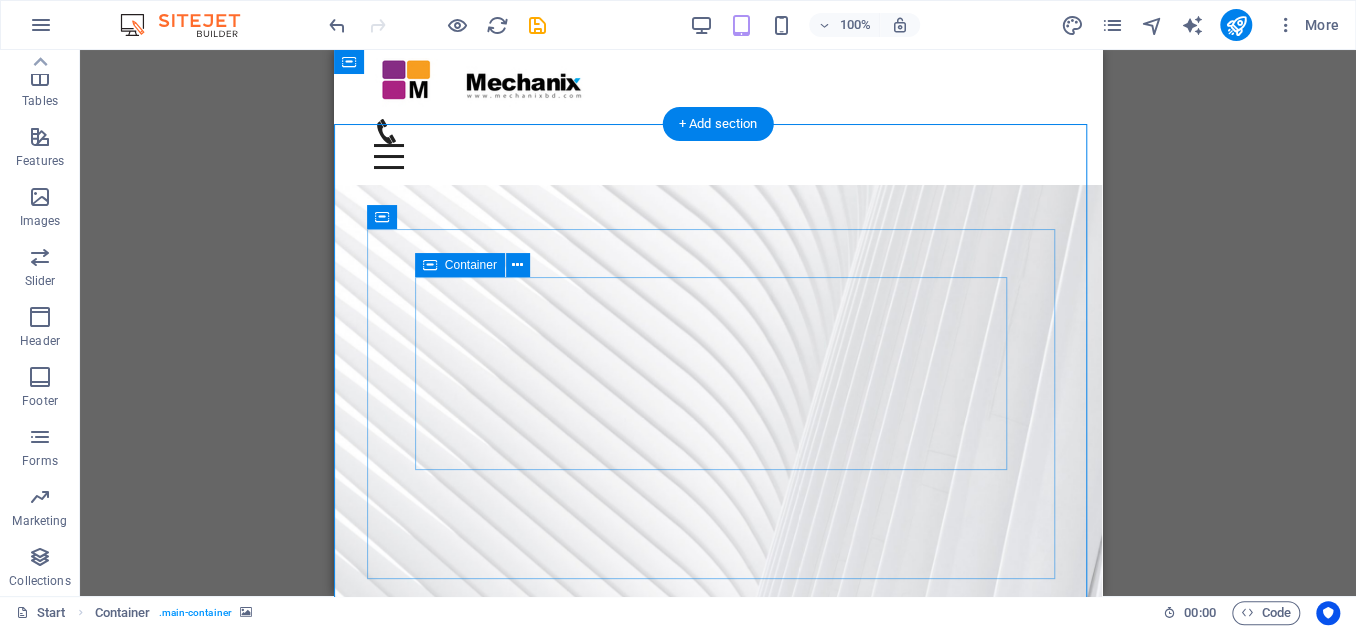 scroll, scrollTop: 0, scrollLeft: 0, axis: both 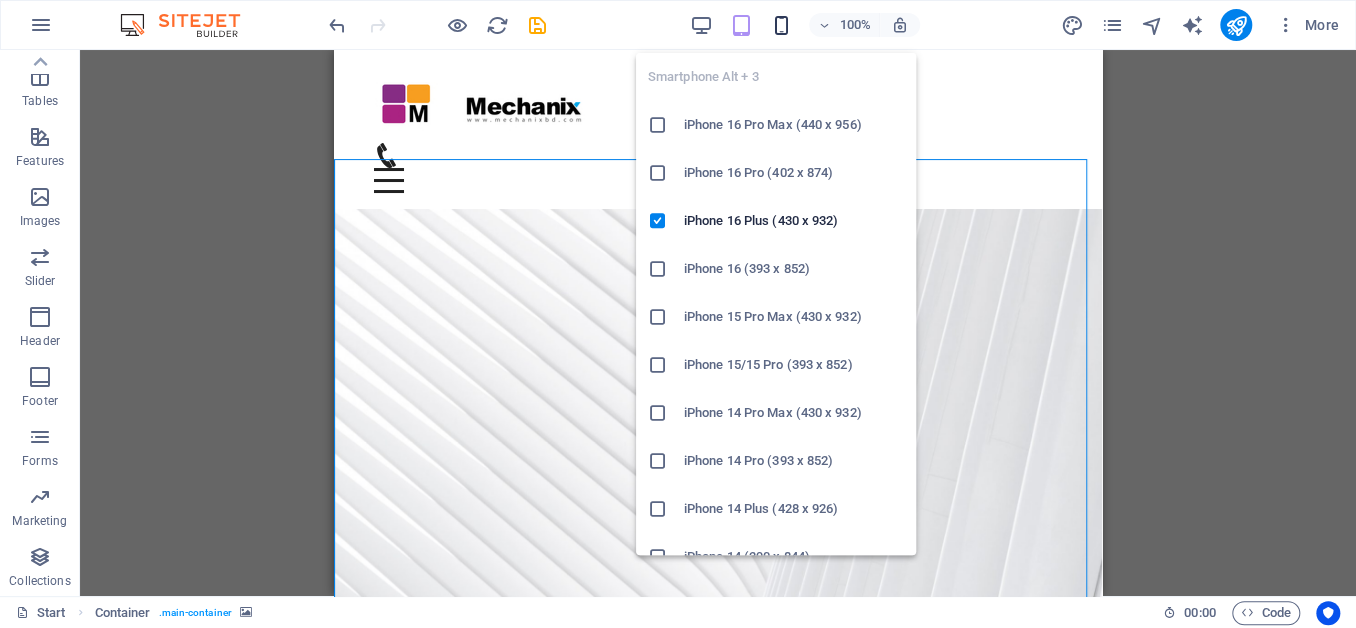 click at bounding box center [780, 25] 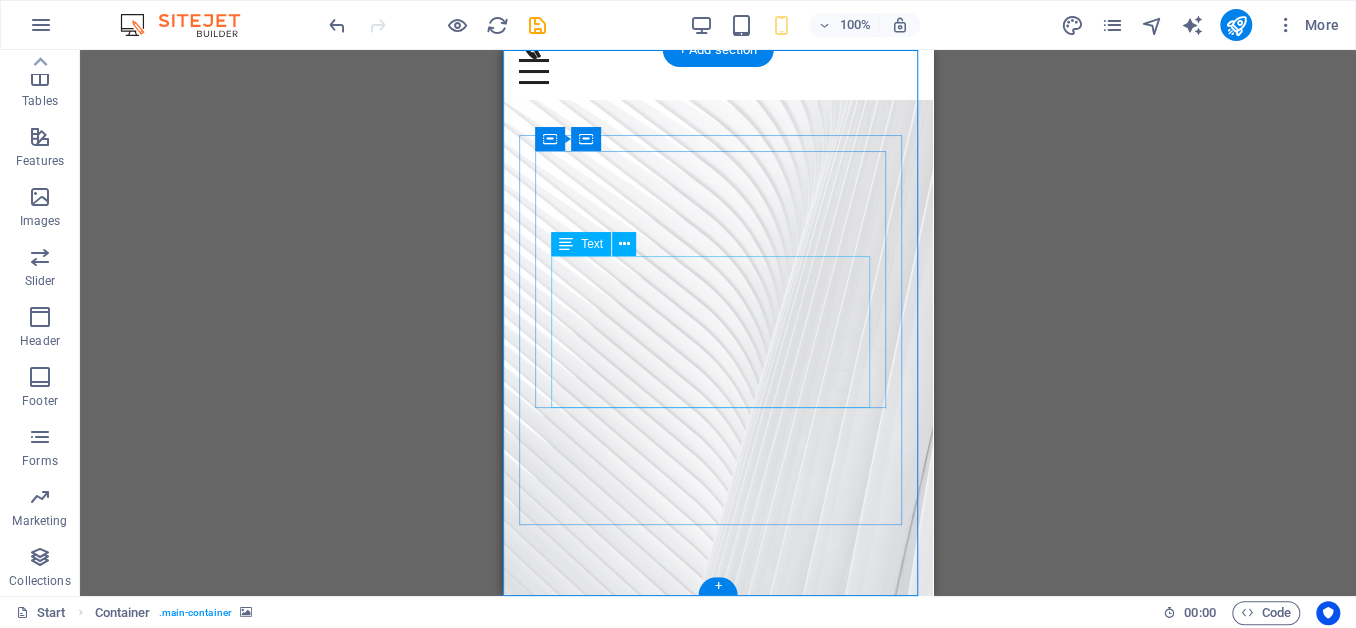 scroll, scrollTop: 0, scrollLeft: 0, axis: both 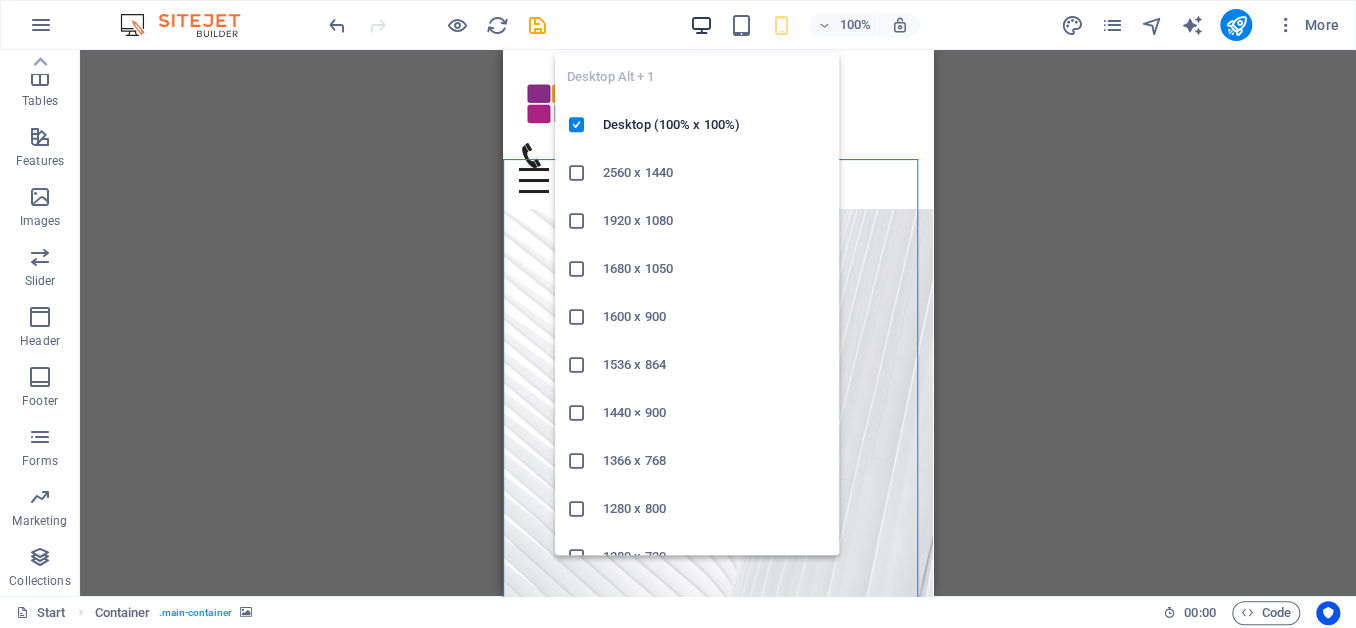 click at bounding box center (700, 25) 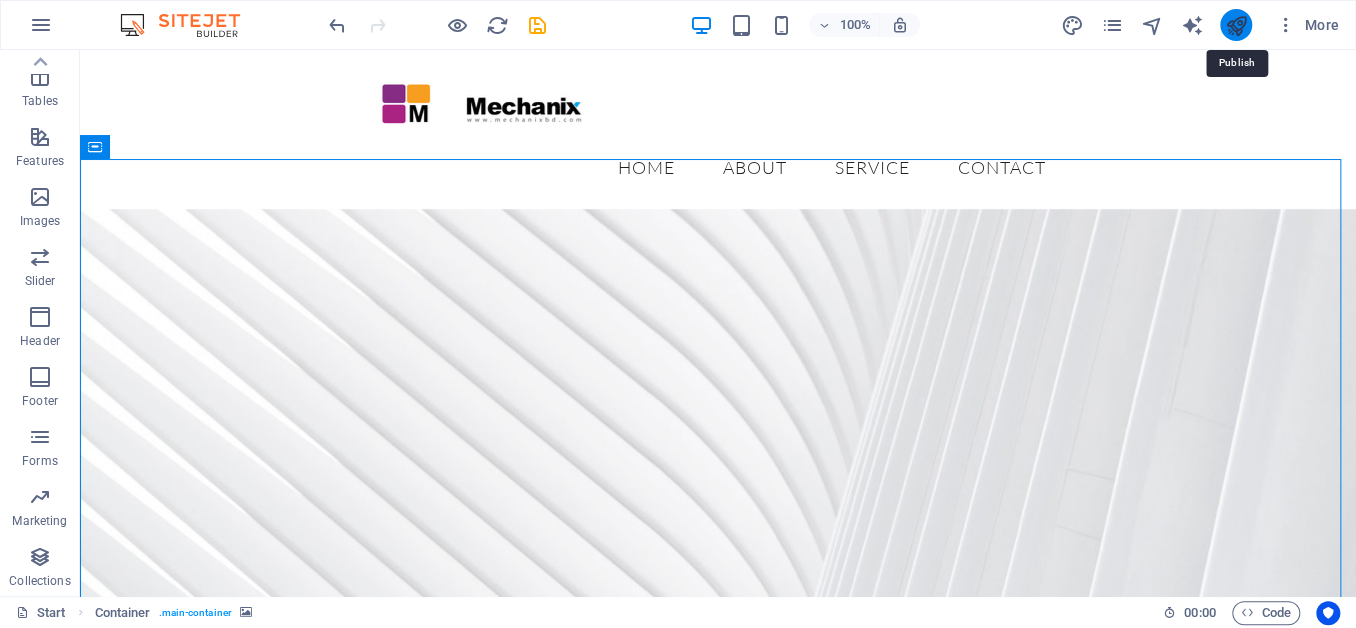 click at bounding box center (1235, 25) 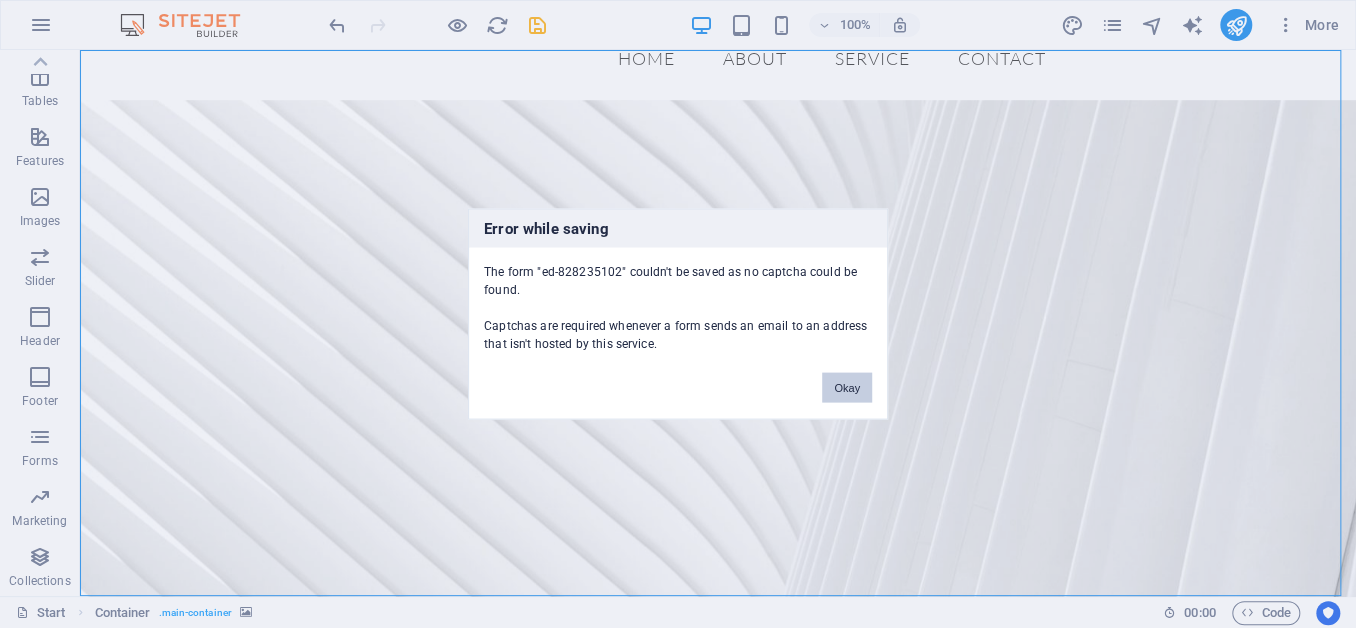 click on "Okay" at bounding box center [847, 388] 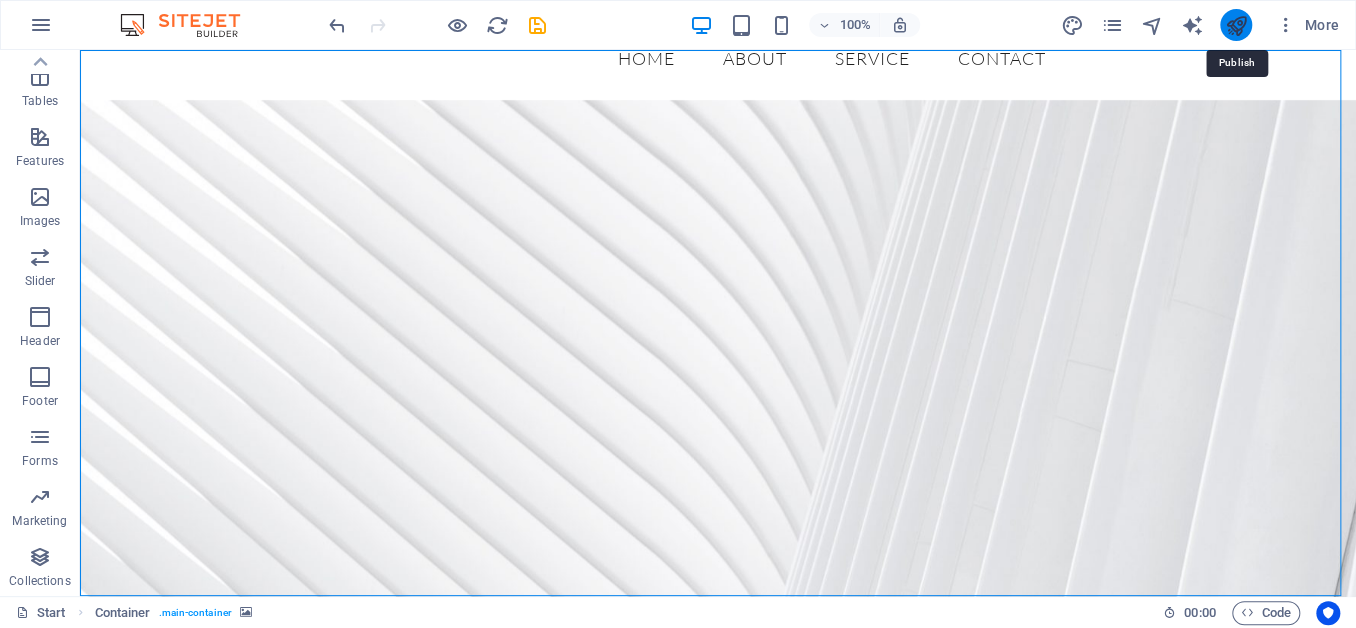 click at bounding box center (1235, 25) 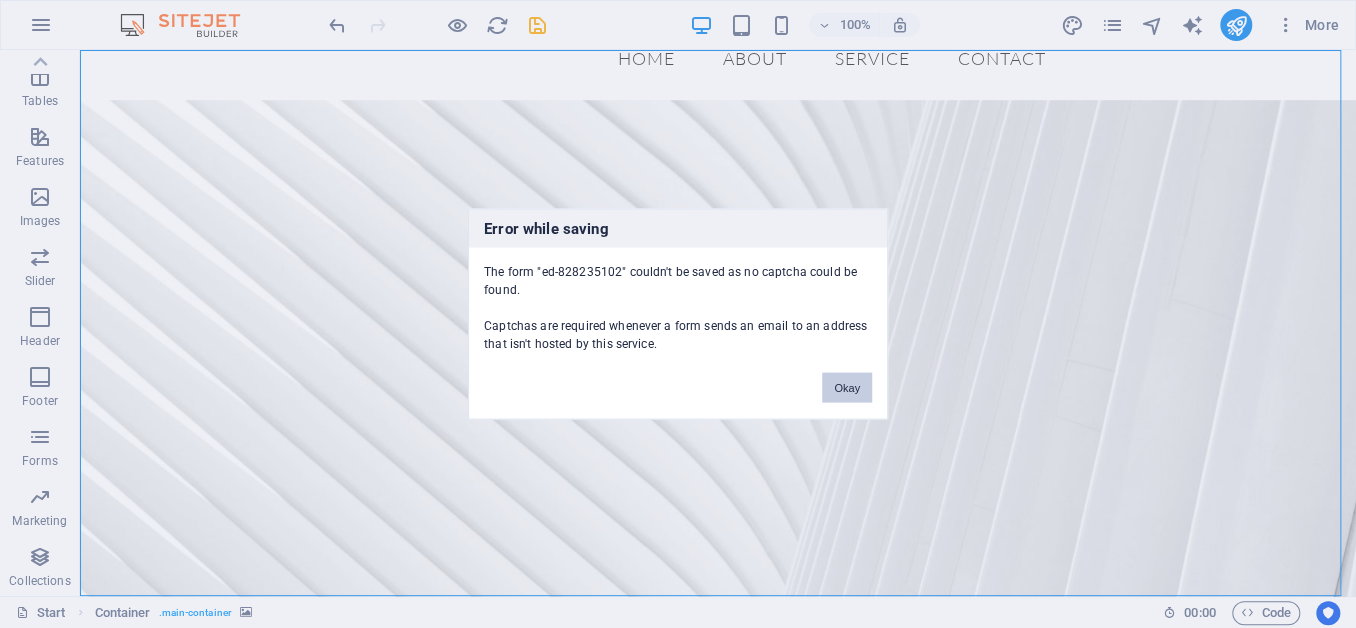 click on "Okay" at bounding box center [847, 388] 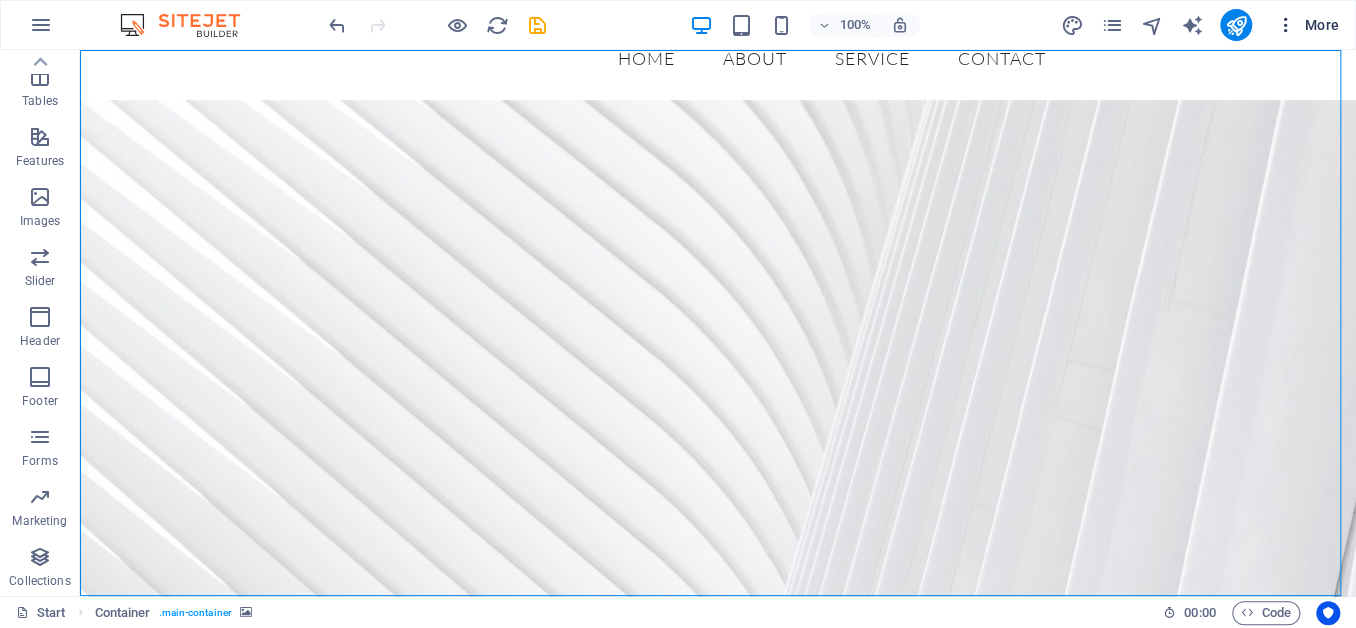 click at bounding box center (1286, 25) 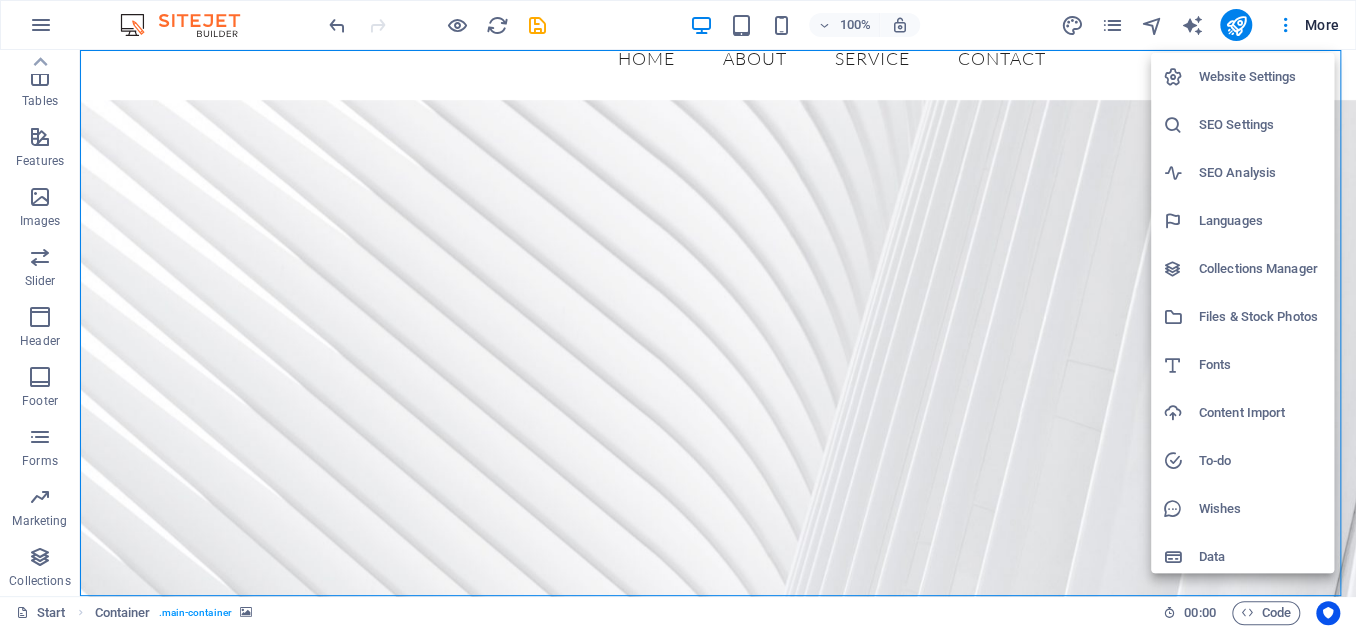 click on "Website Settings" at bounding box center [1260, 77] 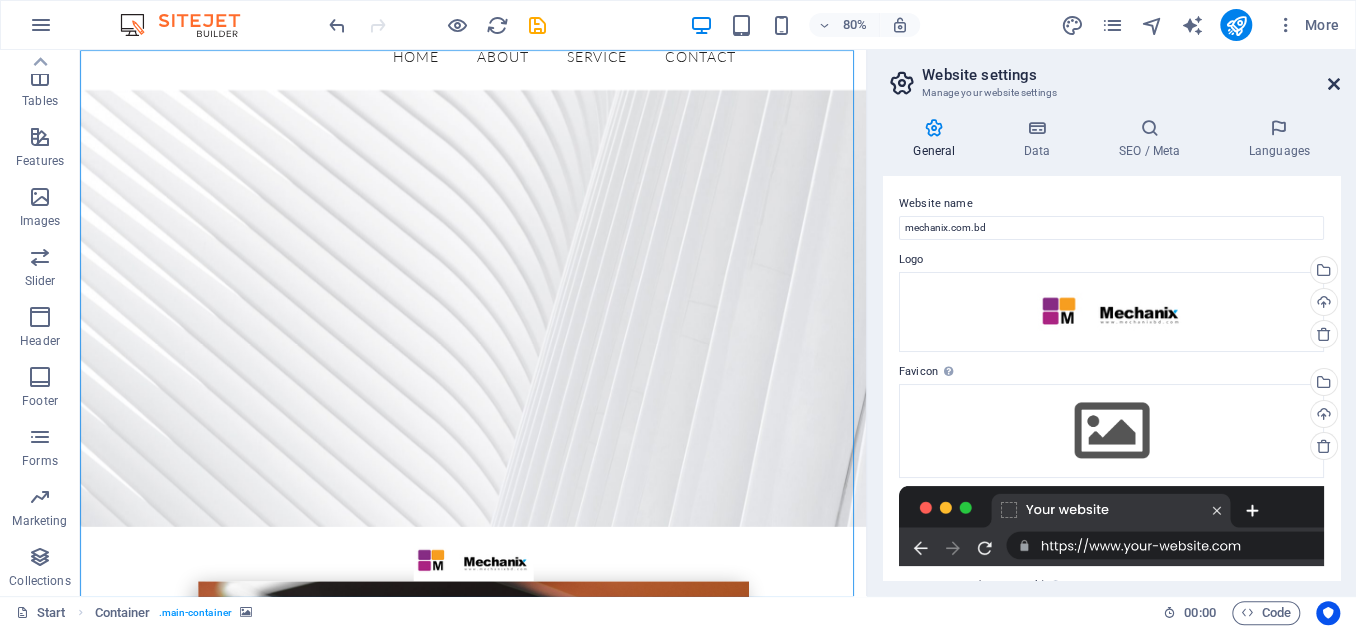 click at bounding box center (1334, 84) 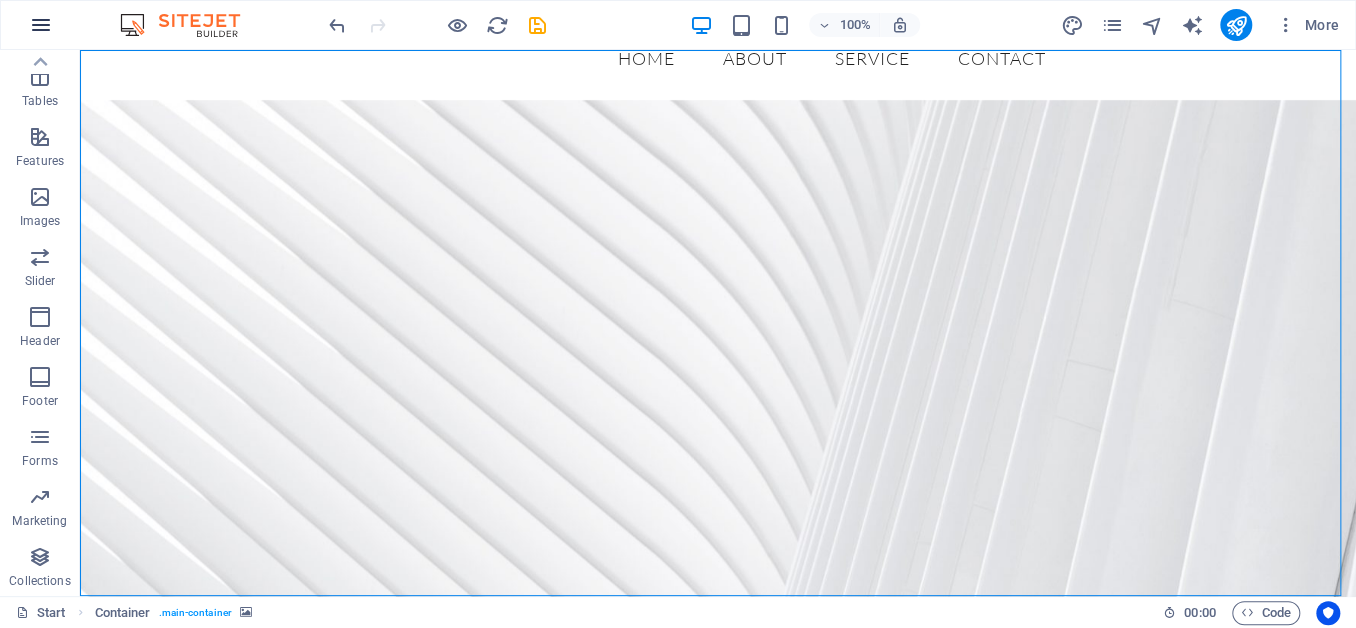 click at bounding box center [41, 25] 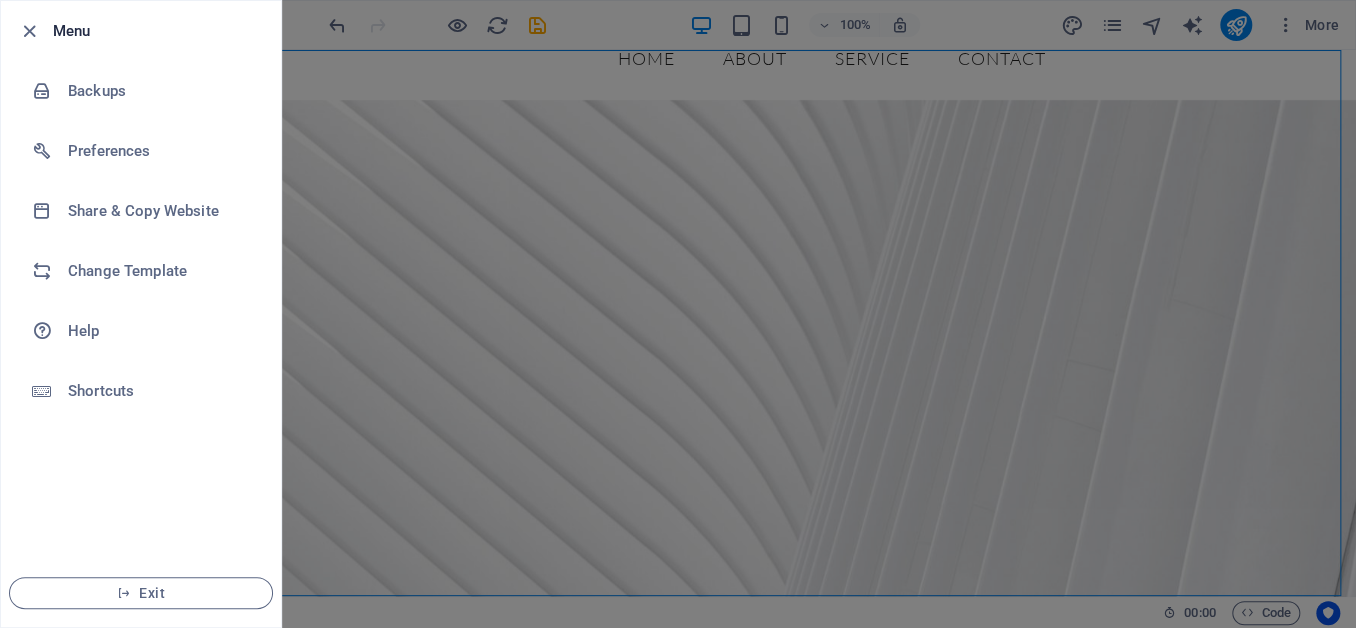 click at bounding box center (678, 314) 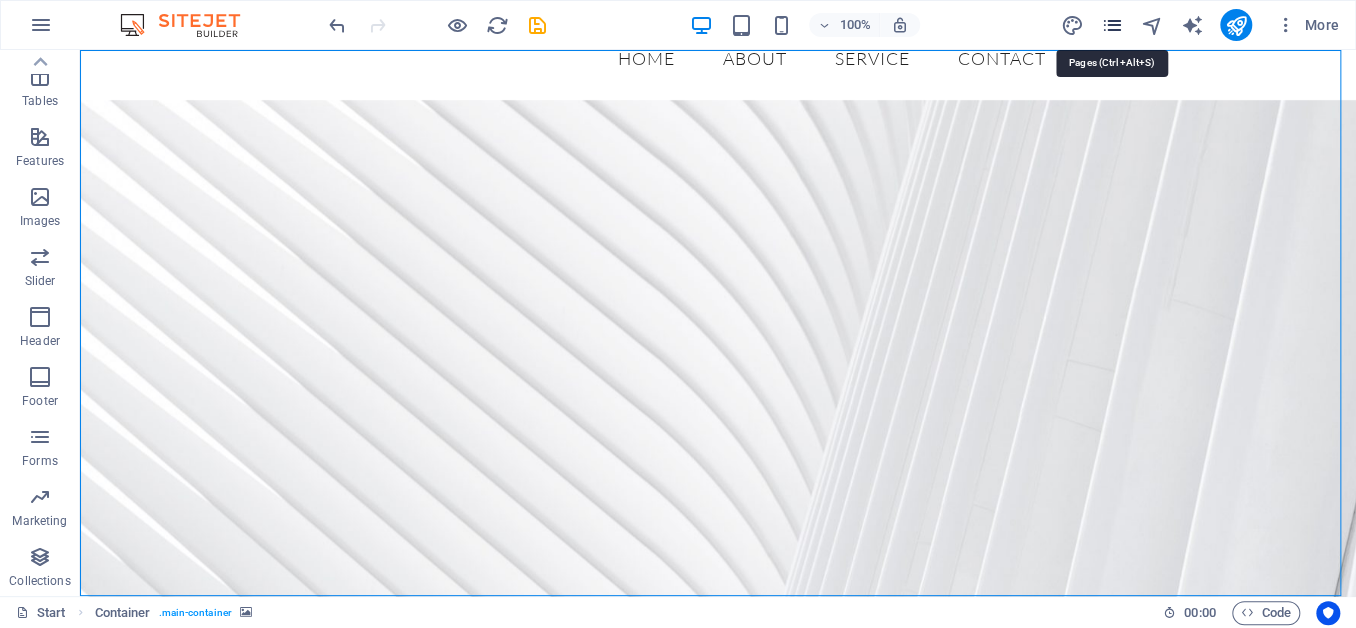 click at bounding box center [1111, 25] 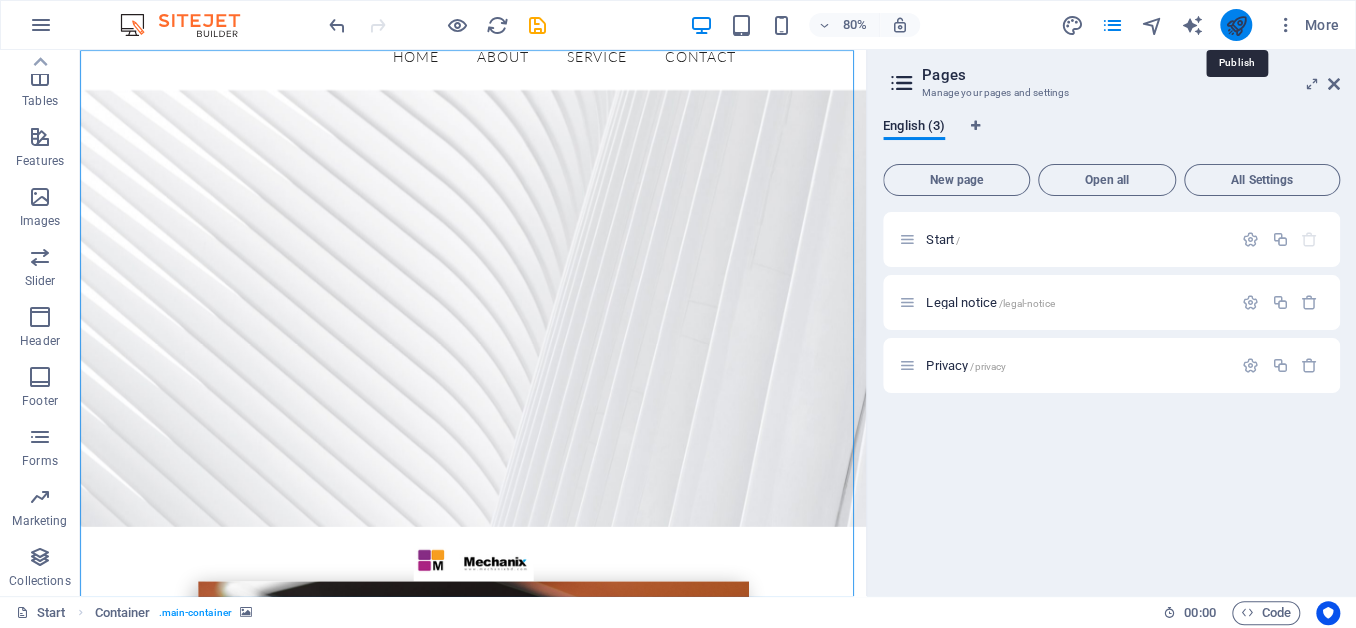 click at bounding box center [1235, 25] 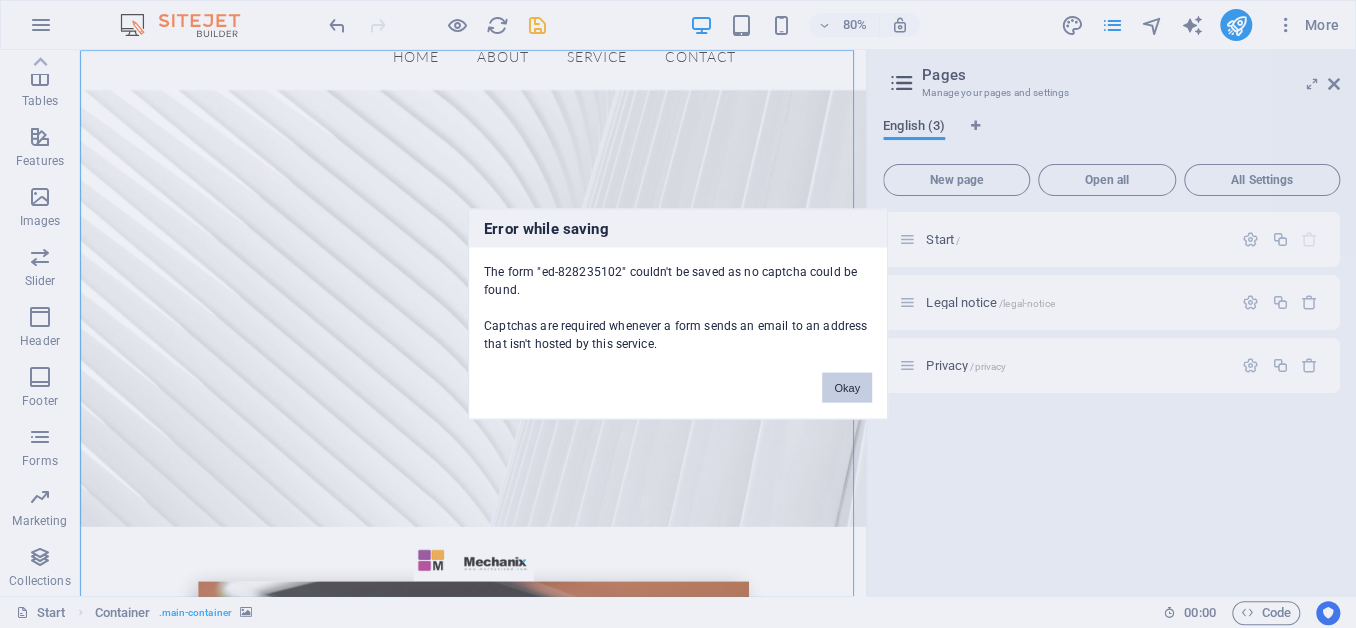 click on "Okay" at bounding box center [847, 388] 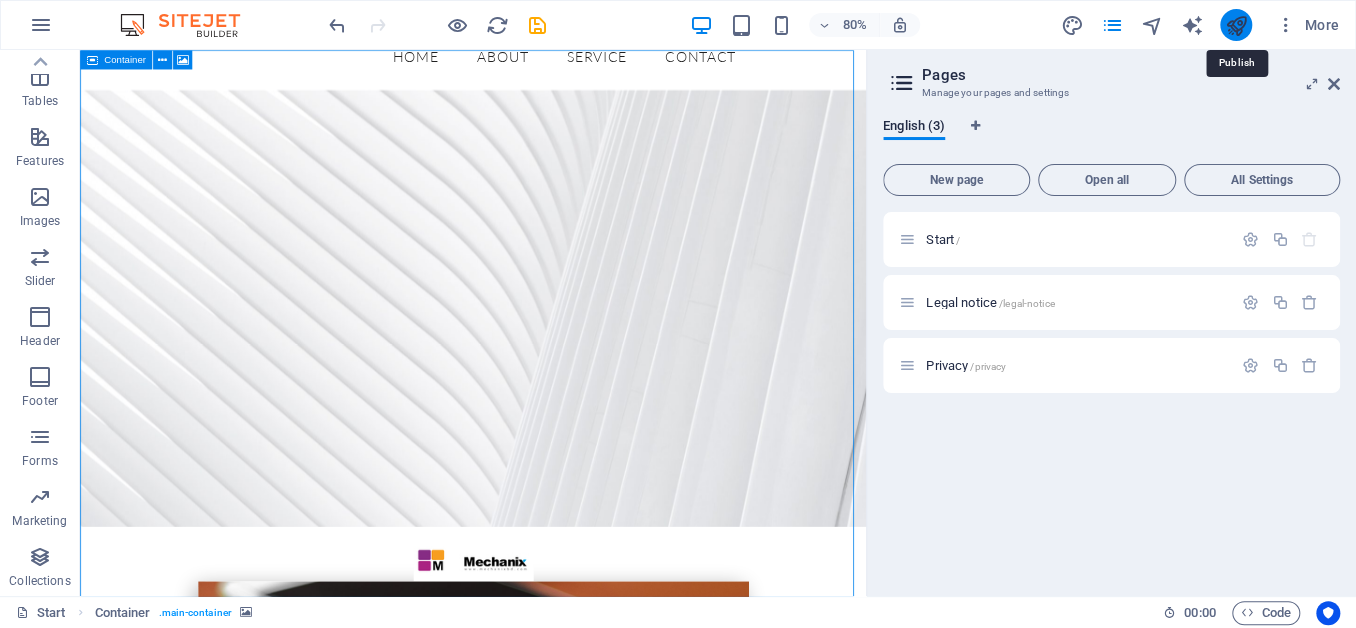 click at bounding box center (1235, 25) 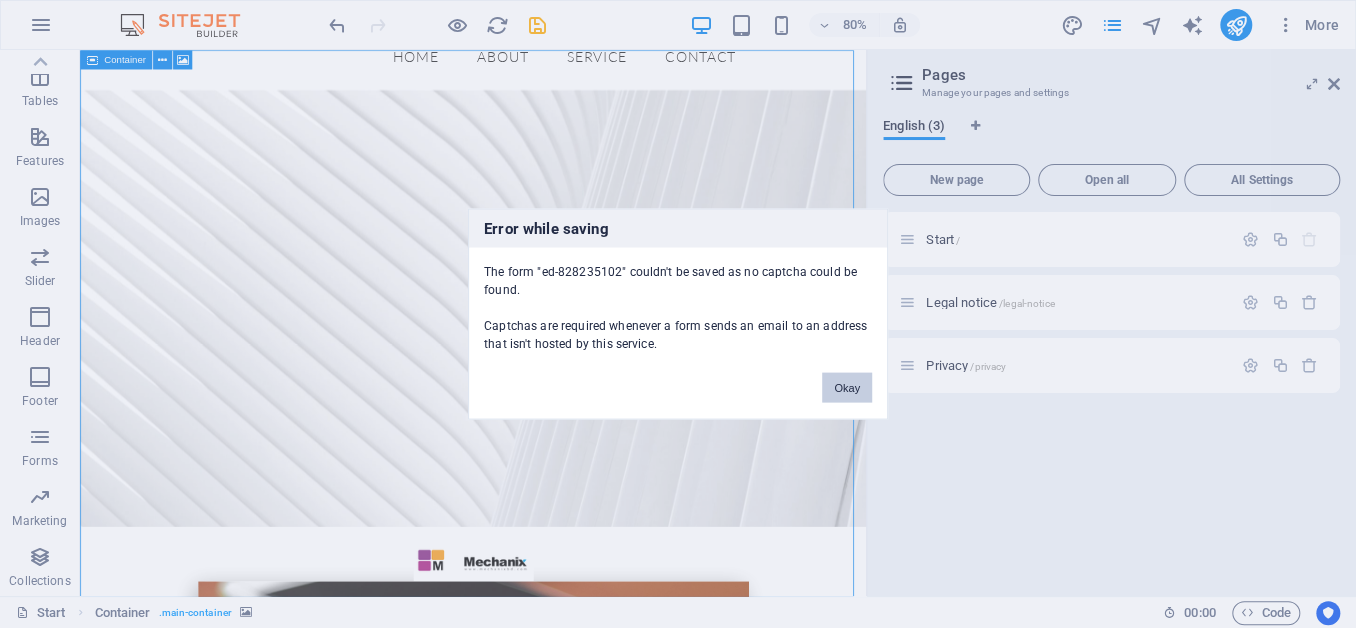 click on "Okay" at bounding box center (847, 388) 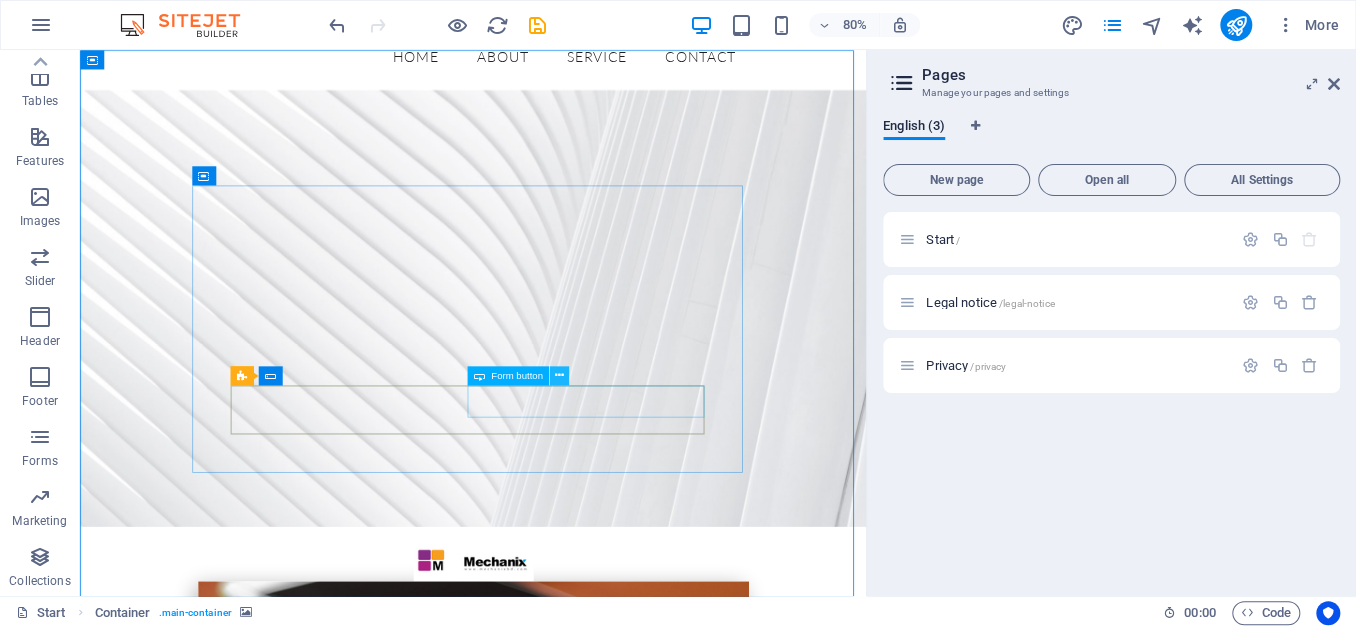 click at bounding box center [559, 375] 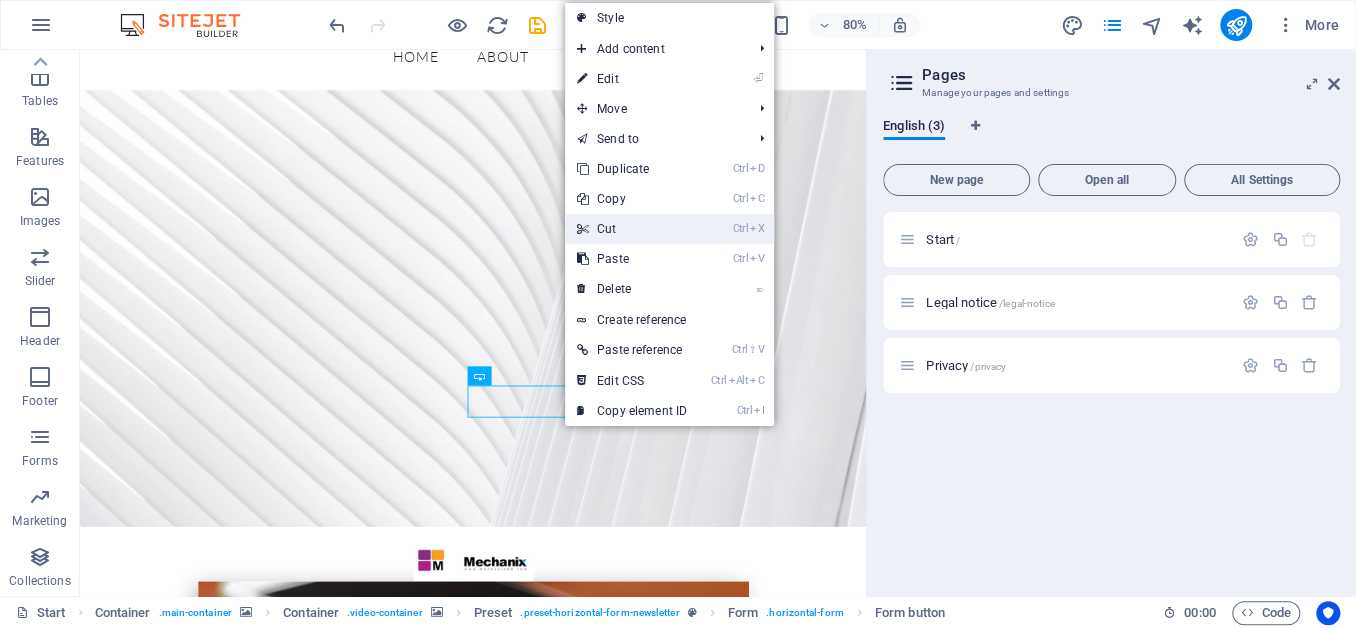 click on "Ctrl X  Cut" at bounding box center (632, 229) 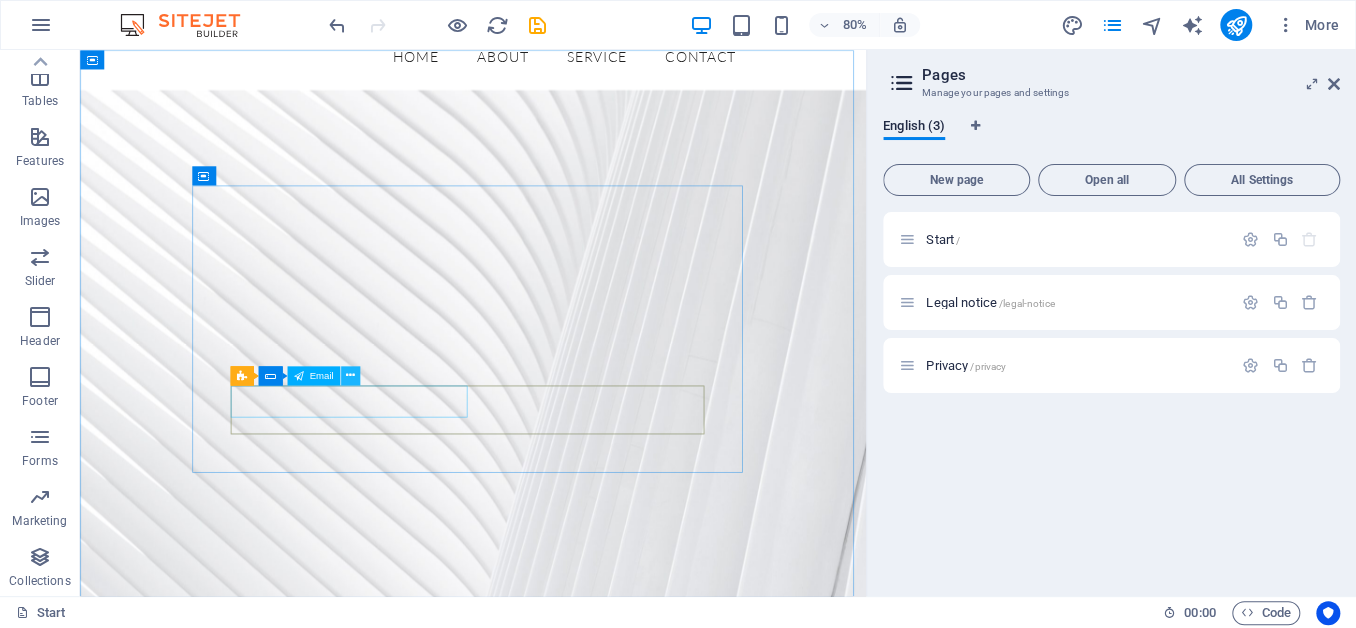 click at bounding box center [350, 375] 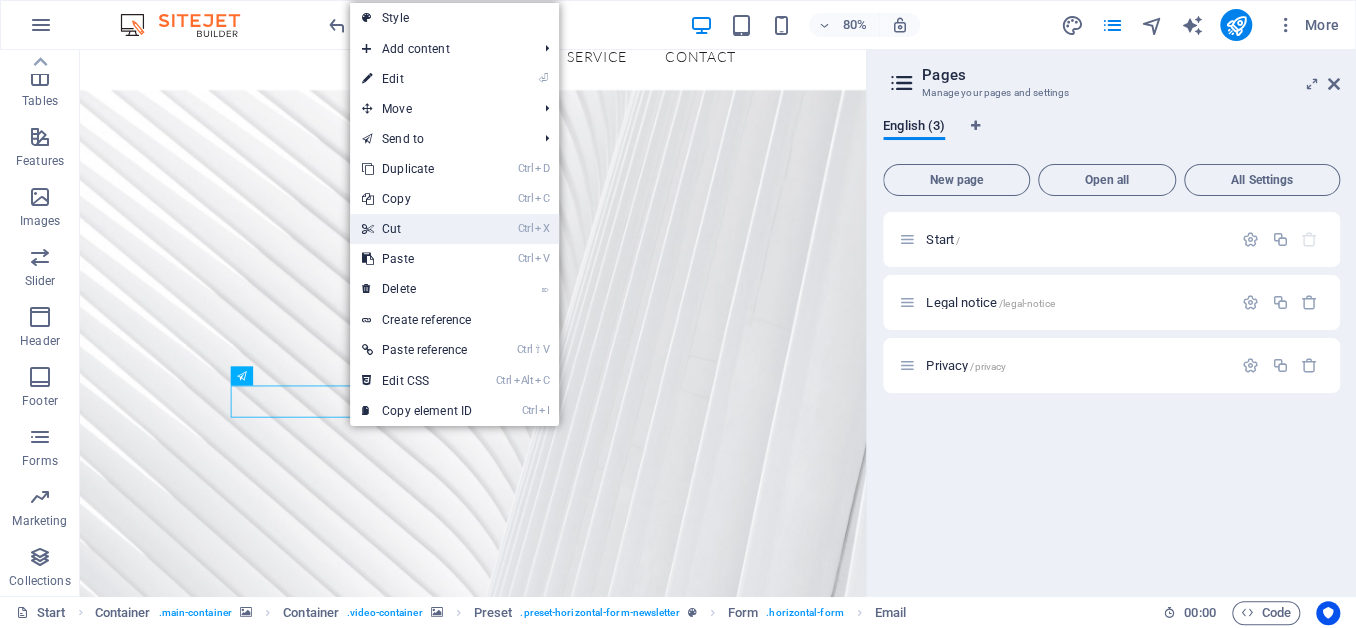 click on "Ctrl X  Cut" at bounding box center (417, 229) 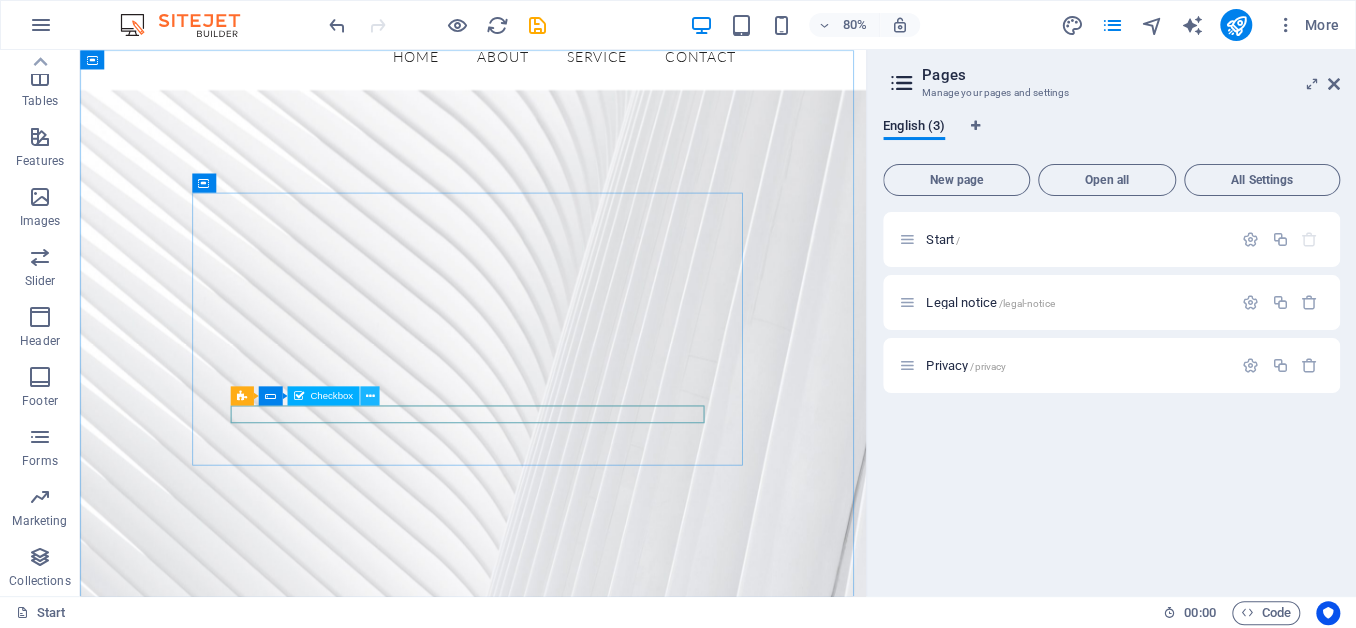 click at bounding box center [369, 395] 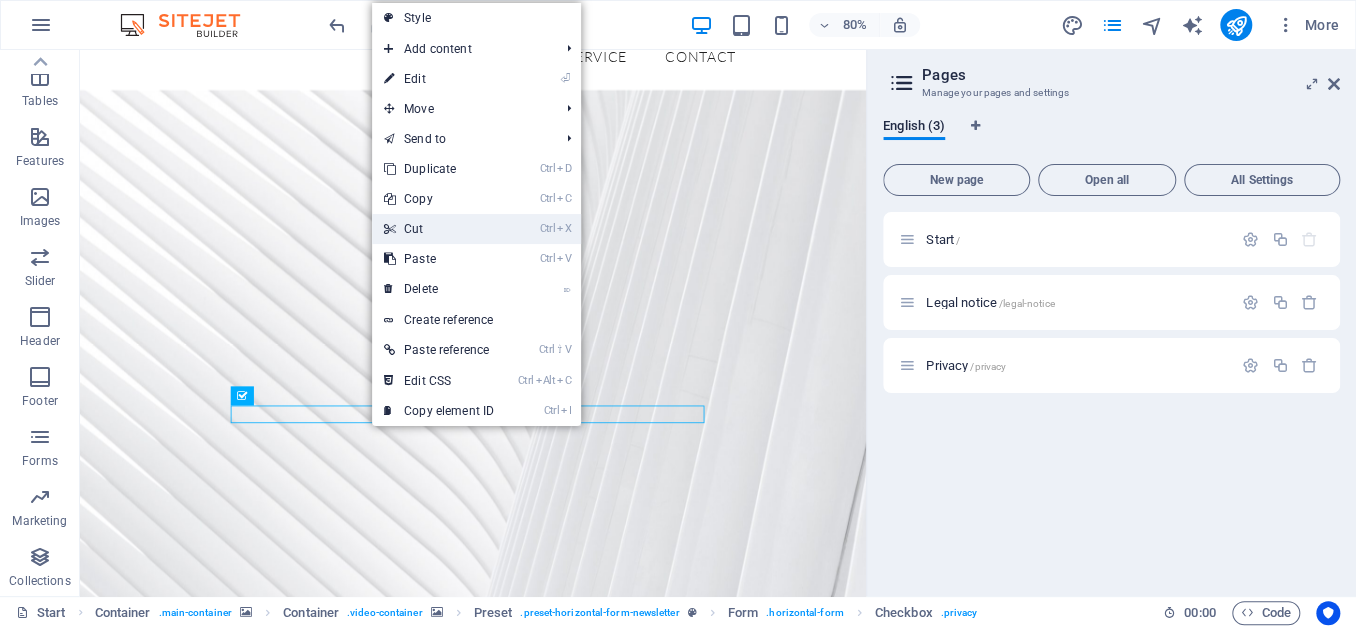 click on "Ctrl X  Cut" at bounding box center [439, 229] 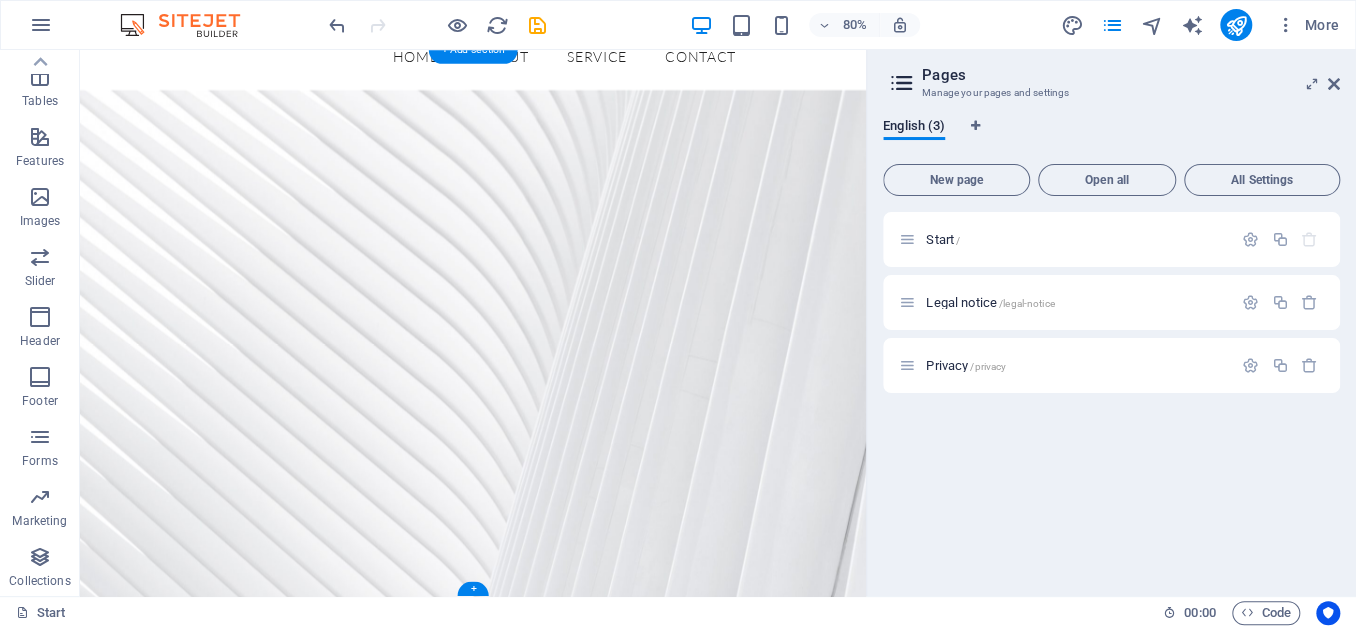 click at bounding box center (571, 441) 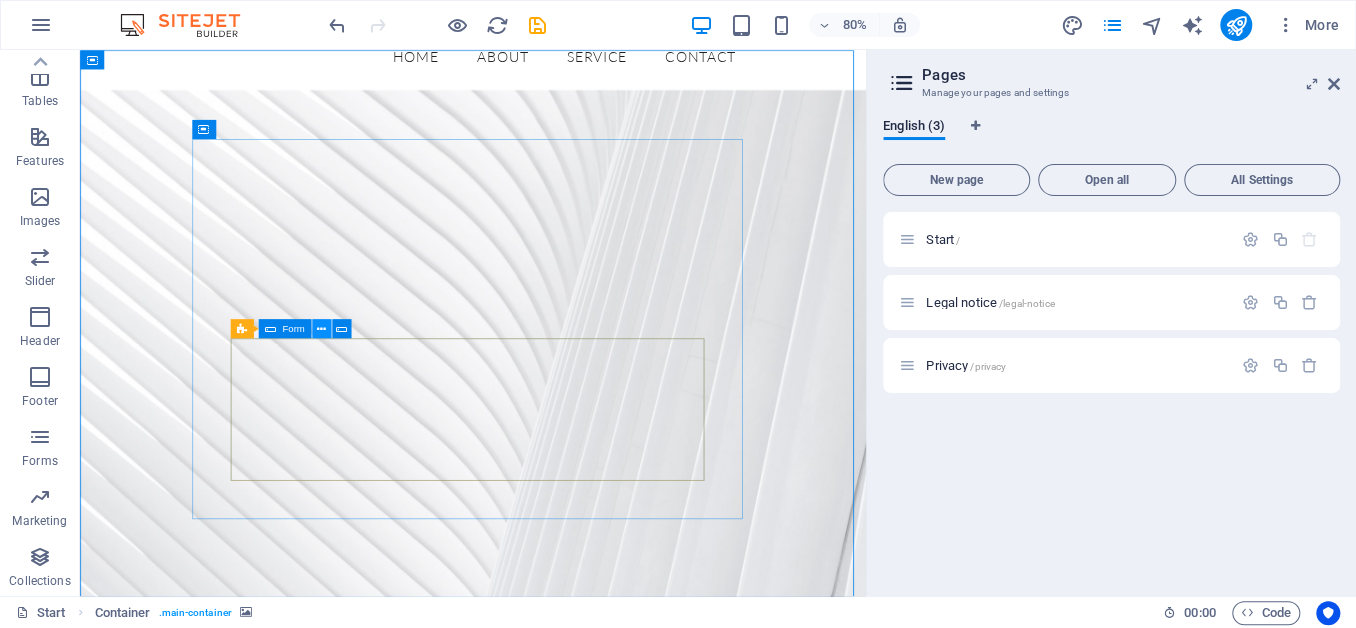 click at bounding box center (321, 328) 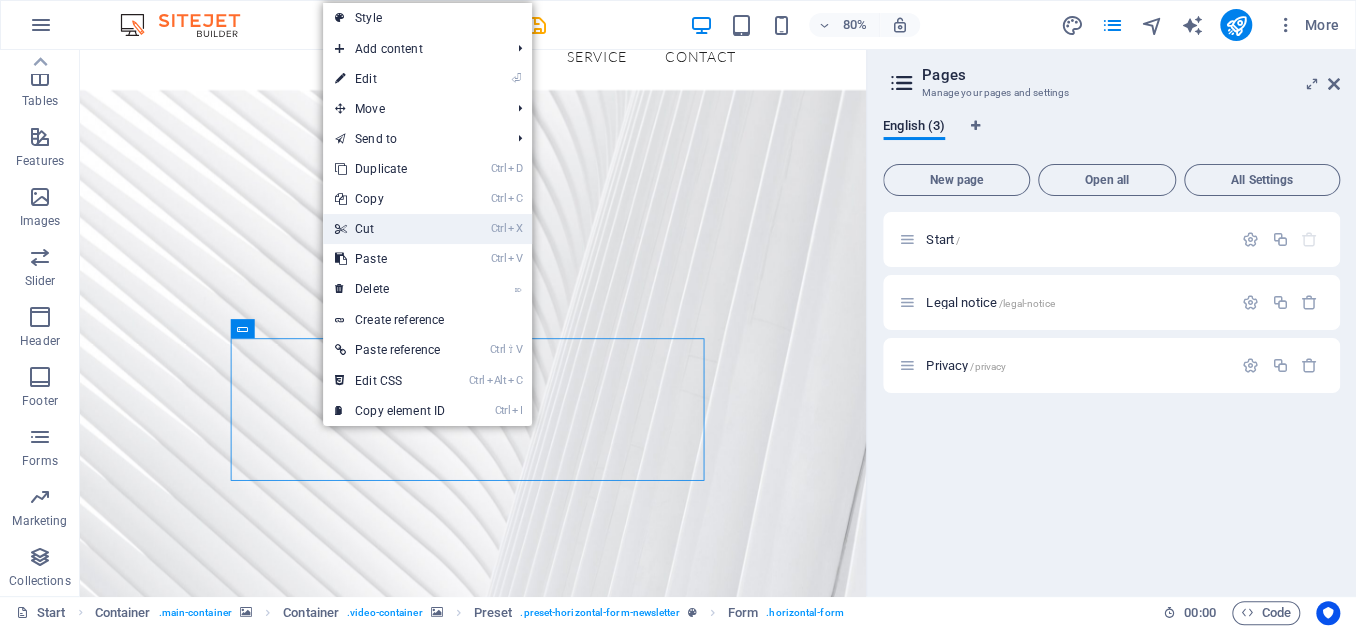 click on "Ctrl X  Cut" at bounding box center [390, 229] 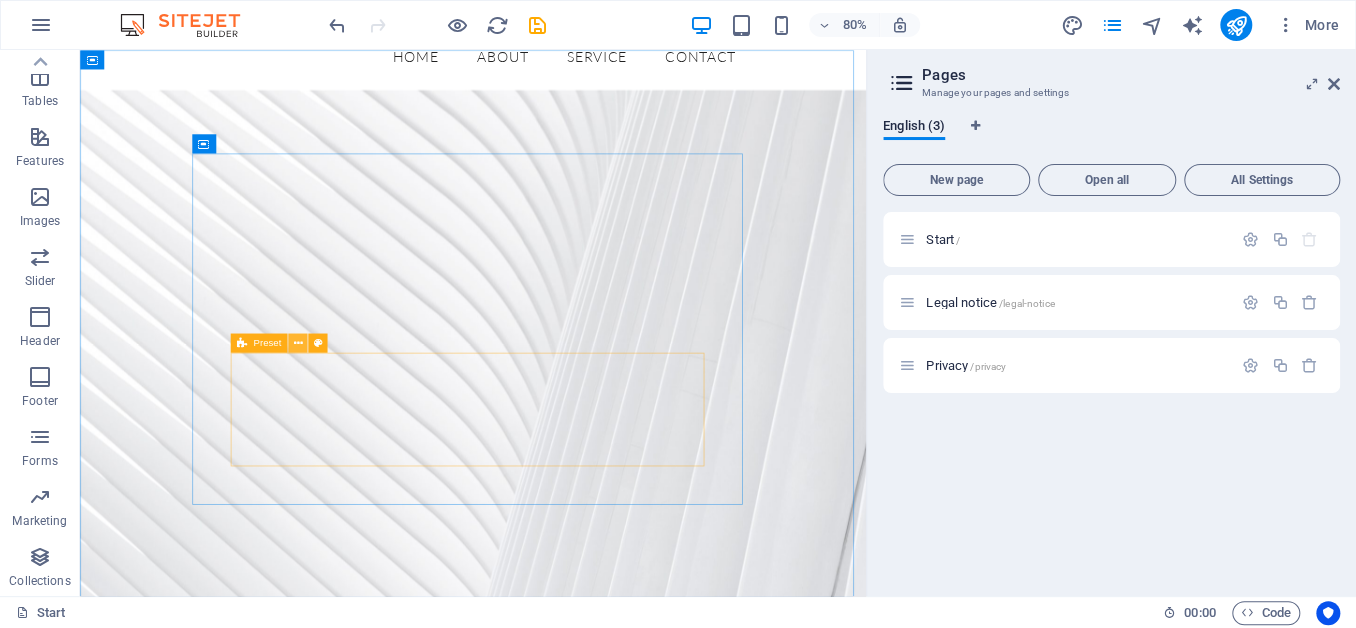 click at bounding box center (297, 343) 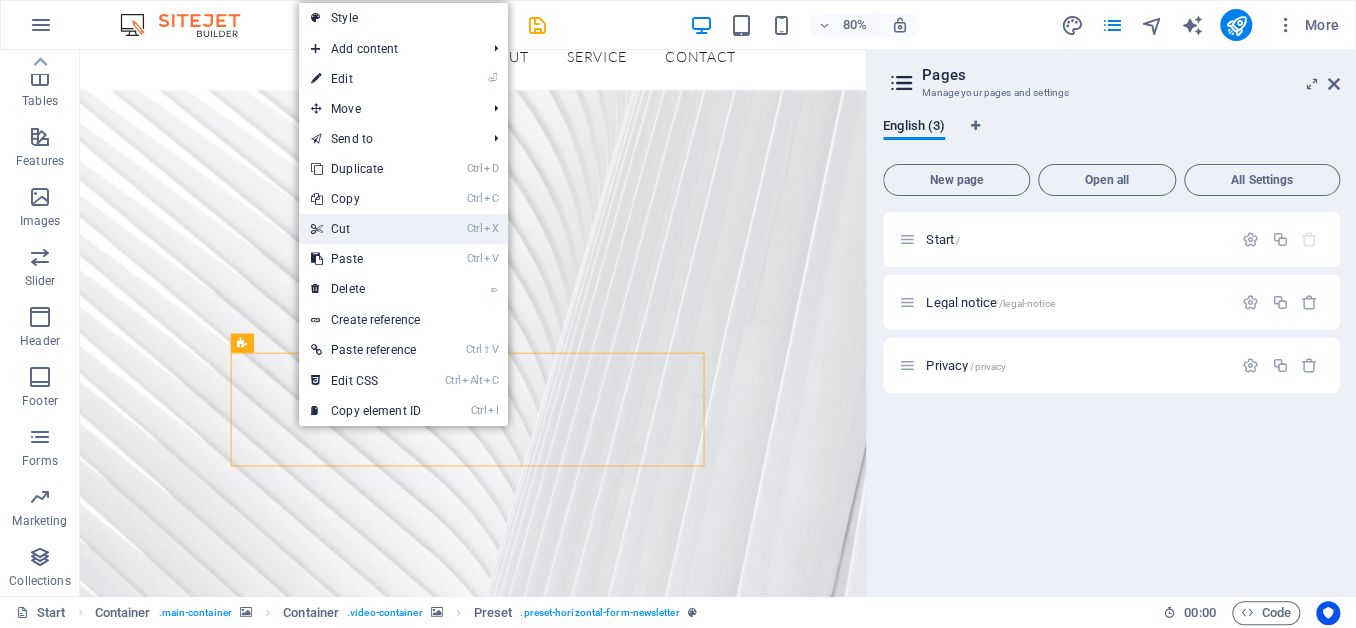 click on "Ctrl X  Cut" at bounding box center (366, 229) 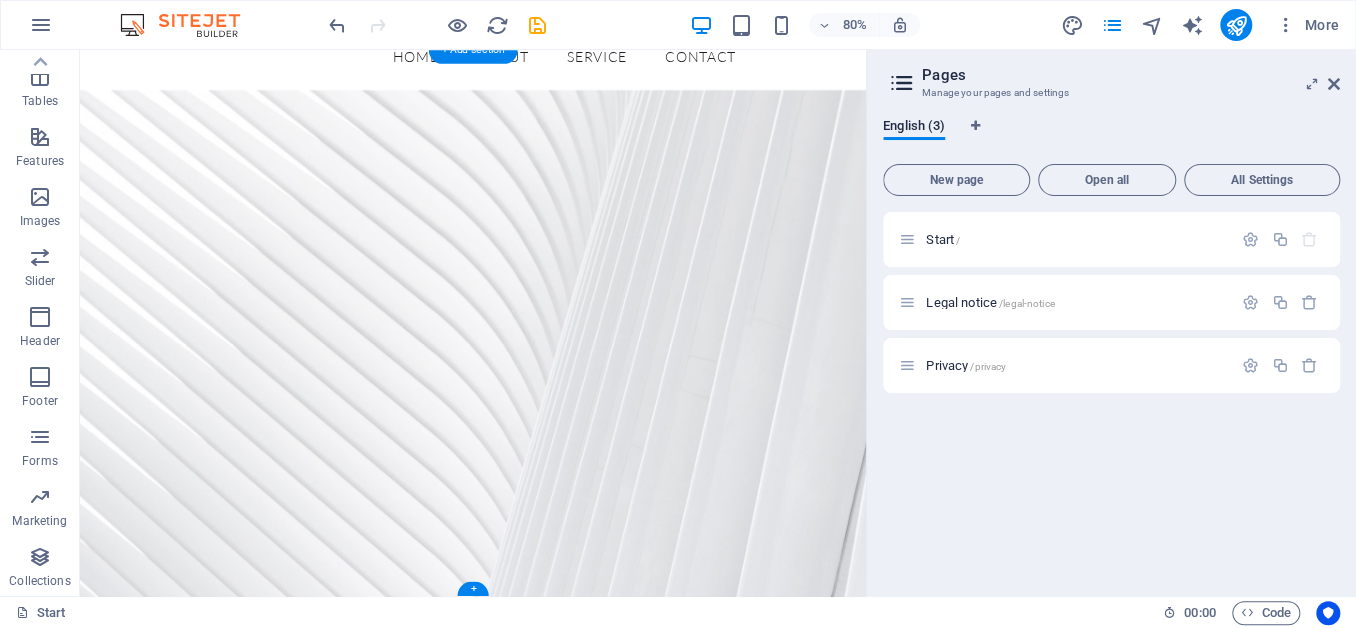 click at bounding box center [571, 441] 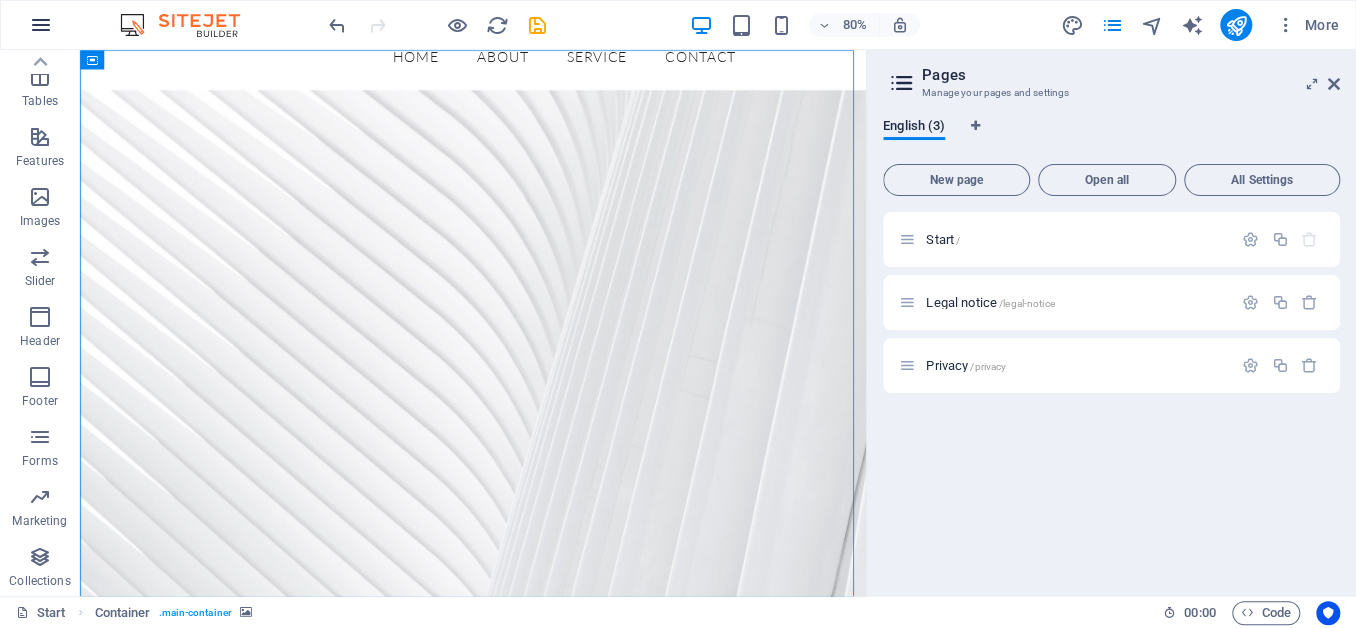 click at bounding box center [41, 25] 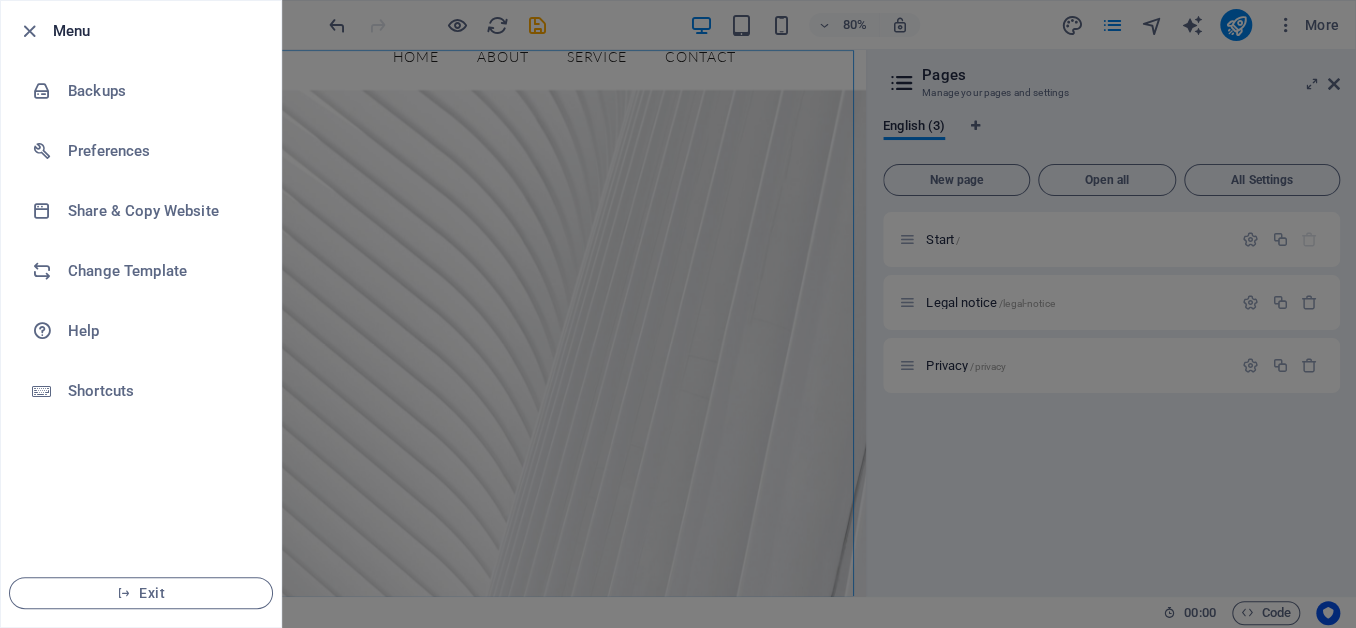click at bounding box center (678, 314) 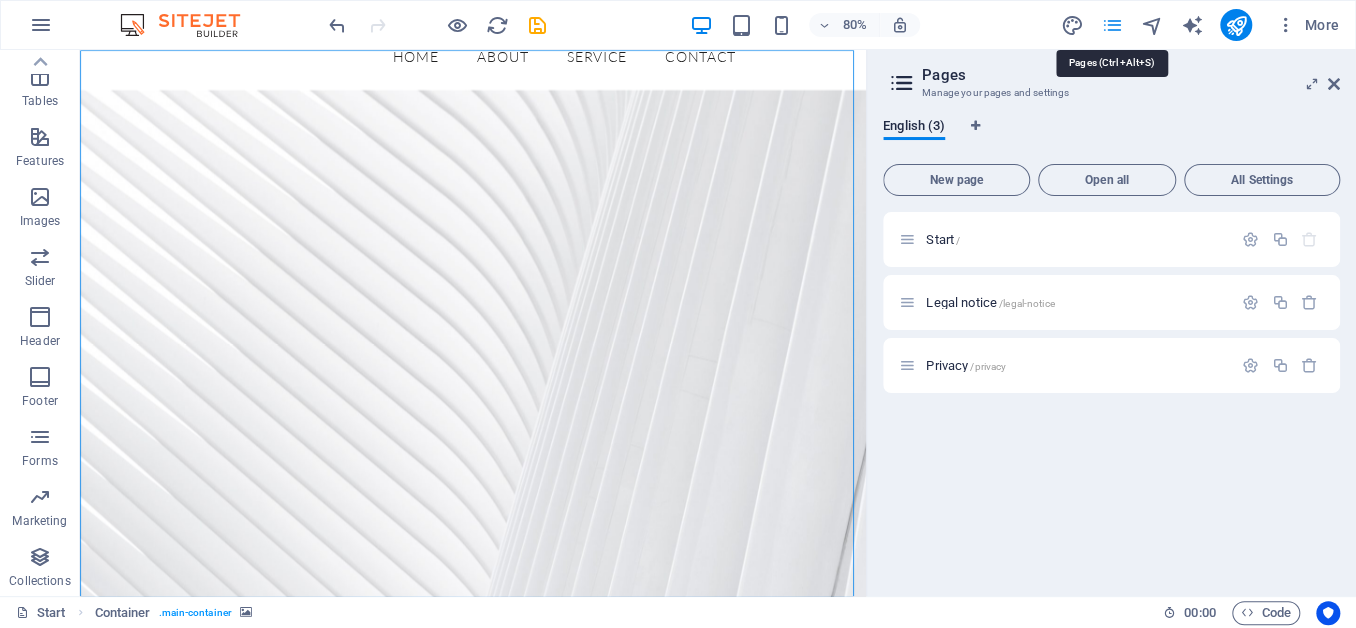 click at bounding box center [1111, 25] 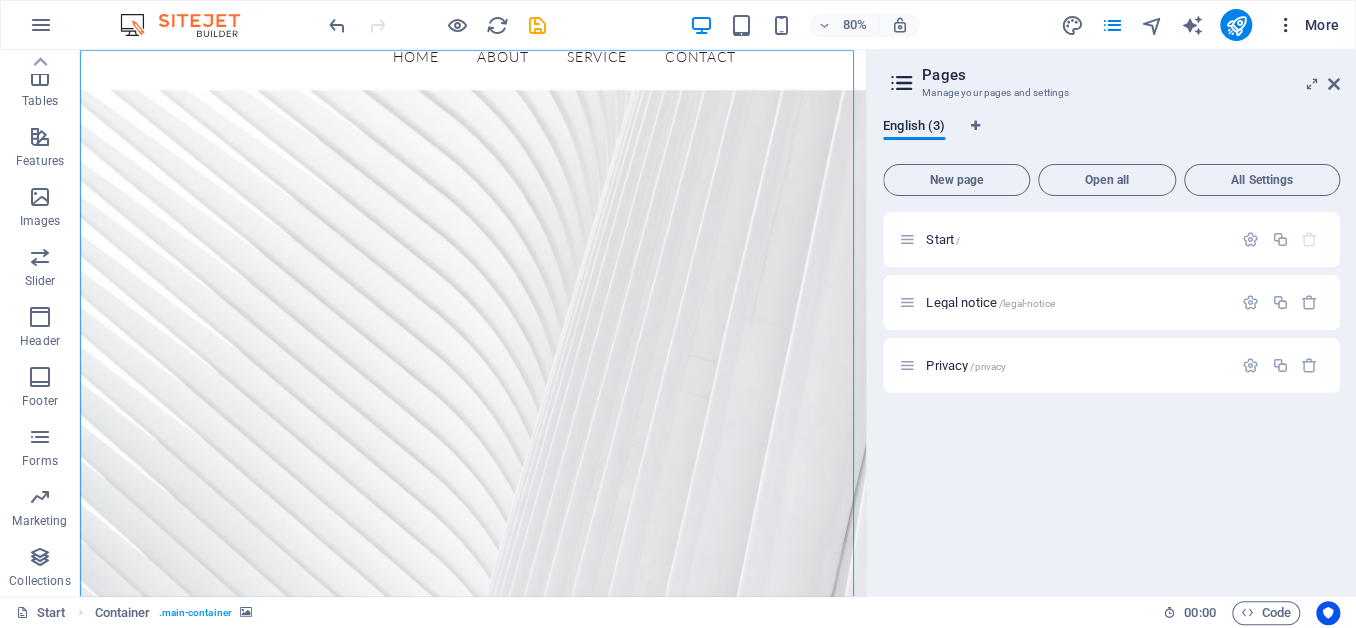 click at bounding box center [1286, 25] 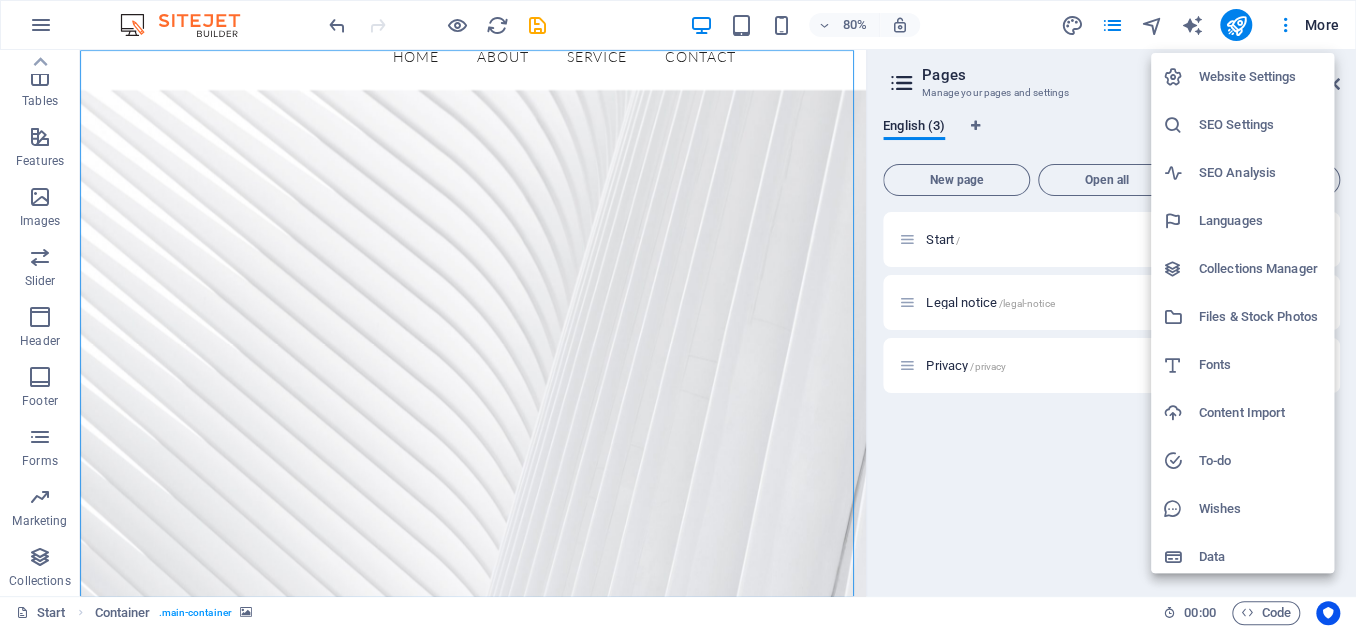 click at bounding box center [678, 314] 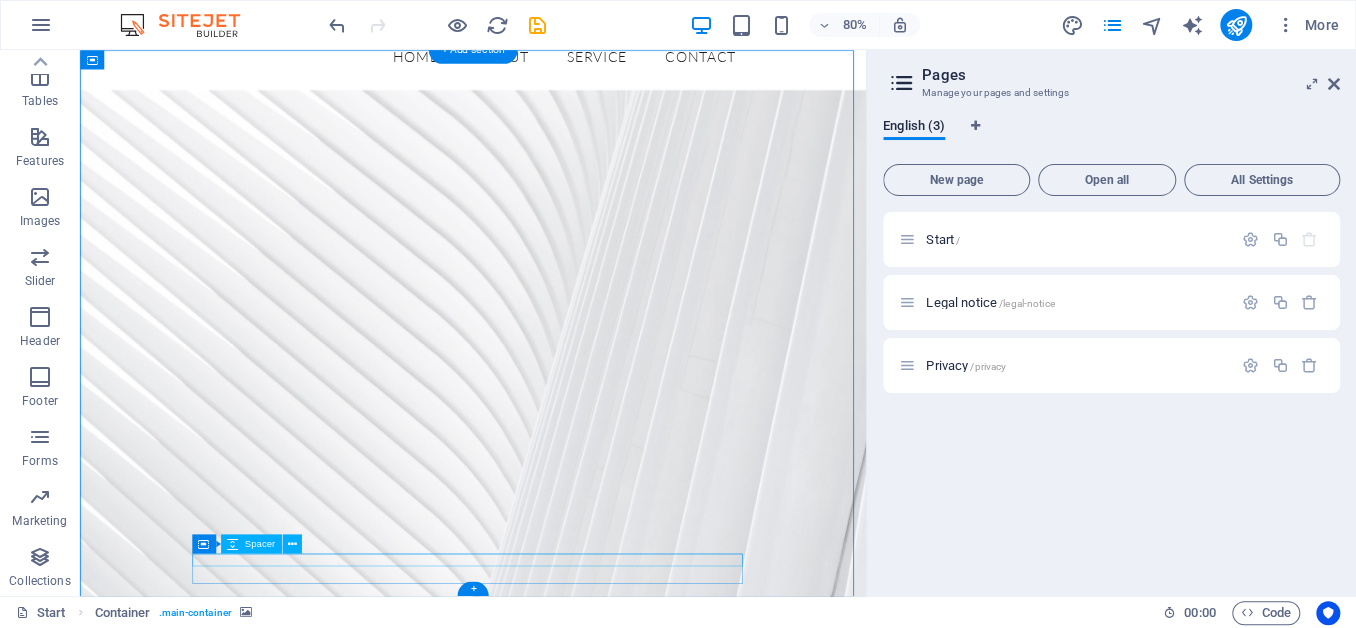 drag, startPoint x: 896, startPoint y: 594, endPoint x: 796, endPoint y: 680, distance: 131.89389 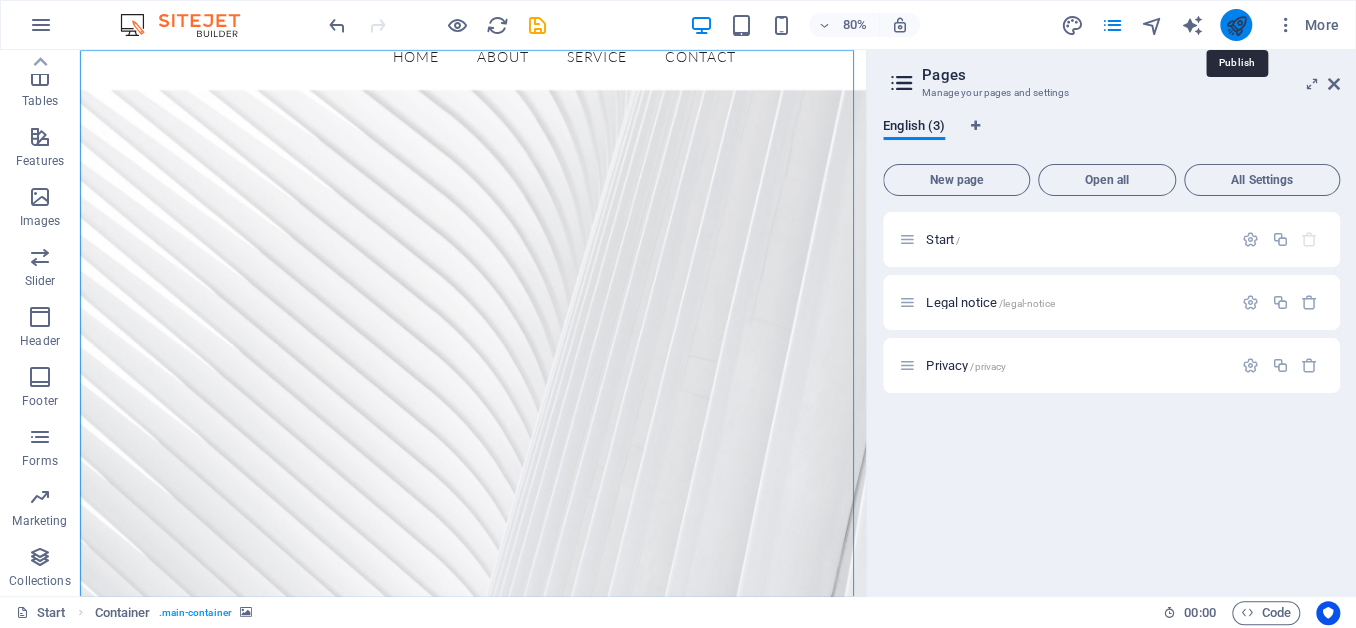 click at bounding box center (1235, 25) 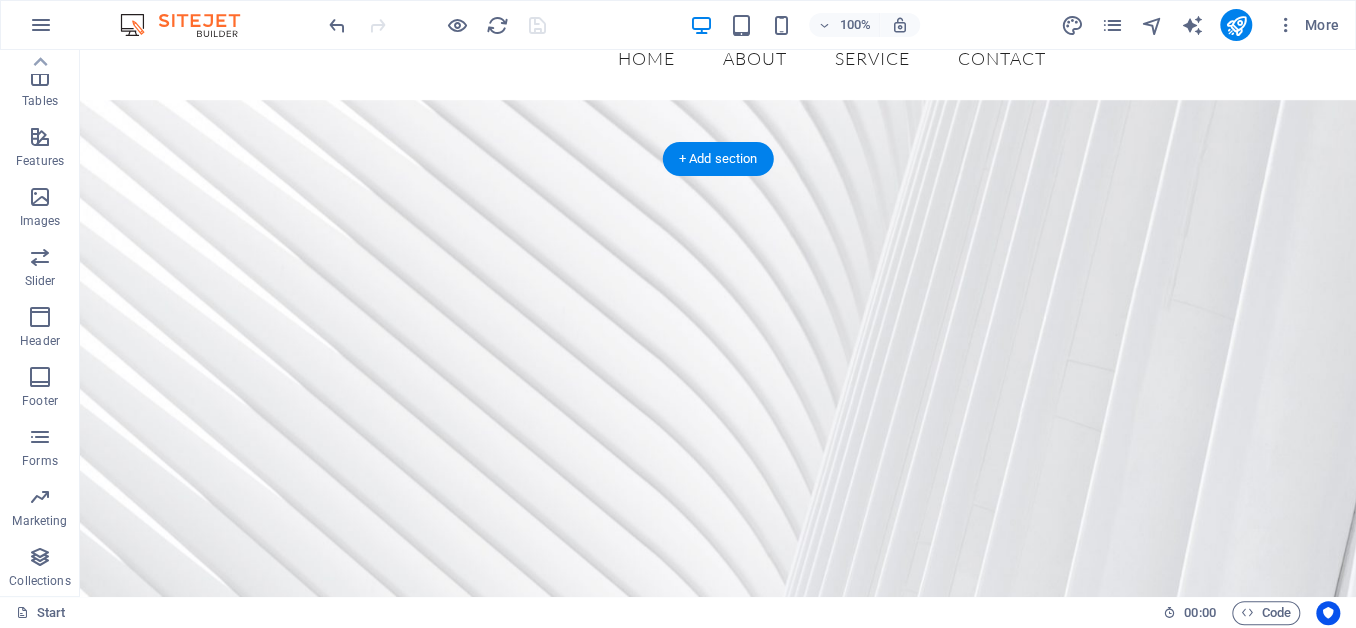 scroll, scrollTop: 0, scrollLeft: 0, axis: both 